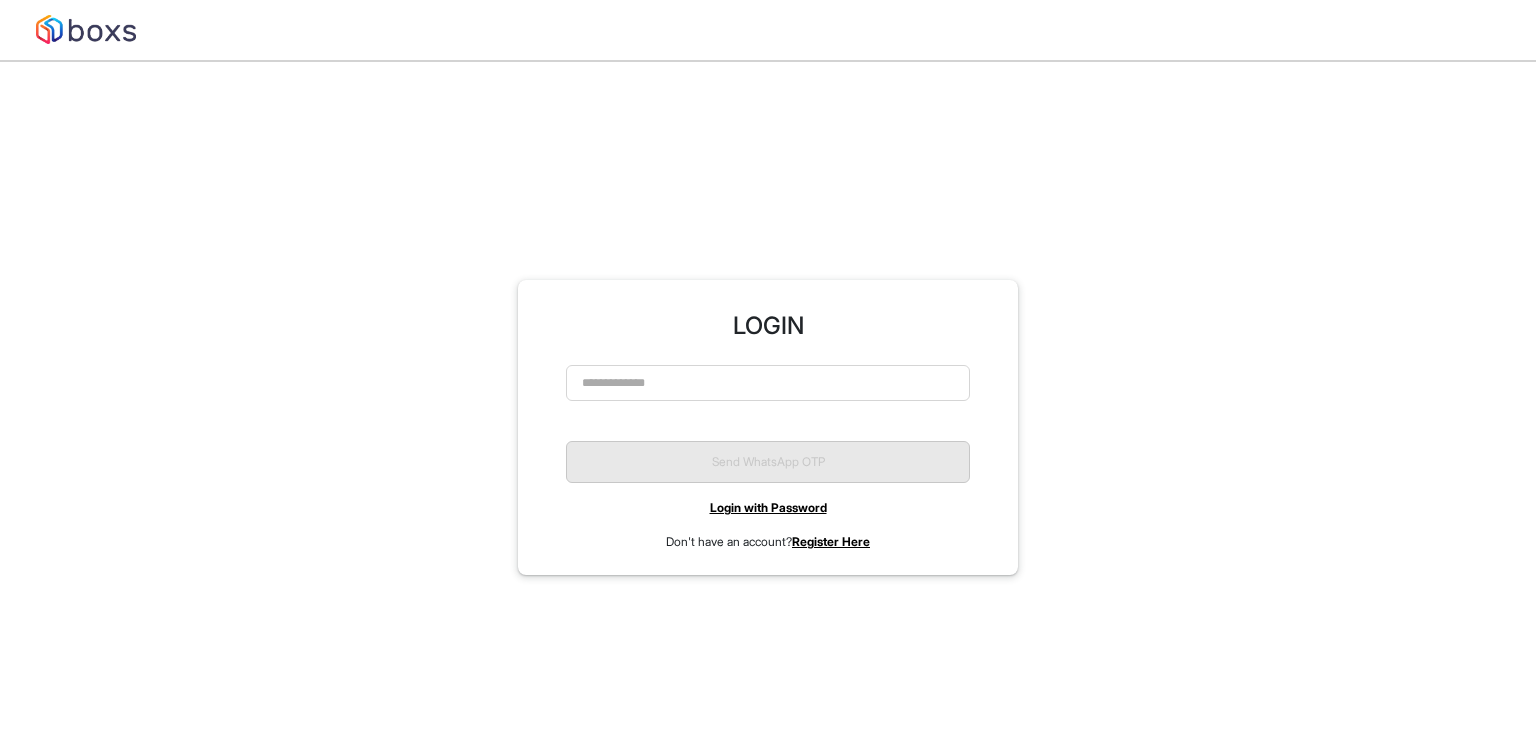 scroll, scrollTop: 0, scrollLeft: 0, axis: both 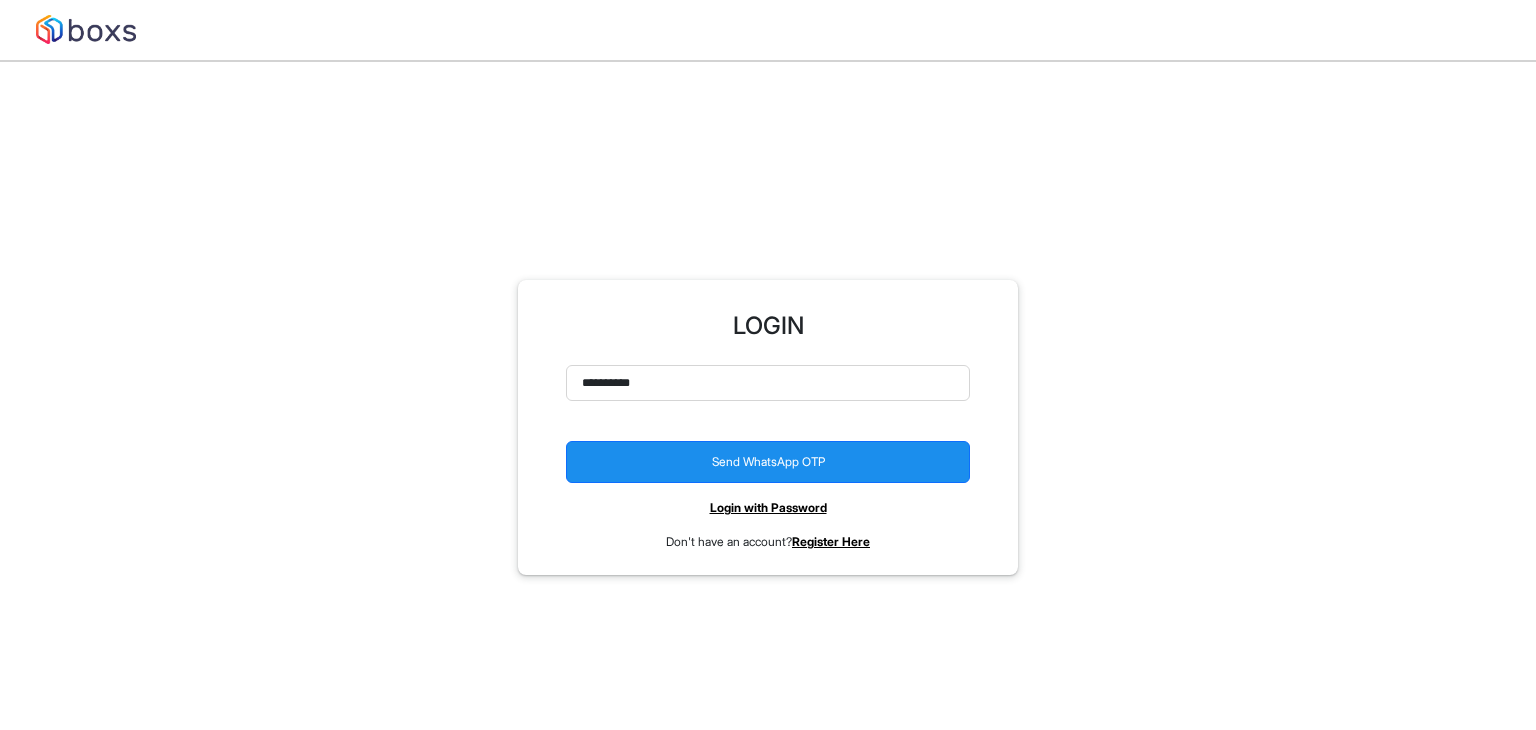 type on "**********" 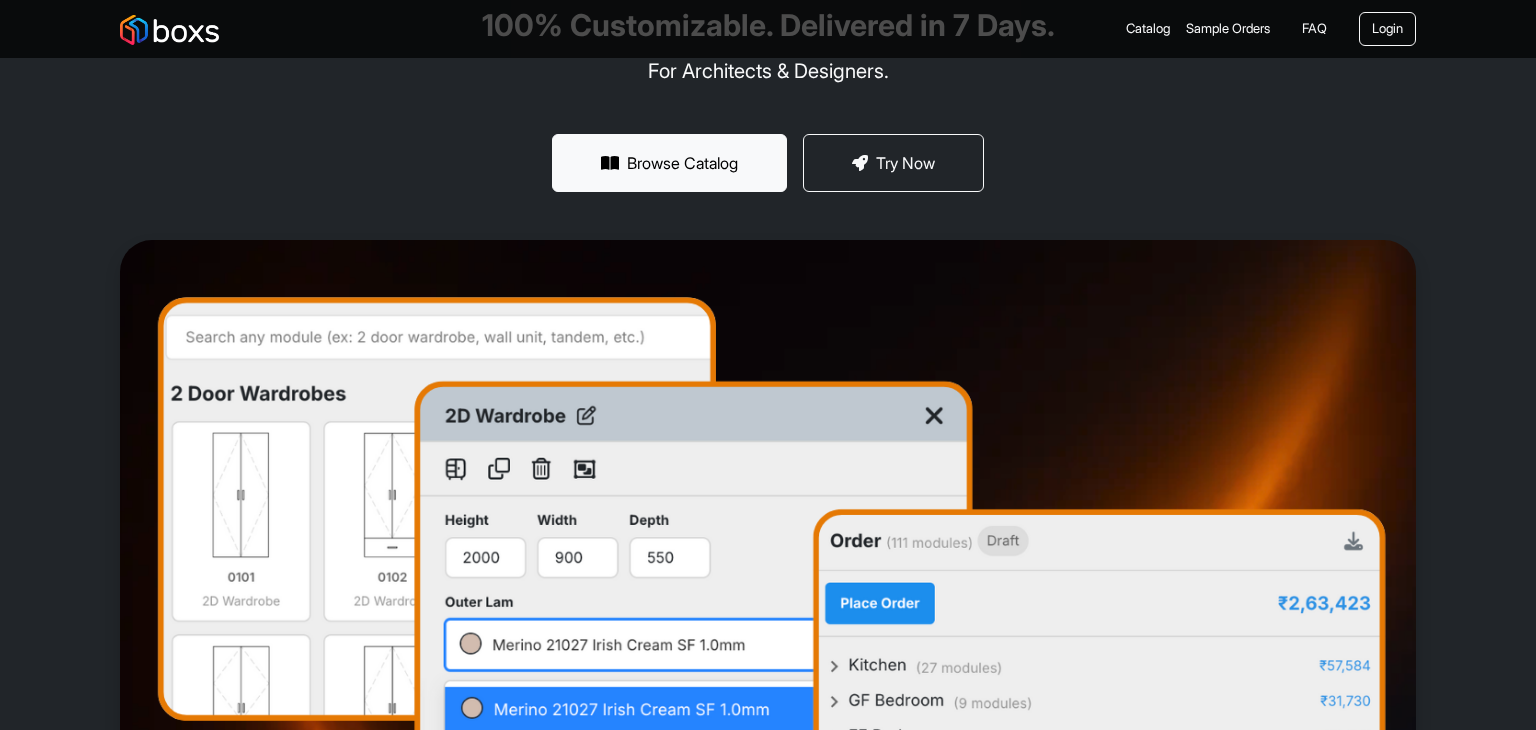 scroll, scrollTop: 0, scrollLeft: 0, axis: both 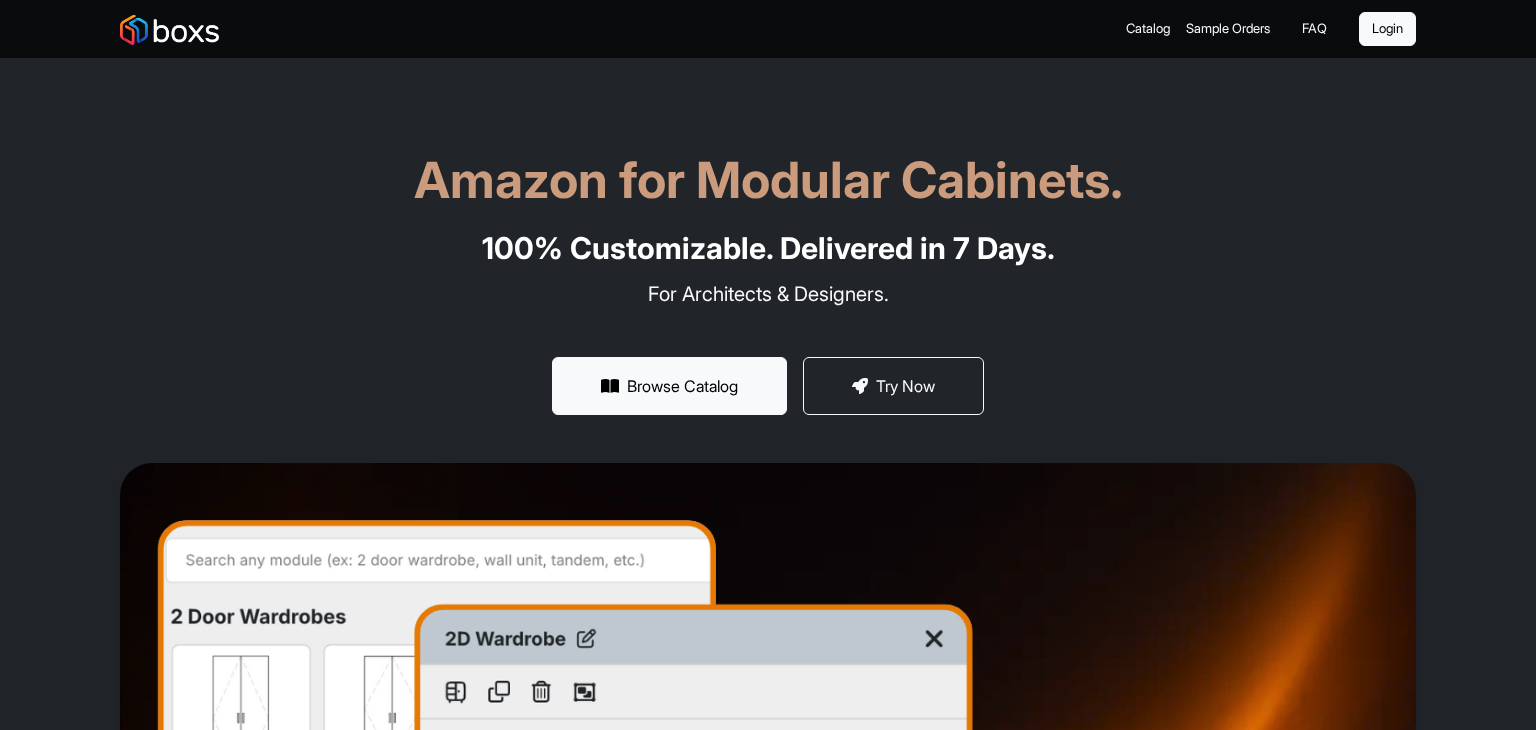click on "Login" at bounding box center [1387, 29] 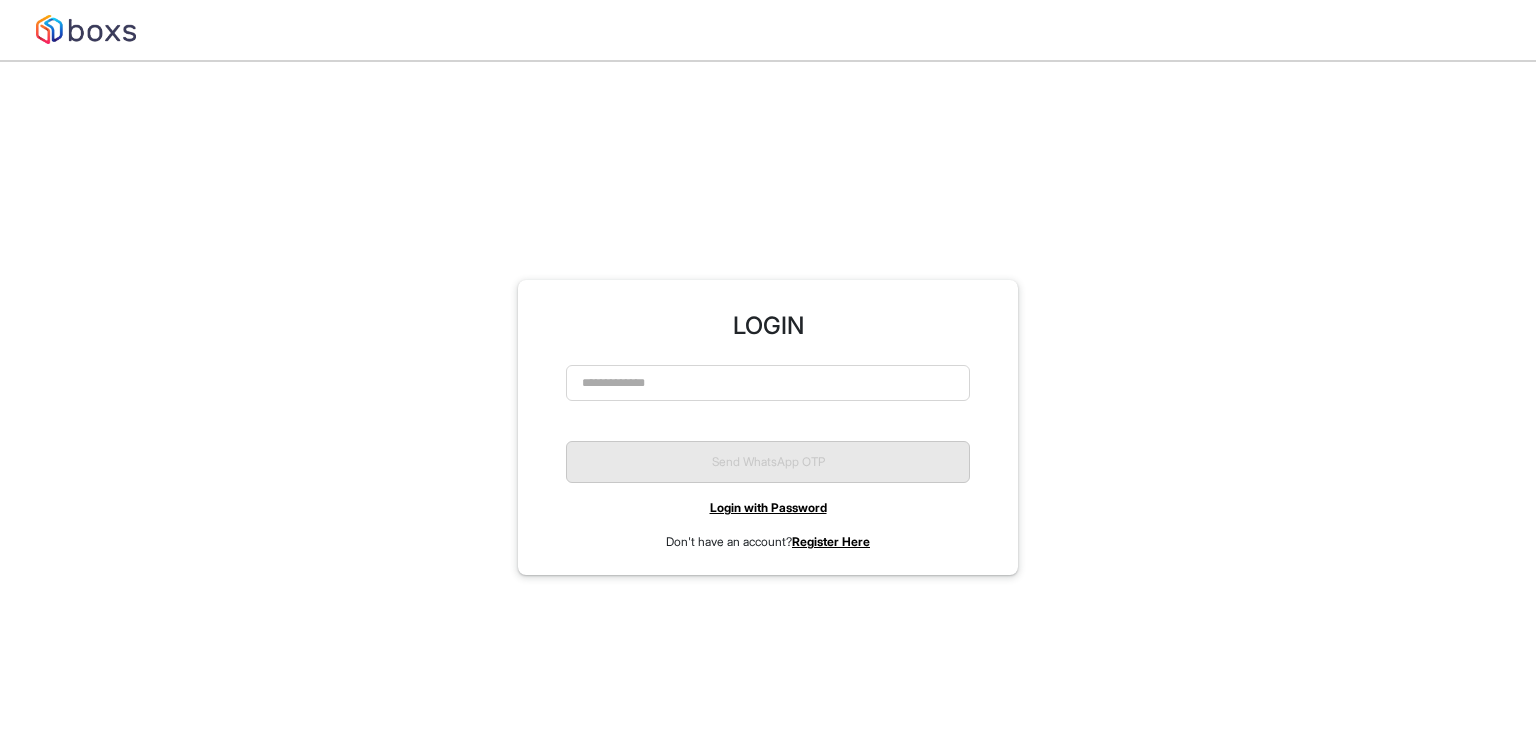 scroll, scrollTop: 0, scrollLeft: 0, axis: both 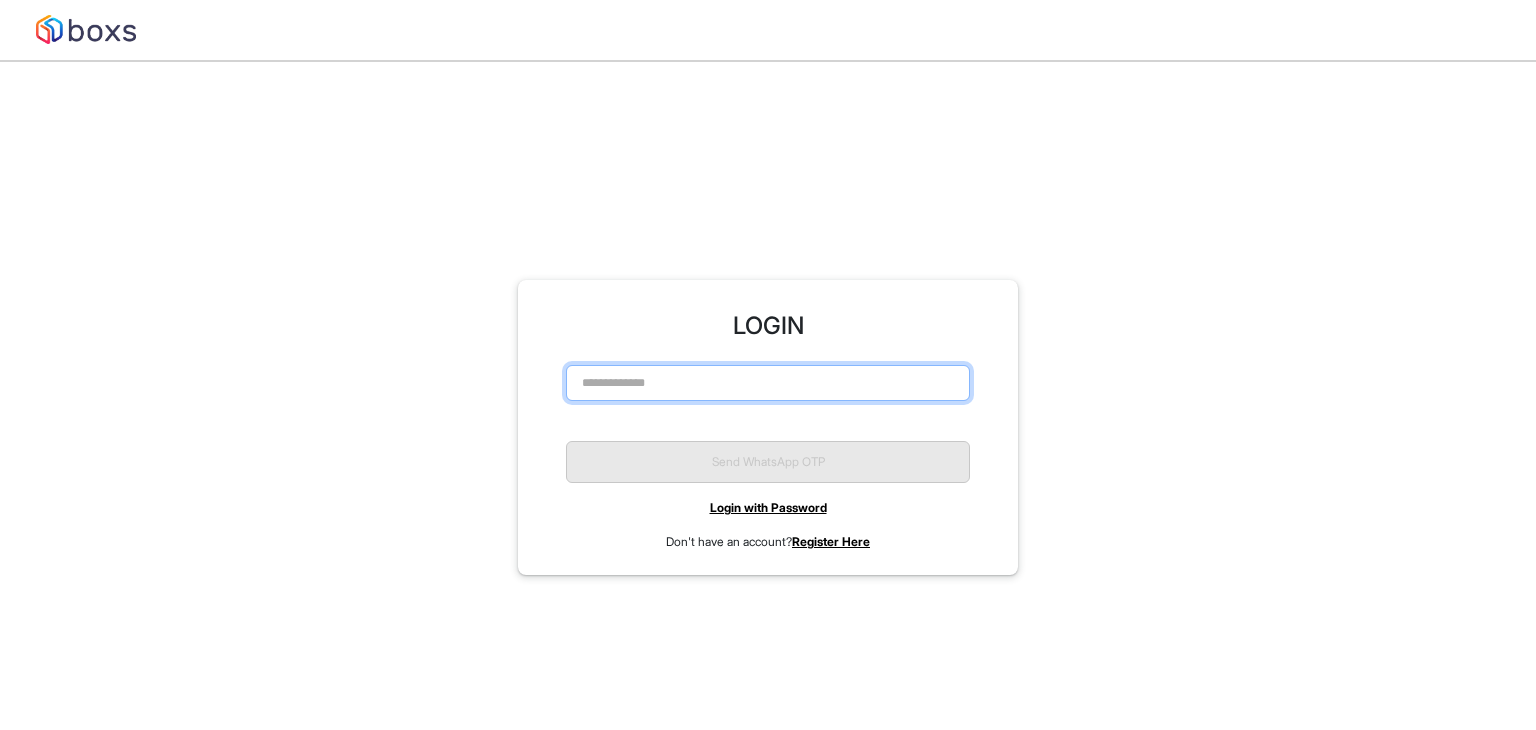 click at bounding box center (768, 383) 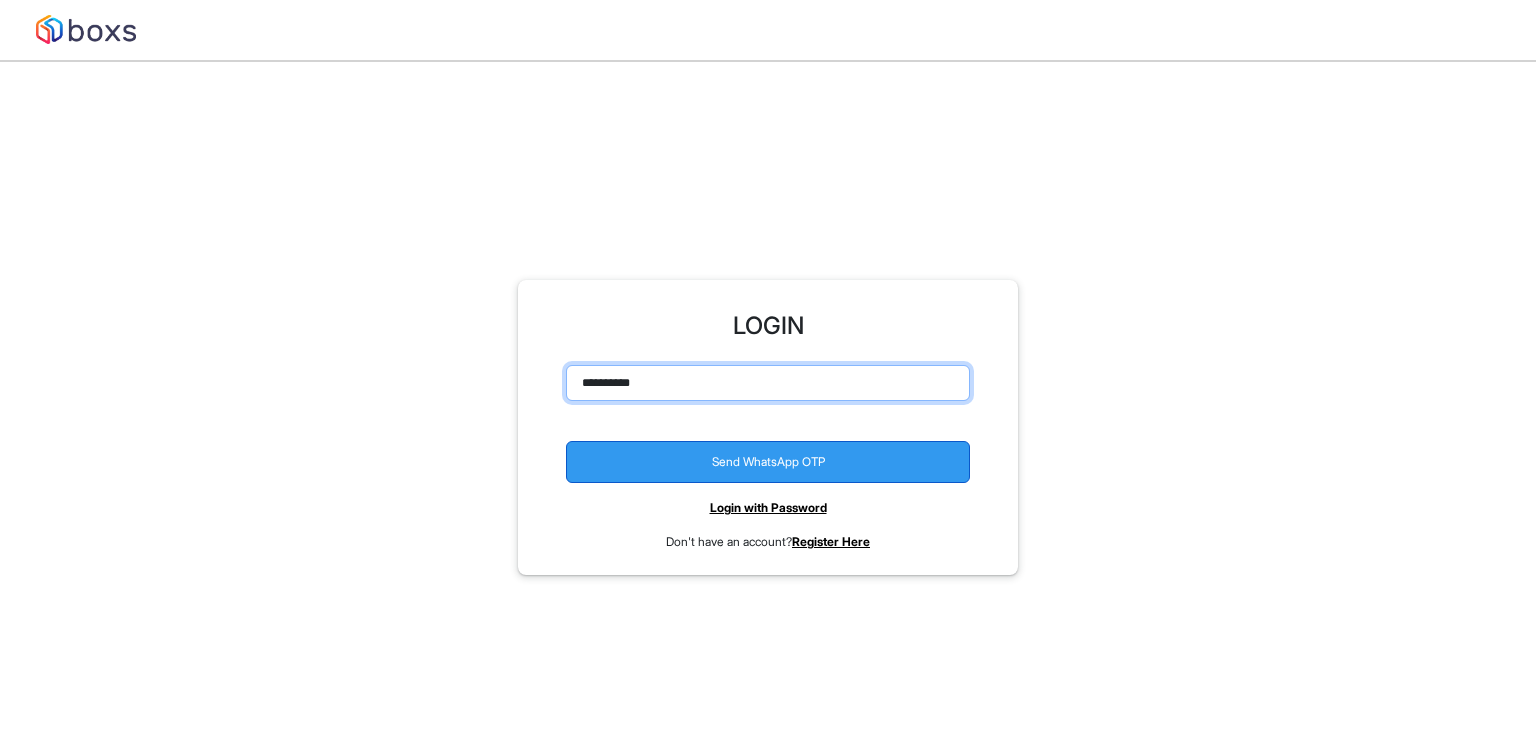 type on "**********" 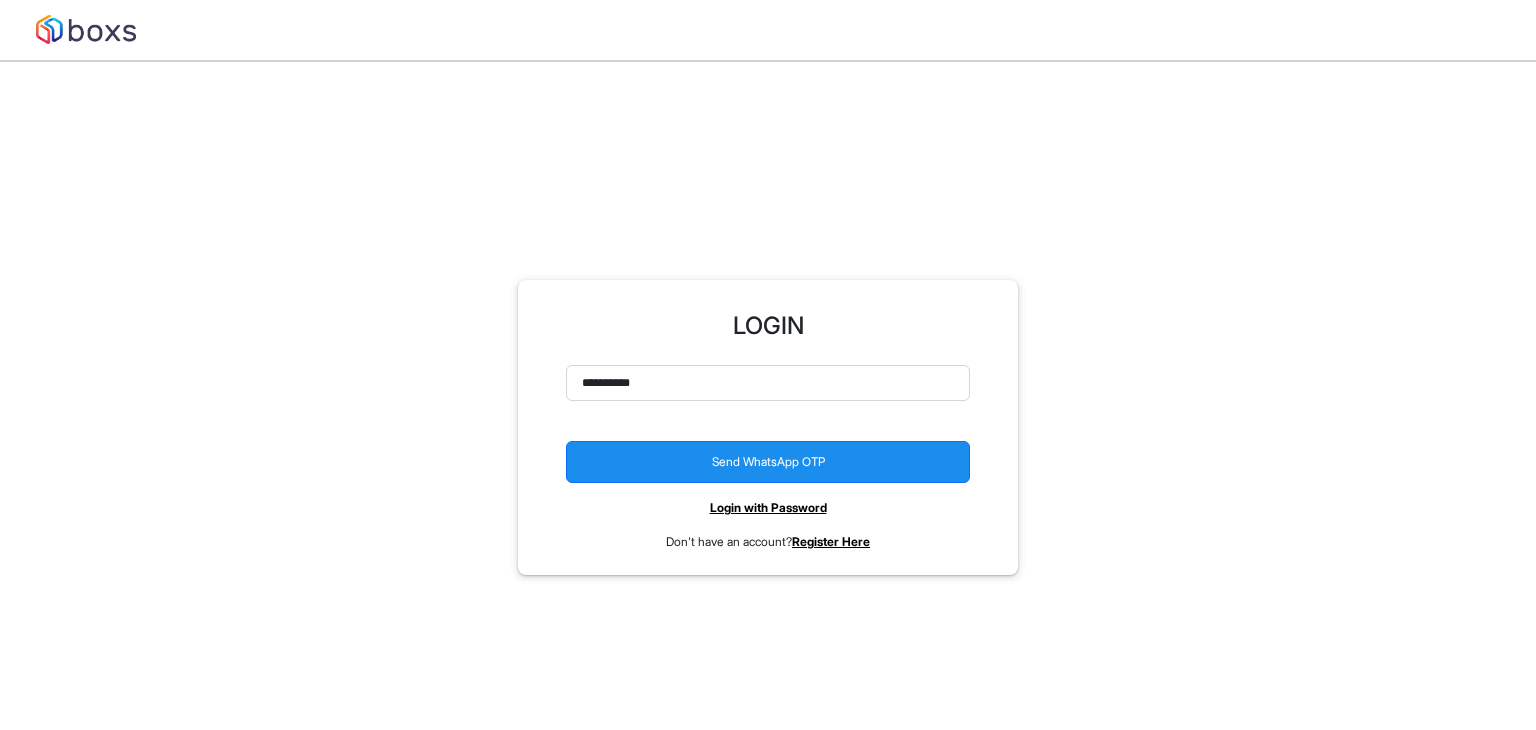 drag, startPoint x: 782, startPoint y: 465, endPoint x: 769, endPoint y: 465, distance: 13 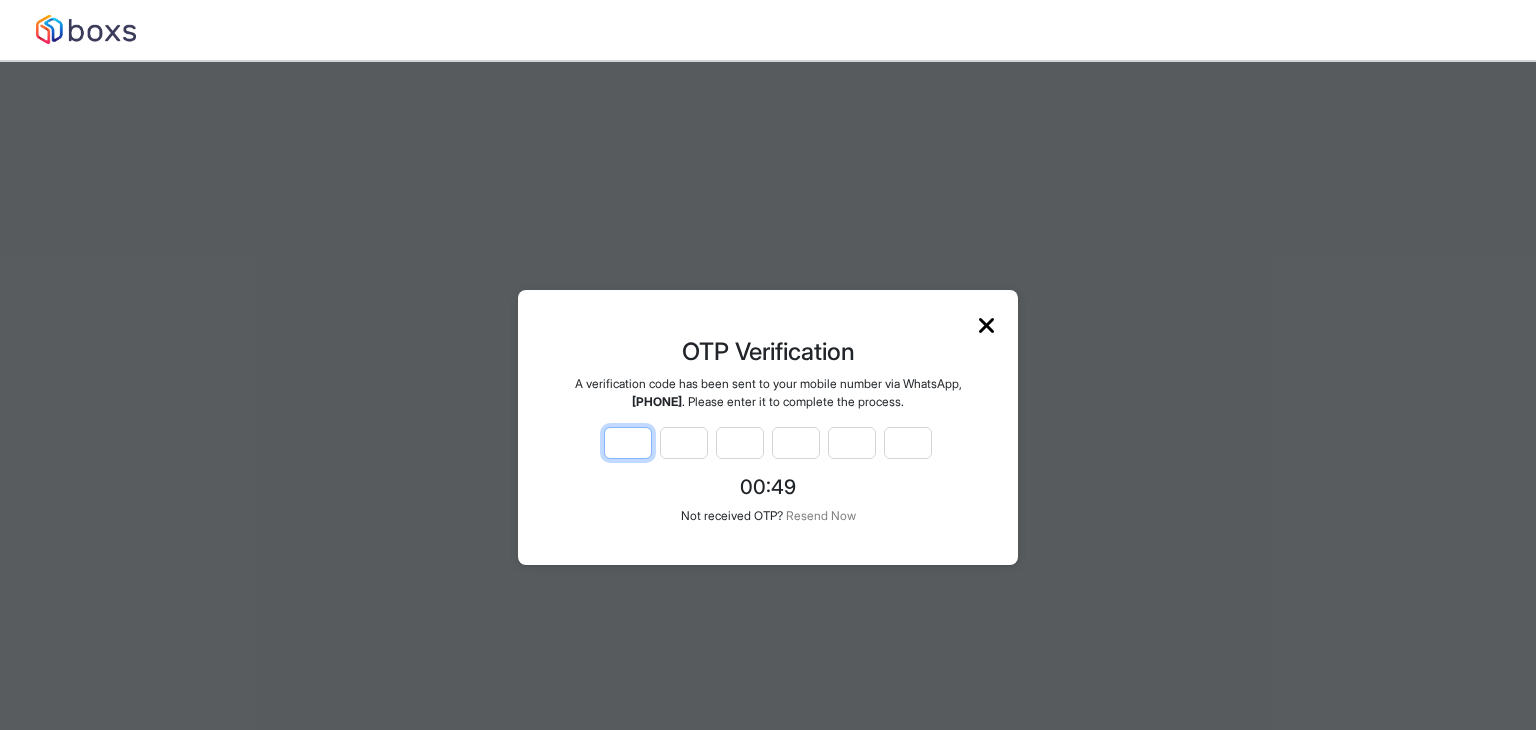 click at bounding box center [628, 443] 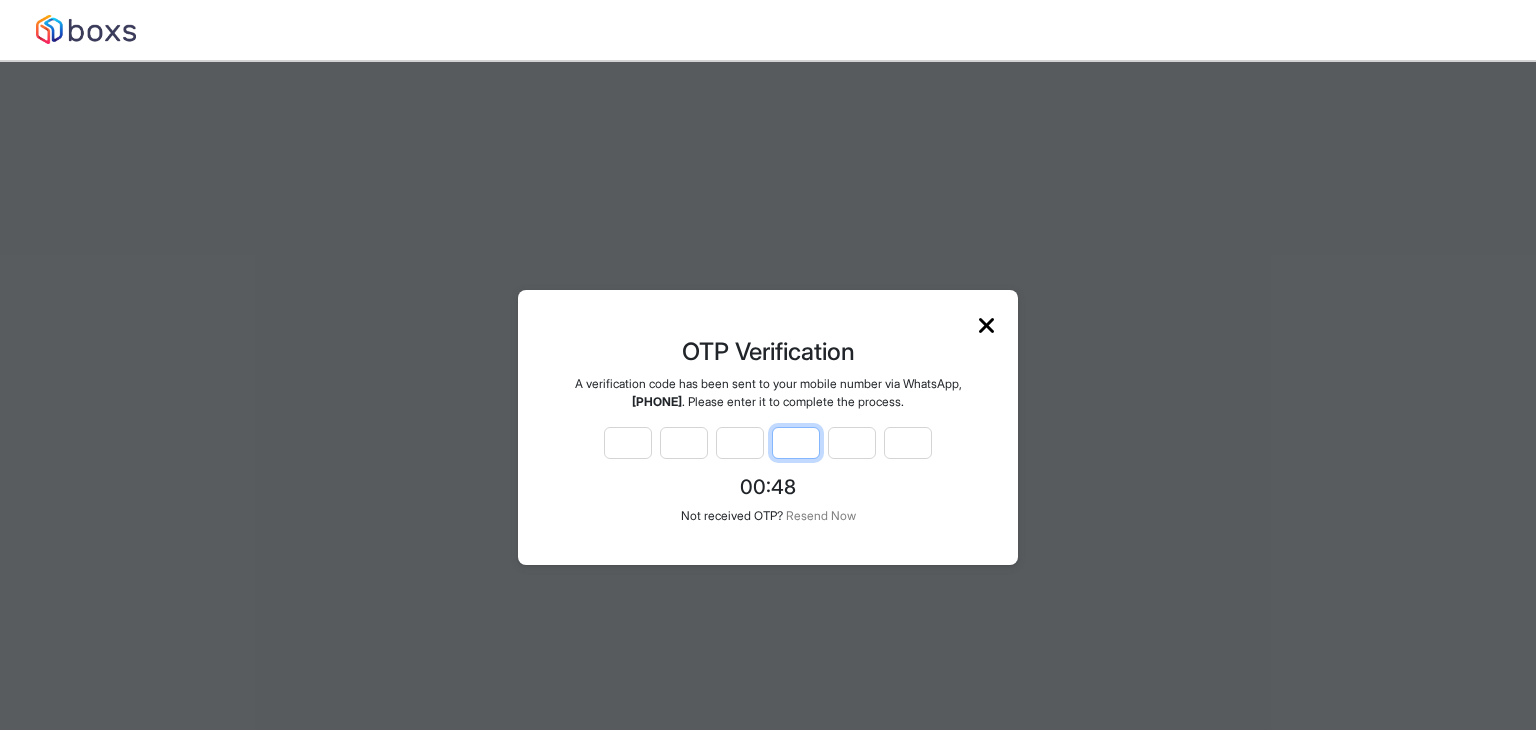 paste on "*" 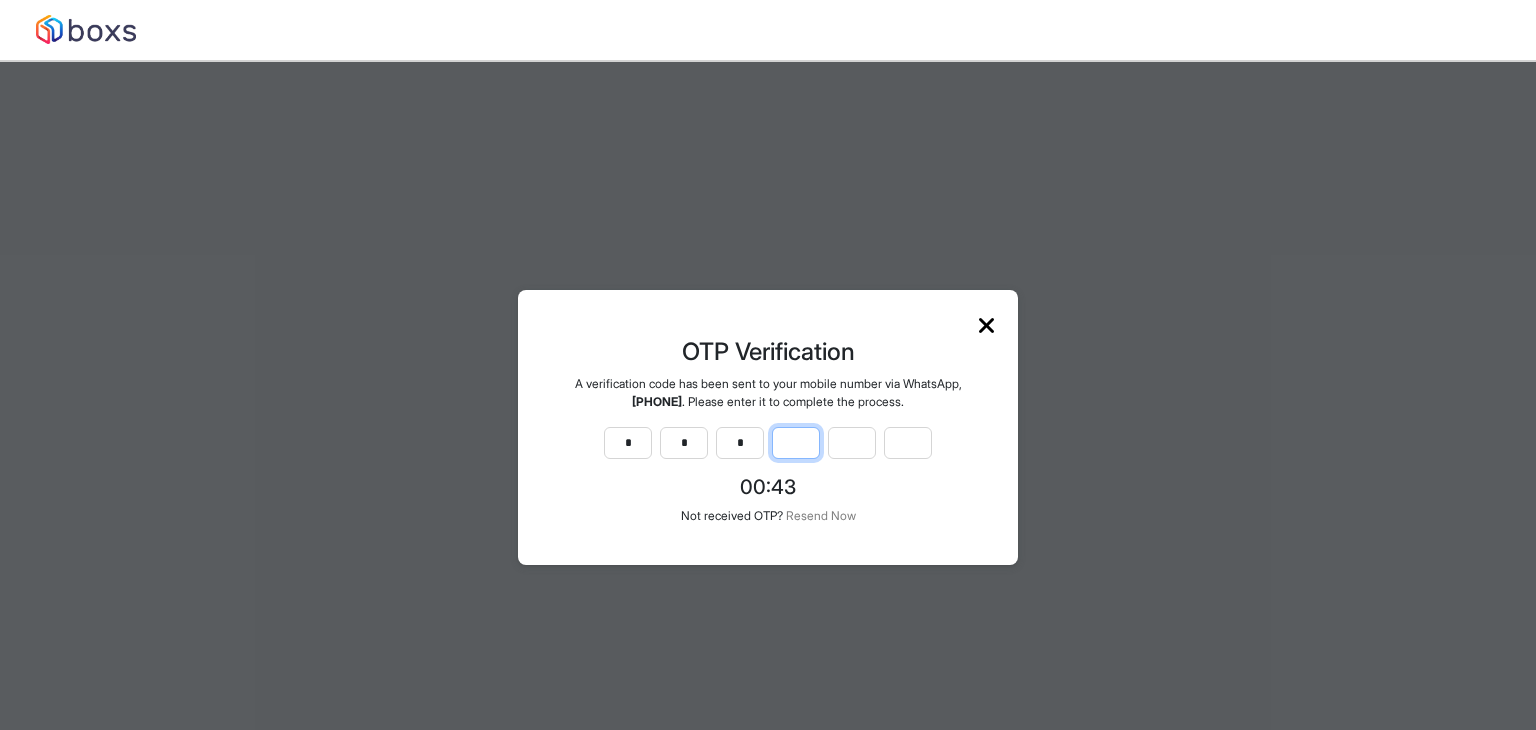 type 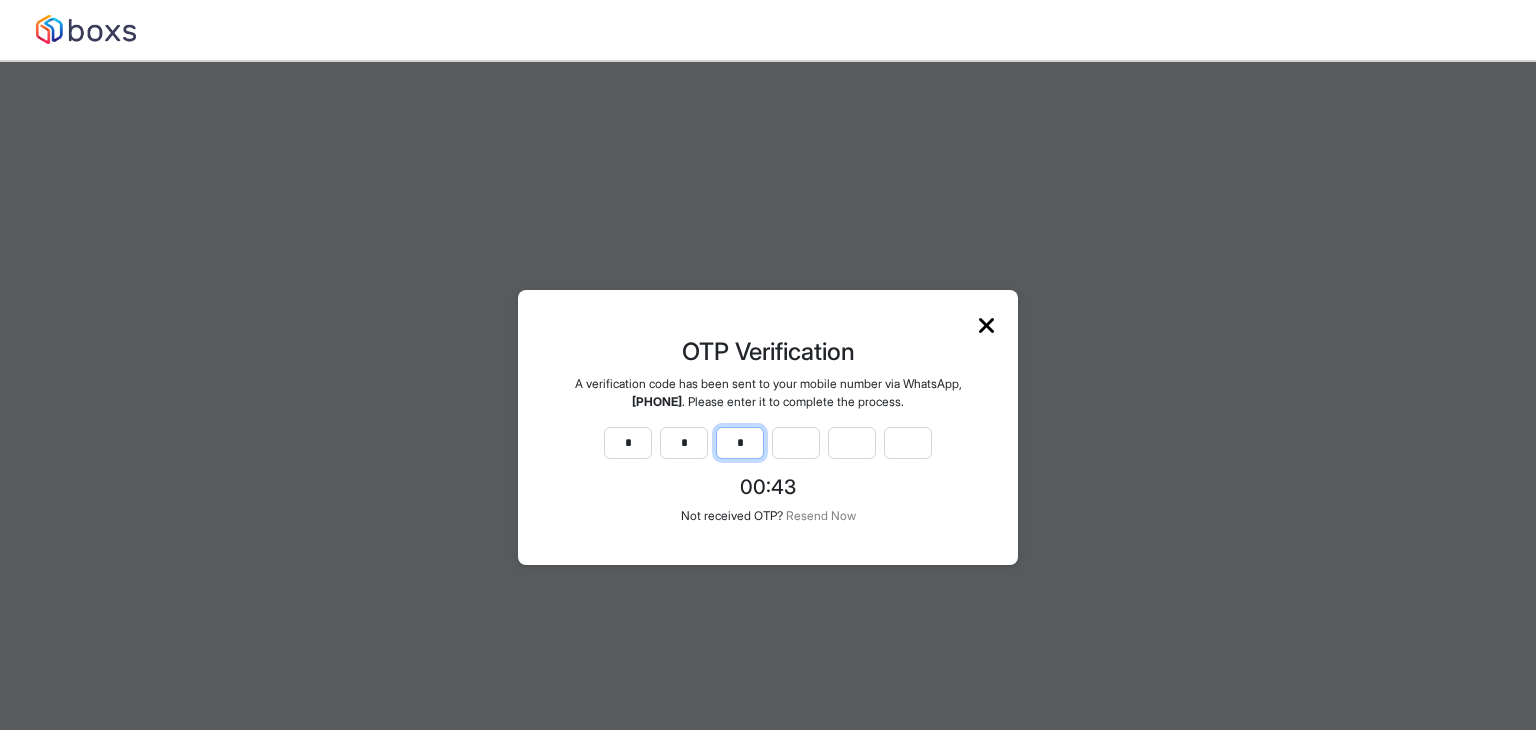 drag, startPoint x: 758, startPoint y: 446, endPoint x: 660, endPoint y: 450, distance: 98.0816 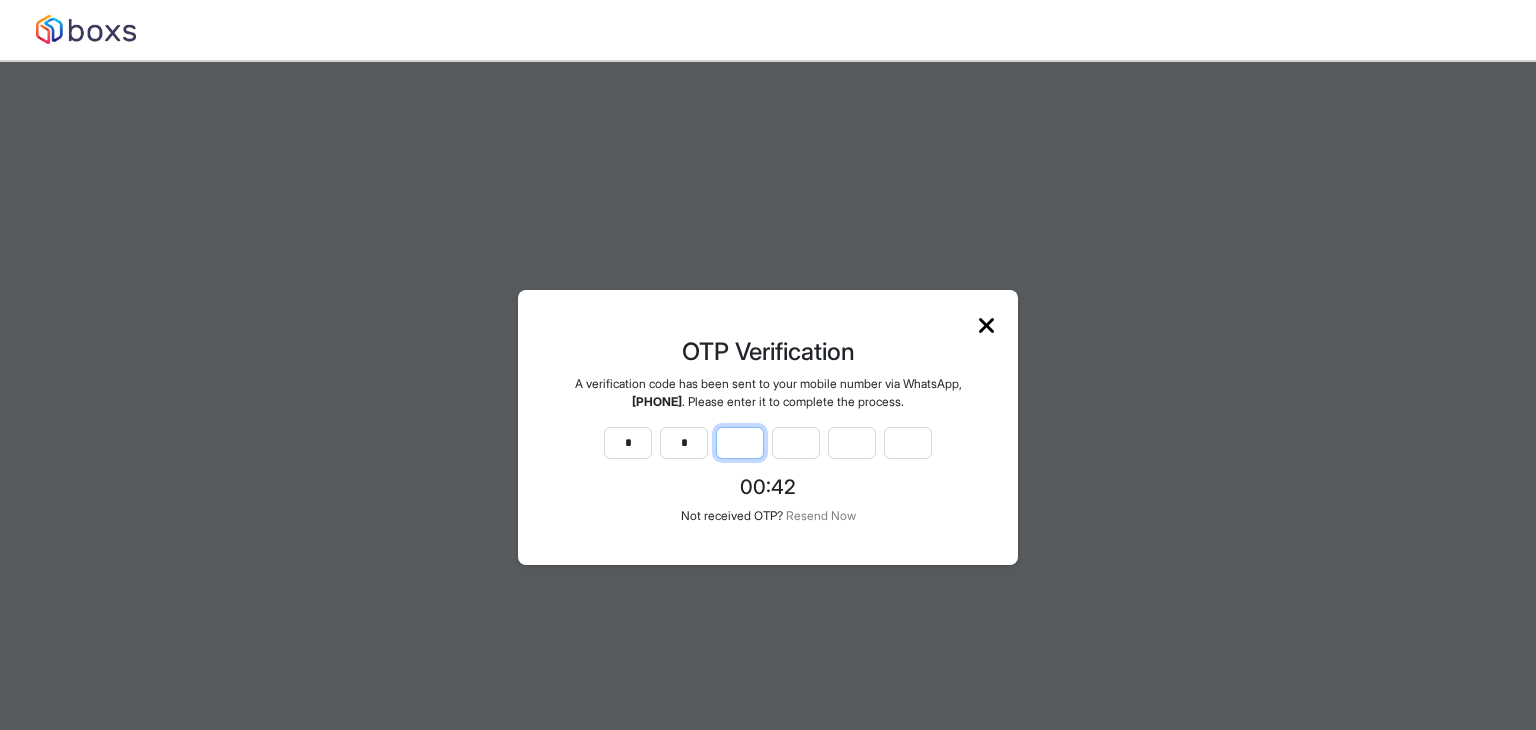 type 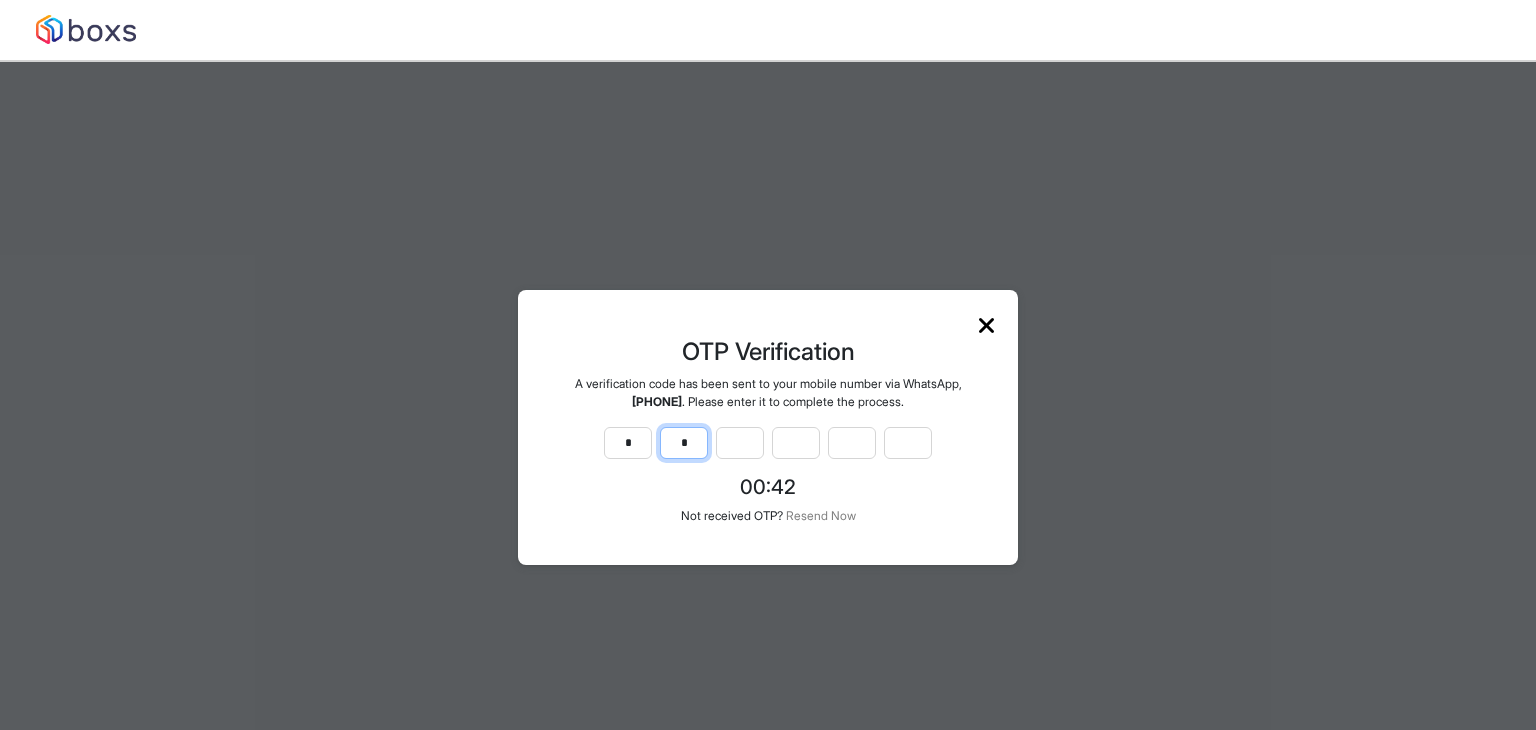 drag, startPoint x: 706, startPoint y: 432, endPoint x: 633, endPoint y: 441, distance: 73.552704 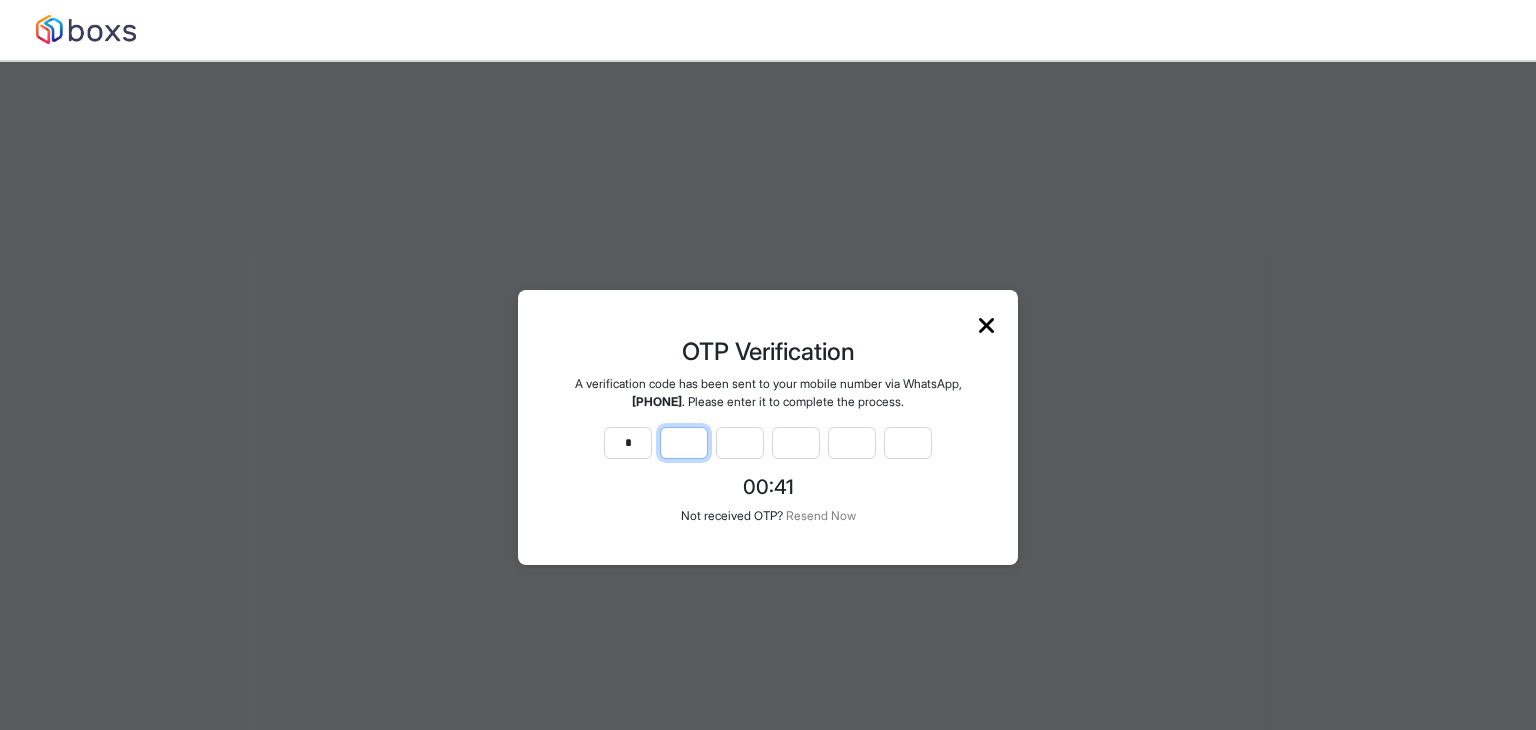 type 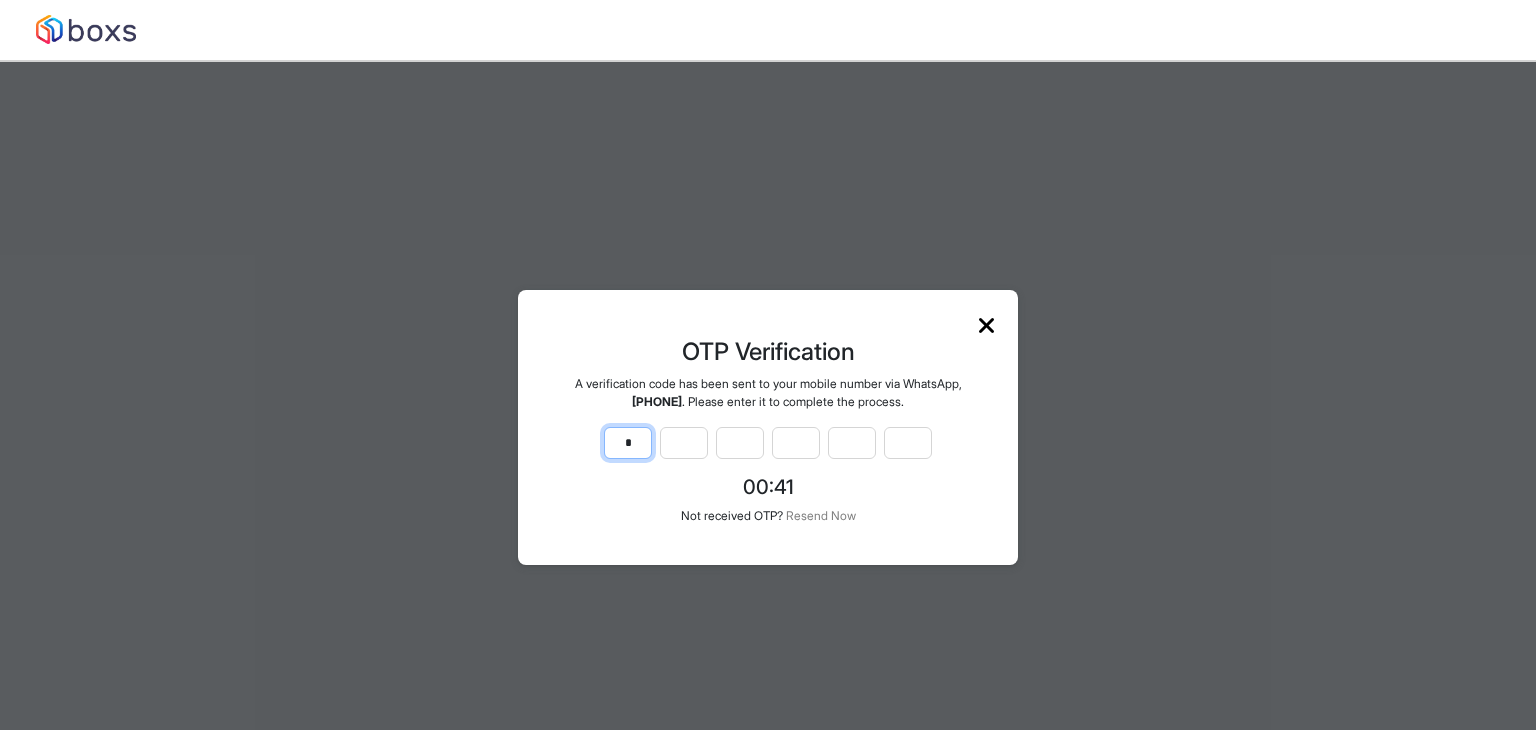drag, startPoint x: 640, startPoint y: 439, endPoint x: 566, endPoint y: 434, distance: 74.168724 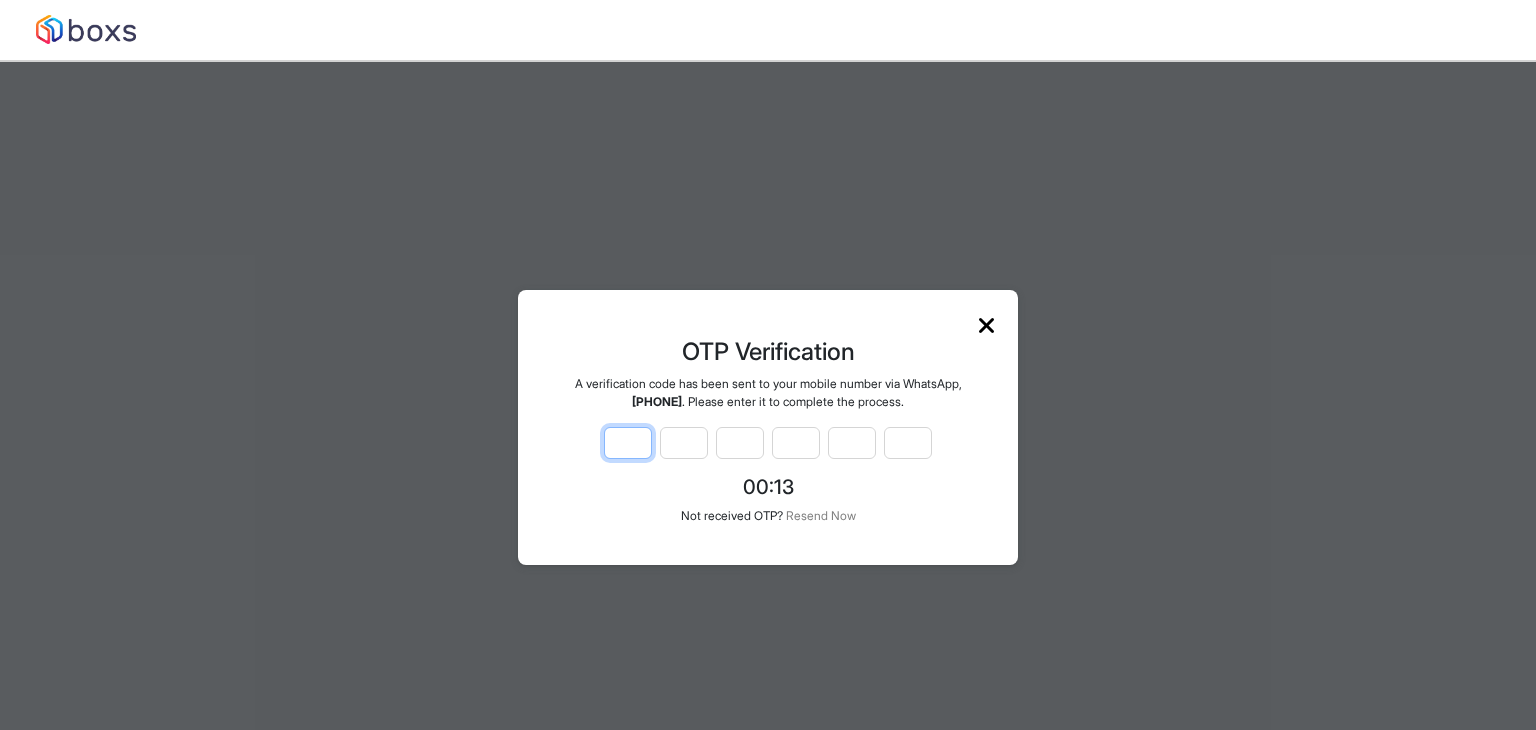 type on "*" 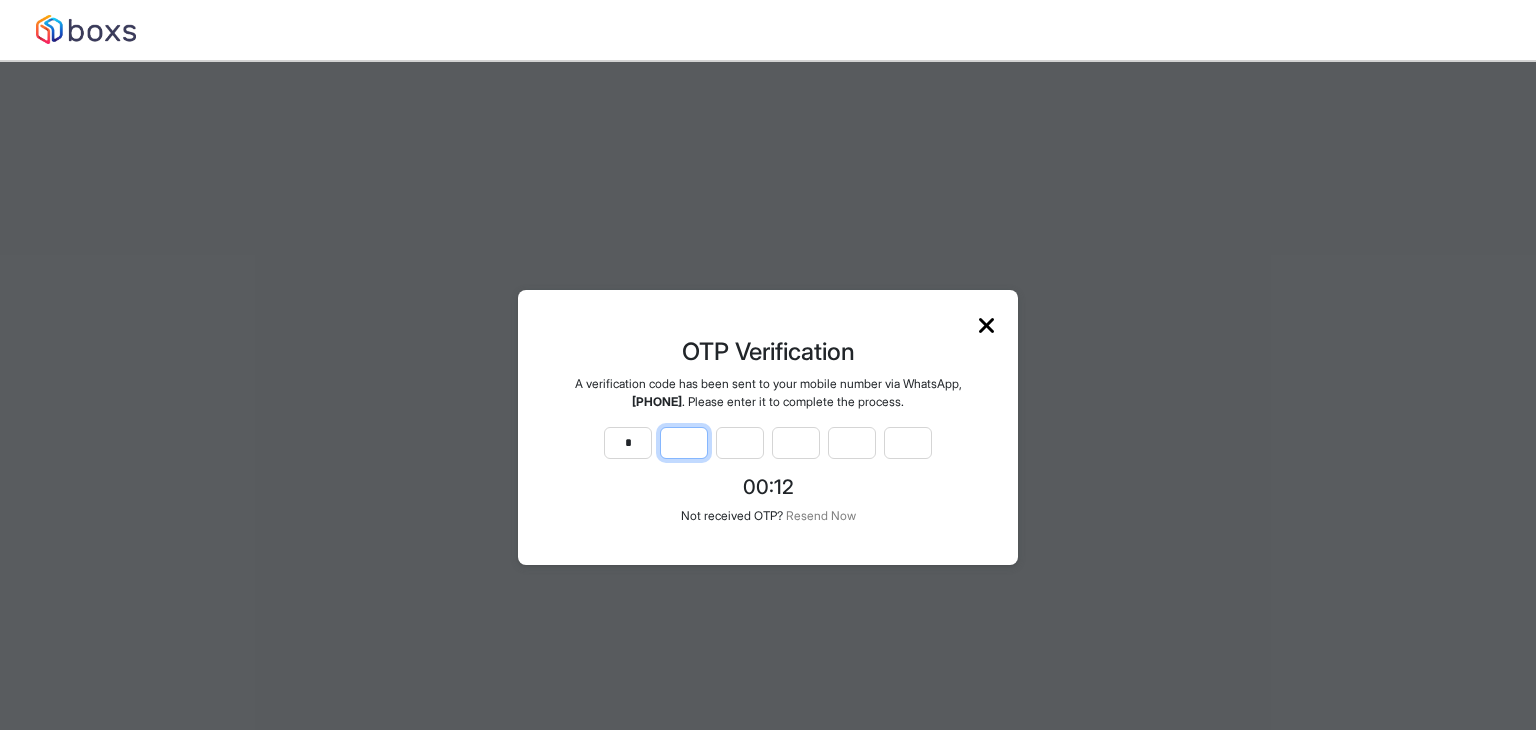 type on "*" 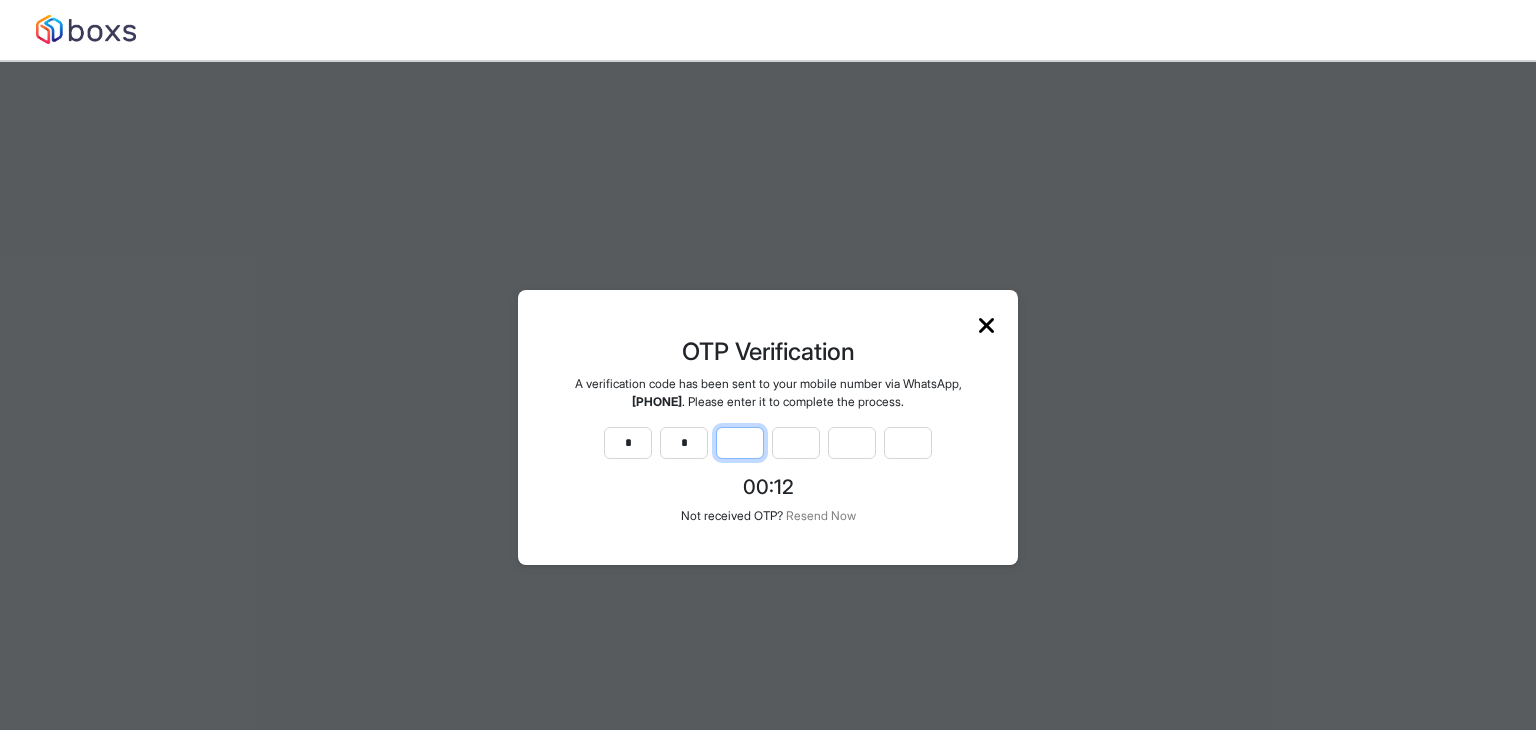 type on "*" 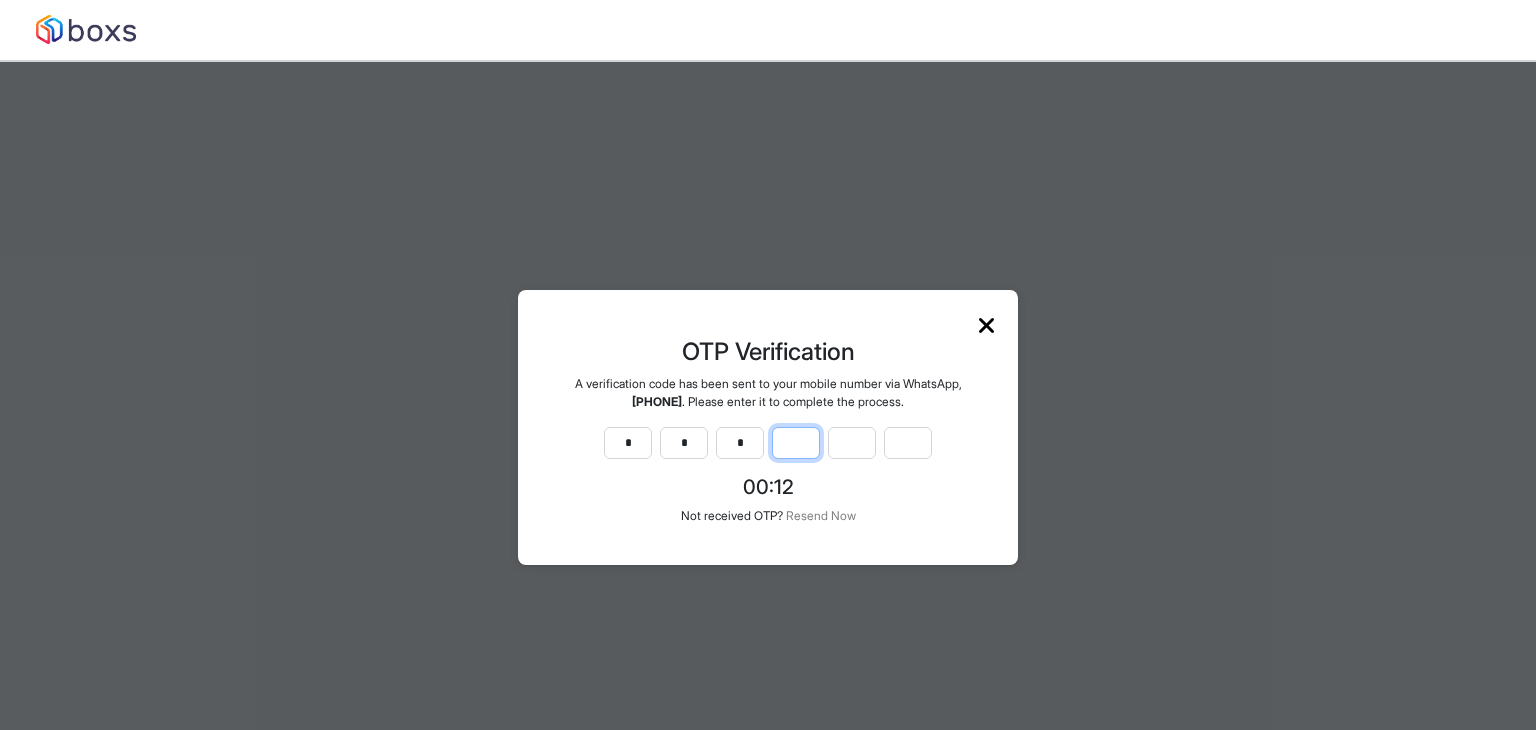 type on "*" 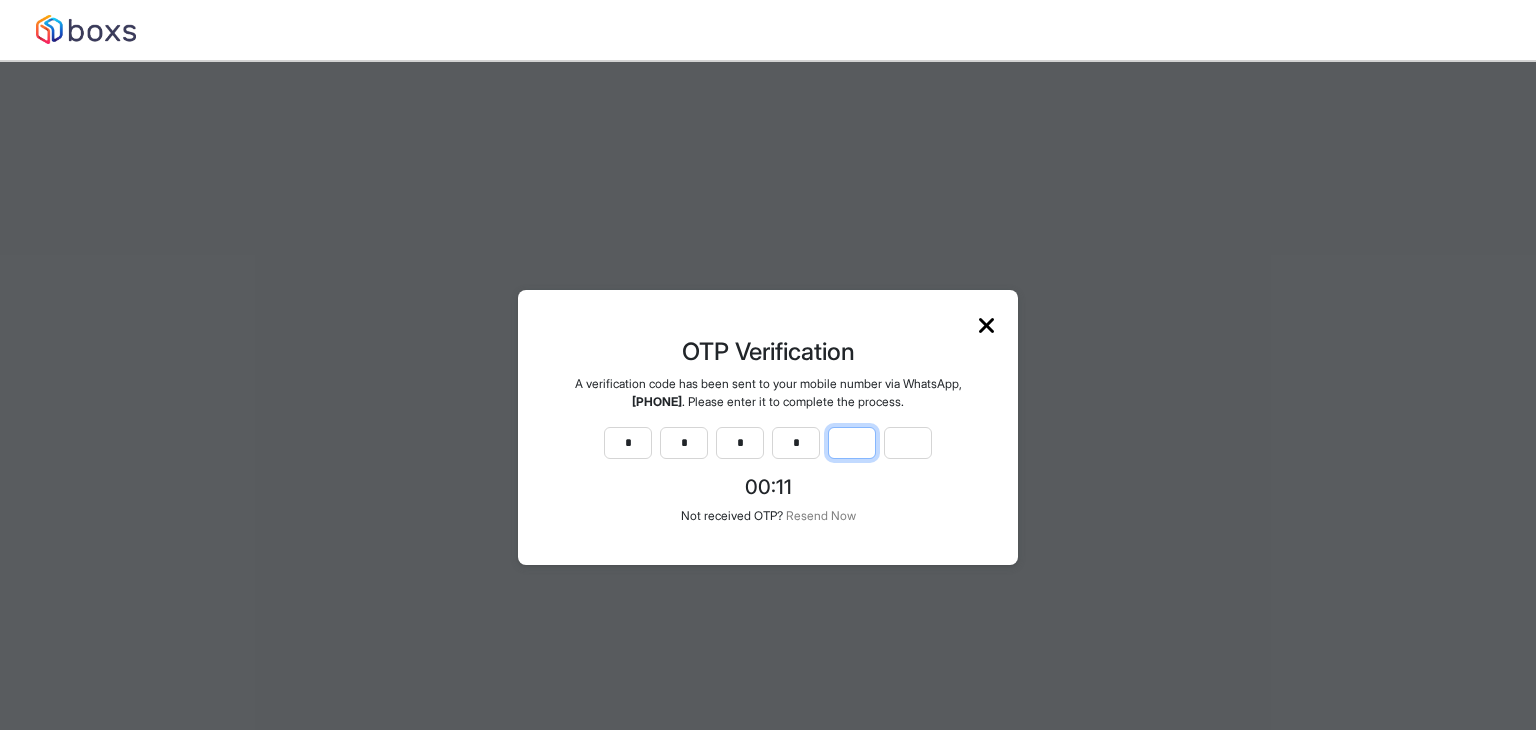 type on "*" 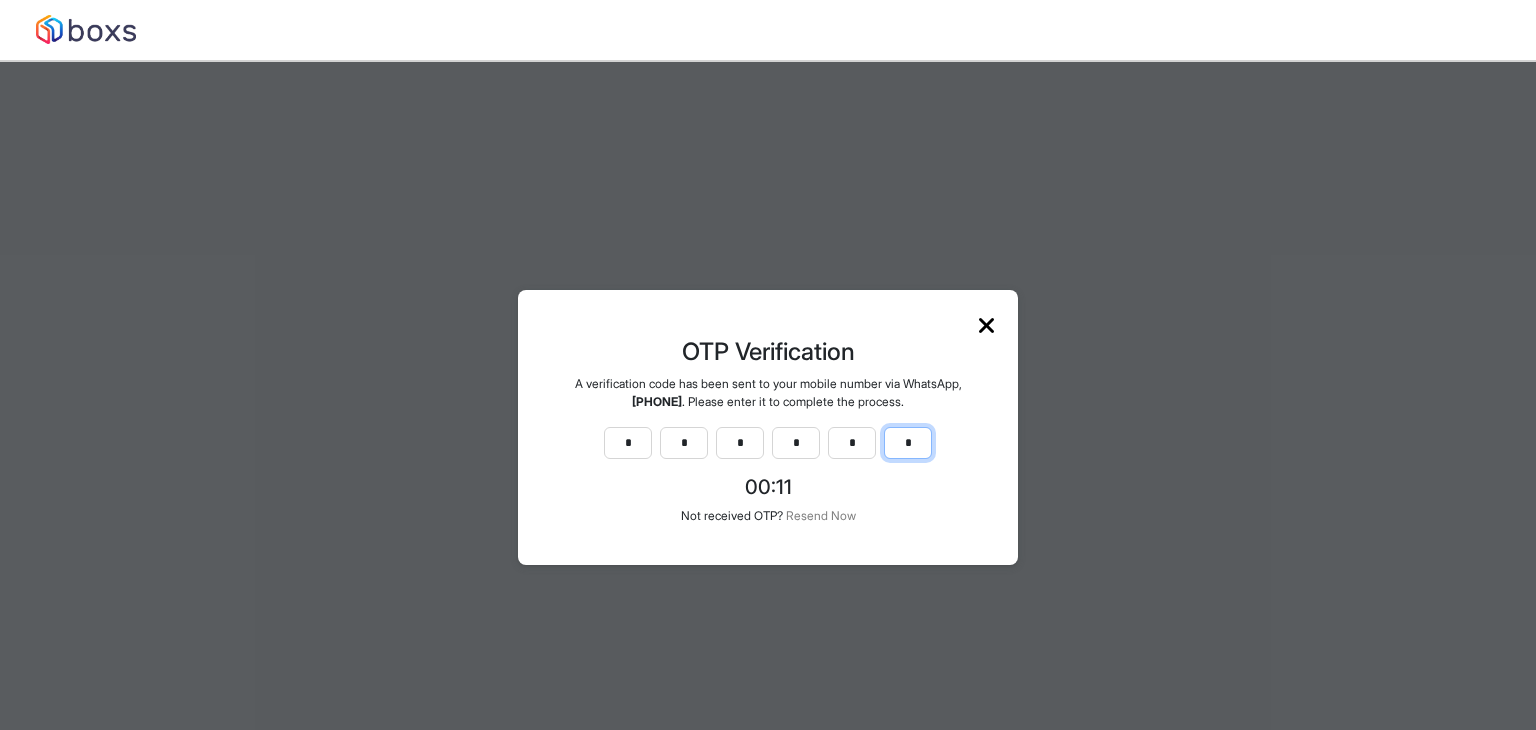 type on "*" 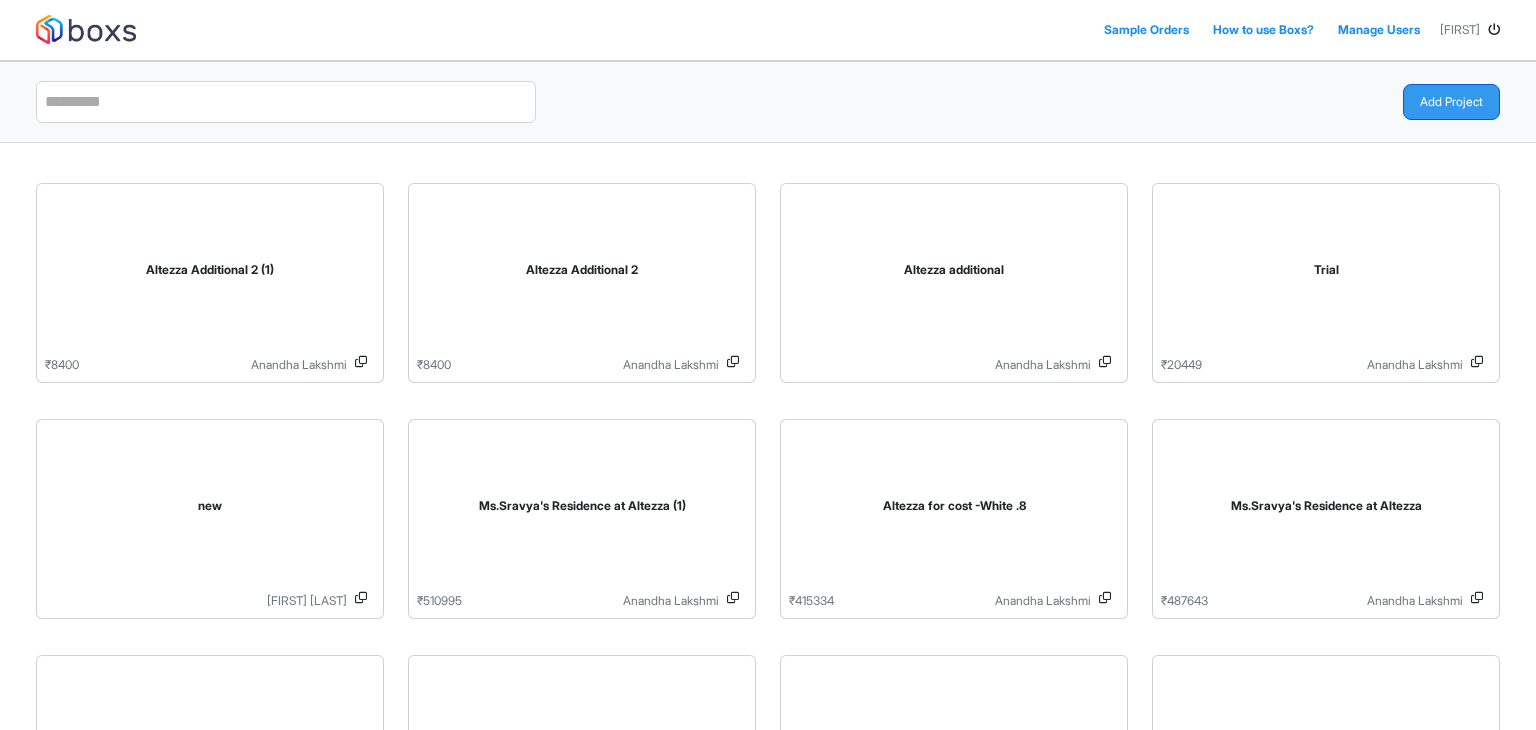 click on "Add Project" at bounding box center [1451, 102] 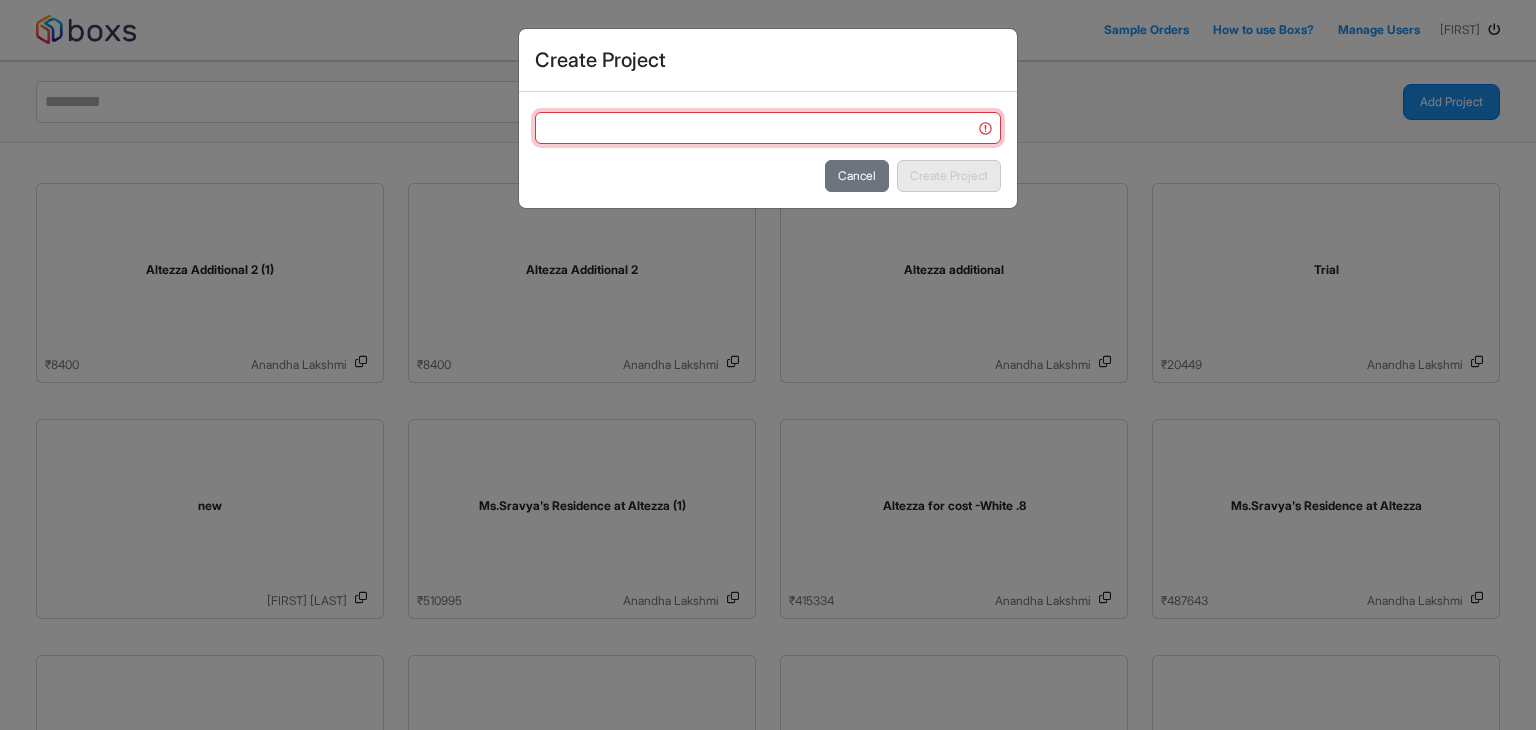 click at bounding box center [768, 128] 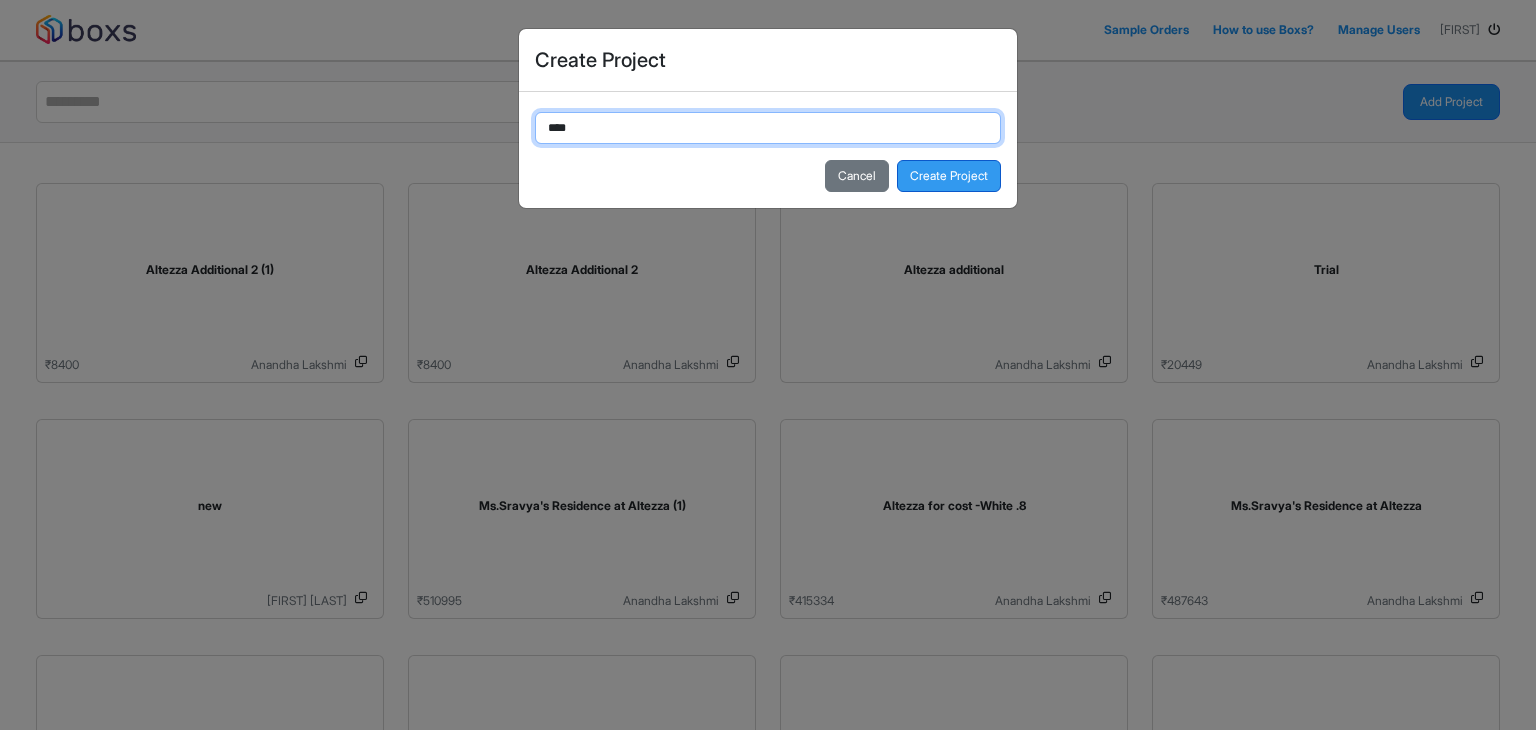 type on "****" 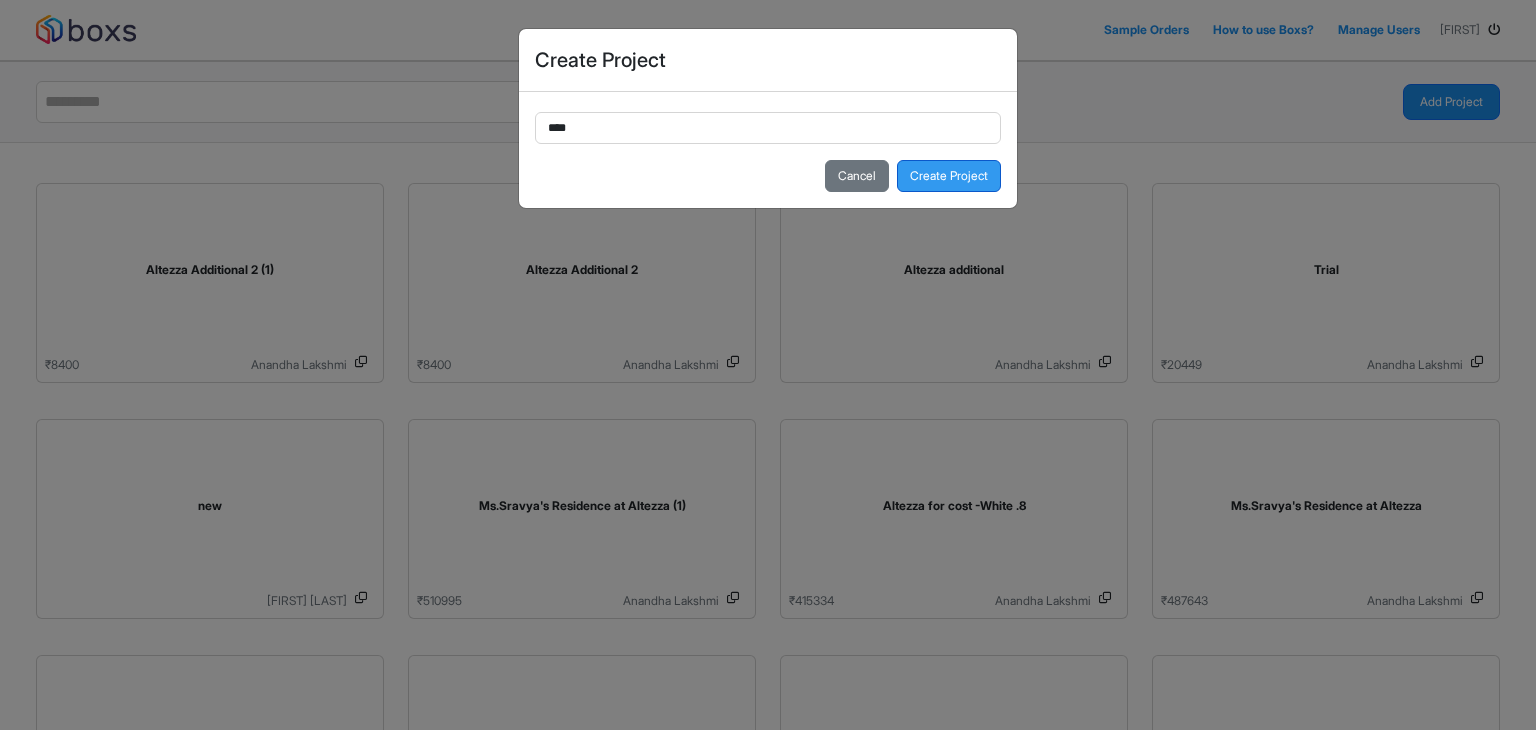 click on "Create Project" at bounding box center [949, 176] 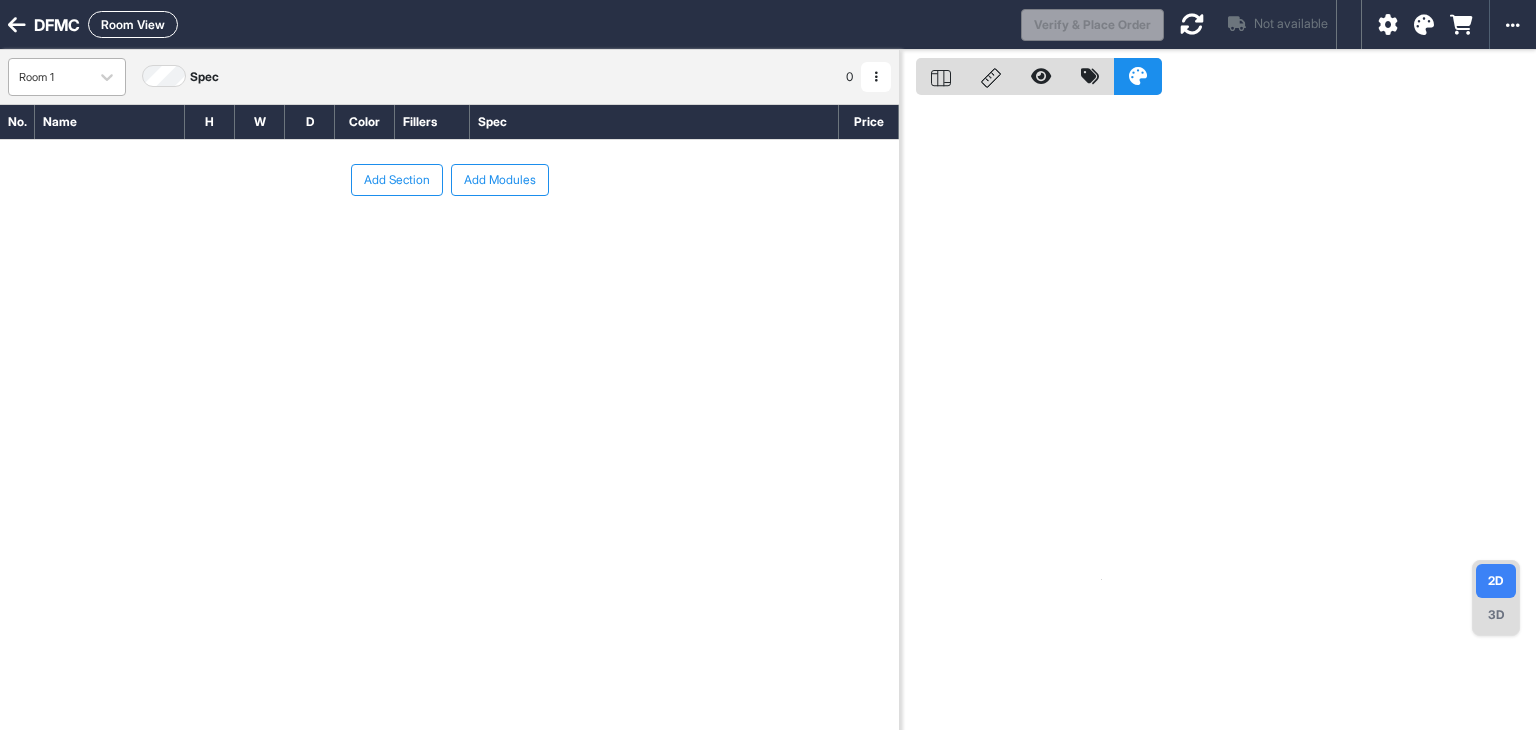 click on "Room 1" at bounding box center [49, 77] 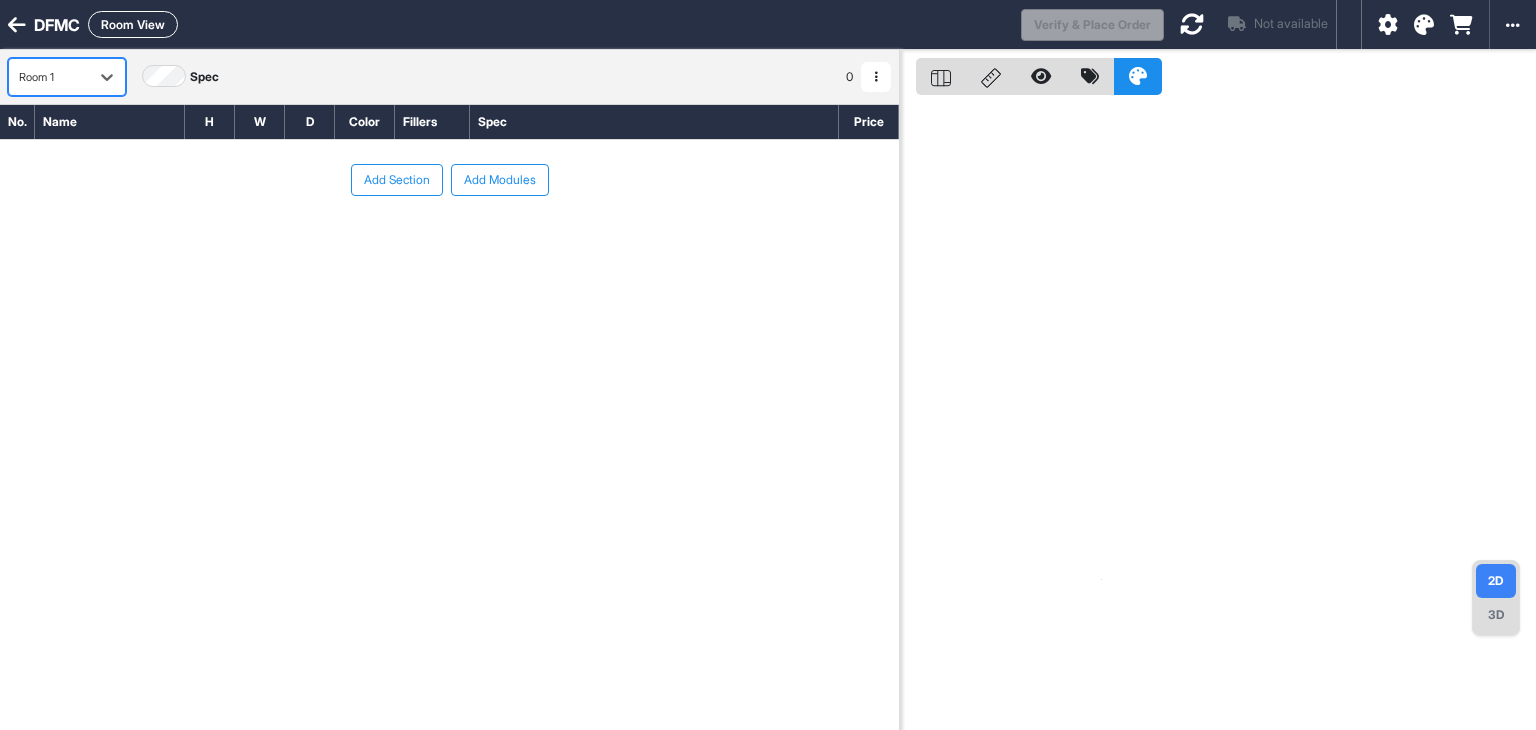 click on "Room 1" at bounding box center [49, 77] 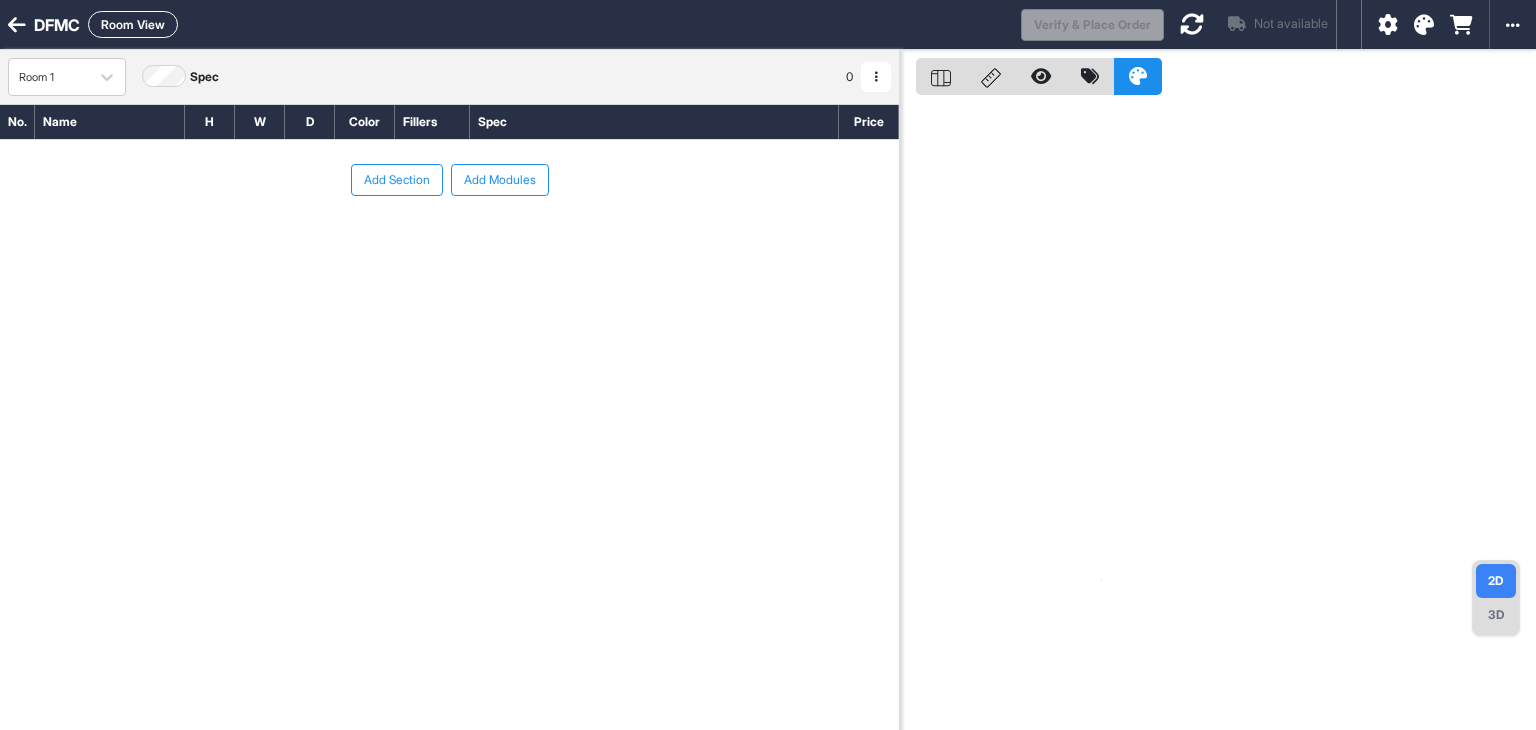 click on "No. Name H W D Color Fillers Spec Price
To pick up a draggable item, press the space bar.
While dragging, use the arrow keys to move the item.
Press space again to drop the item in its new position, or press escape to cancel.
Add Section Add Modules" at bounding box center (449, 396) 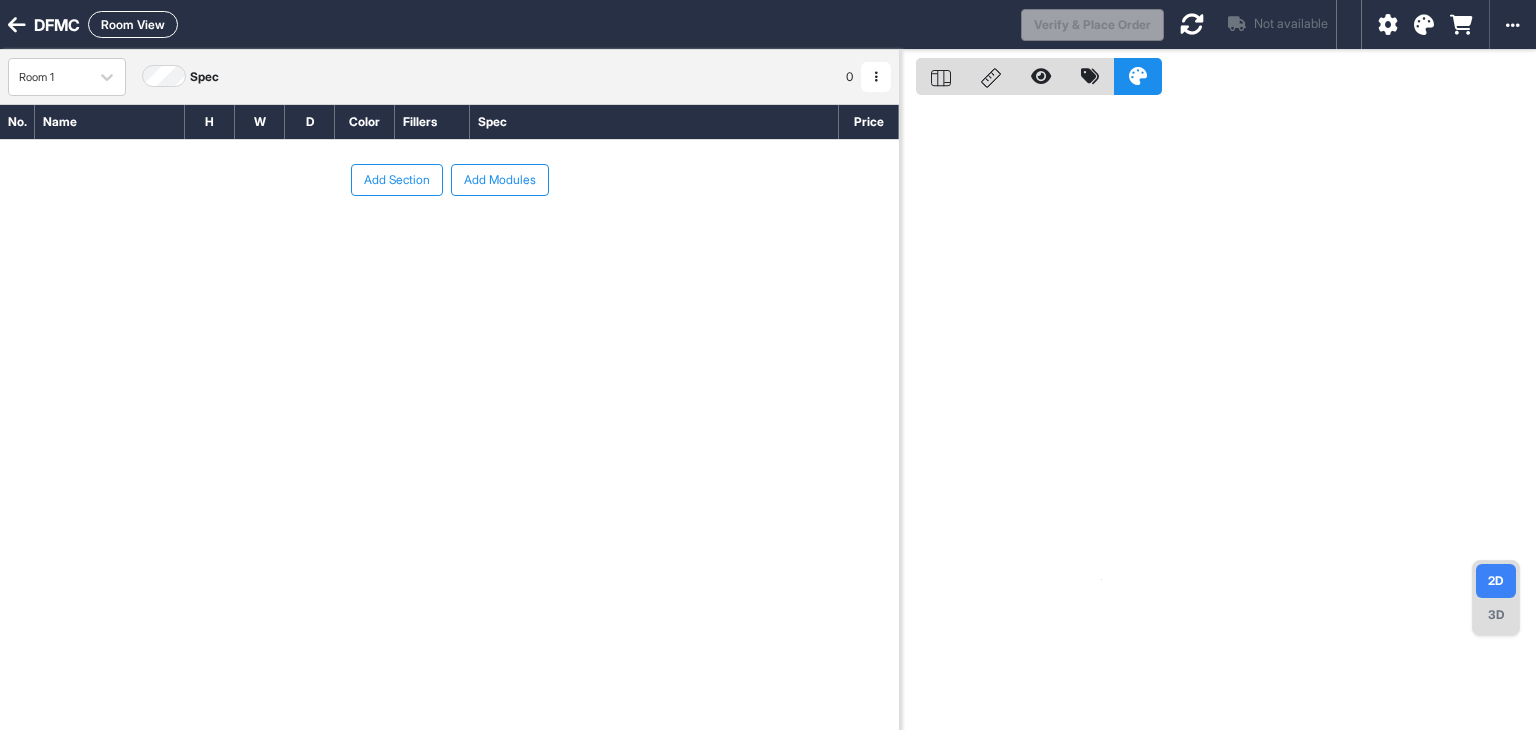 click on "Name" at bounding box center [110, 122] 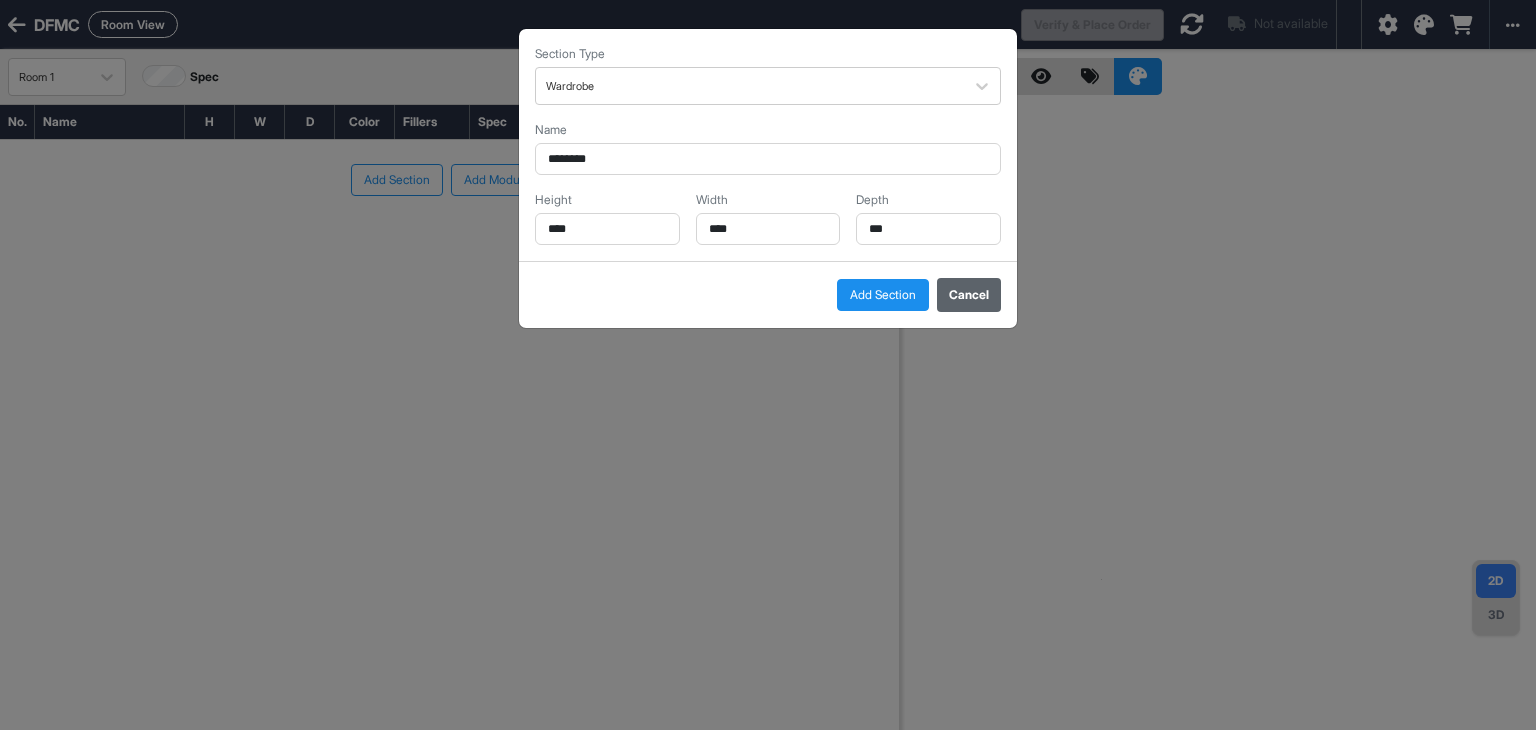click on "Cancel" at bounding box center (969, 295) 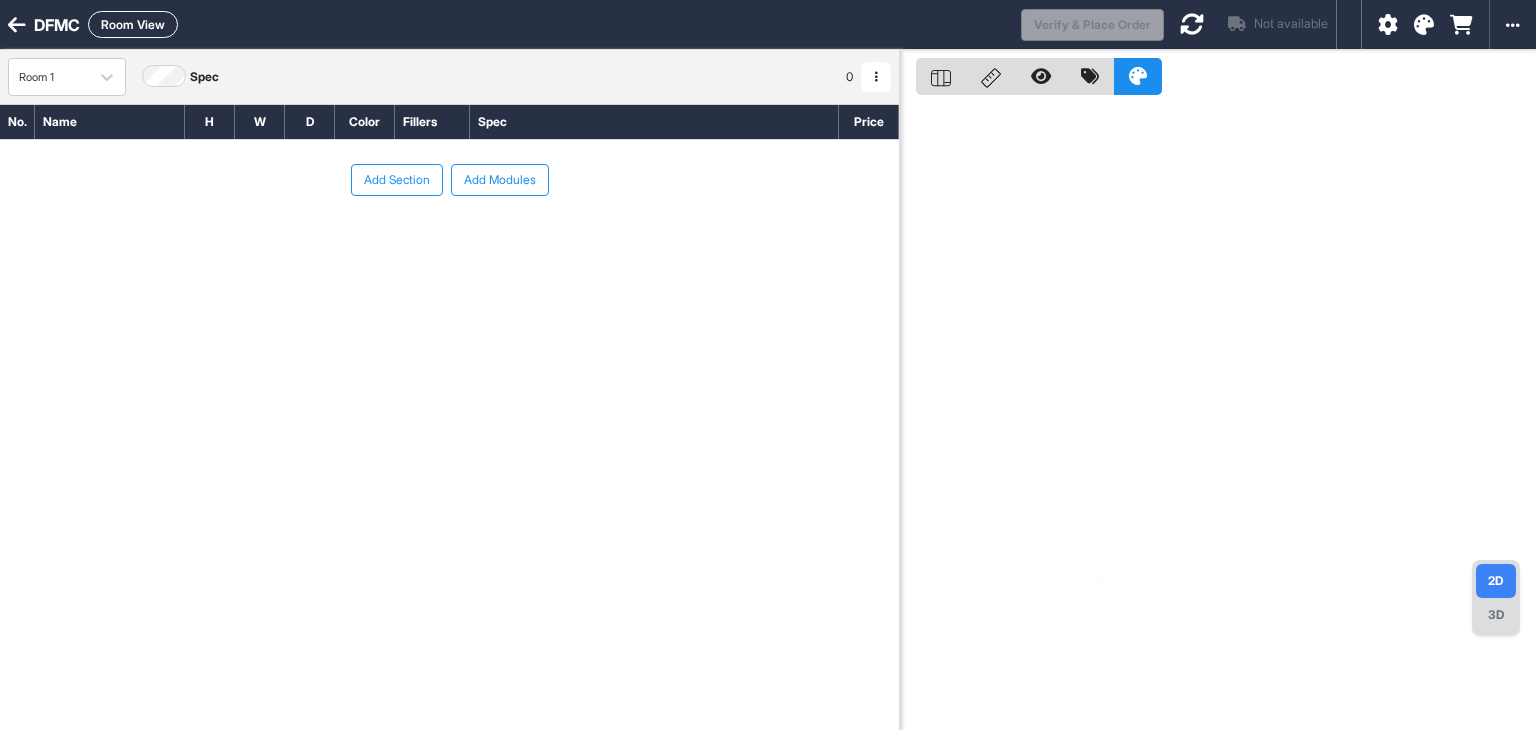 click at bounding box center (1218, 415) 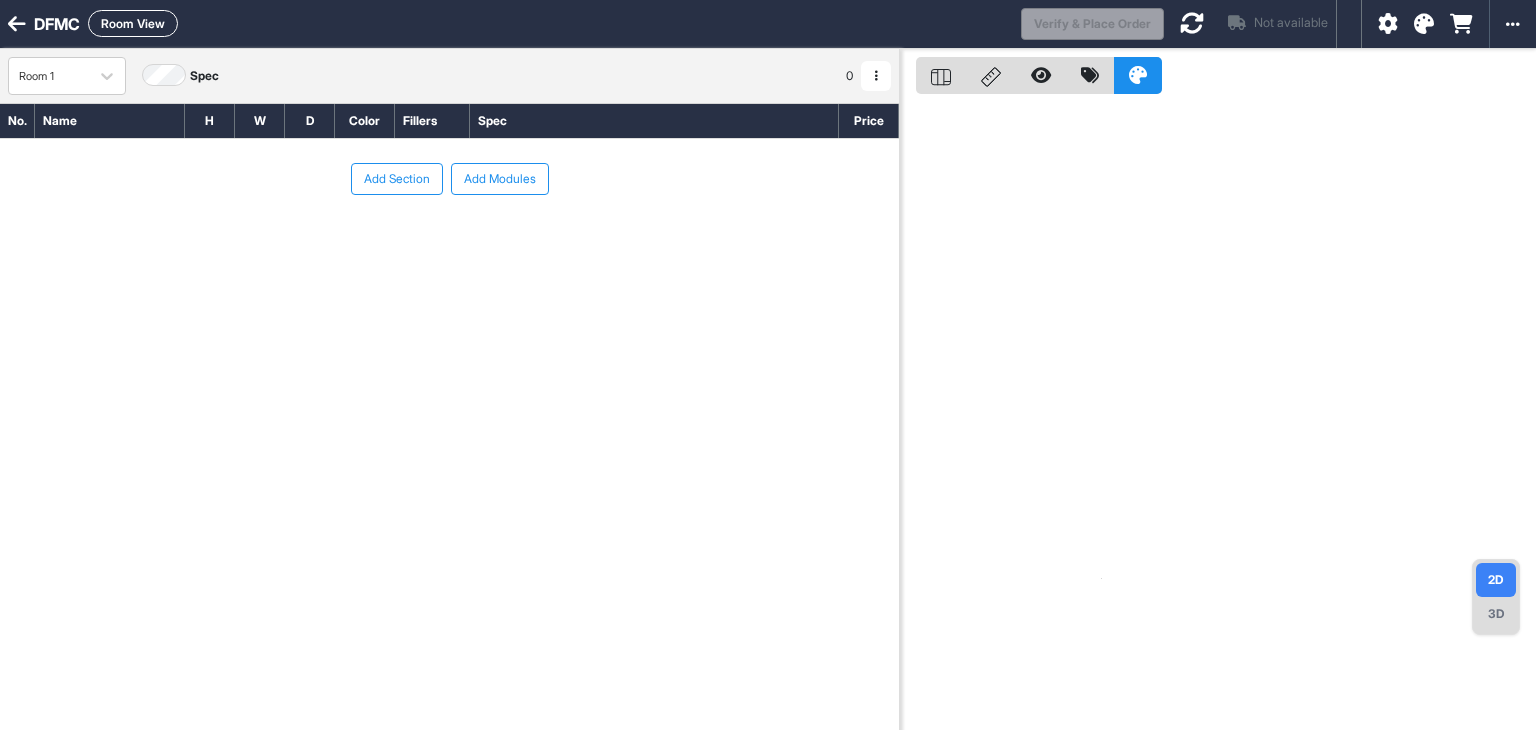 scroll, scrollTop: 0, scrollLeft: 0, axis: both 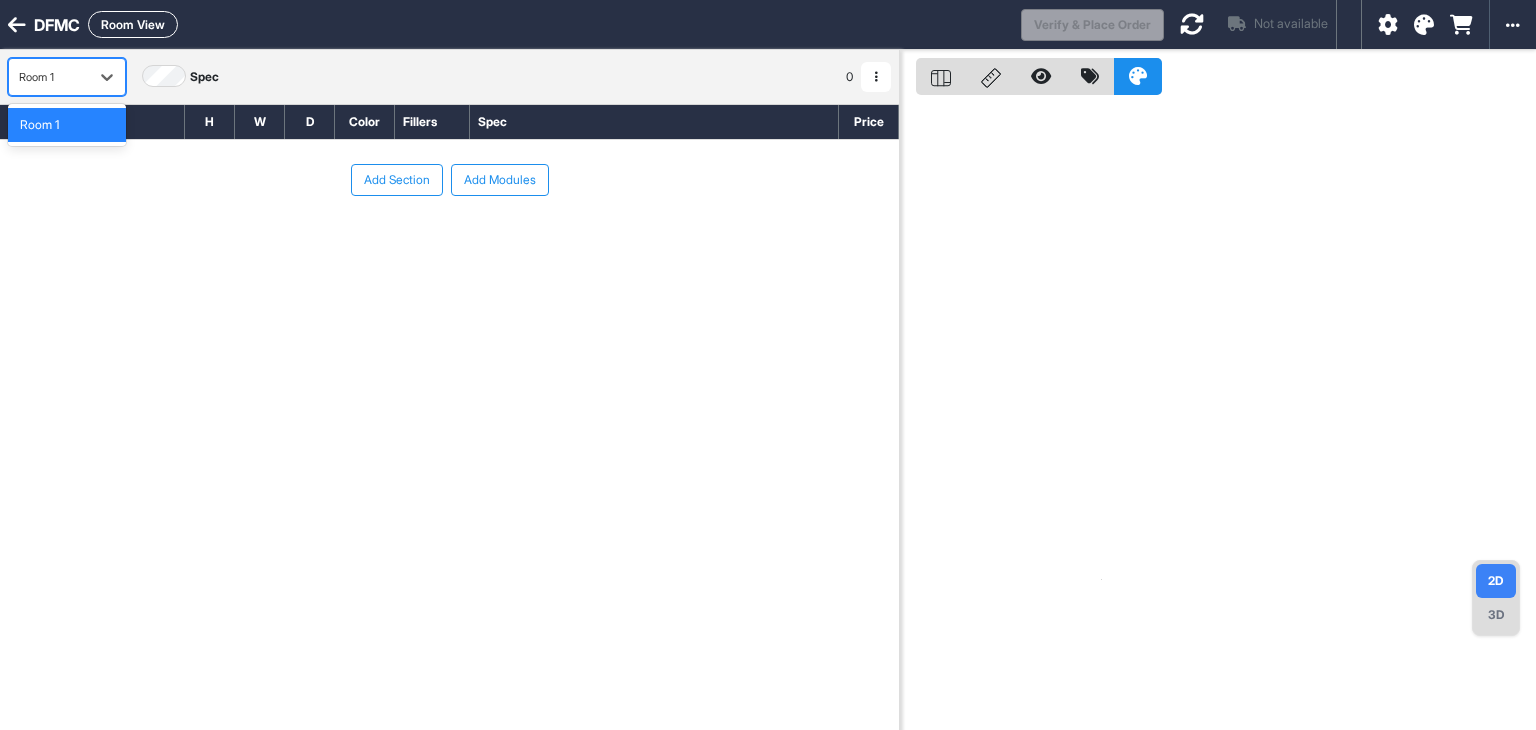 click on "Room 1" at bounding box center (49, 77) 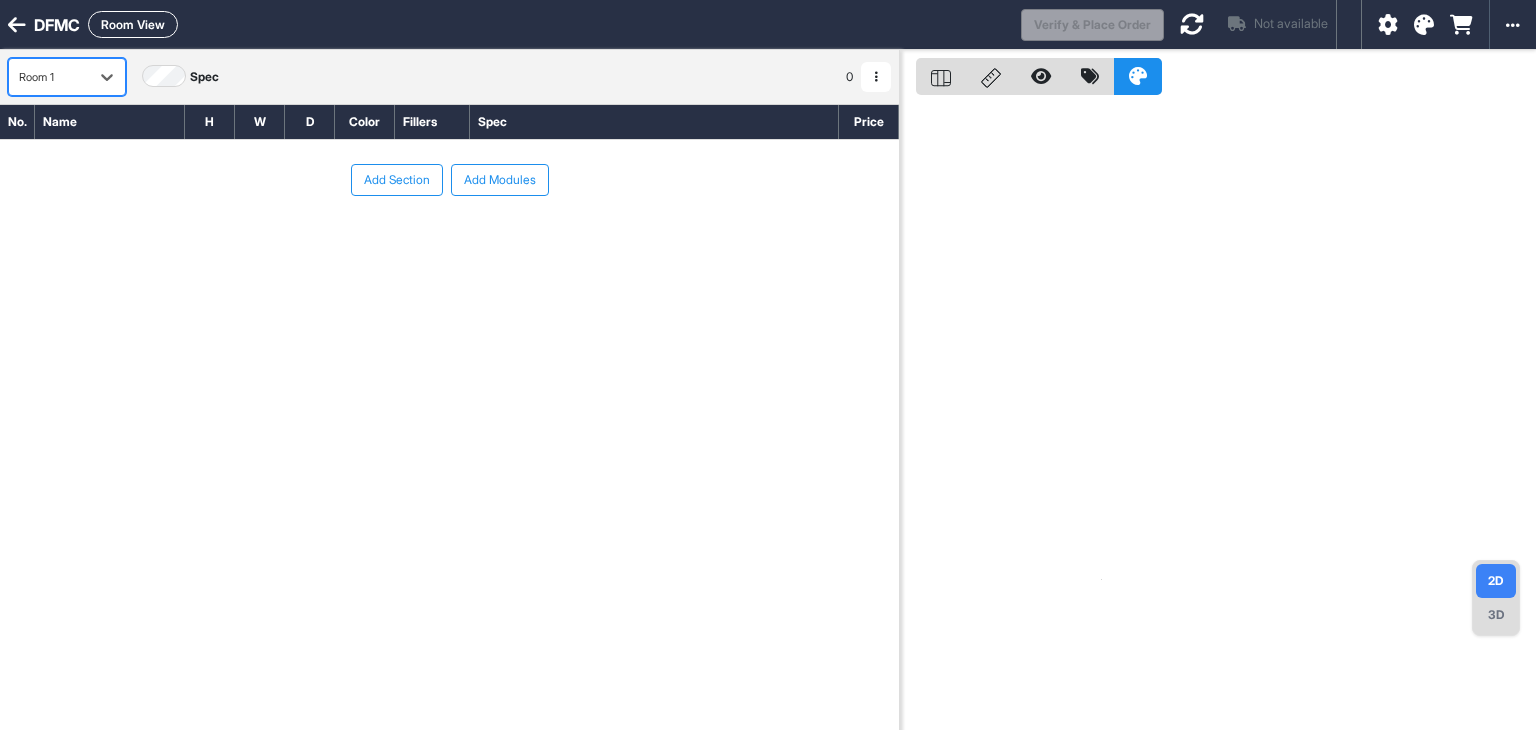 click on "Room 1" at bounding box center [49, 77] 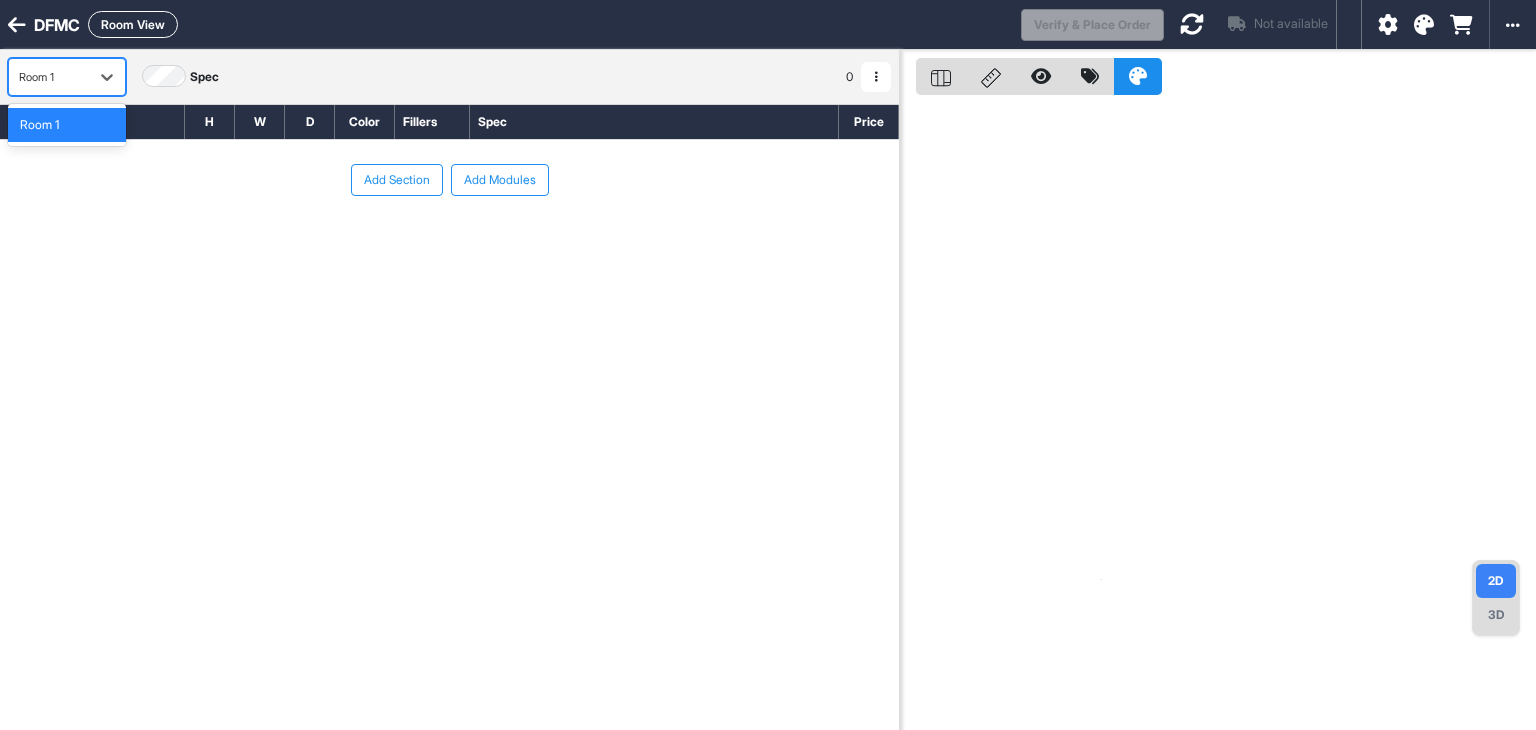 click on "Room 1" at bounding box center [49, 77] 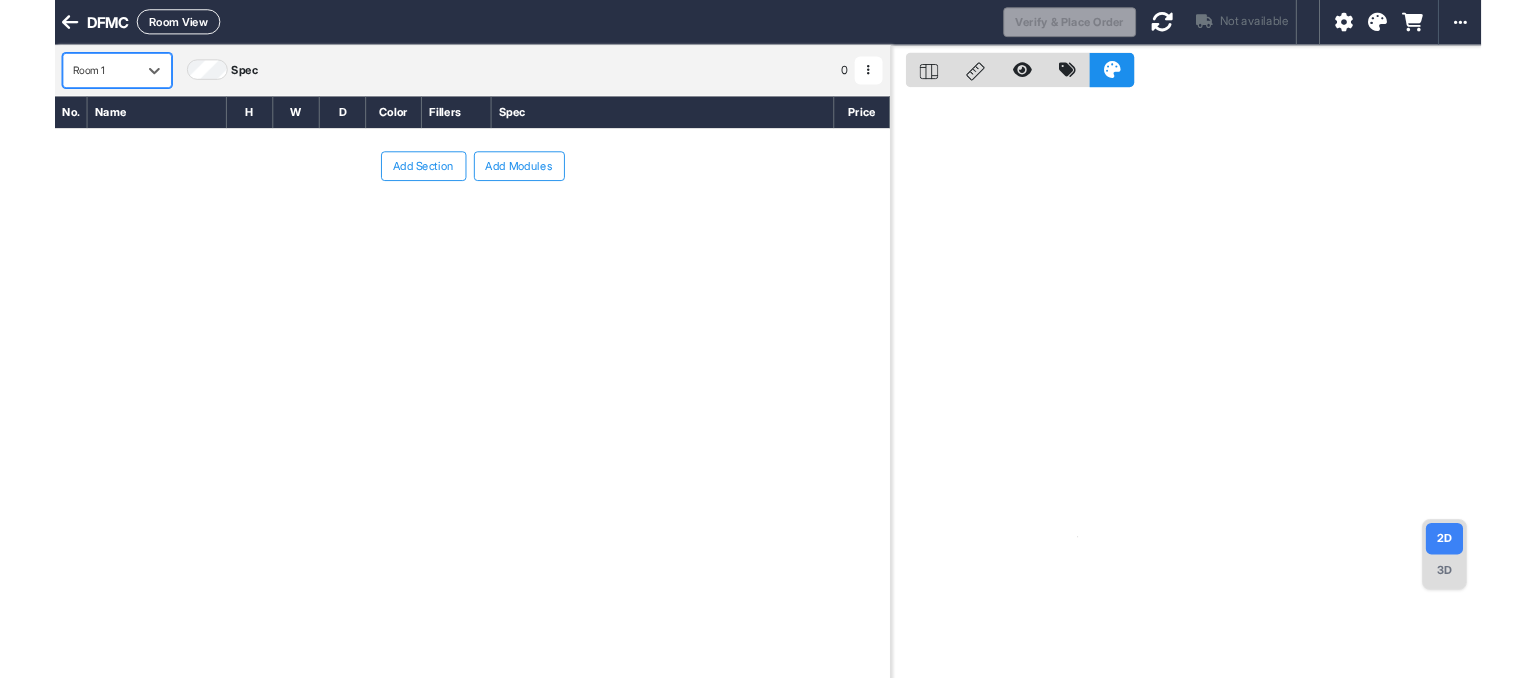 scroll, scrollTop: 0, scrollLeft: 0, axis: both 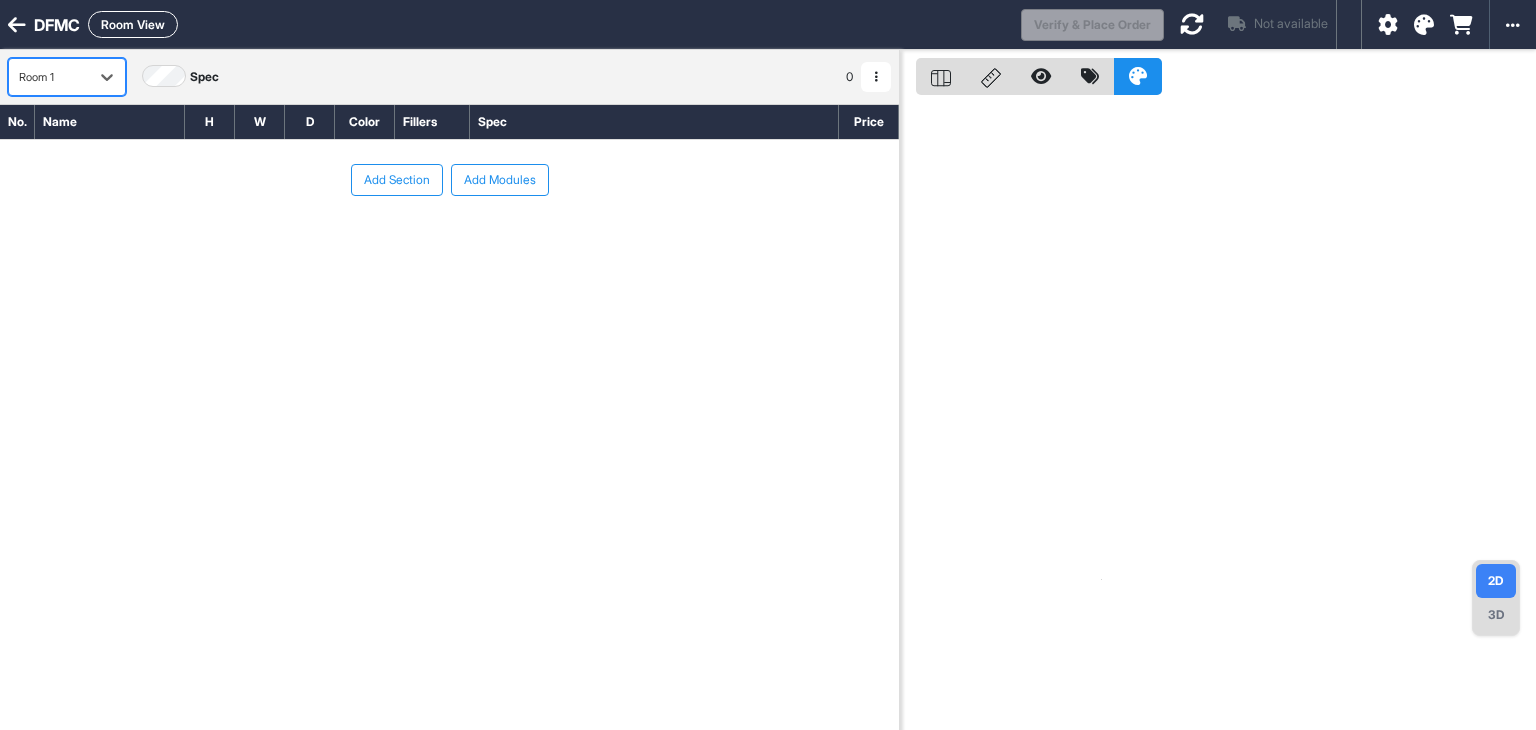 click on "3D" at bounding box center (1496, 615) 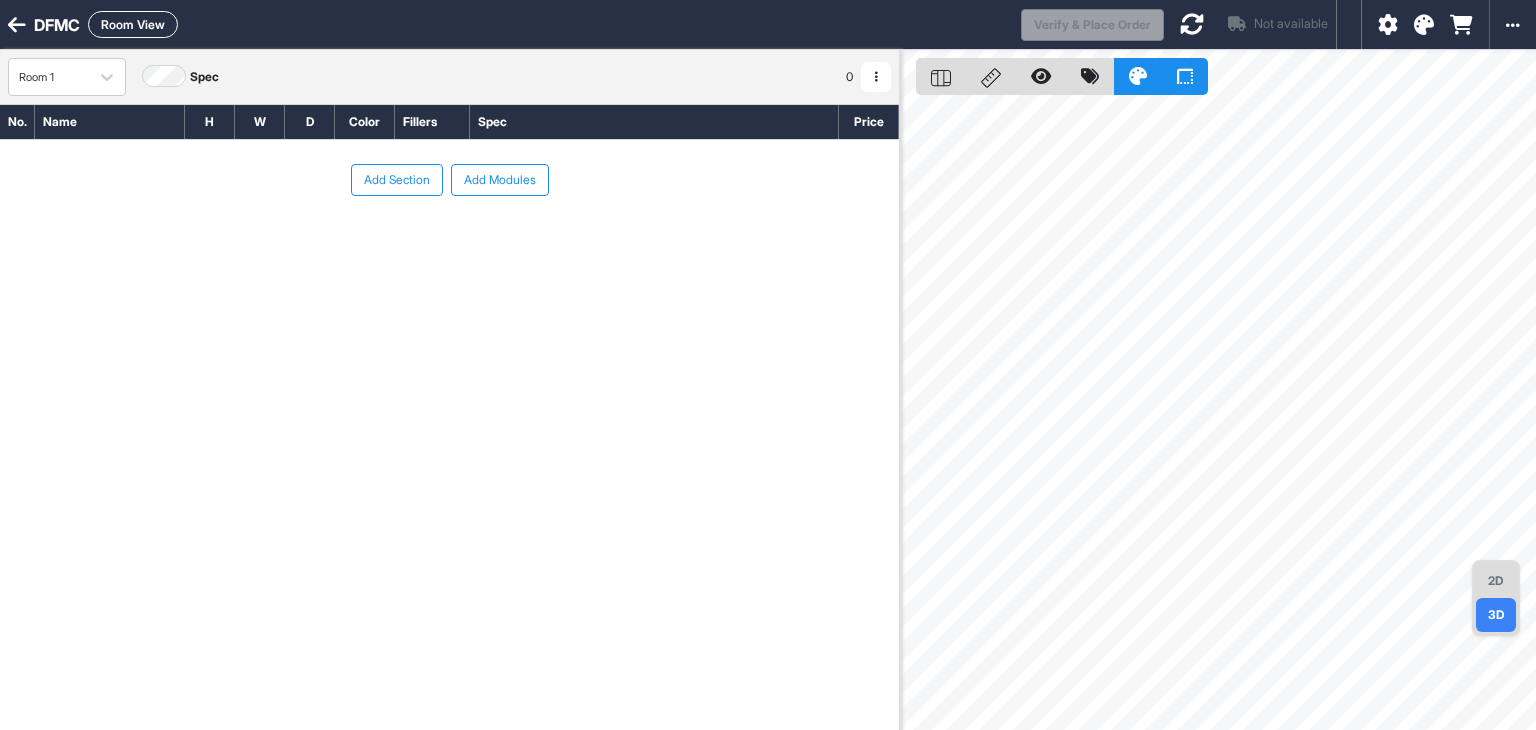 click on "2D" at bounding box center [1496, 581] 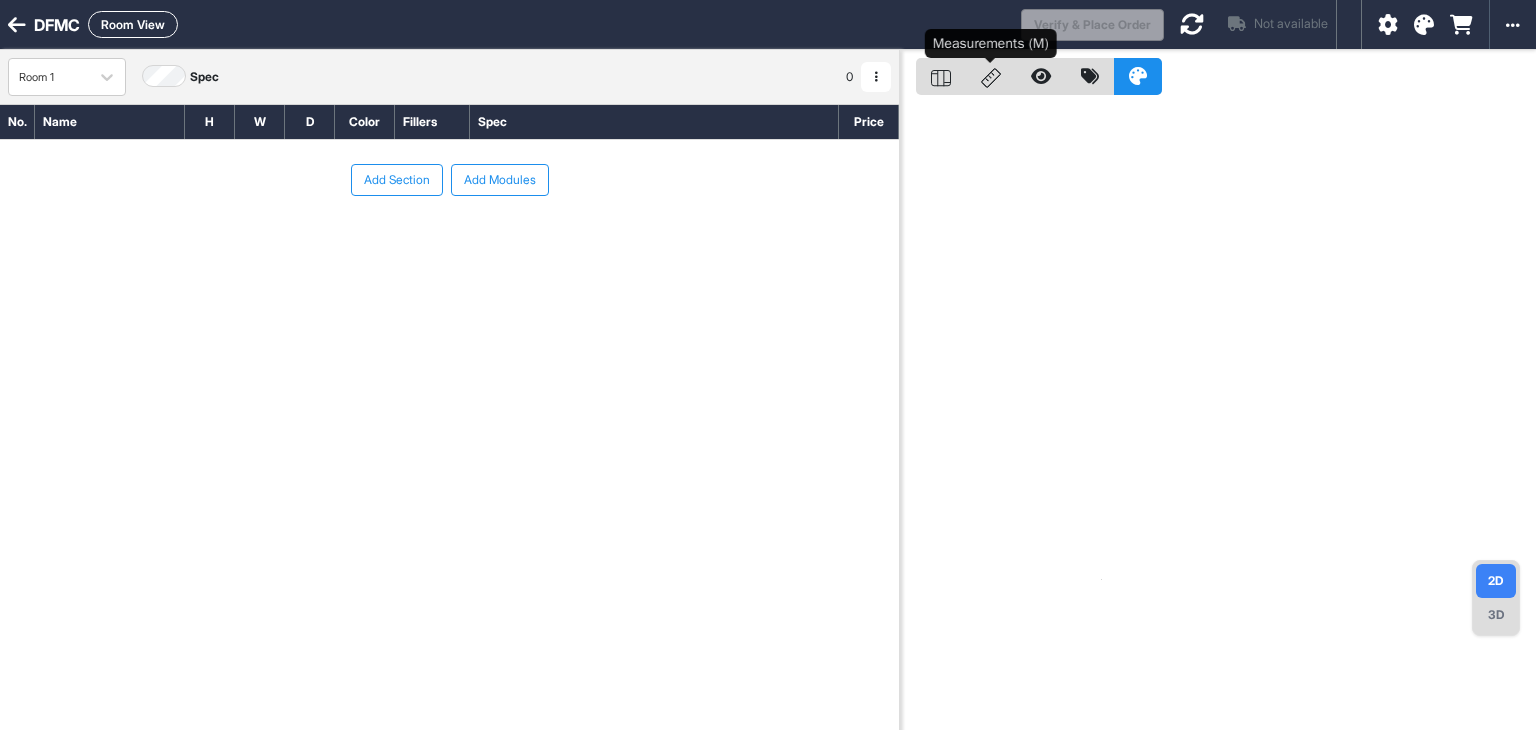 click 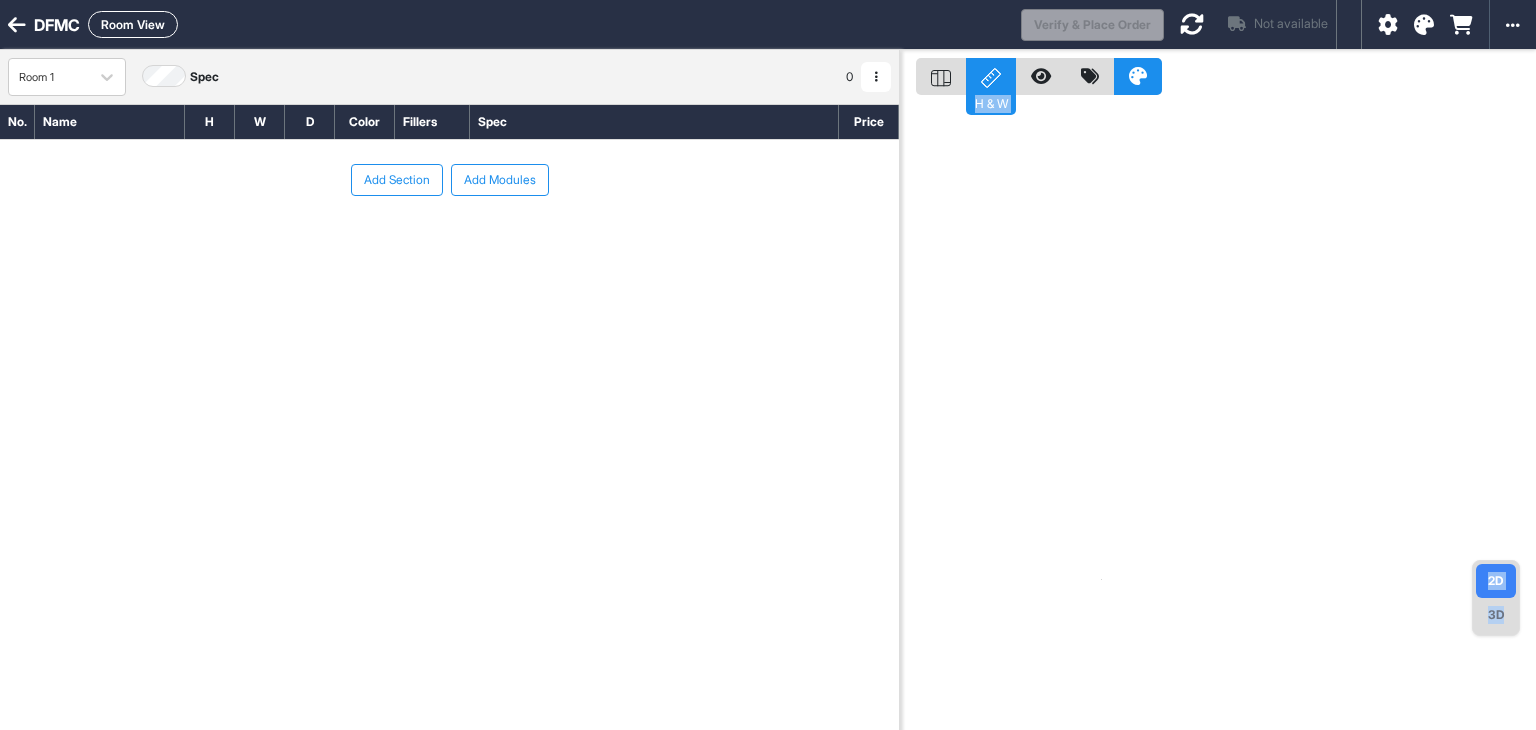 drag, startPoint x: 654, startPoint y: 289, endPoint x: 979, endPoint y: 299, distance: 325.1538 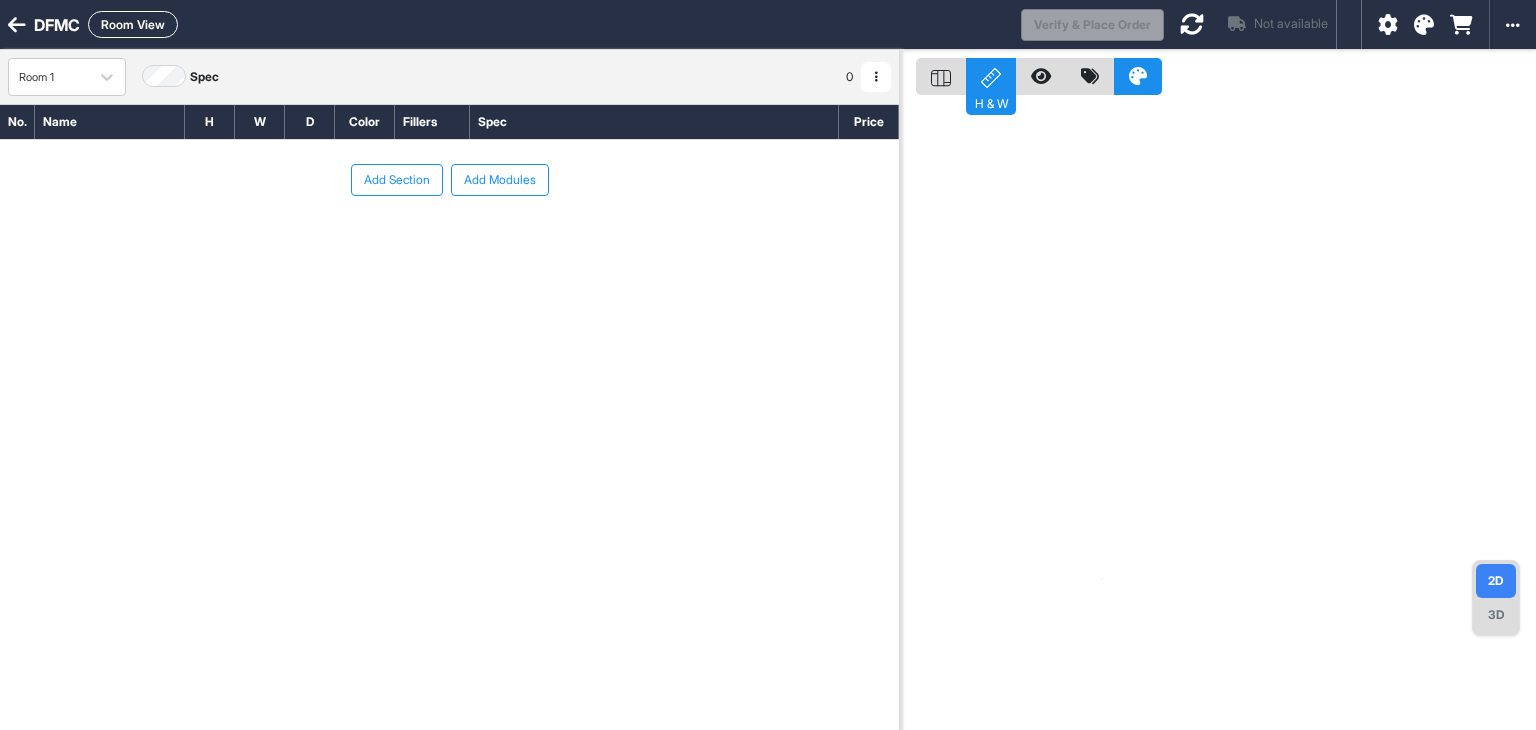 click at bounding box center [941, 76] 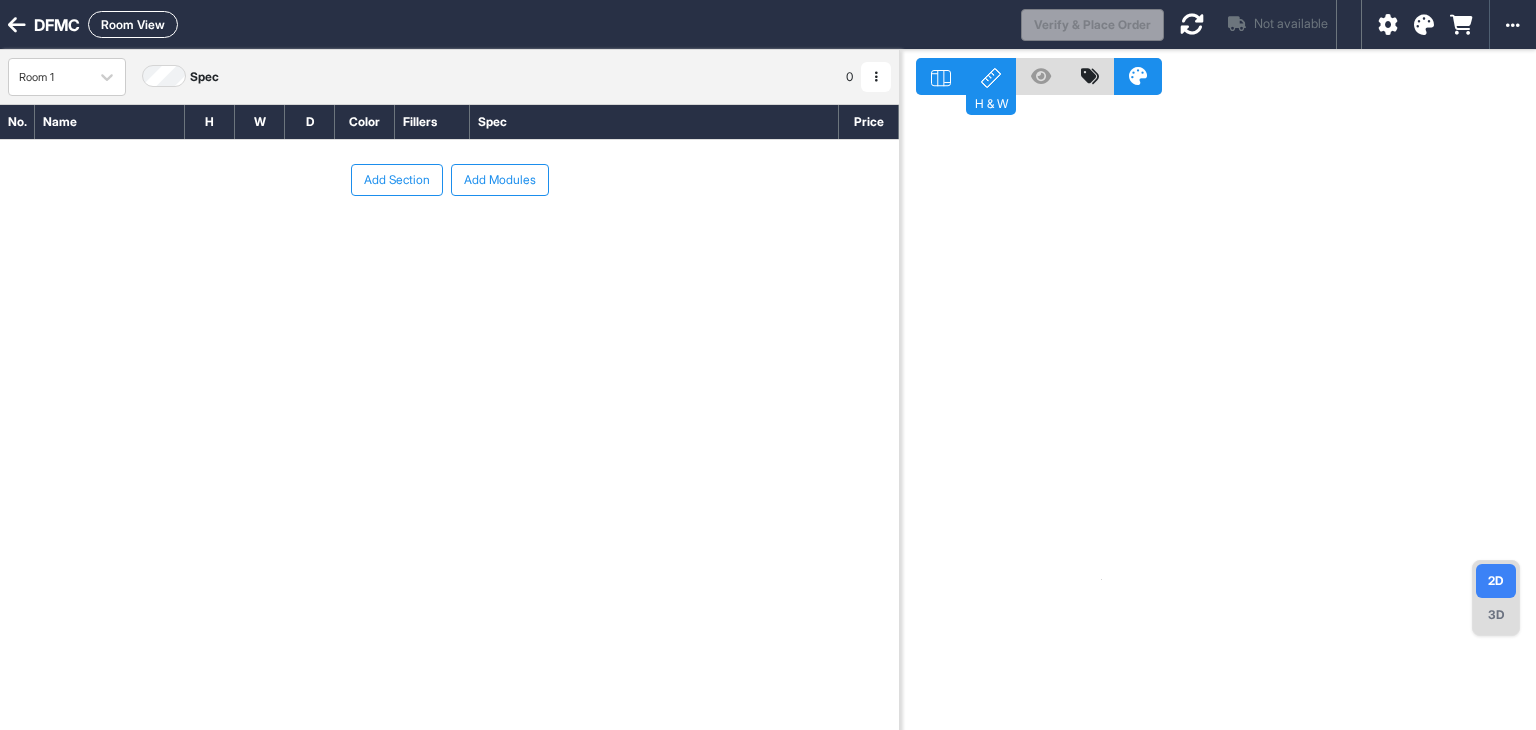 click on "H" at bounding box center (210, 122) 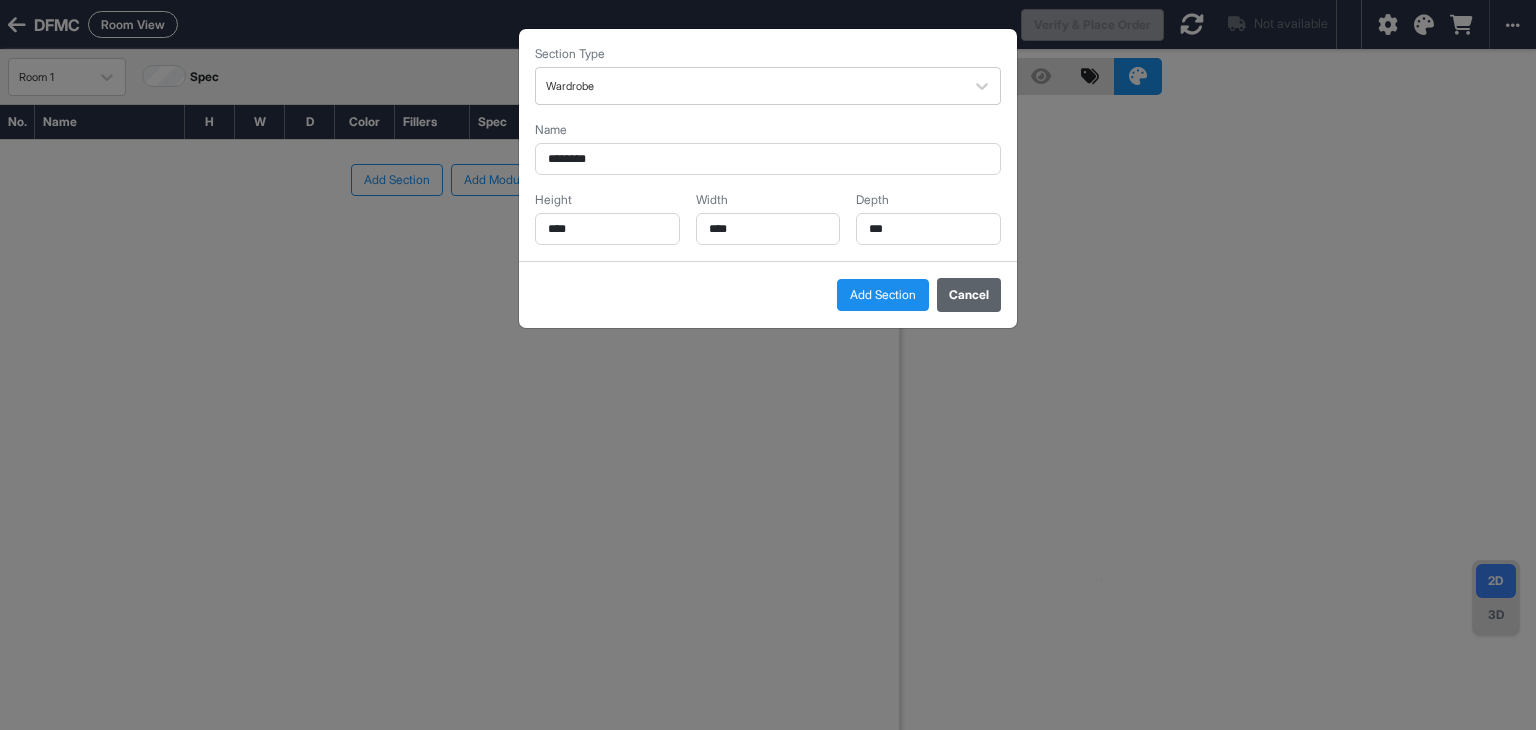 click on "Cancel" at bounding box center [969, 295] 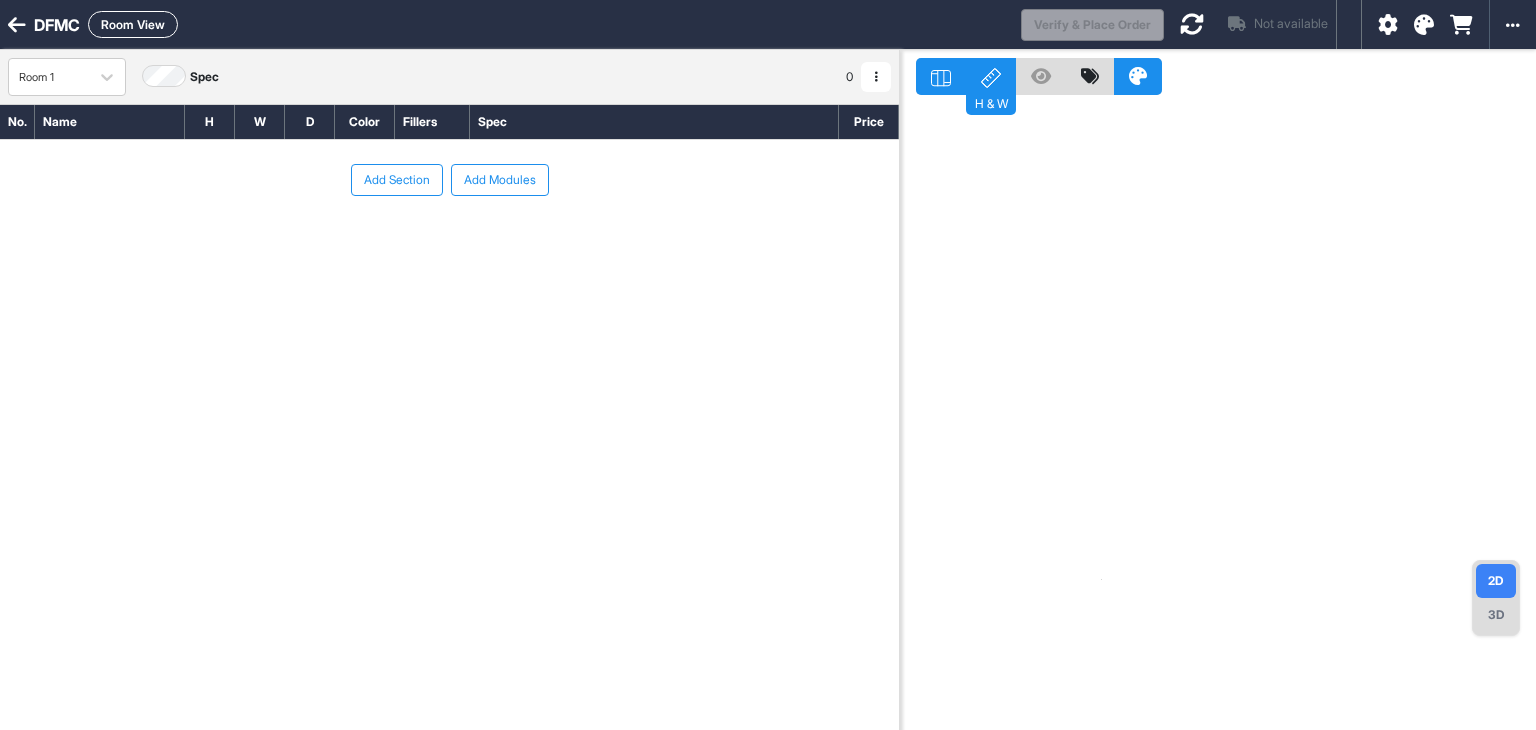 type 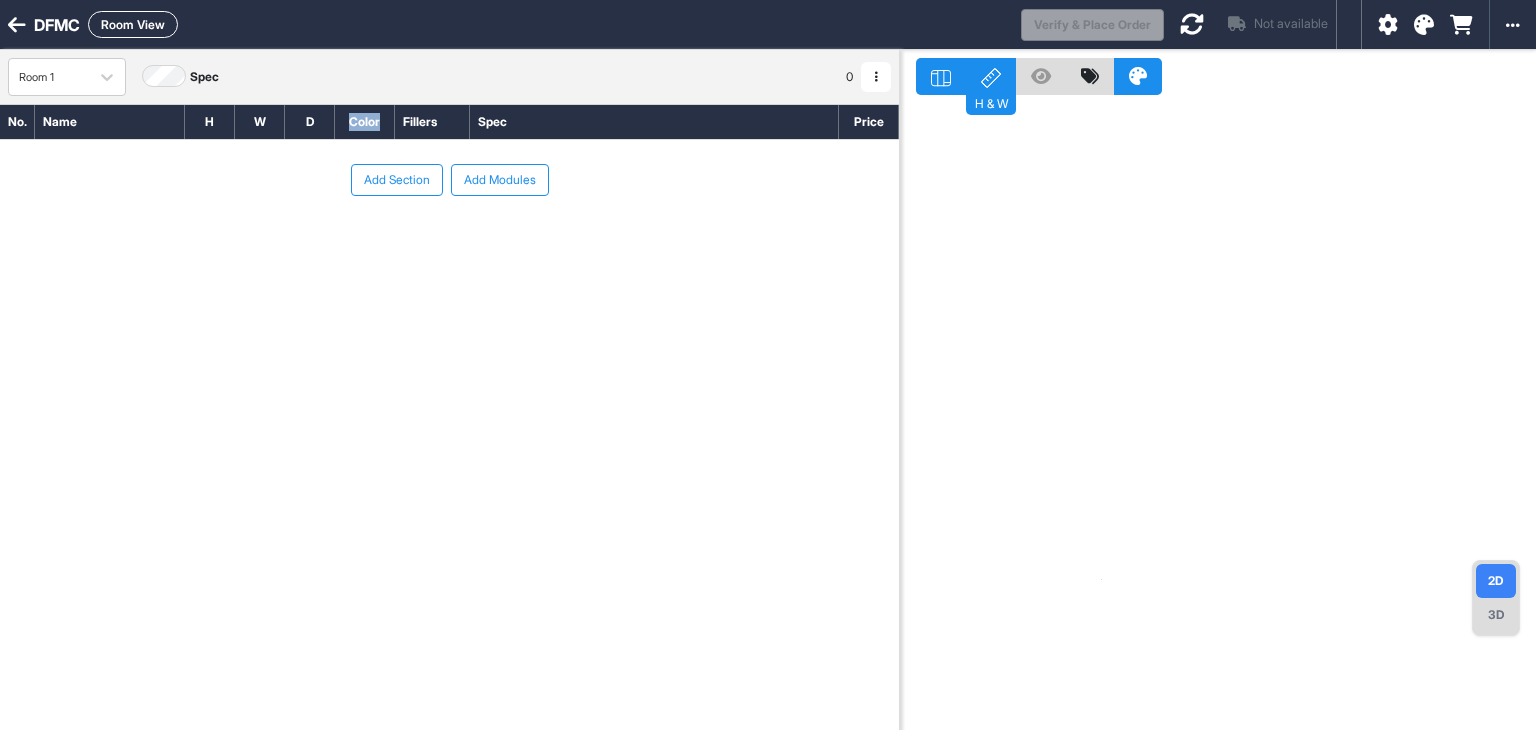 drag, startPoint x: 360, startPoint y: 131, endPoint x: 775, endPoint y: 137, distance: 415.04337 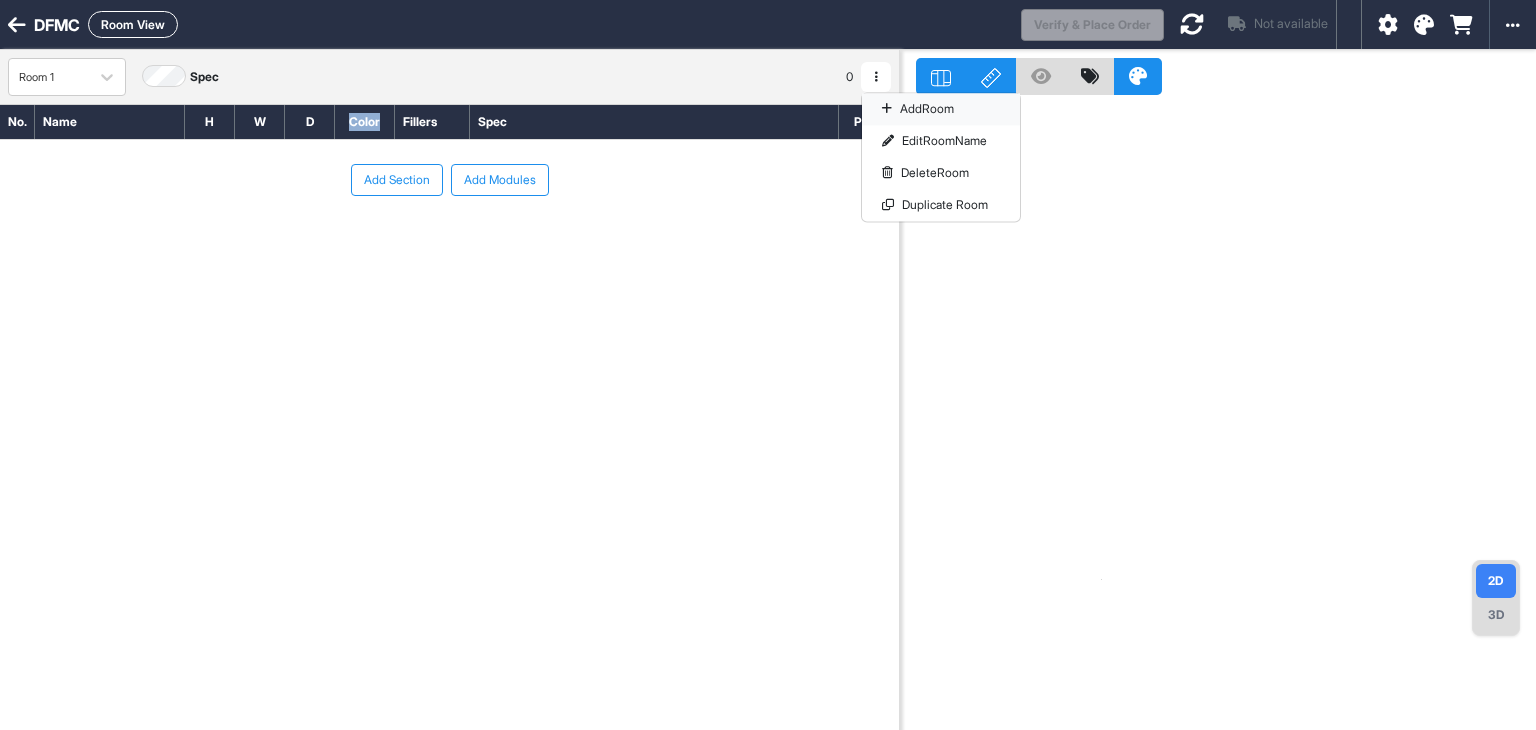 click at bounding box center [887, 109] 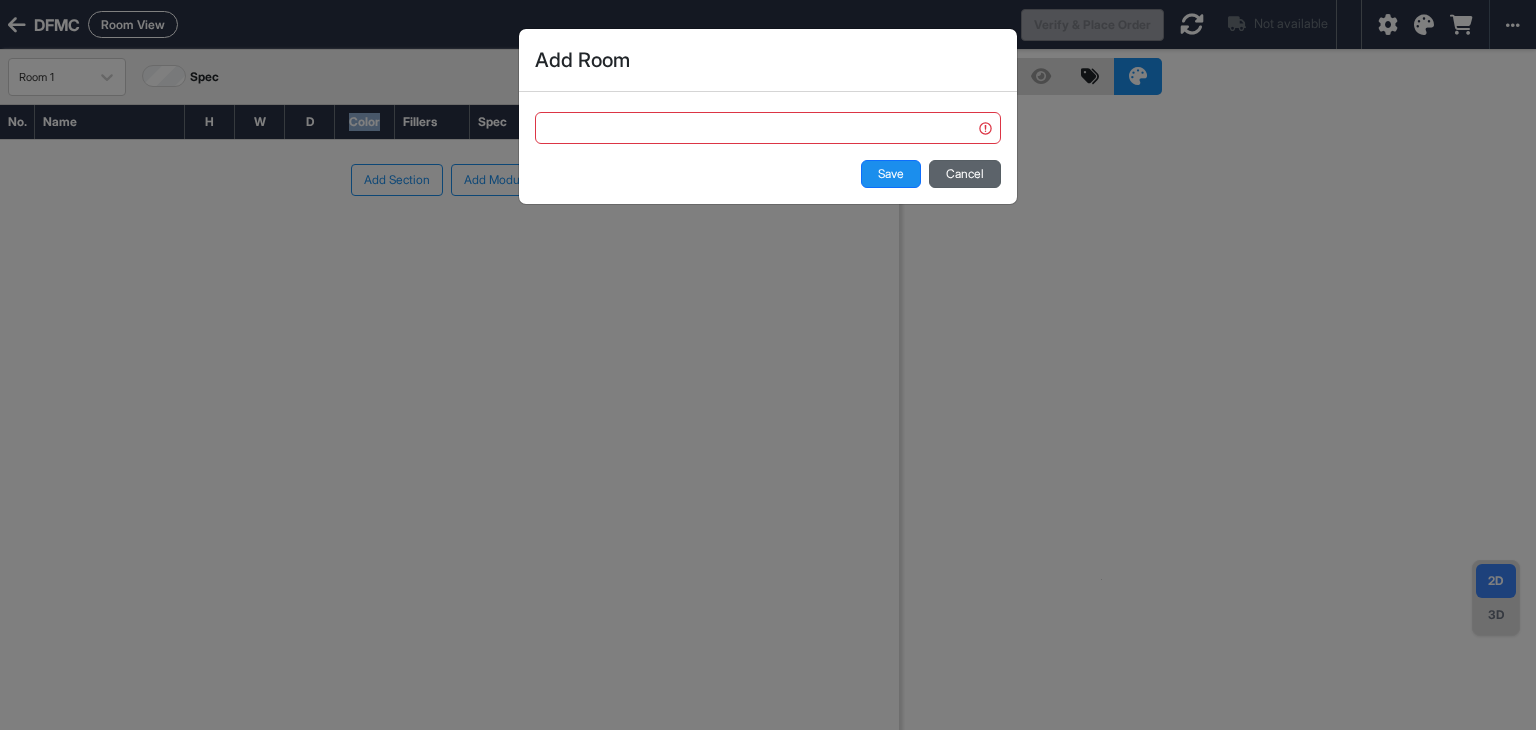 click on "Cancel" at bounding box center [965, 174] 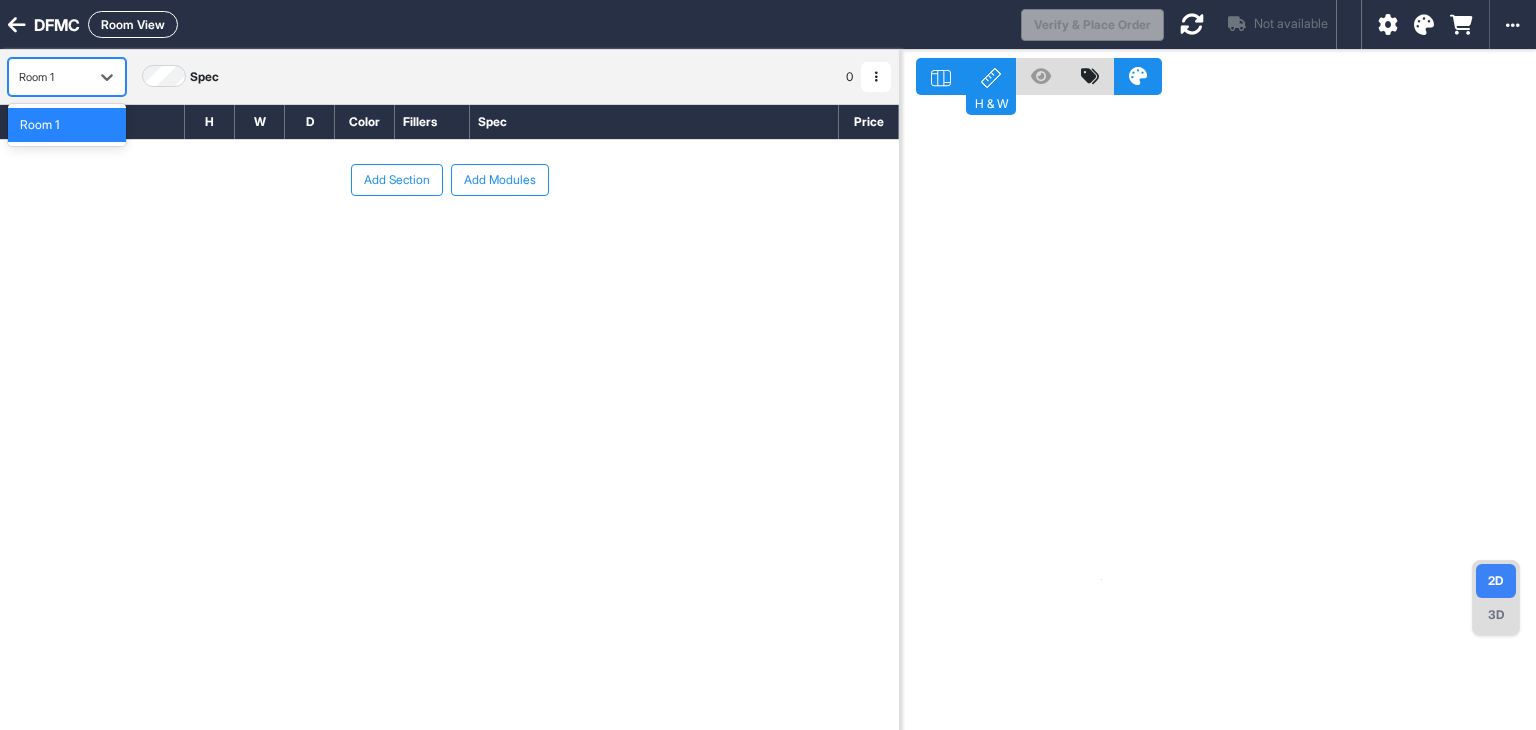 click on "Room 1" at bounding box center (49, 77) 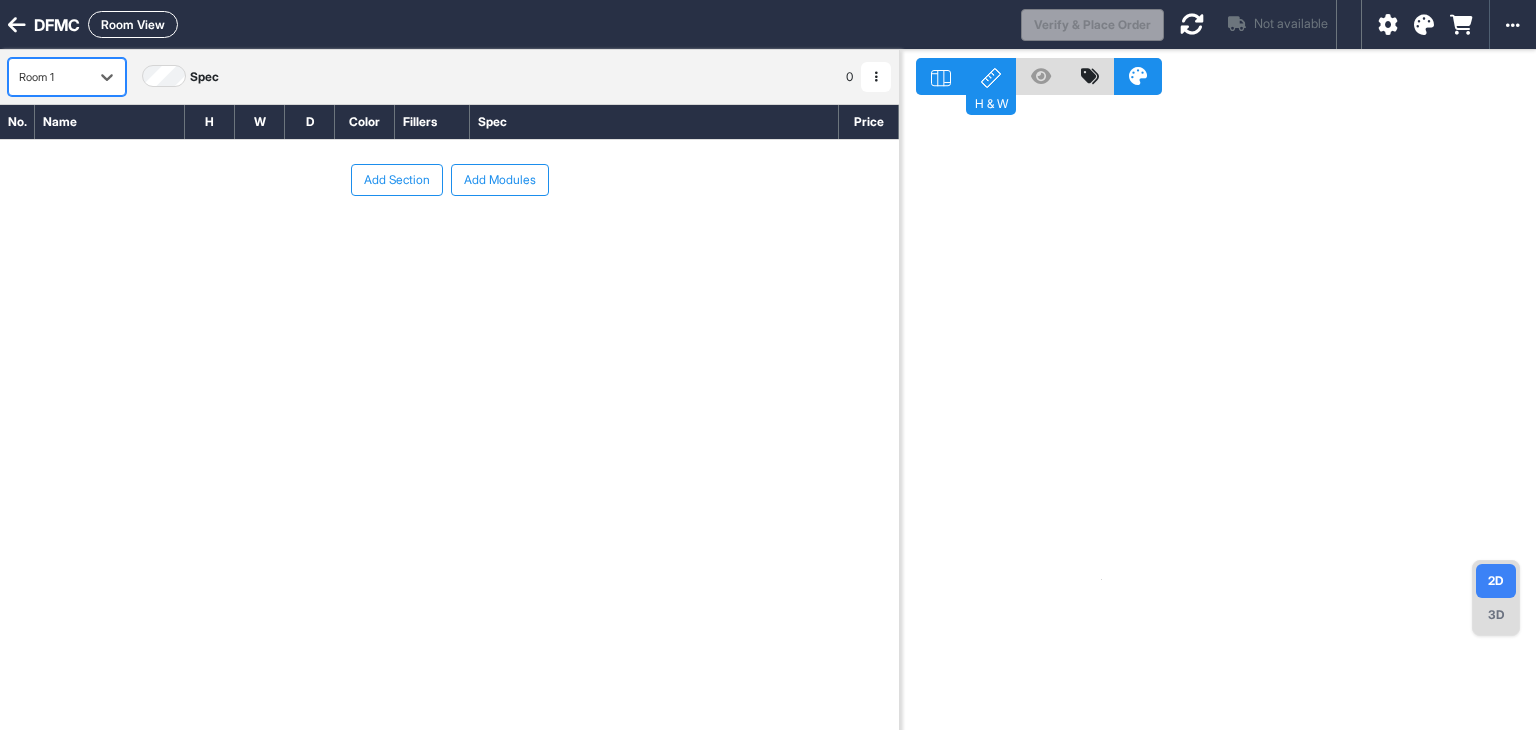 click on "Room 1" at bounding box center (49, 77) 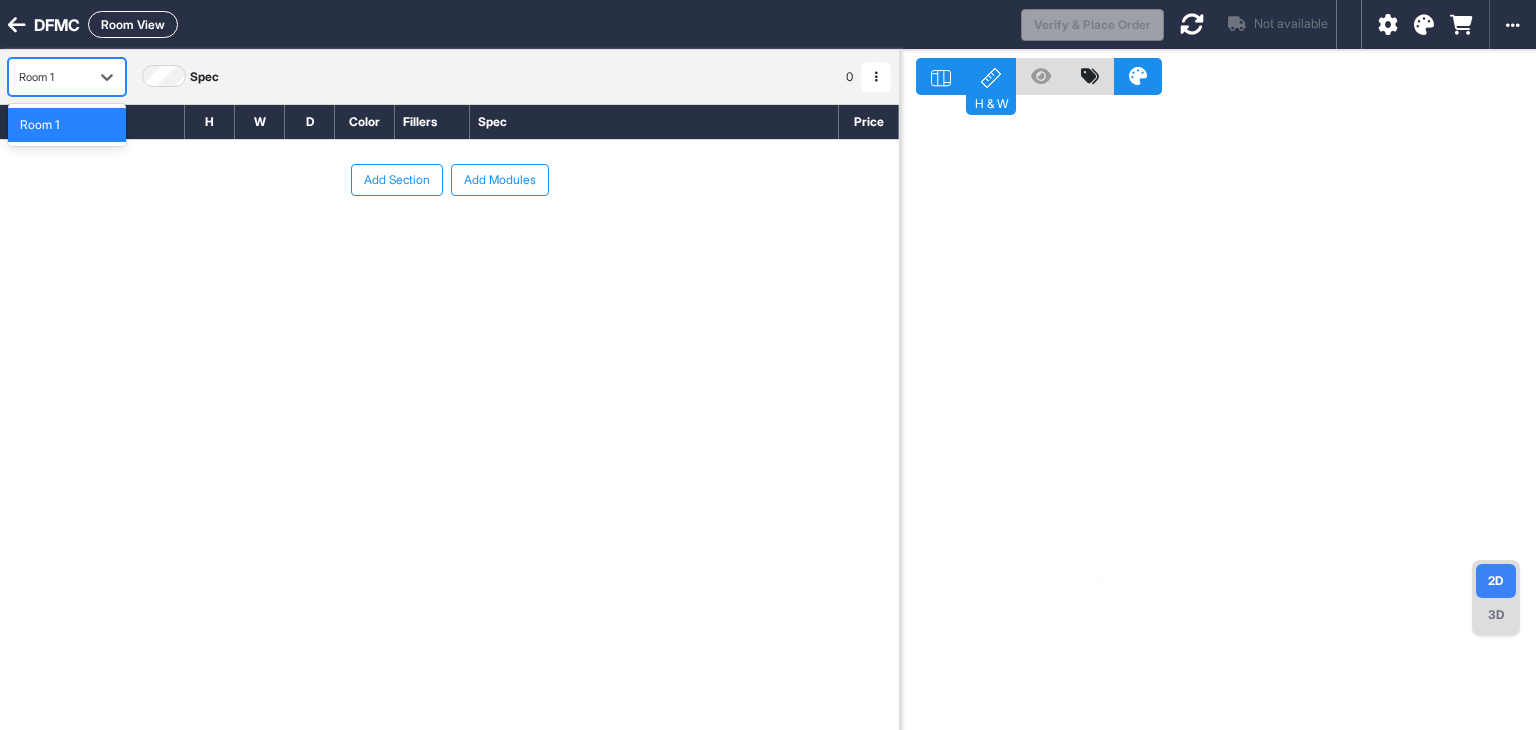 click on "Add Section Add Modules" at bounding box center (449, 240) 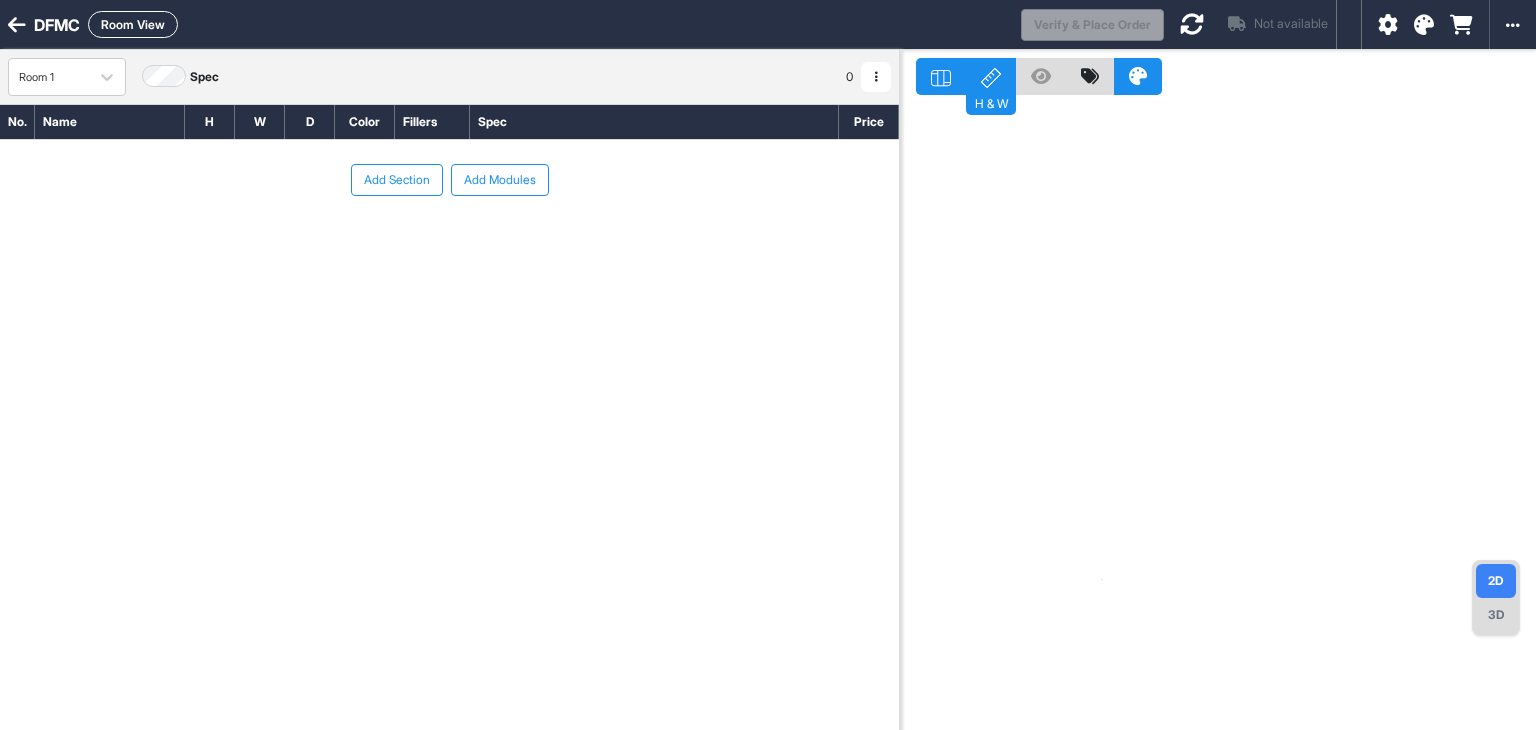 click on "Add Section" at bounding box center [397, 180] 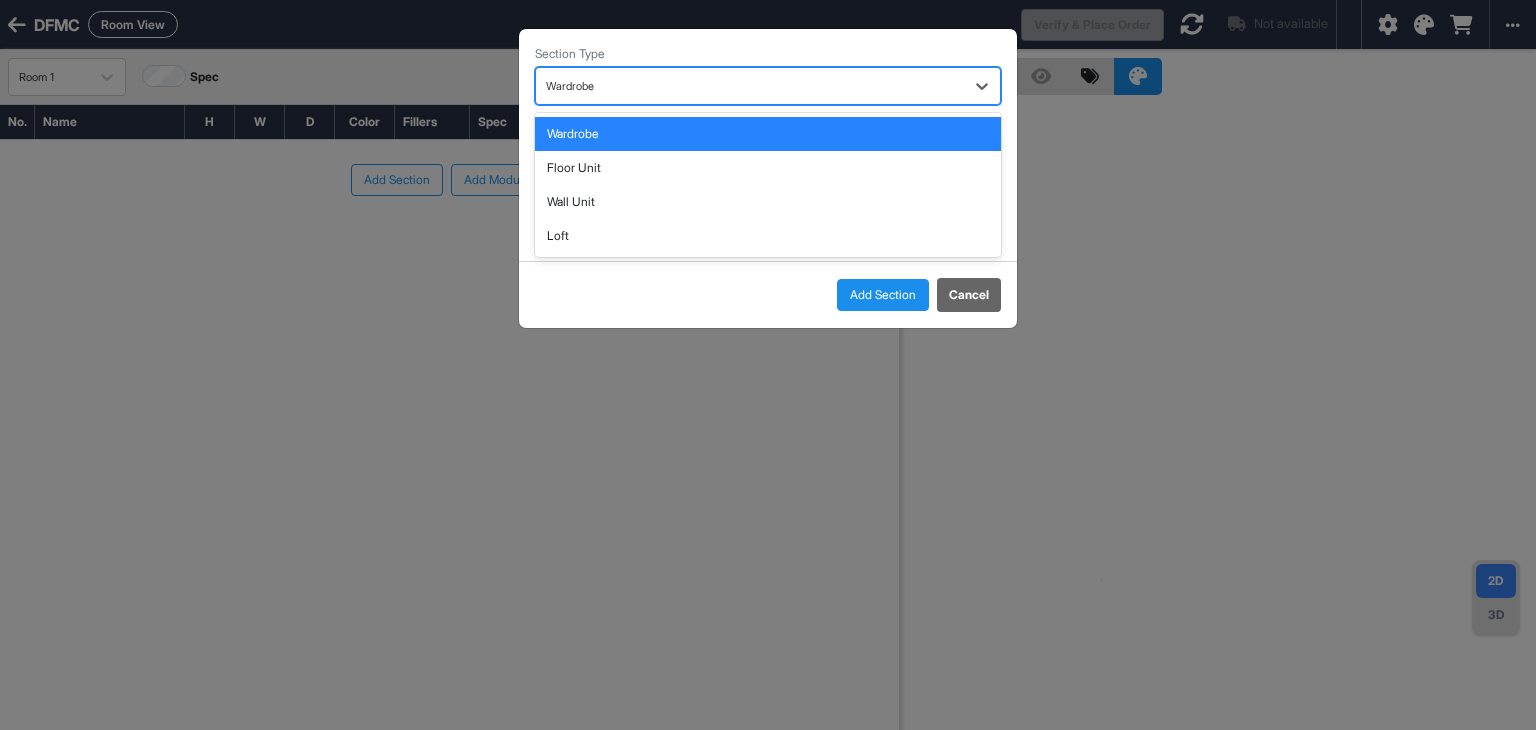 click at bounding box center [750, 86] 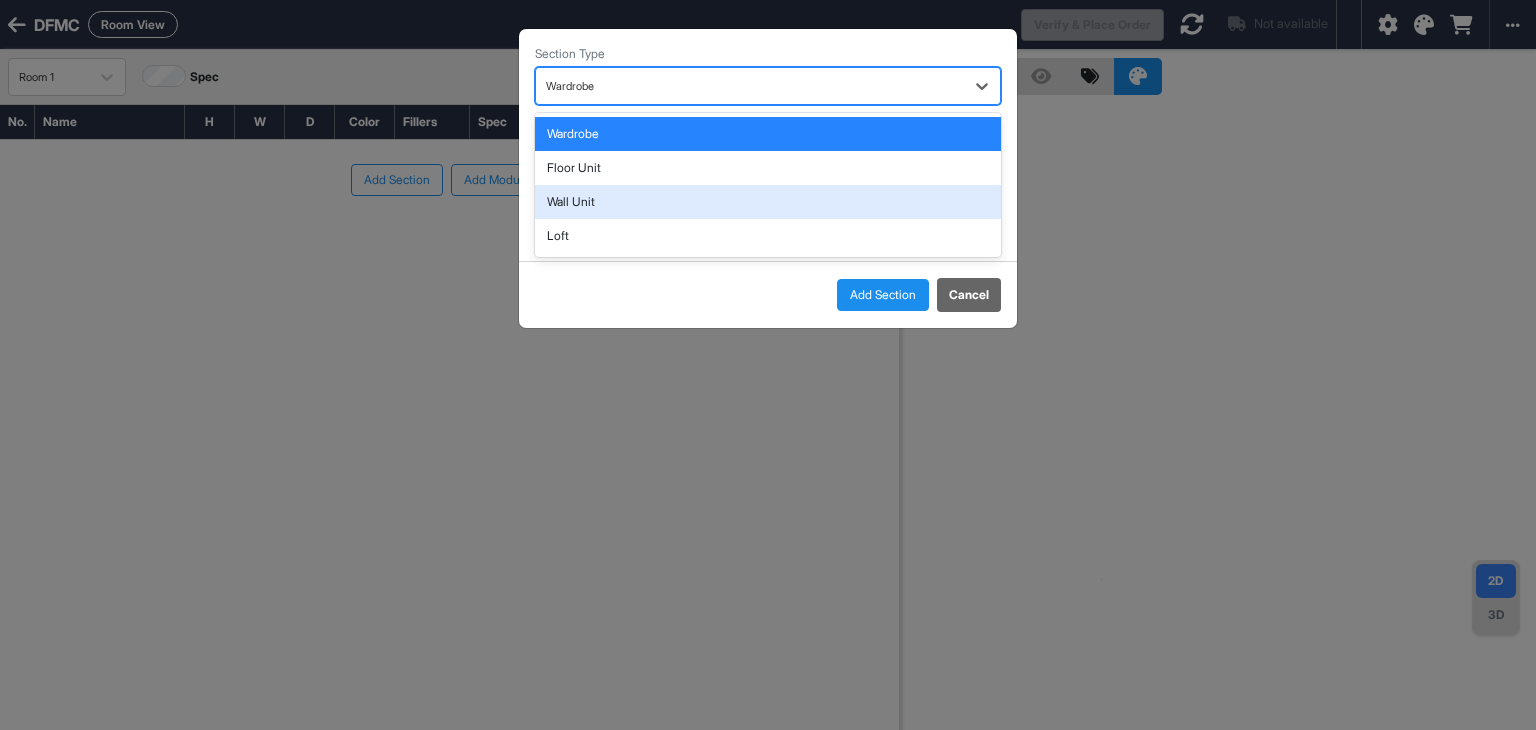 drag, startPoint x: 612, startPoint y: 204, endPoint x: 1494, endPoint y: 109, distance: 887.10144 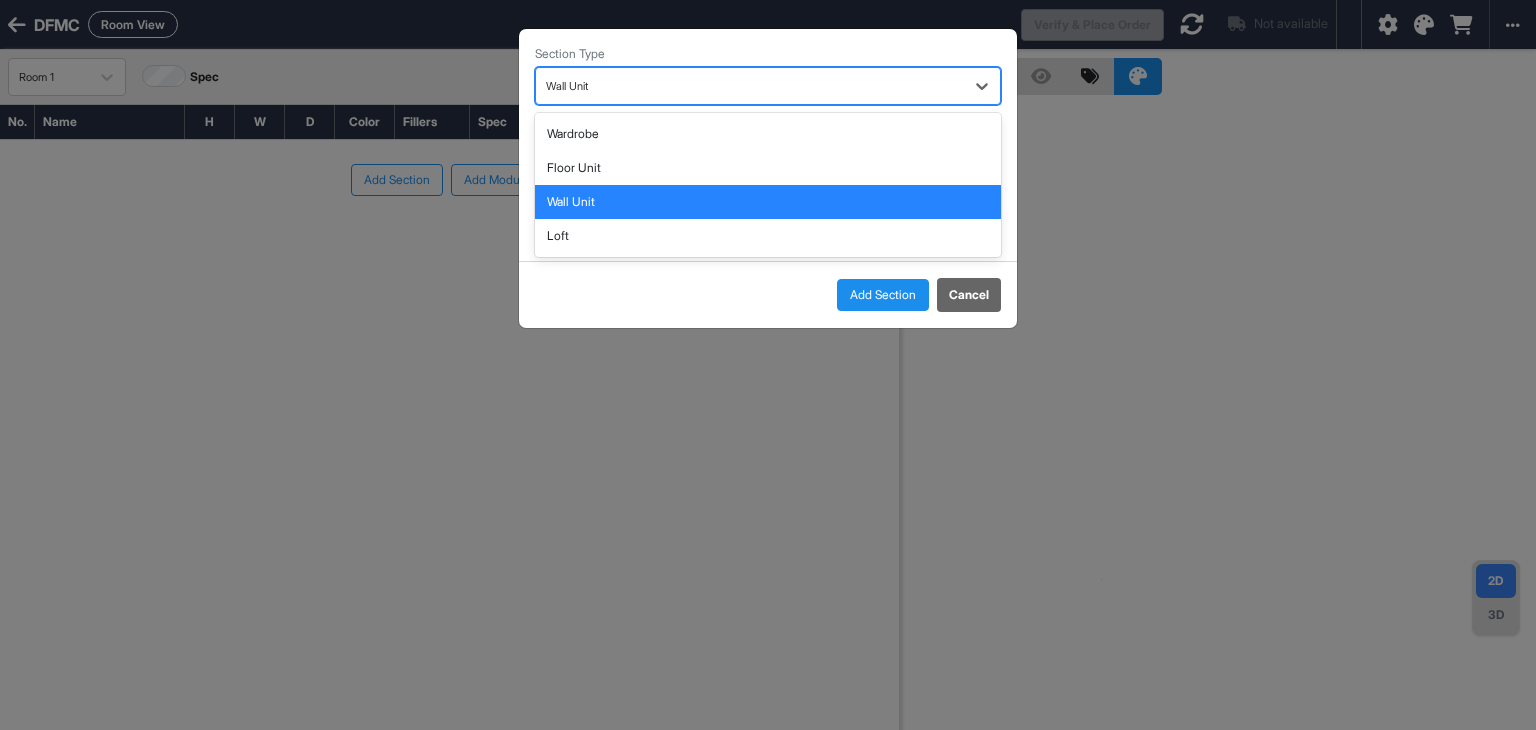 click at bounding box center [750, 86] 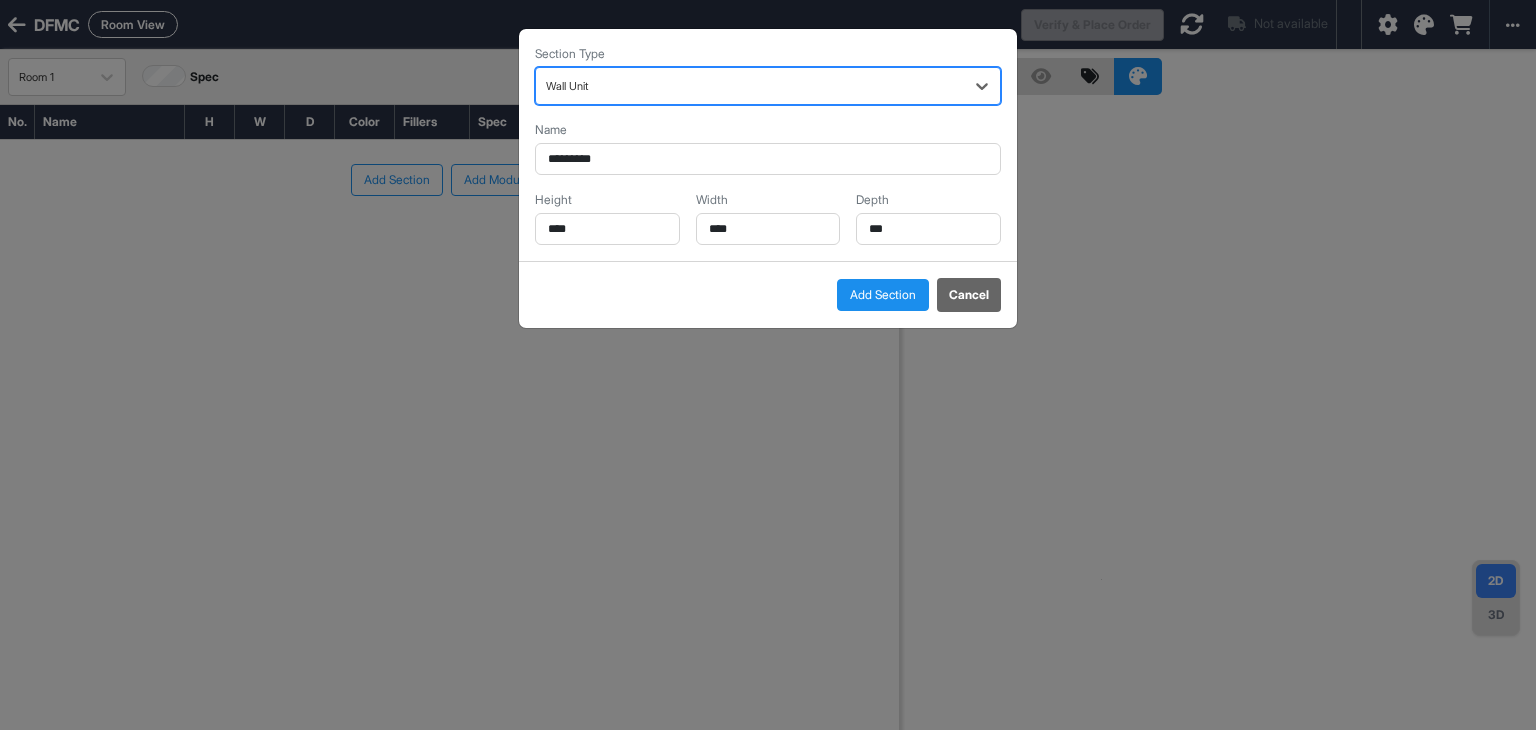 click at bounding box center [750, 86] 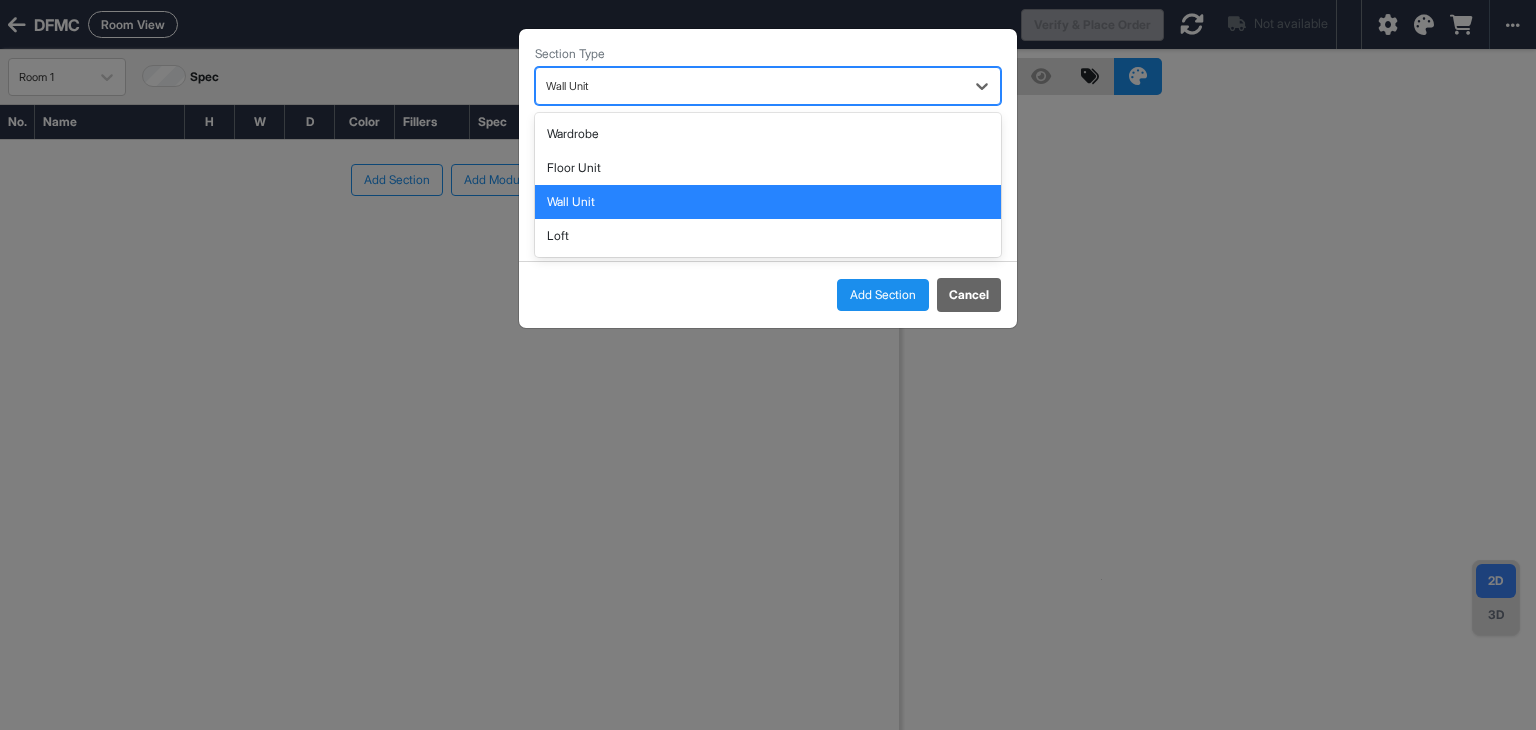 click at bounding box center [750, 86] 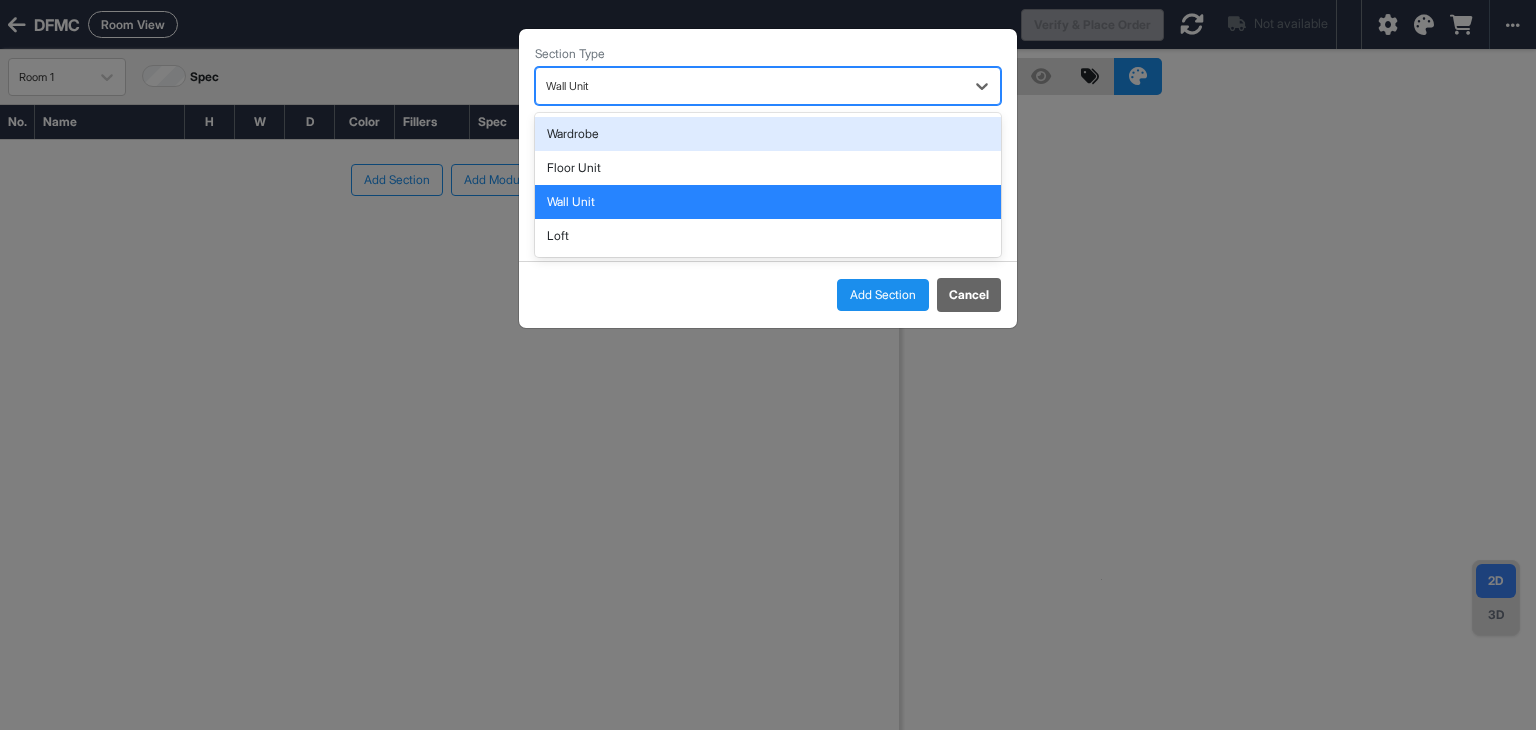 click on "Wardrobe" at bounding box center [768, 134] 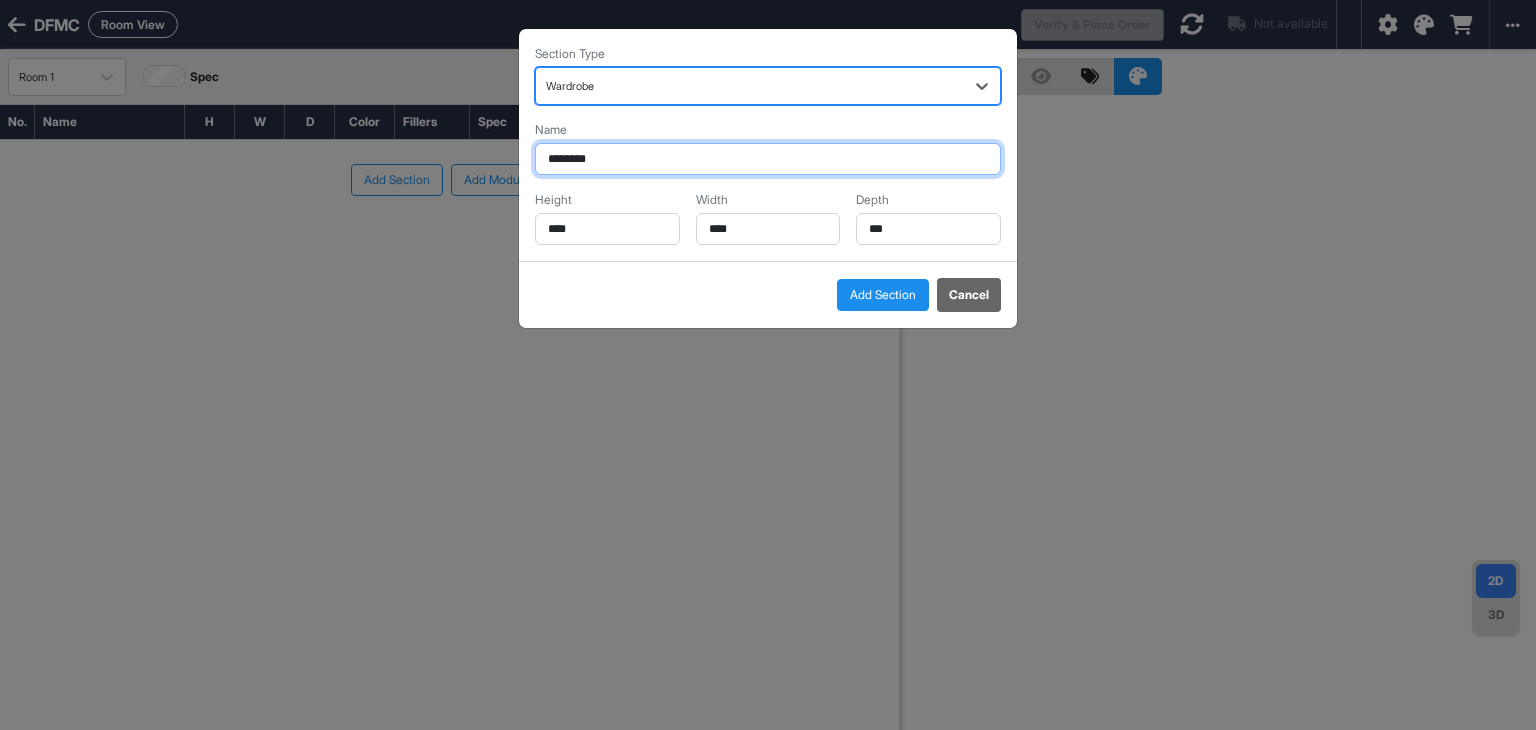 click on "********" at bounding box center [768, 159] 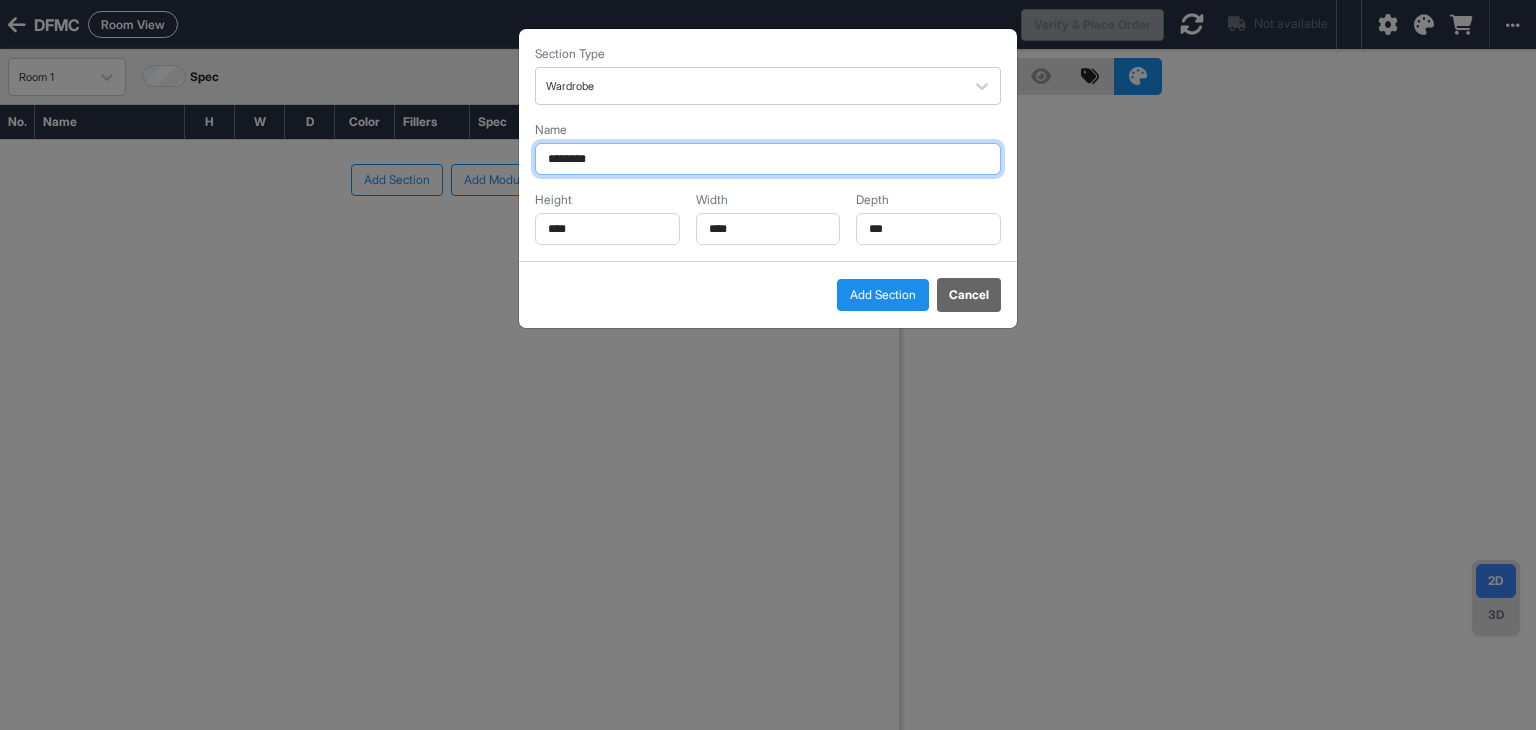 drag, startPoint x: 586, startPoint y: 159, endPoint x: 452, endPoint y: 152, distance: 134.18271 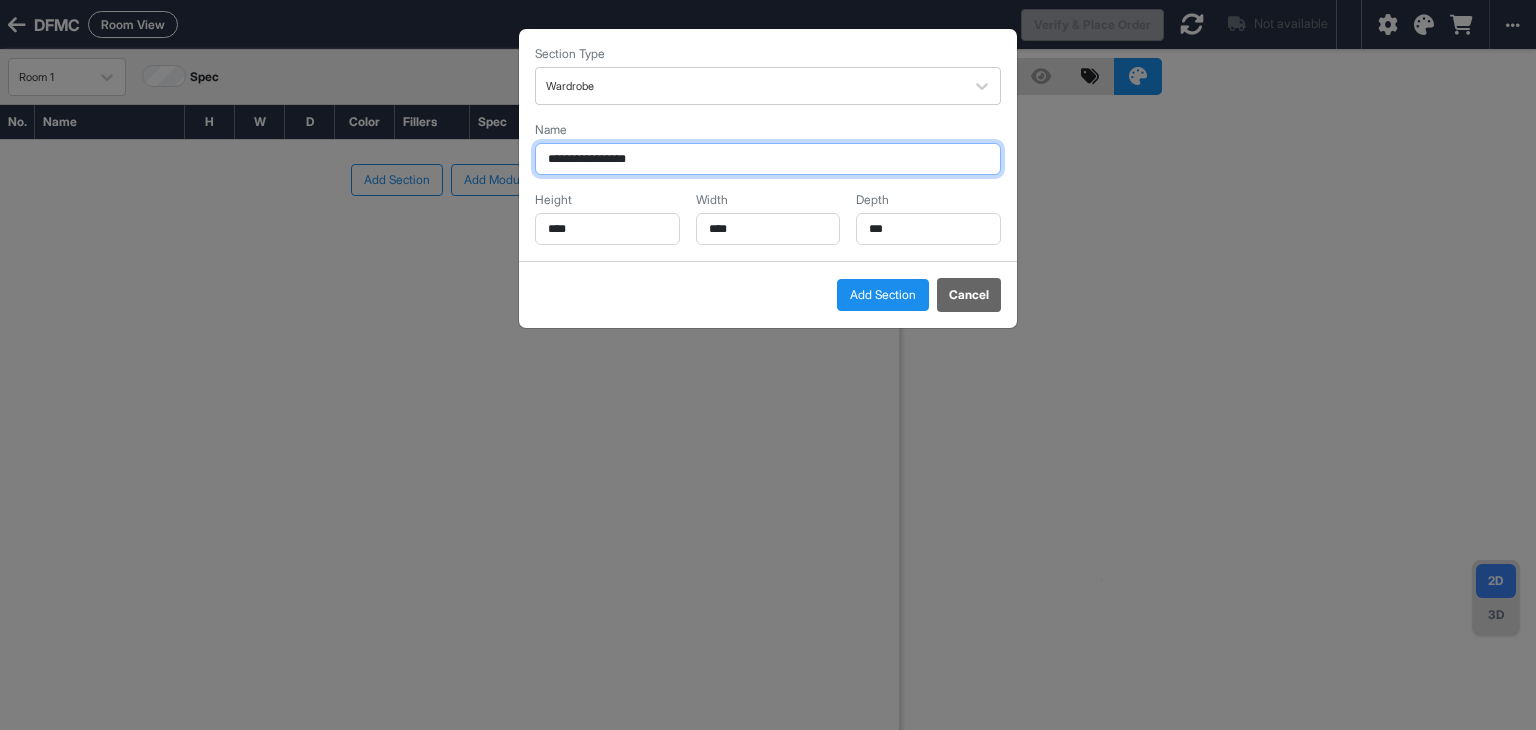 type on "**********" 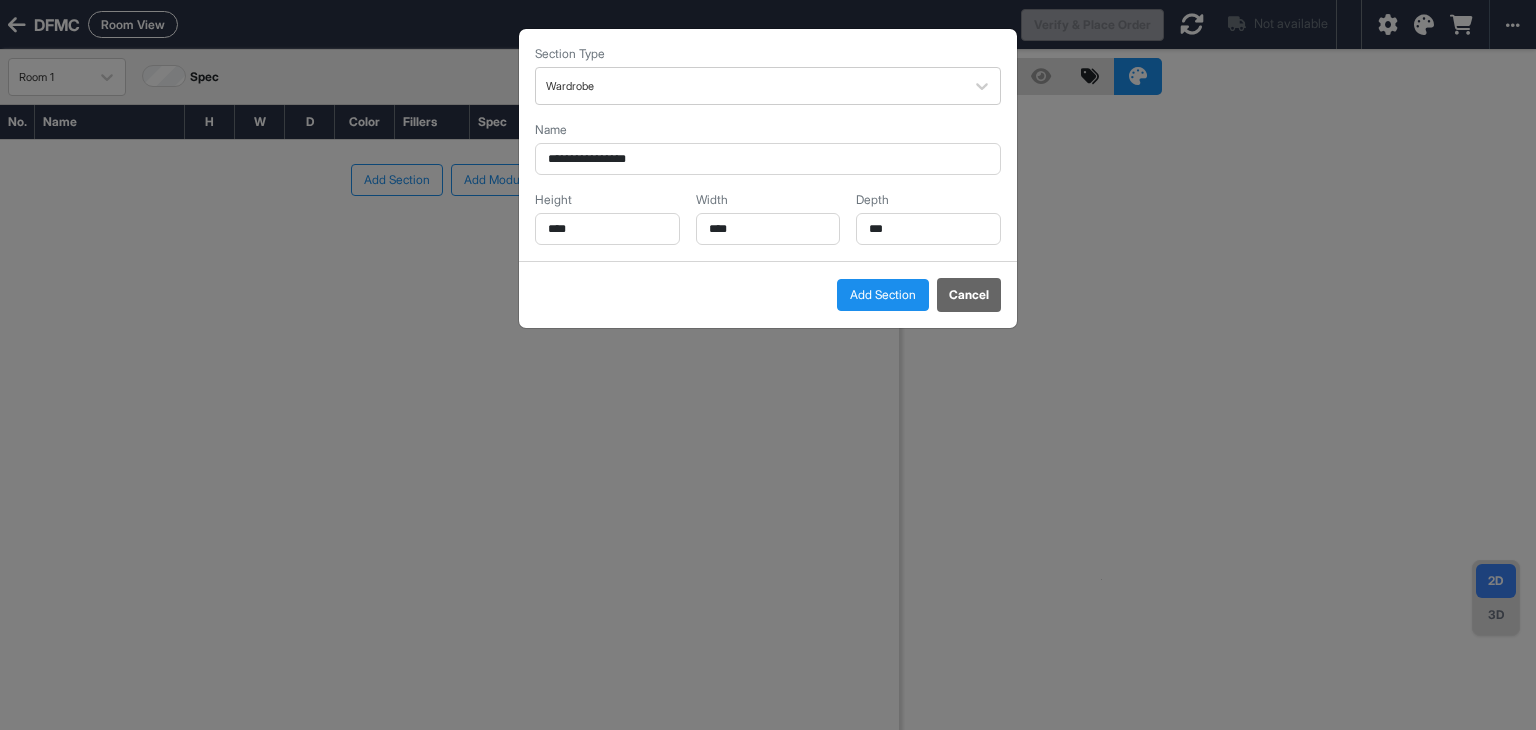 drag, startPoint x: 673, startPoint y: 273, endPoint x: 679, endPoint y: 123, distance: 150.11995 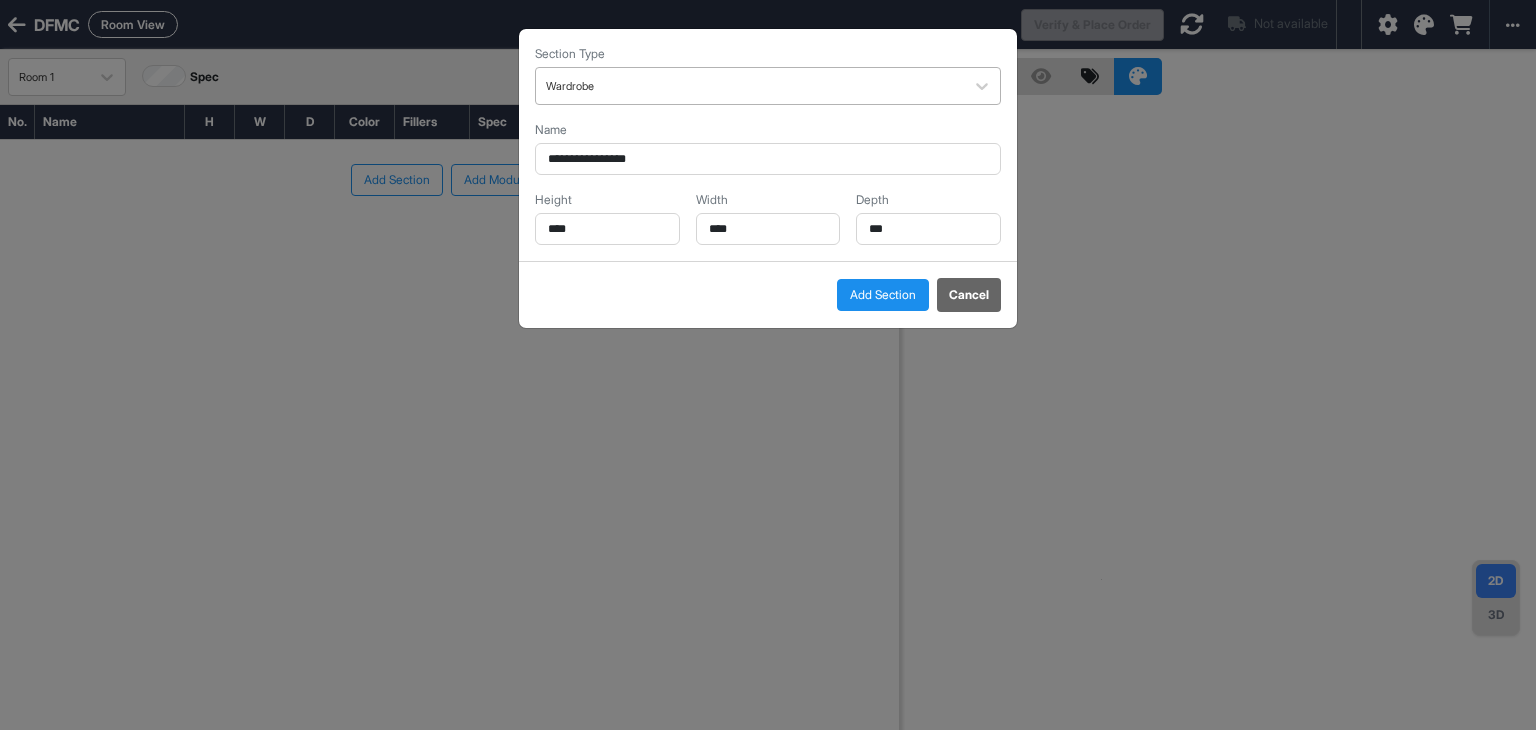 click at bounding box center (750, 86) 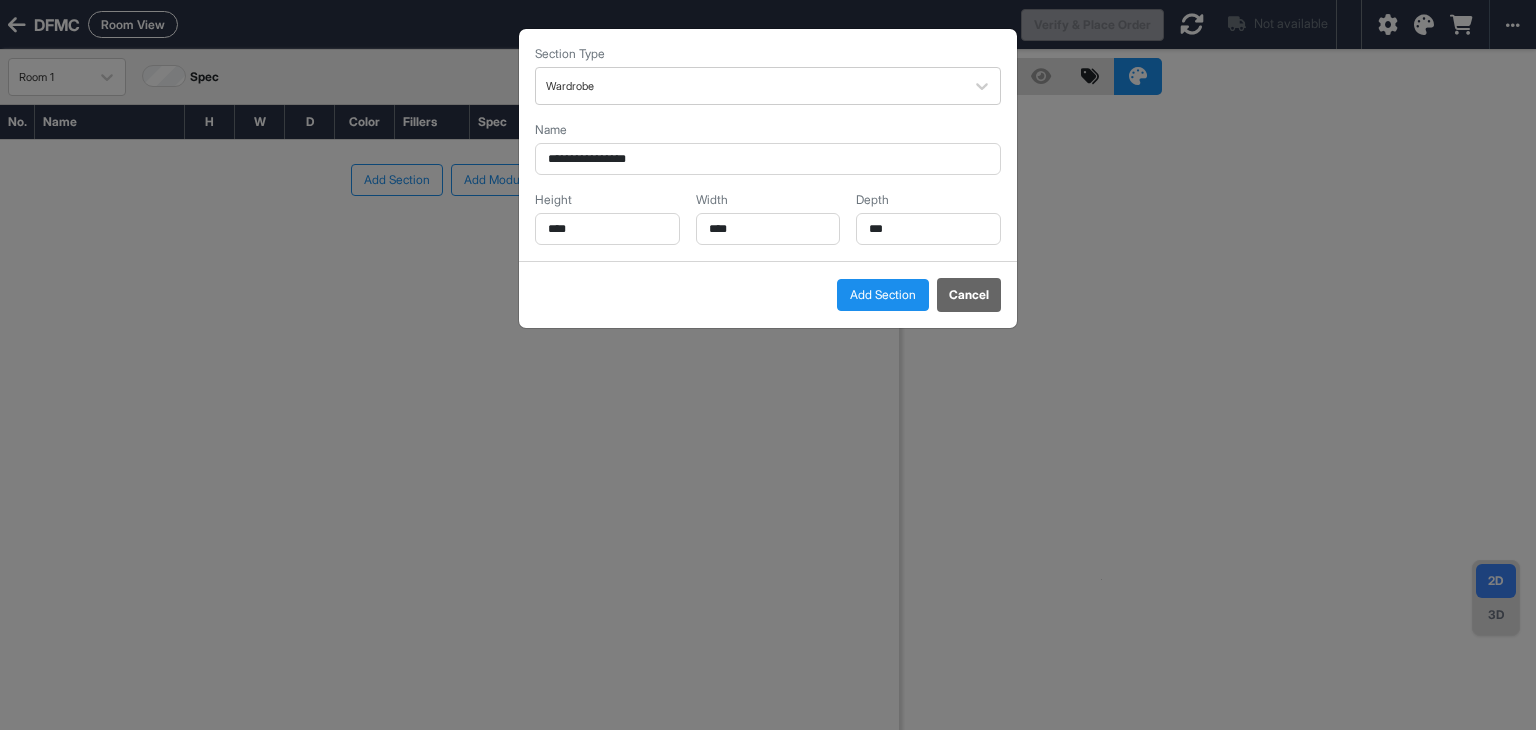drag, startPoint x: 598, startPoint y: 304, endPoint x: 599, endPoint y: 228, distance: 76.00658 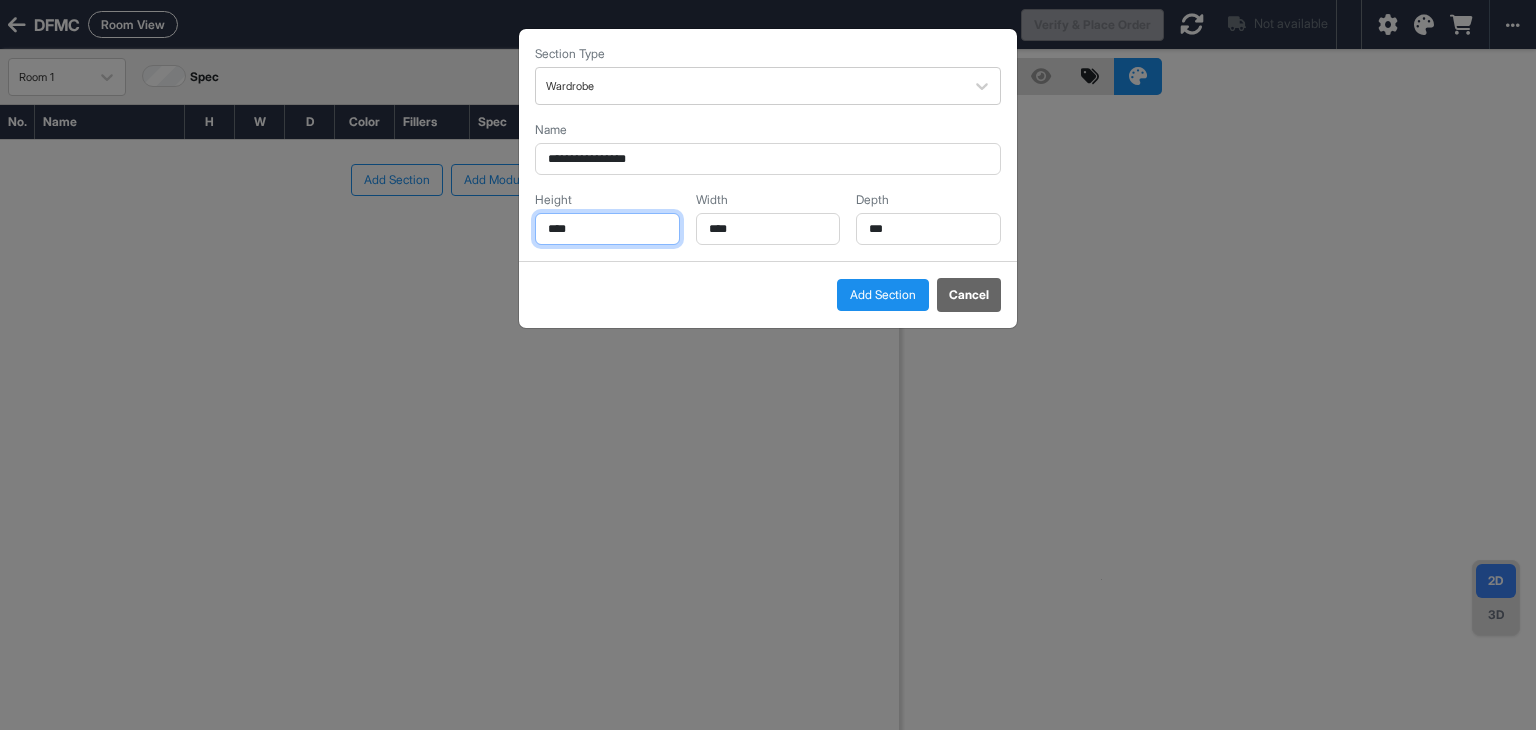 drag, startPoint x: 588, startPoint y: 228, endPoint x: 477, endPoint y: 238, distance: 111.44954 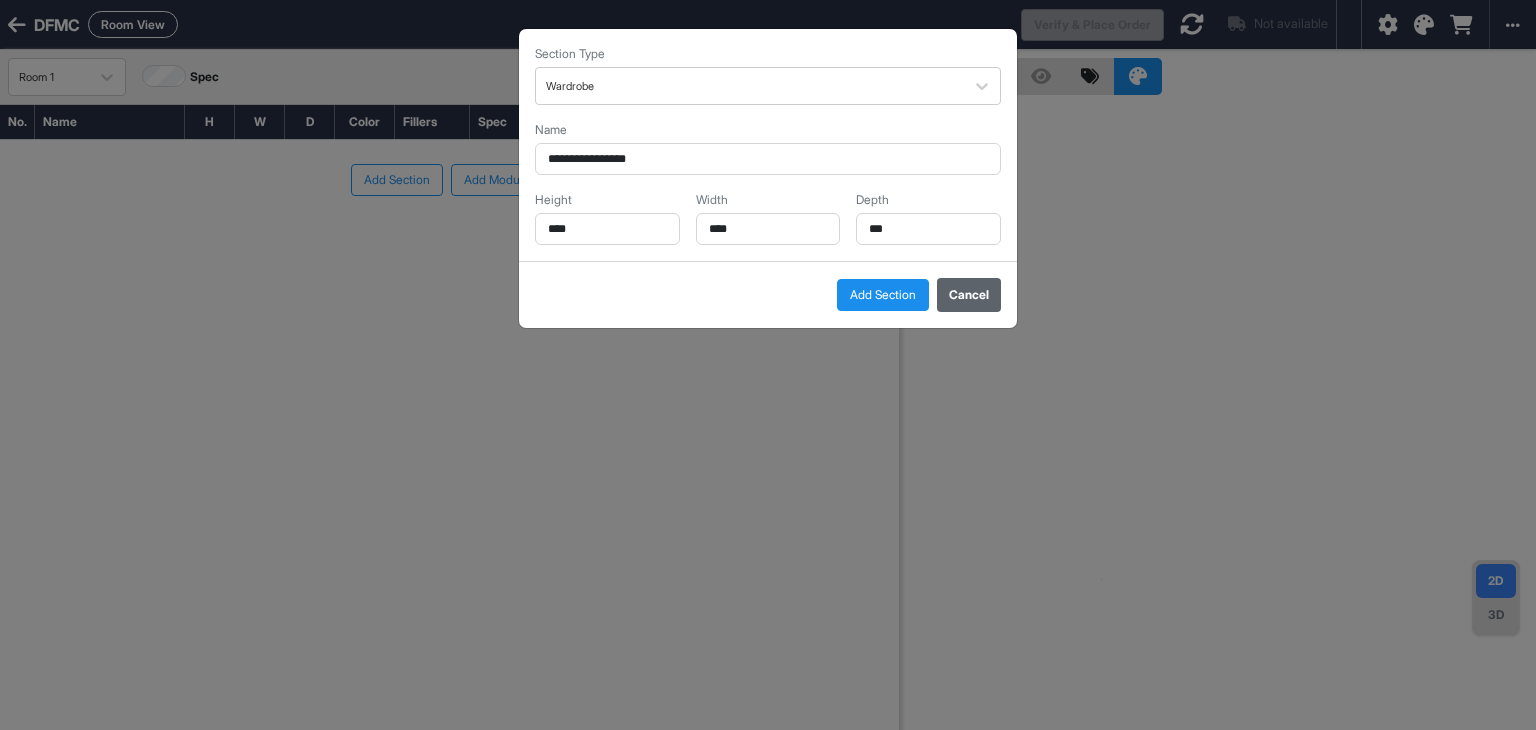 click on "Cancel" at bounding box center [969, 295] 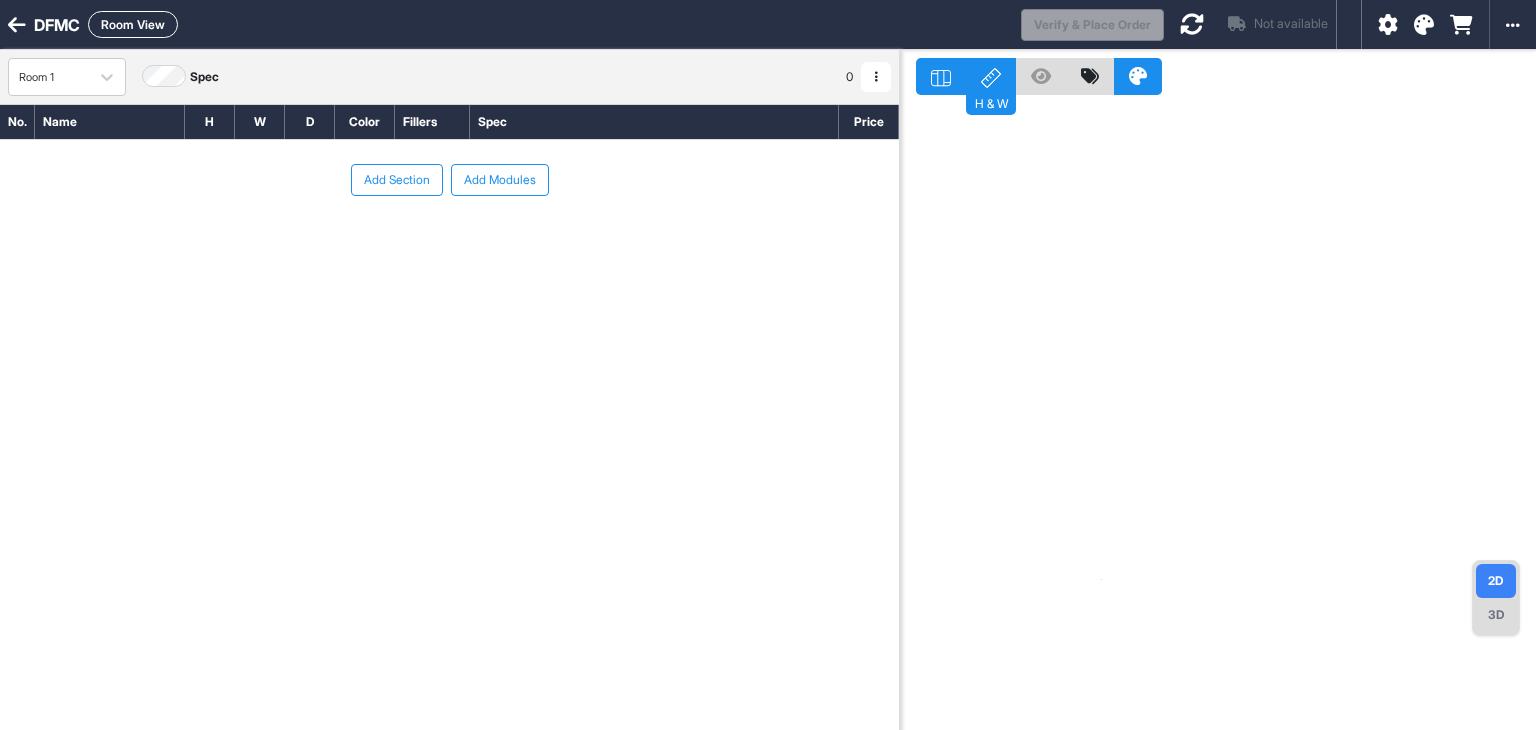 click on "Add Section Add Modules" at bounding box center (449, 240) 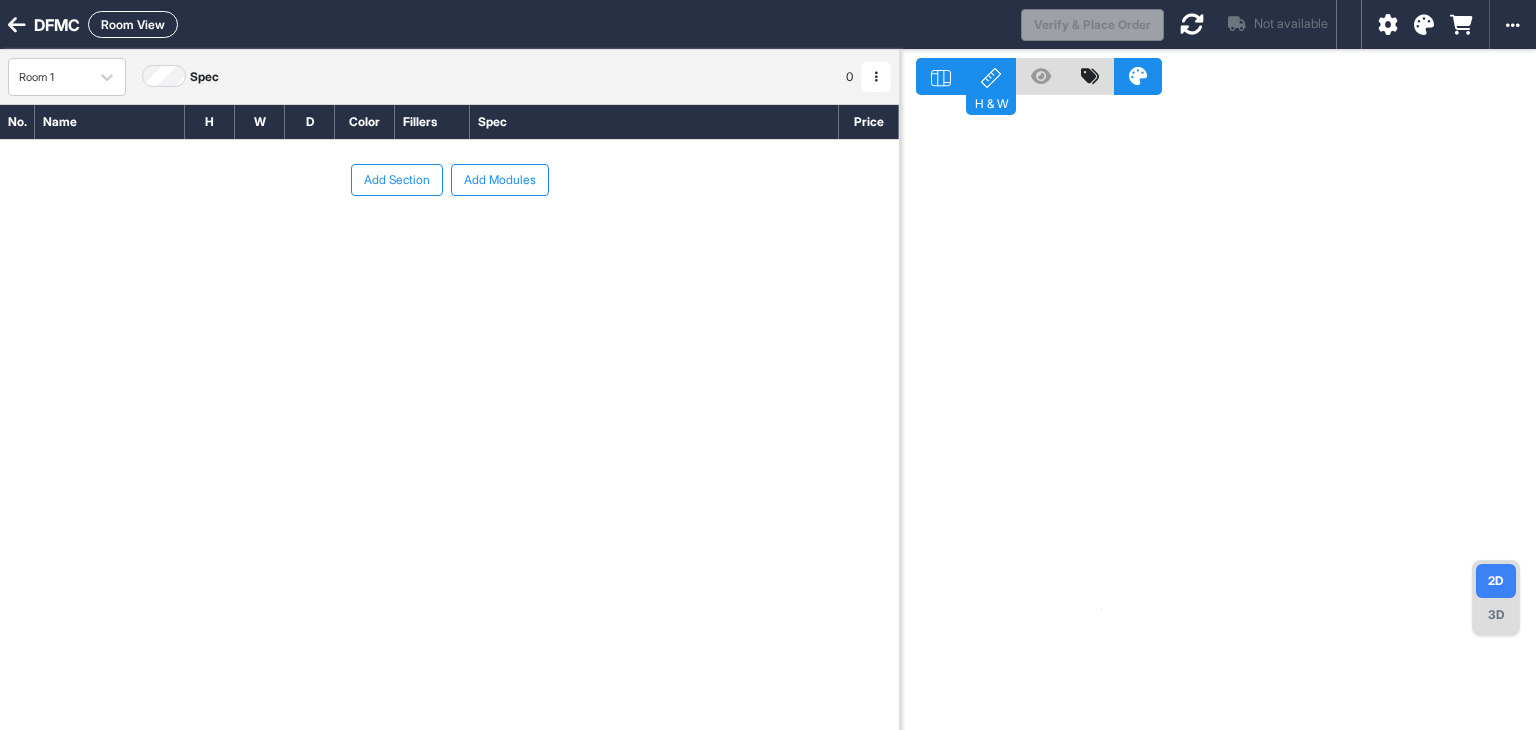 click on "Add Modules" at bounding box center (500, 180) 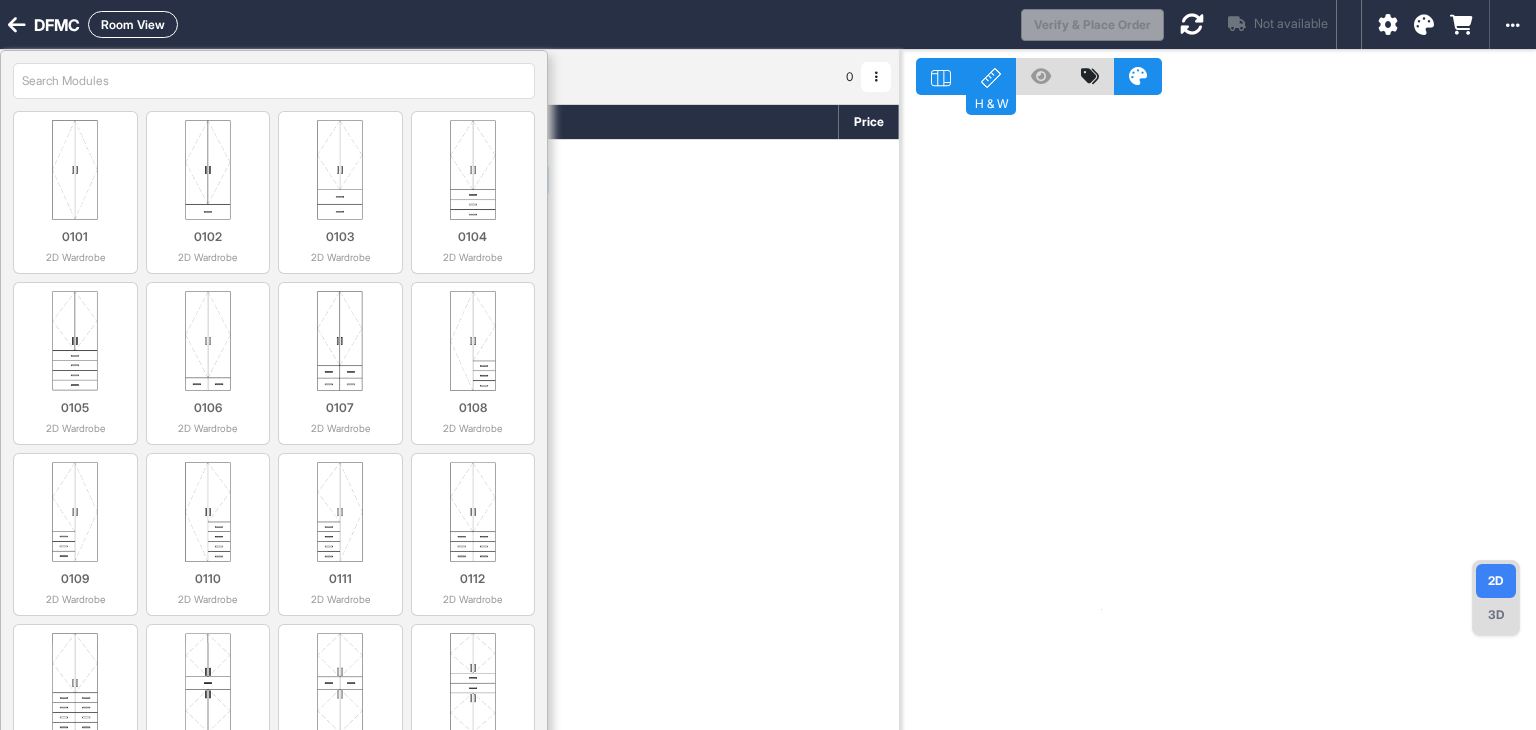 click on "Add Section Add Modules" at bounding box center [449, 240] 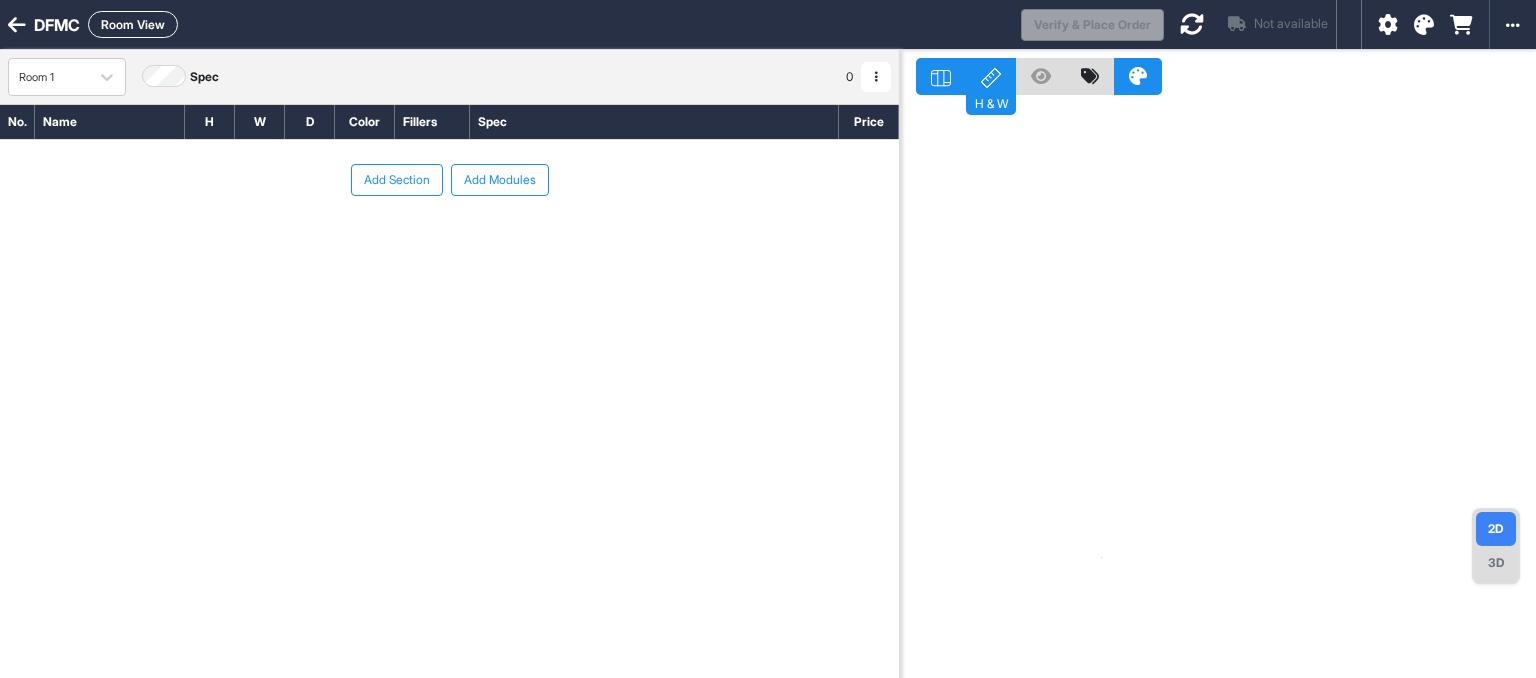 click on "Add Modules" at bounding box center [500, 180] 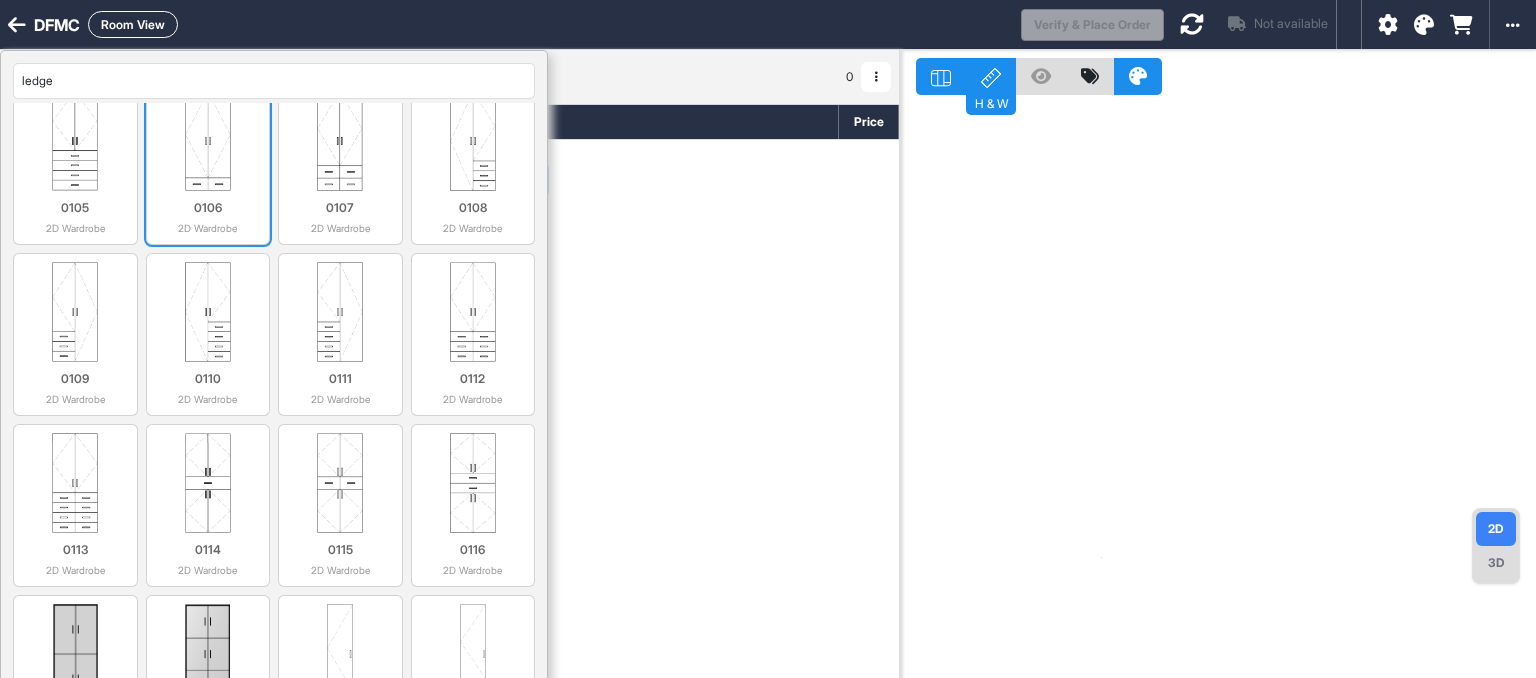 scroll, scrollTop: 0, scrollLeft: 0, axis: both 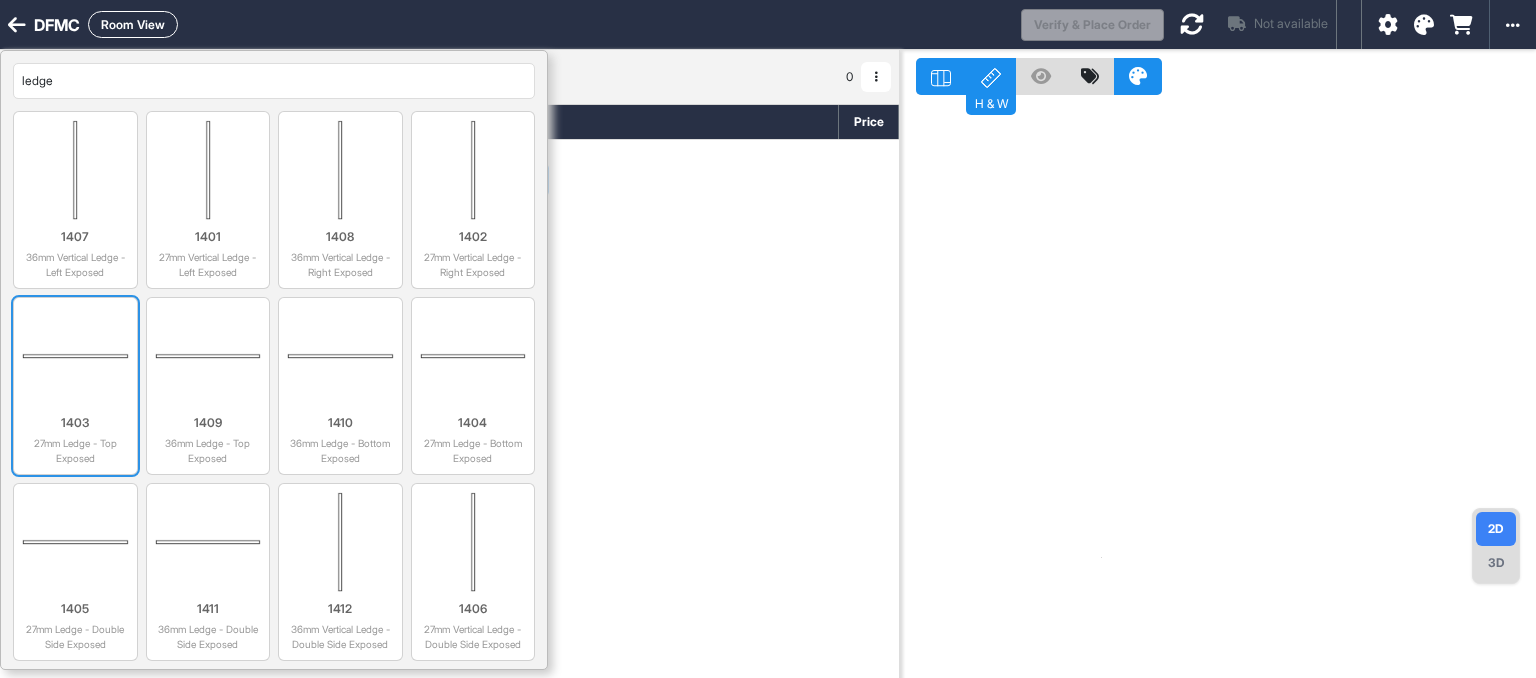 type on "ledge" 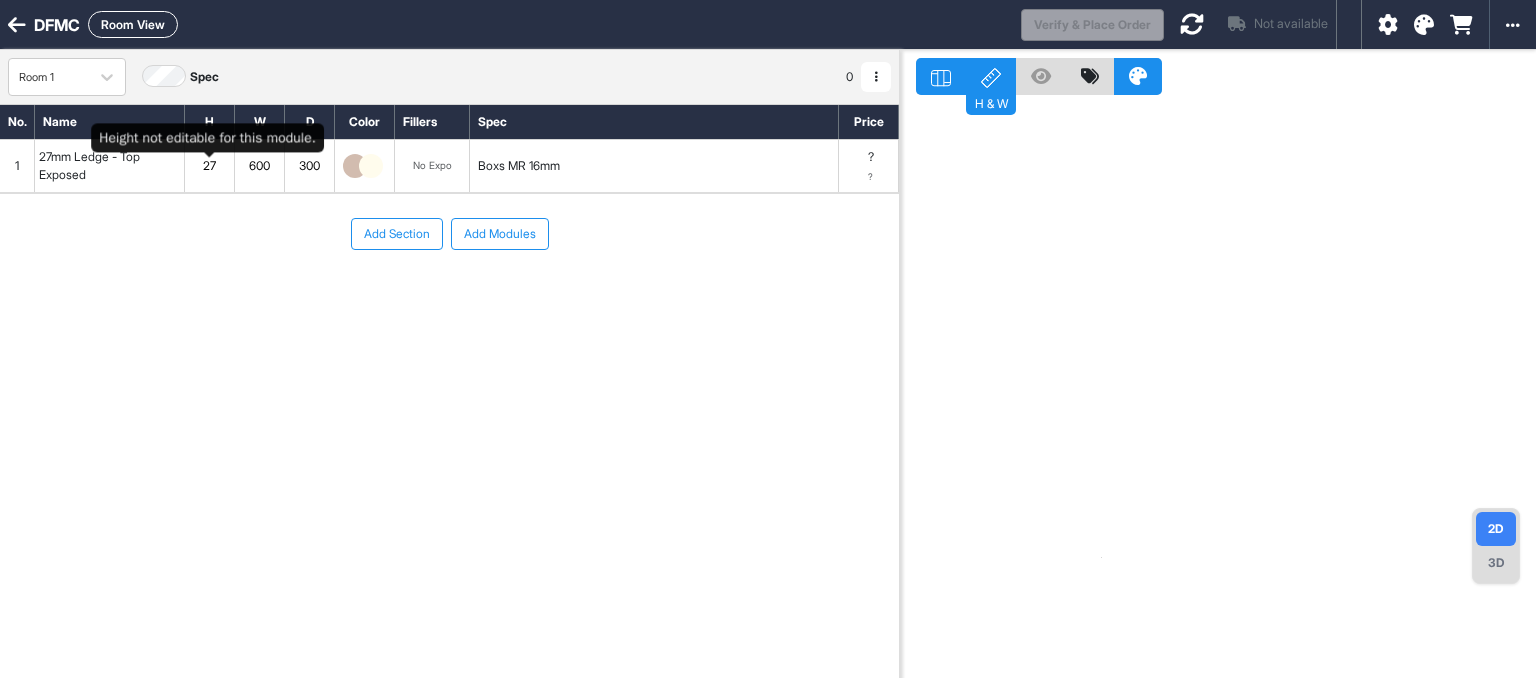 click on "27" at bounding box center (209, 166) 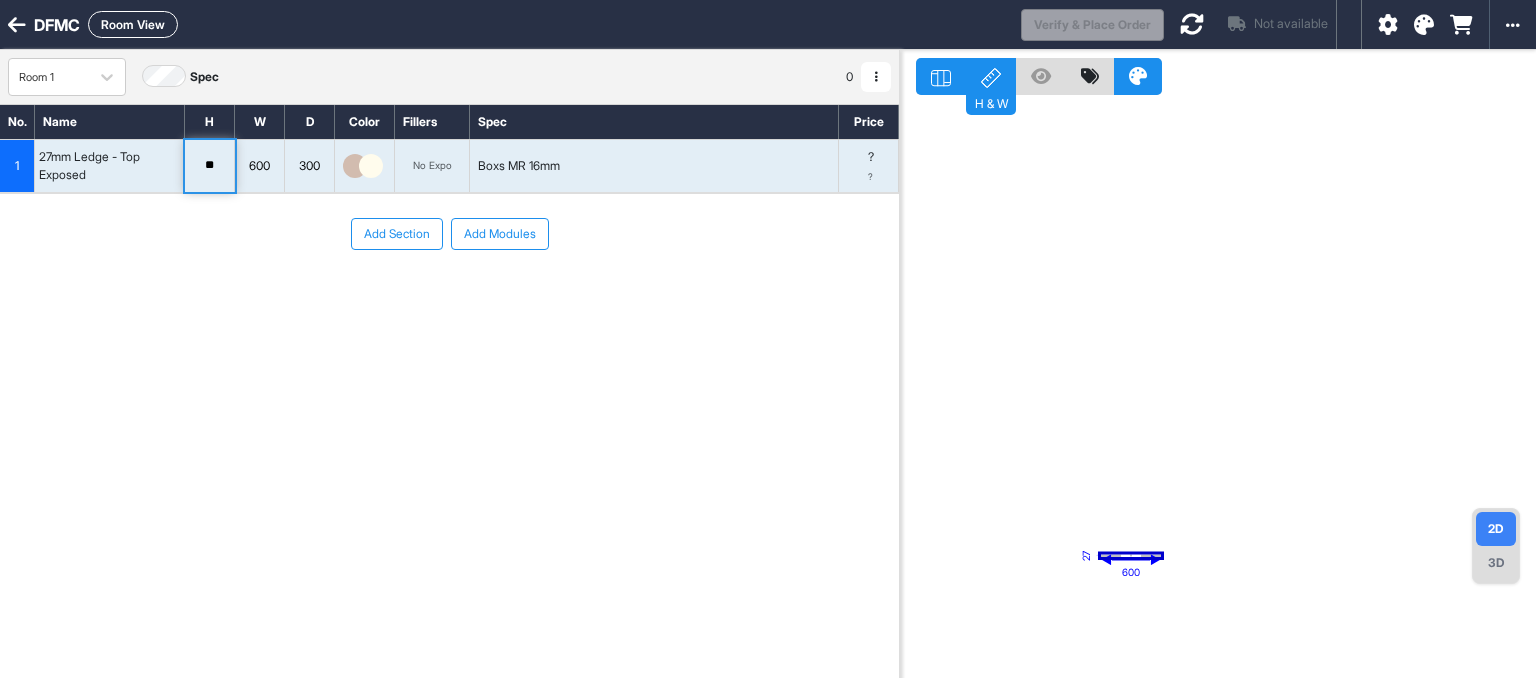 click on "Add Section Add Modules" at bounding box center (449, 294) 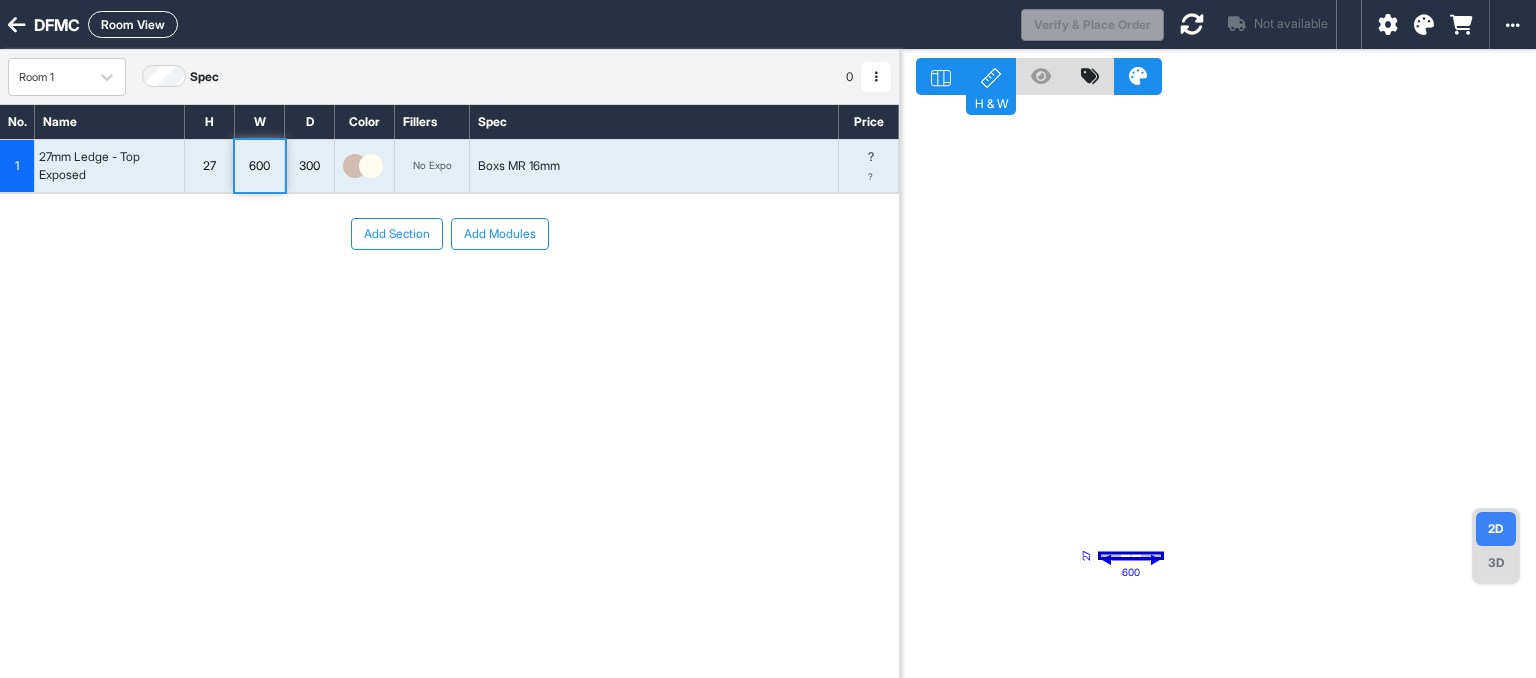 click on "600" at bounding box center (259, 166) 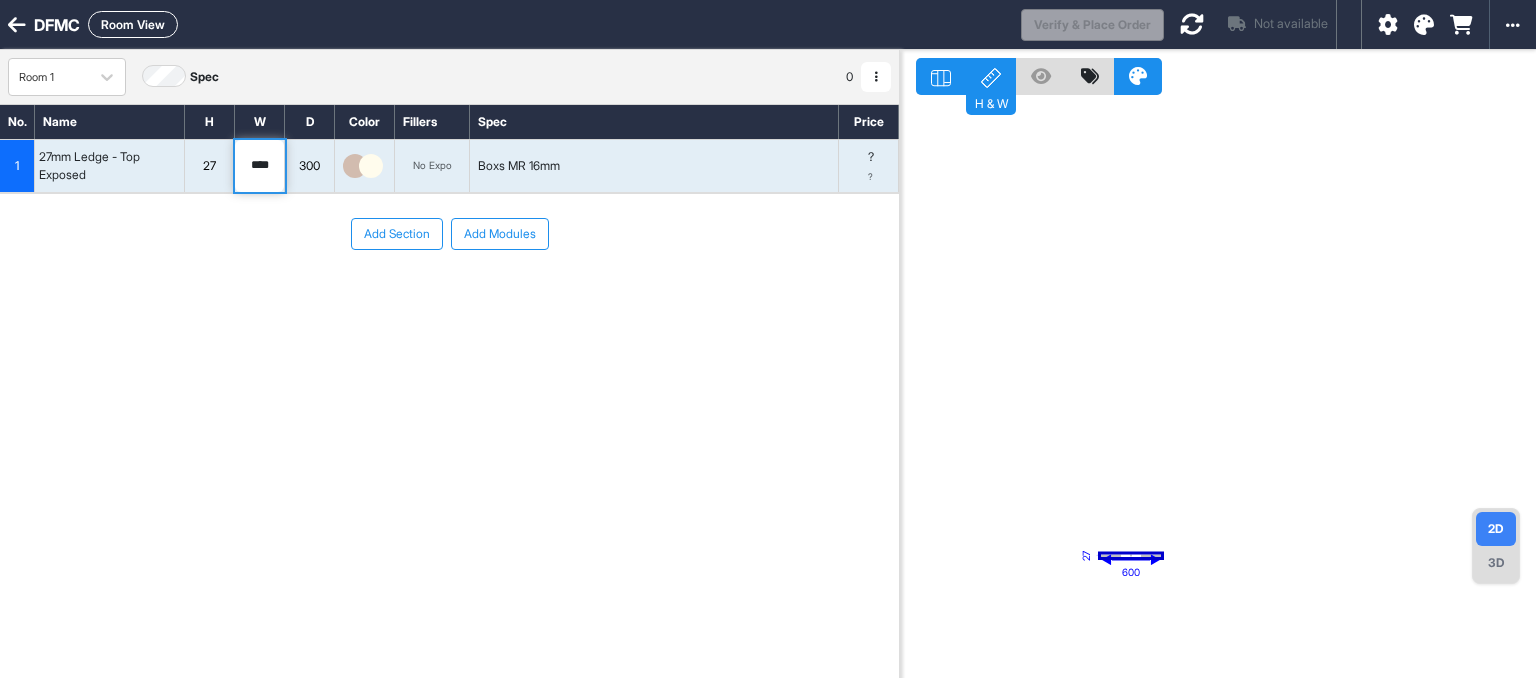 type on "****" 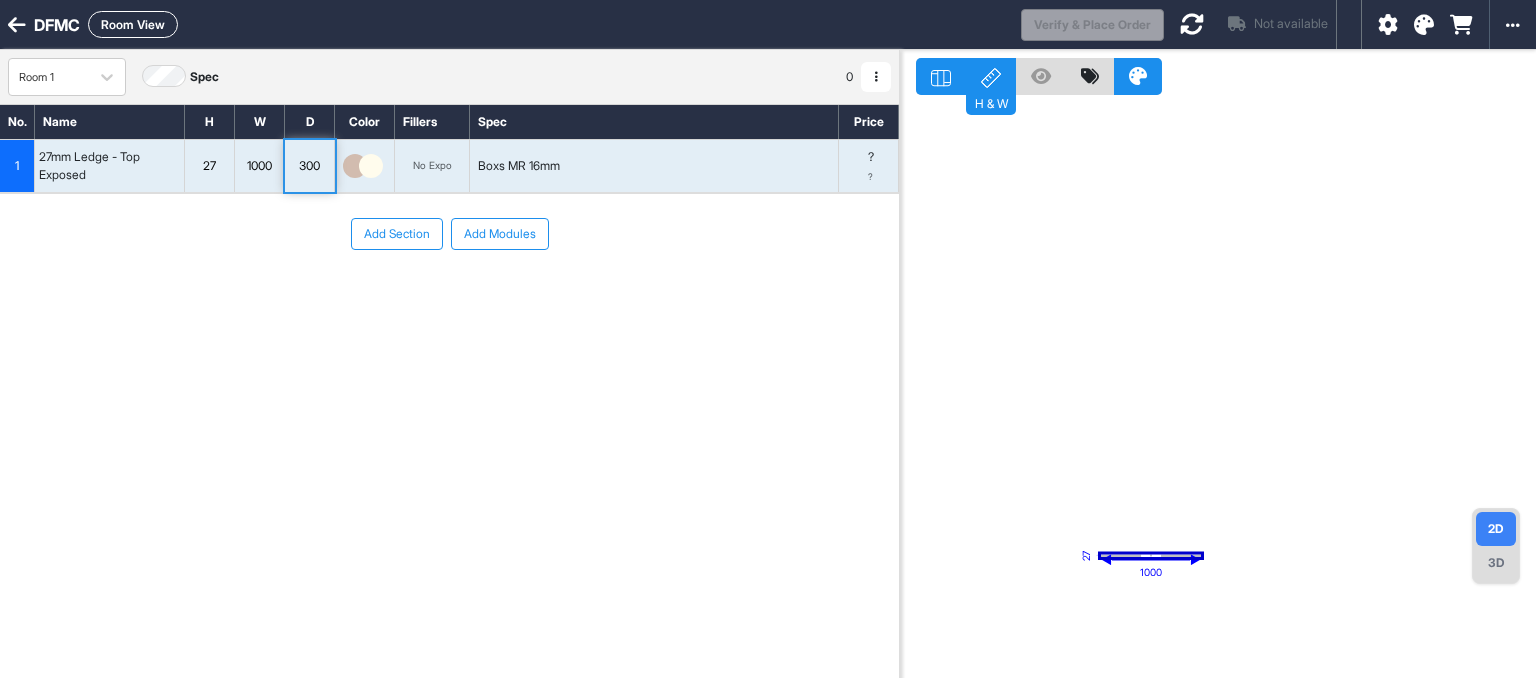 click on "300" at bounding box center (309, 166) 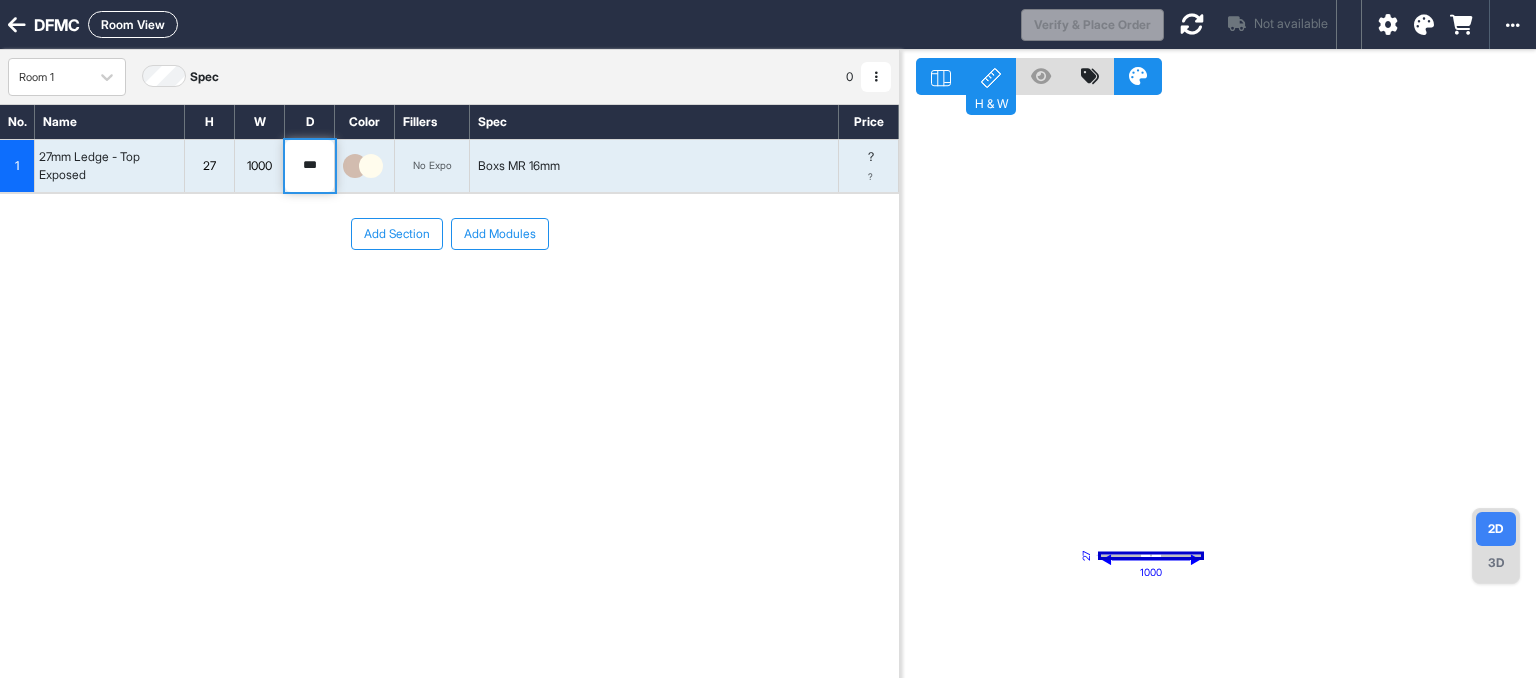 type on "***" 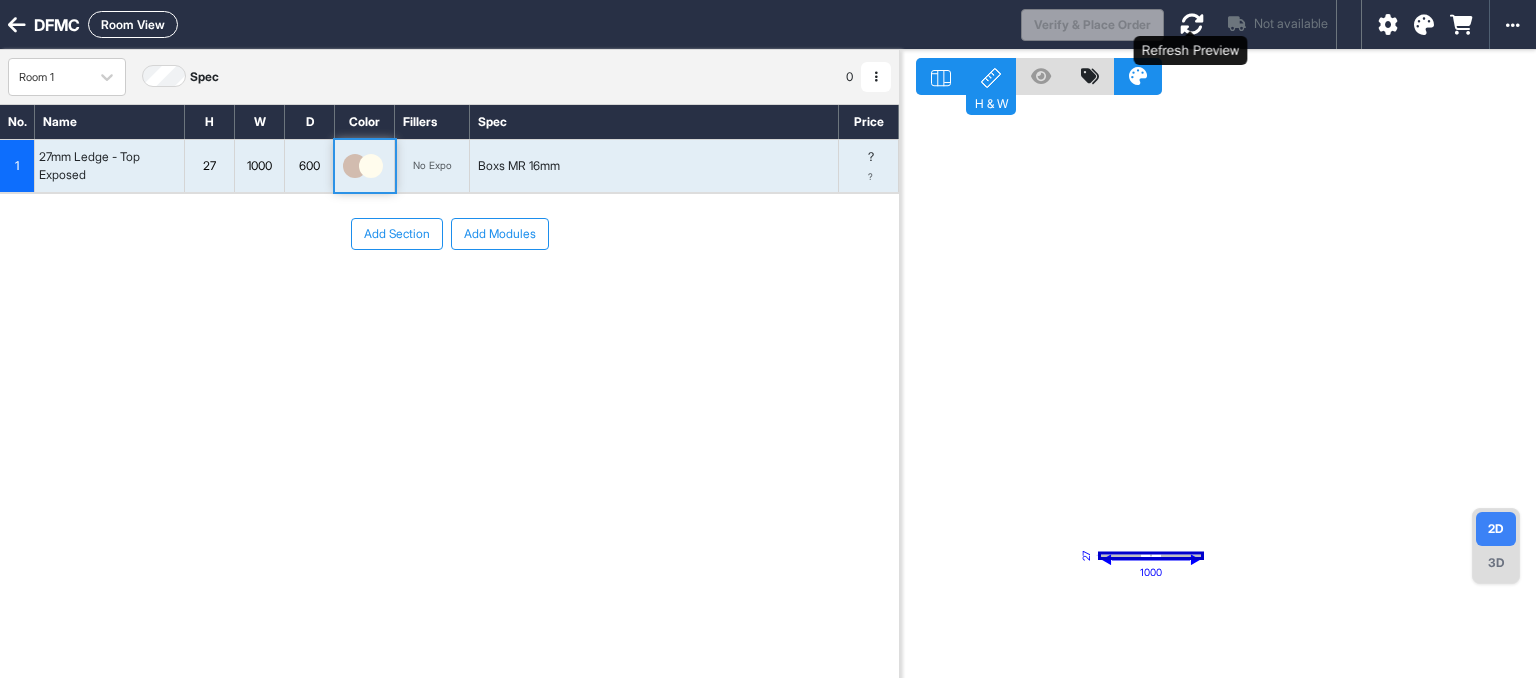 click at bounding box center (1192, 24) 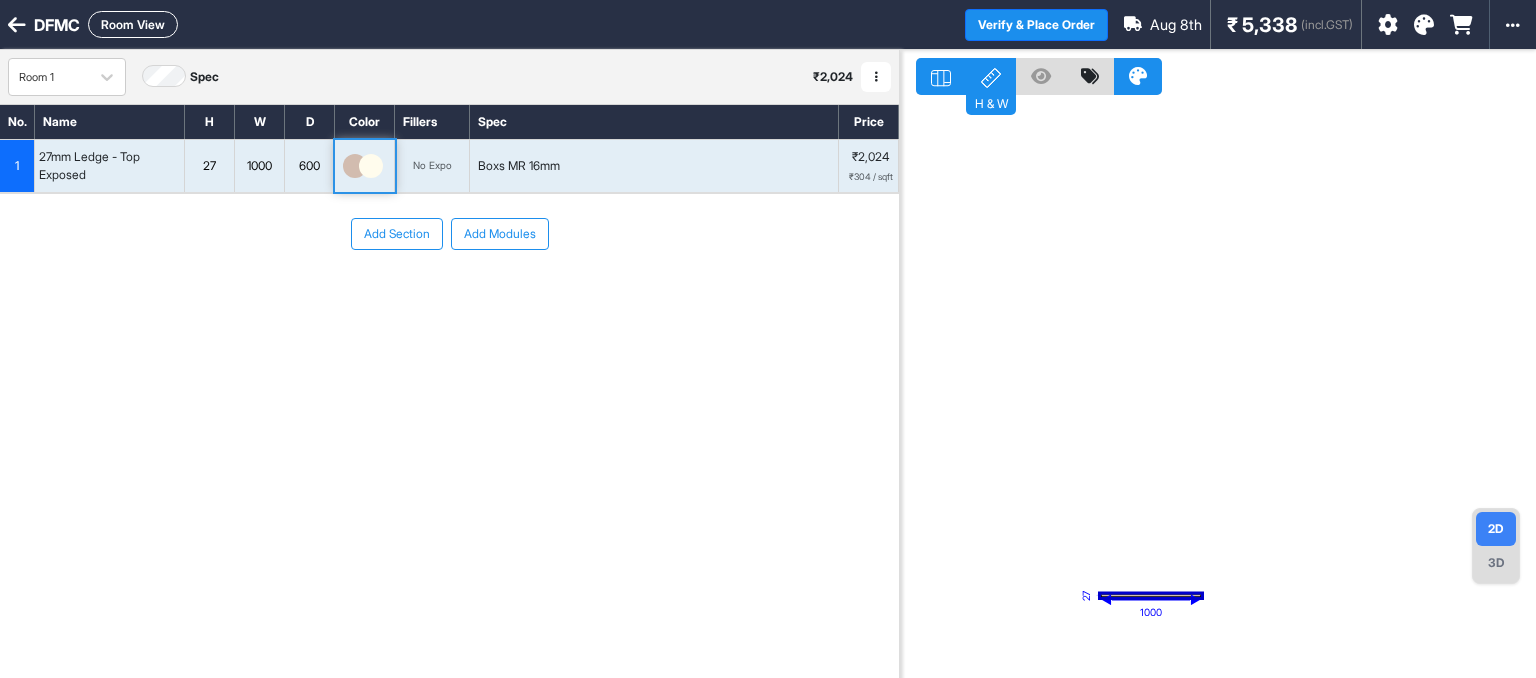 click on "3D" at bounding box center (1496, 563) 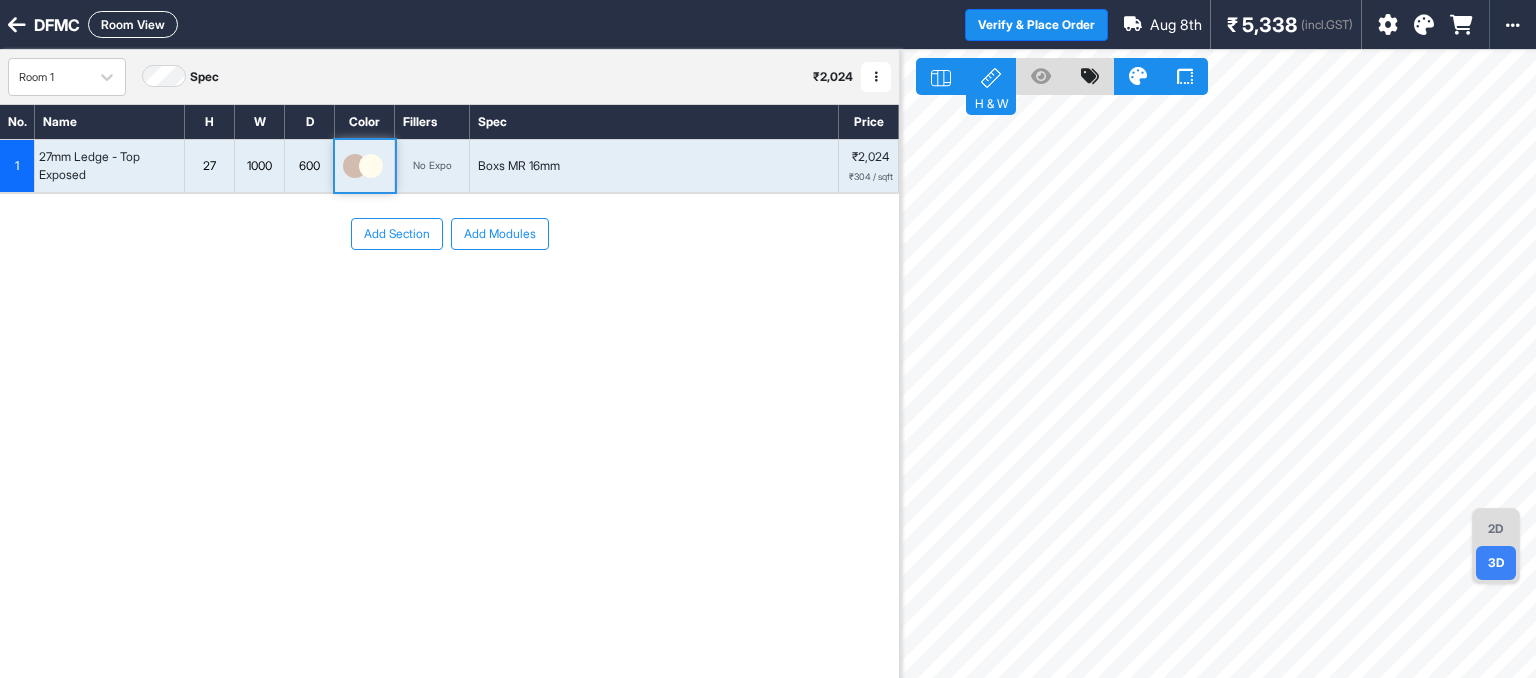 click at bounding box center (355, 166) 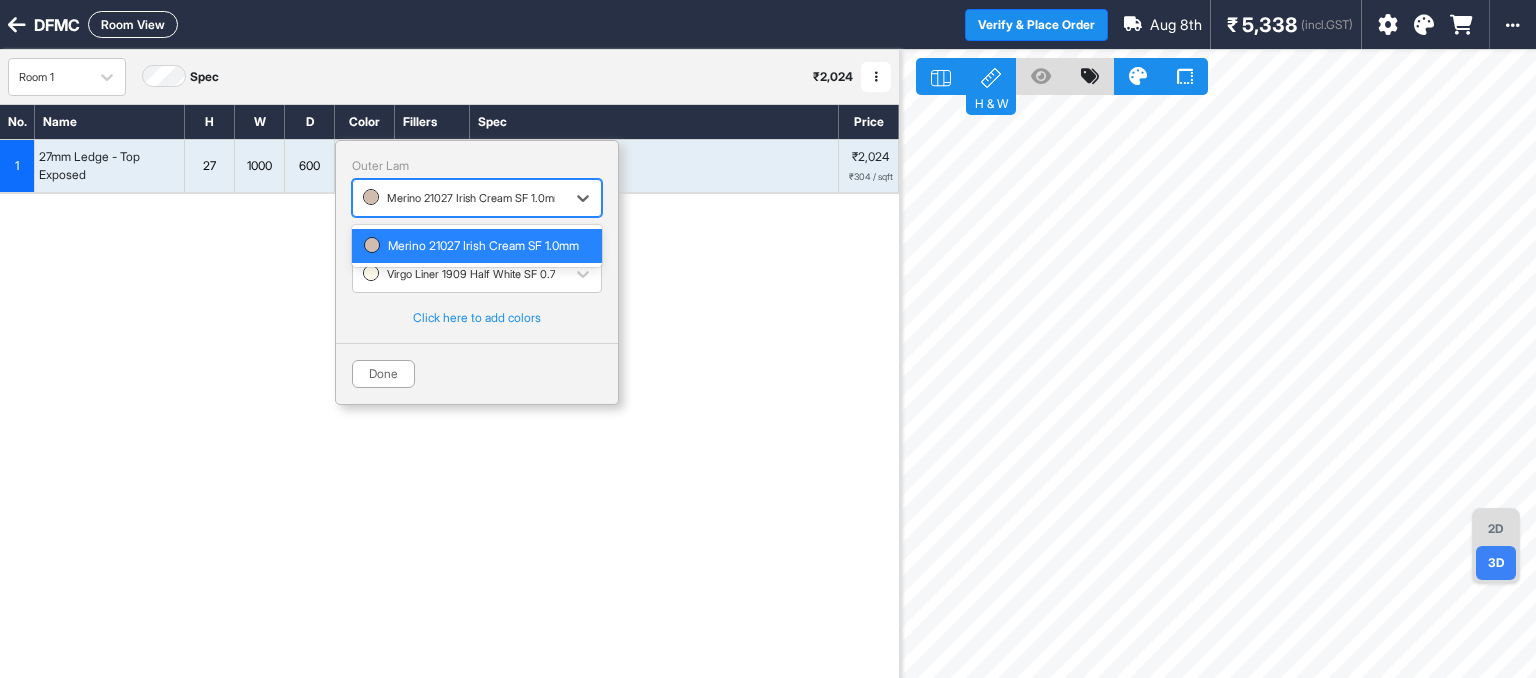 click at bounding box center [459, 198] 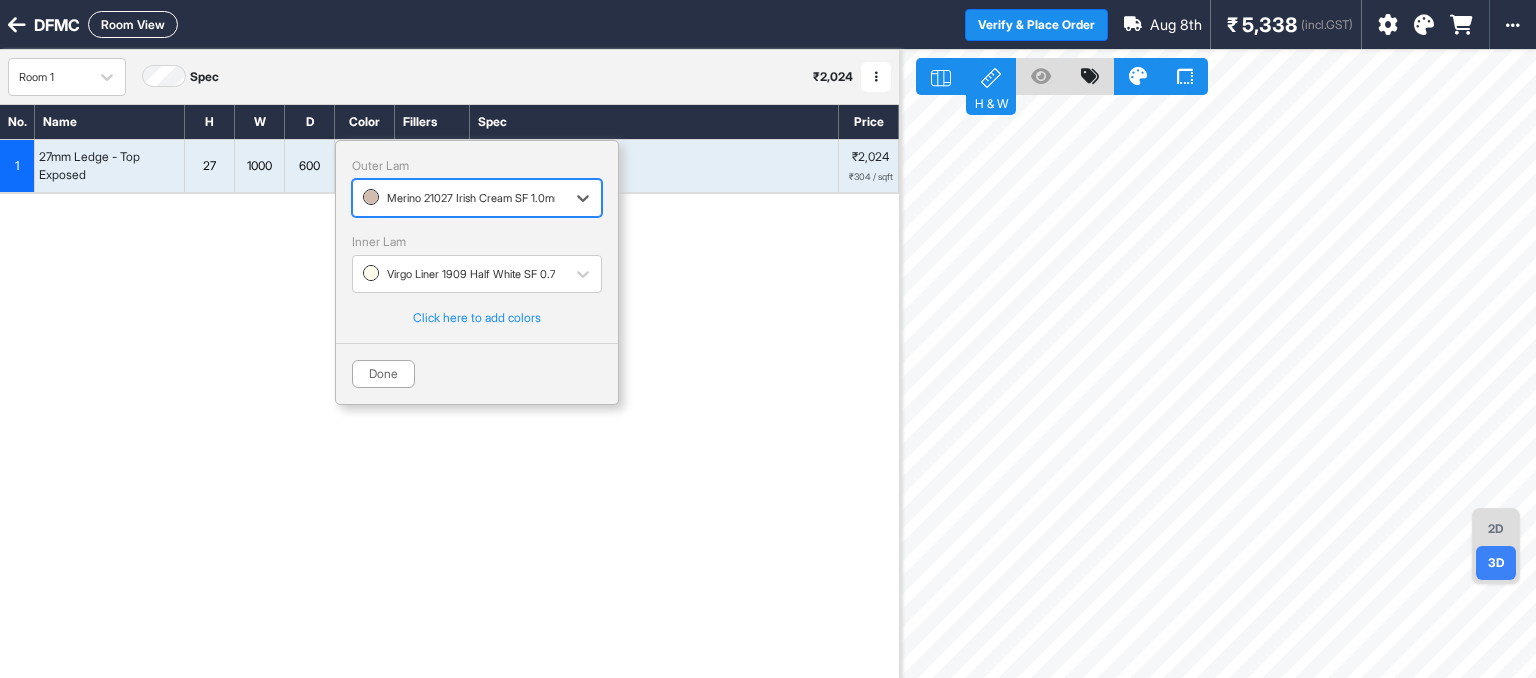 click at bounding box center (1424, 25) 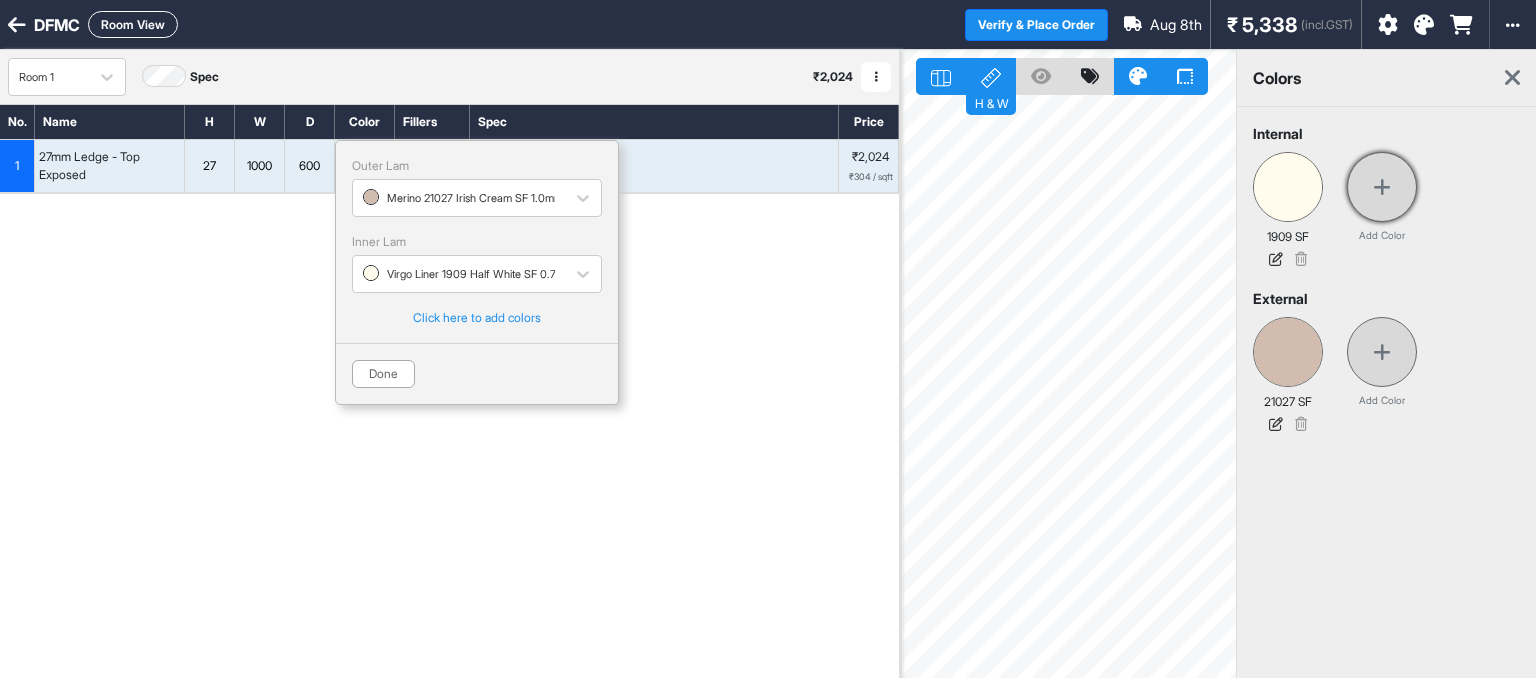 click at bounding box center (1382, 187) 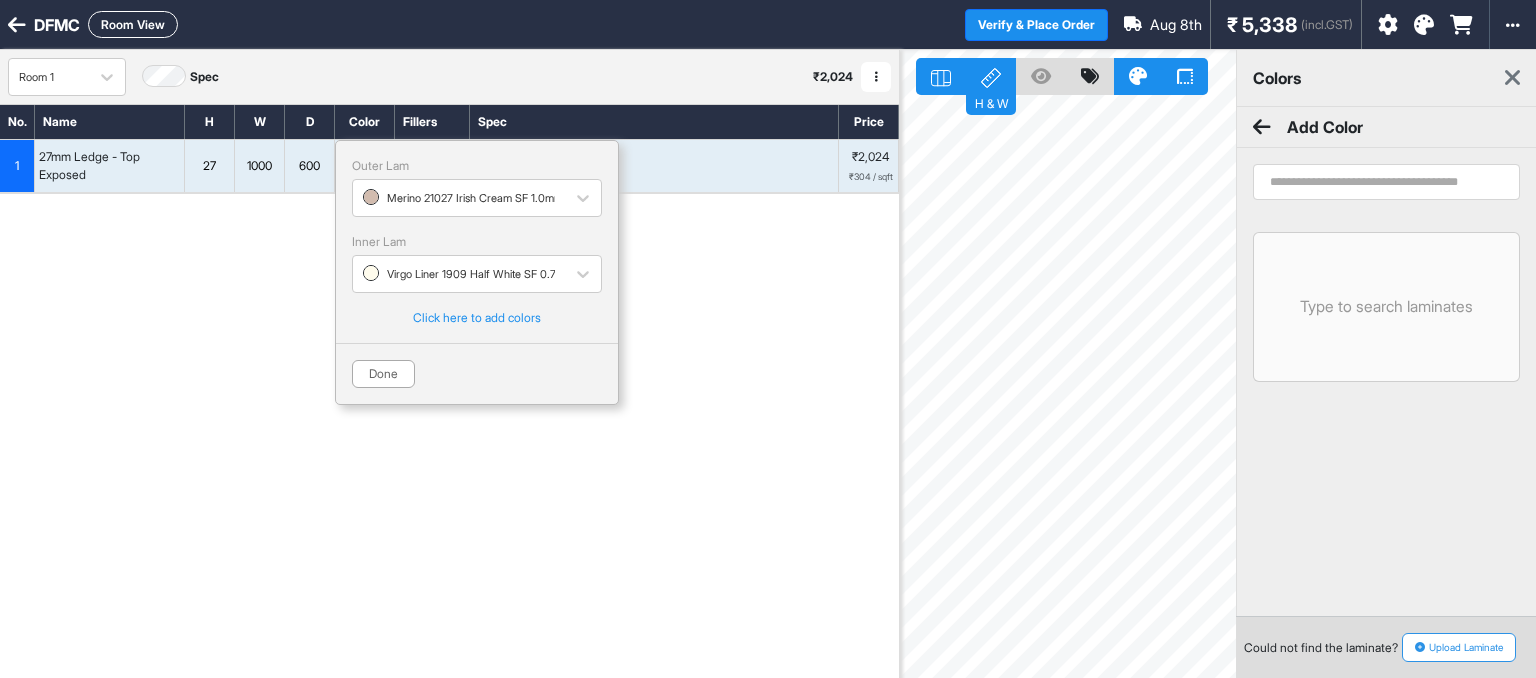 click at bounding box center (1386, 182) 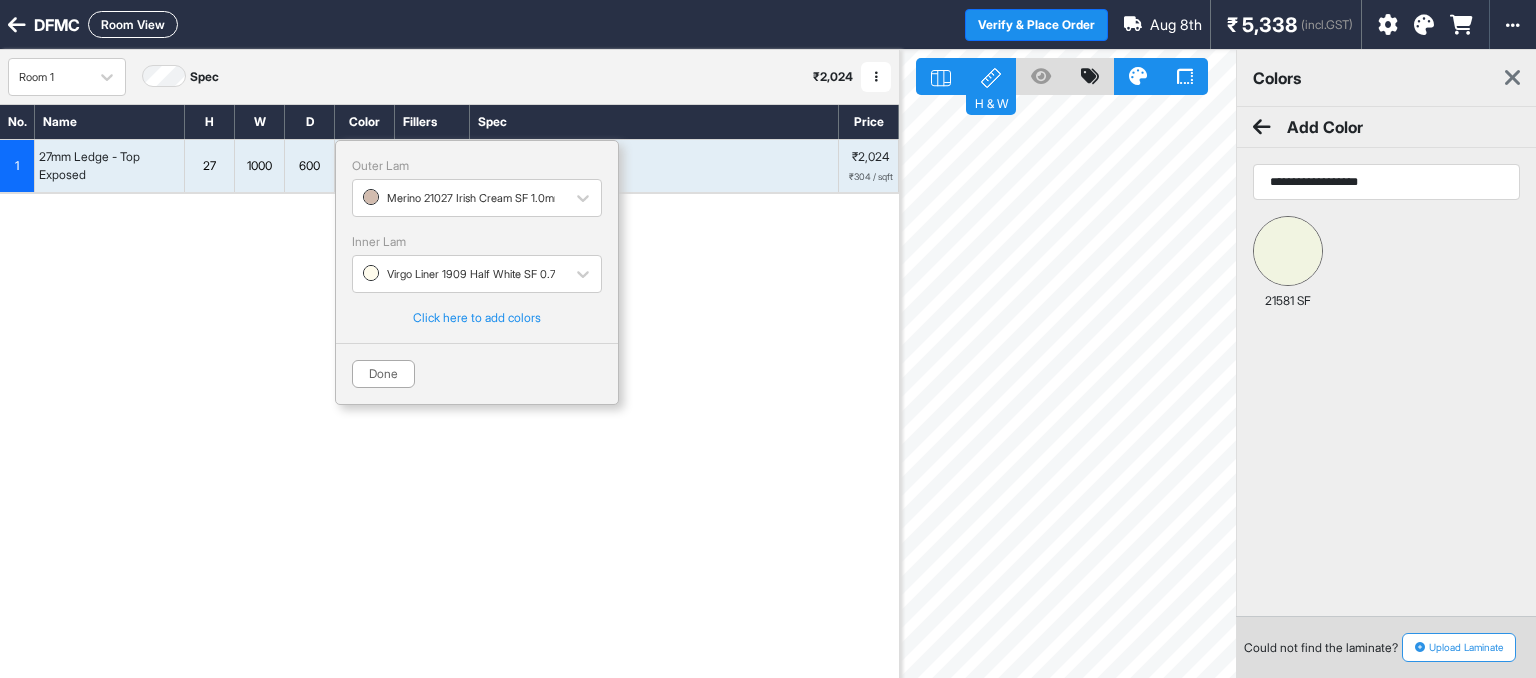 type on "**********" 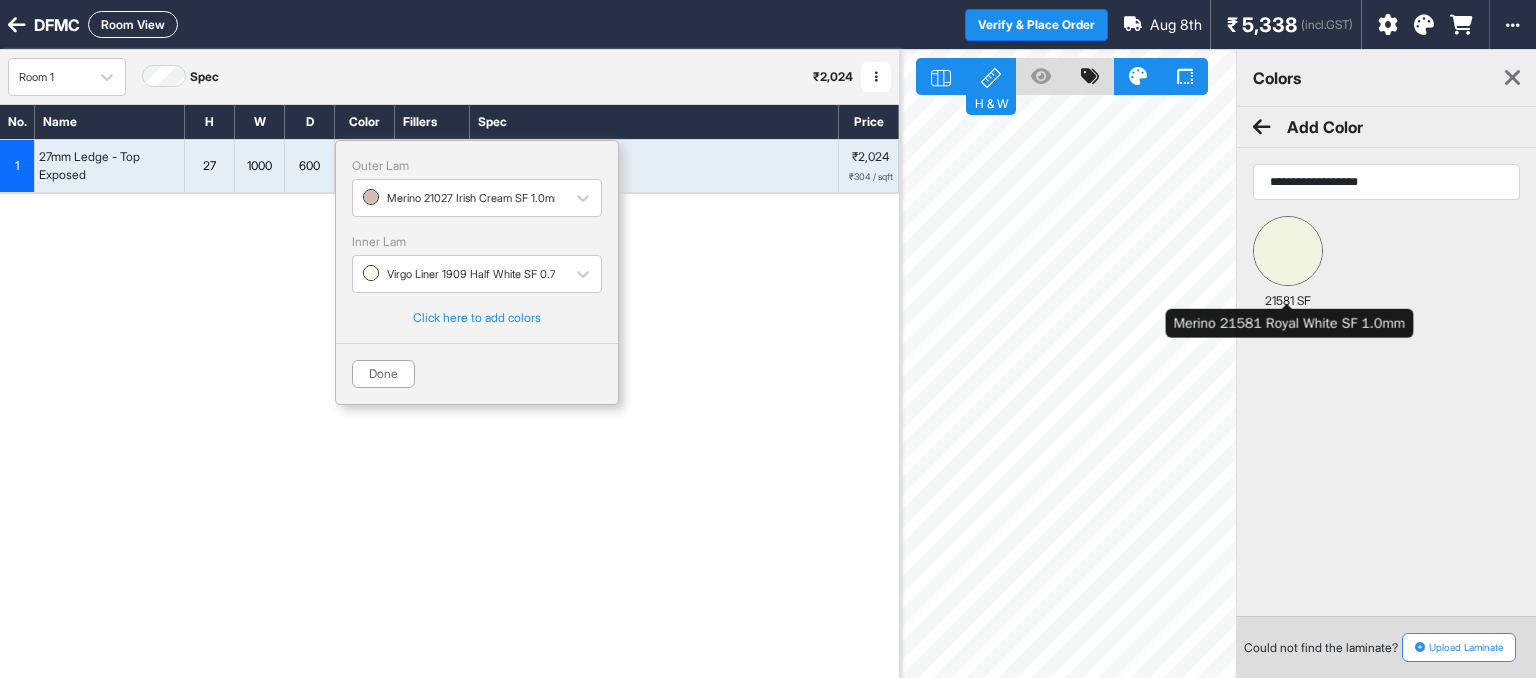 click at bounding box center [1288, 251] 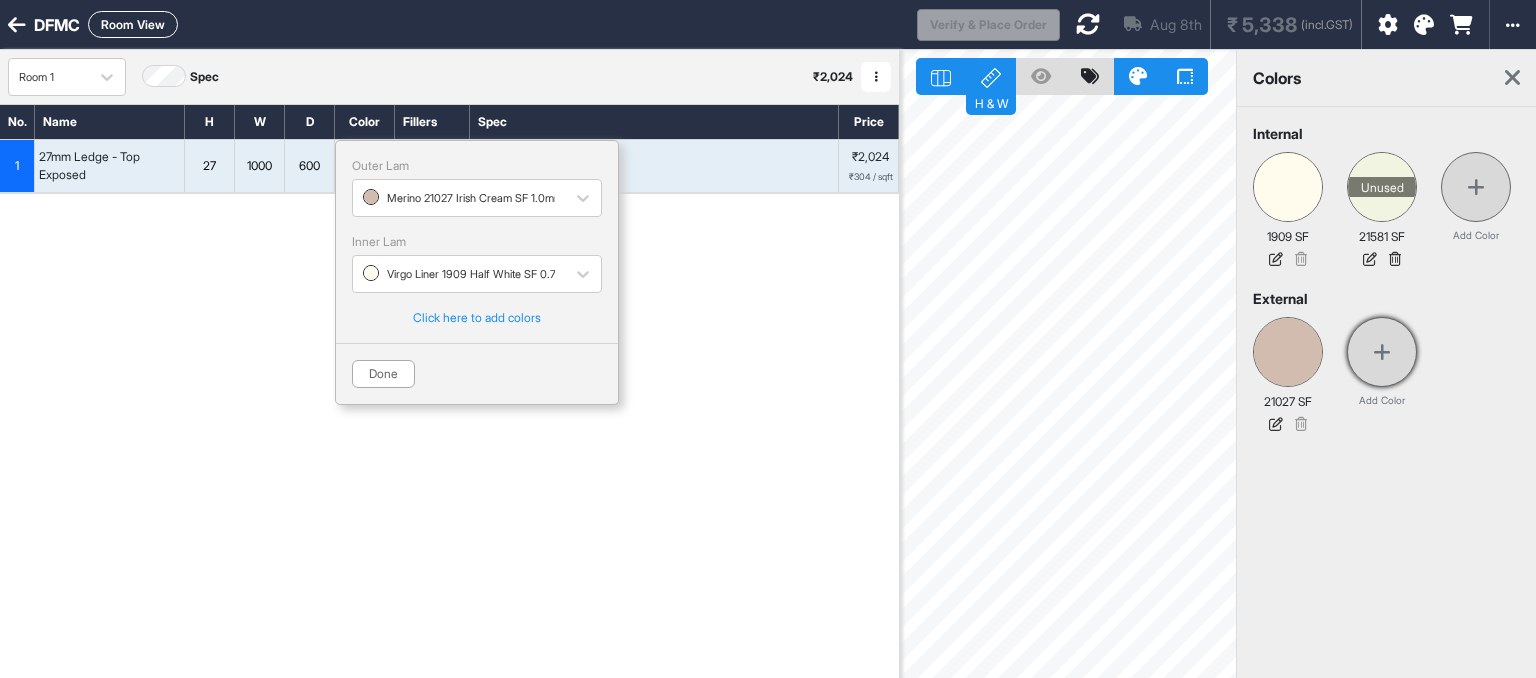 click at bounding box center (1382, 352) 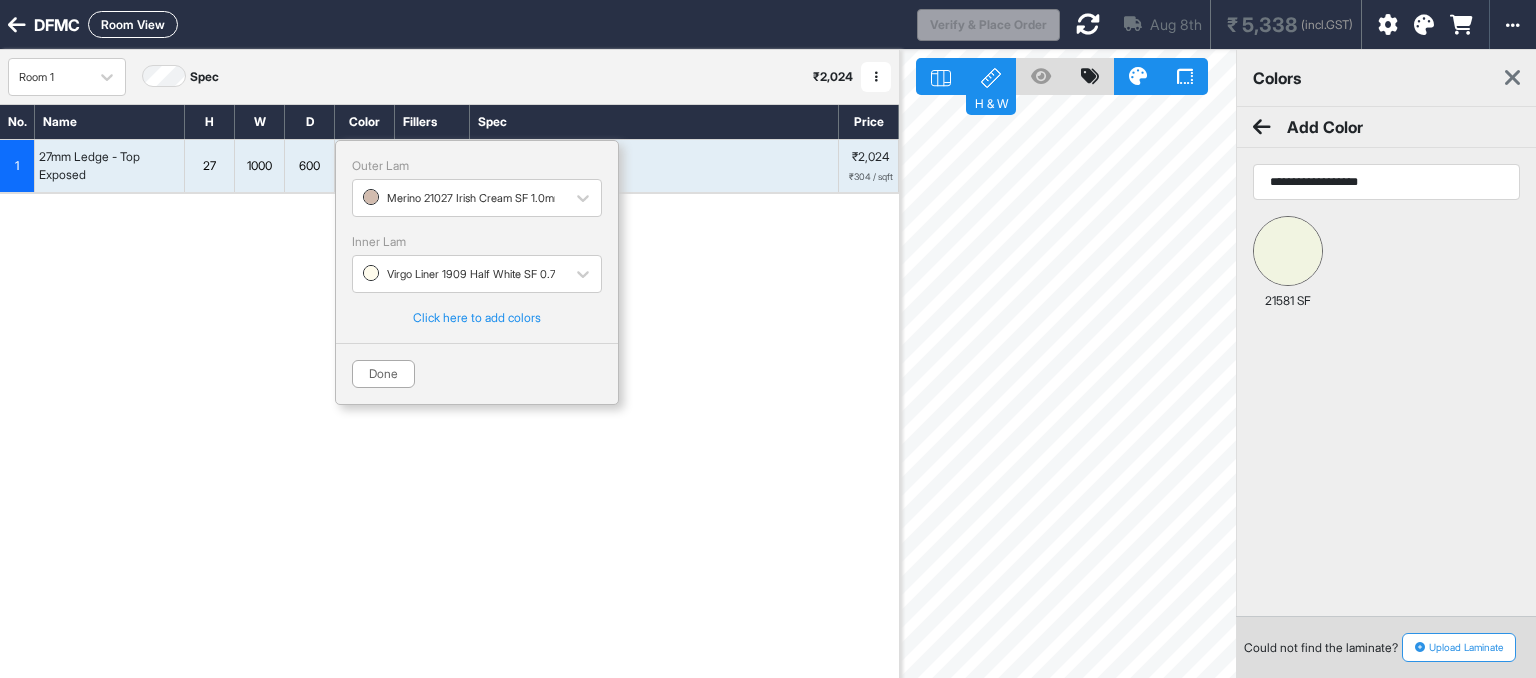 type on "**********" 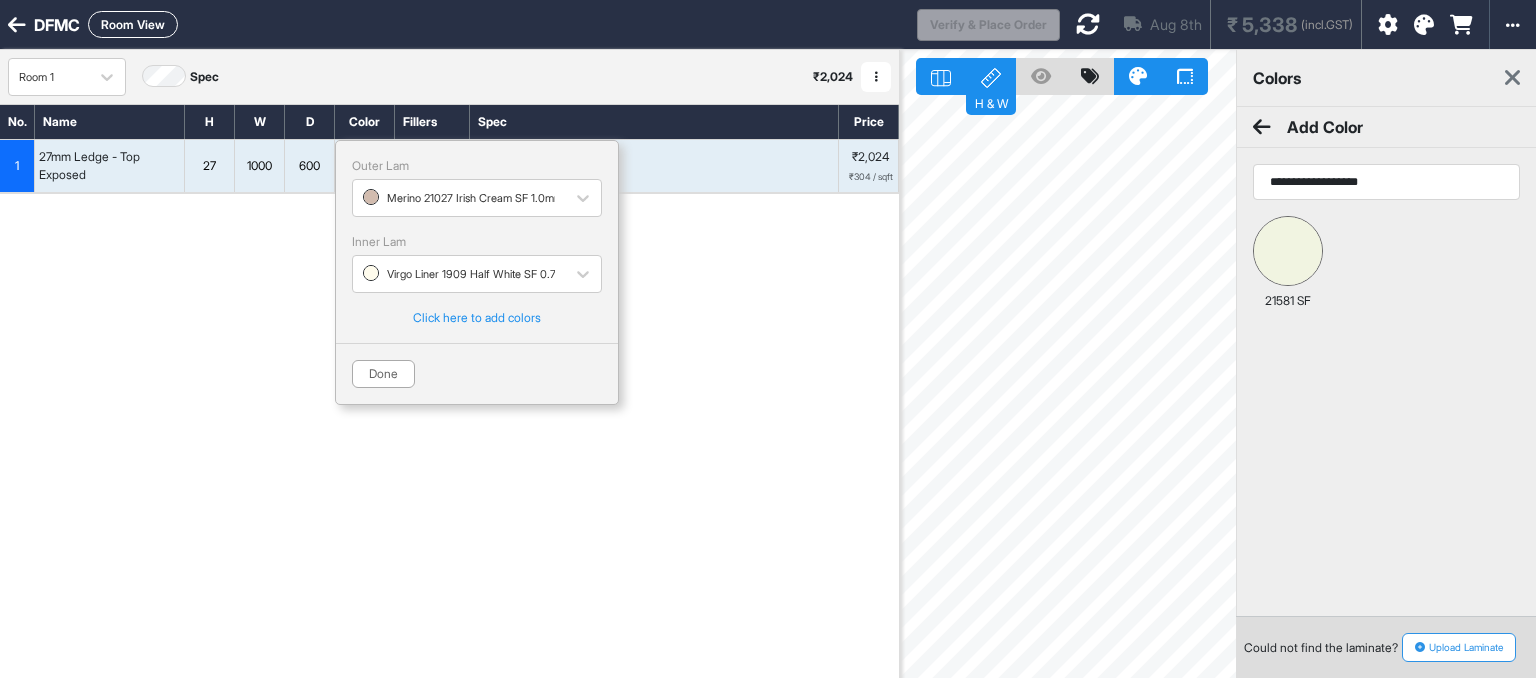 click at bounding box center [1288, 251] 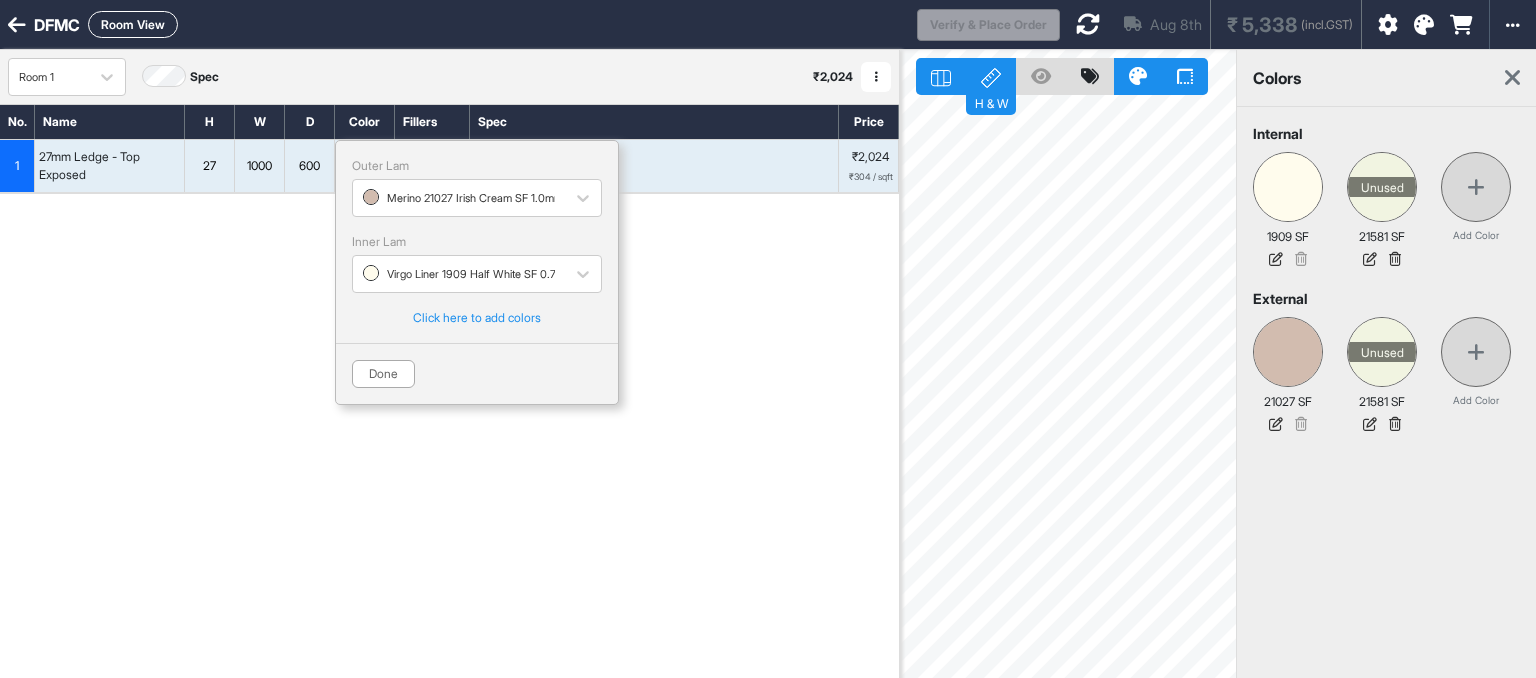 click at bounding box center (1512, 78) 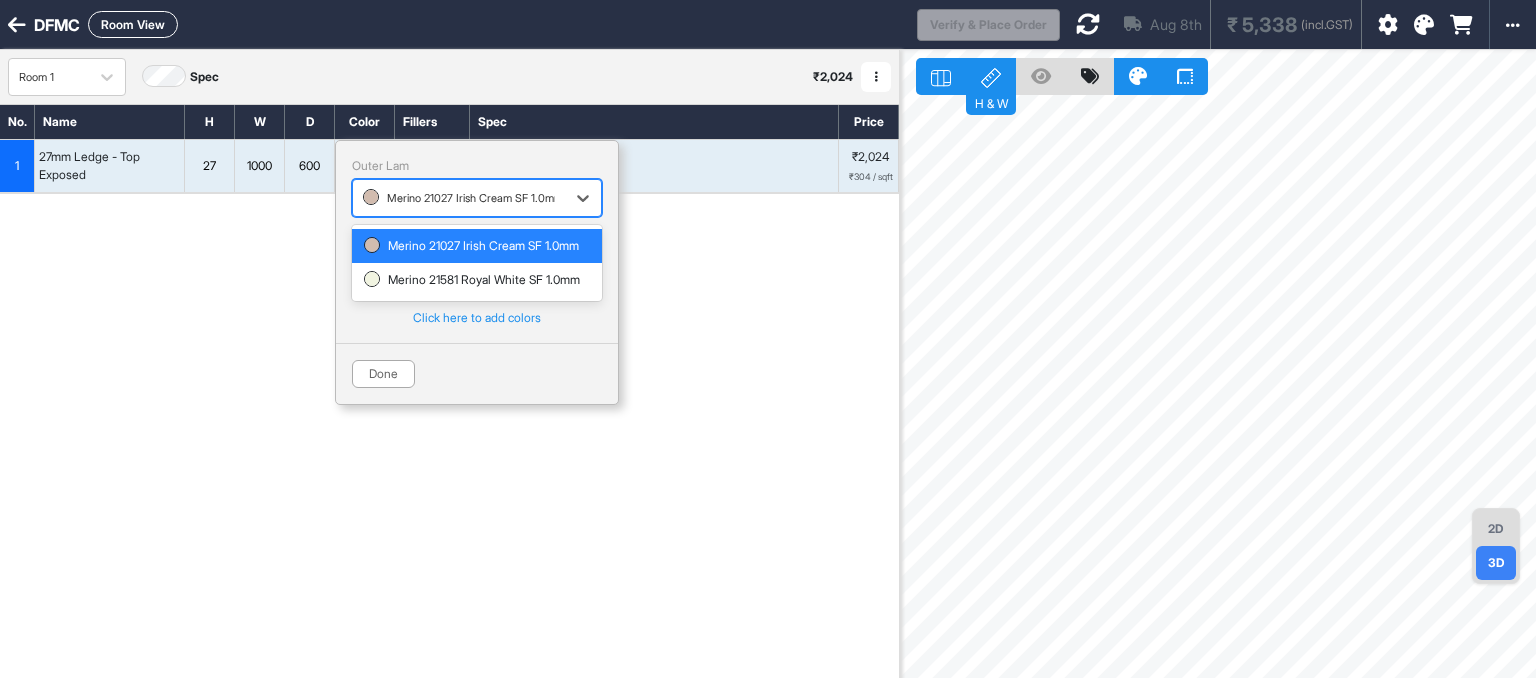 click at bounding box center (459, 198) 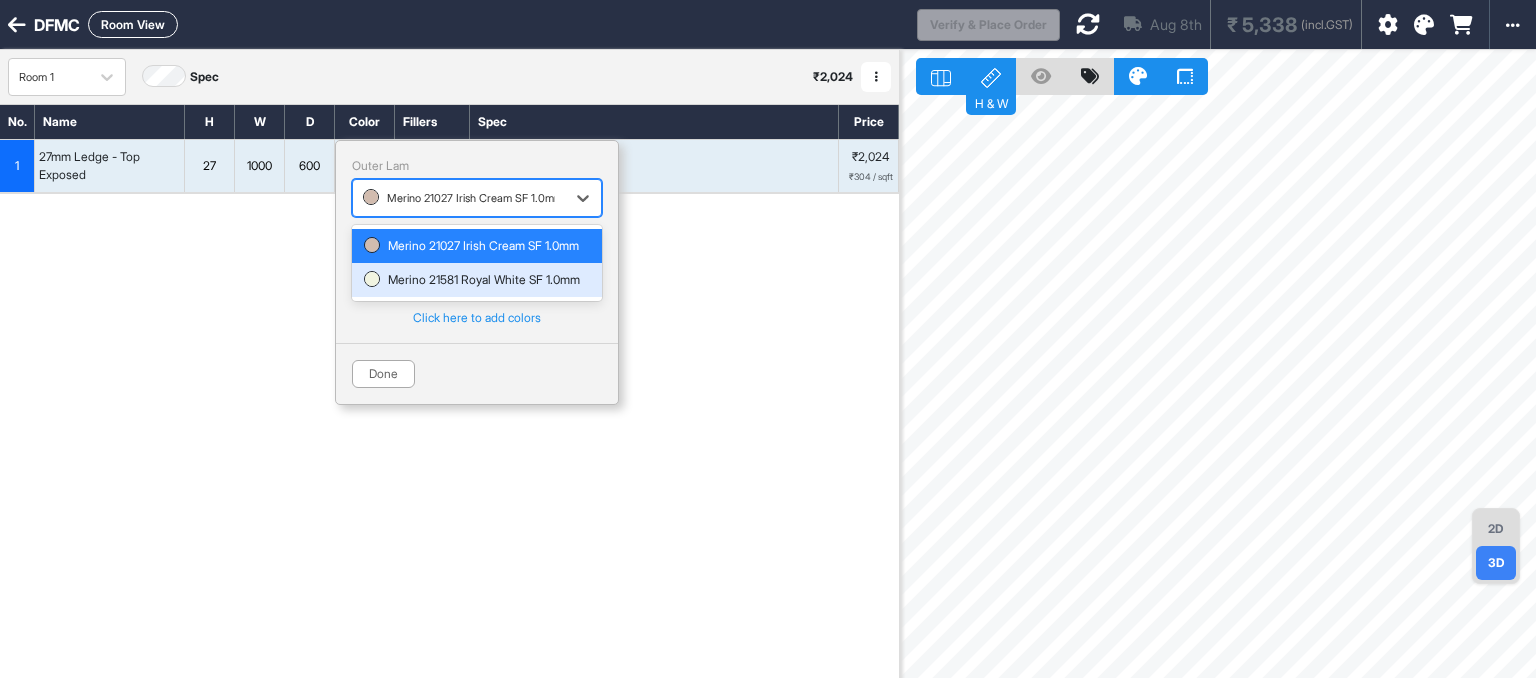 click on "Merino 21581 Royal White SF 1.0mm" at bounding box center (477, 280) 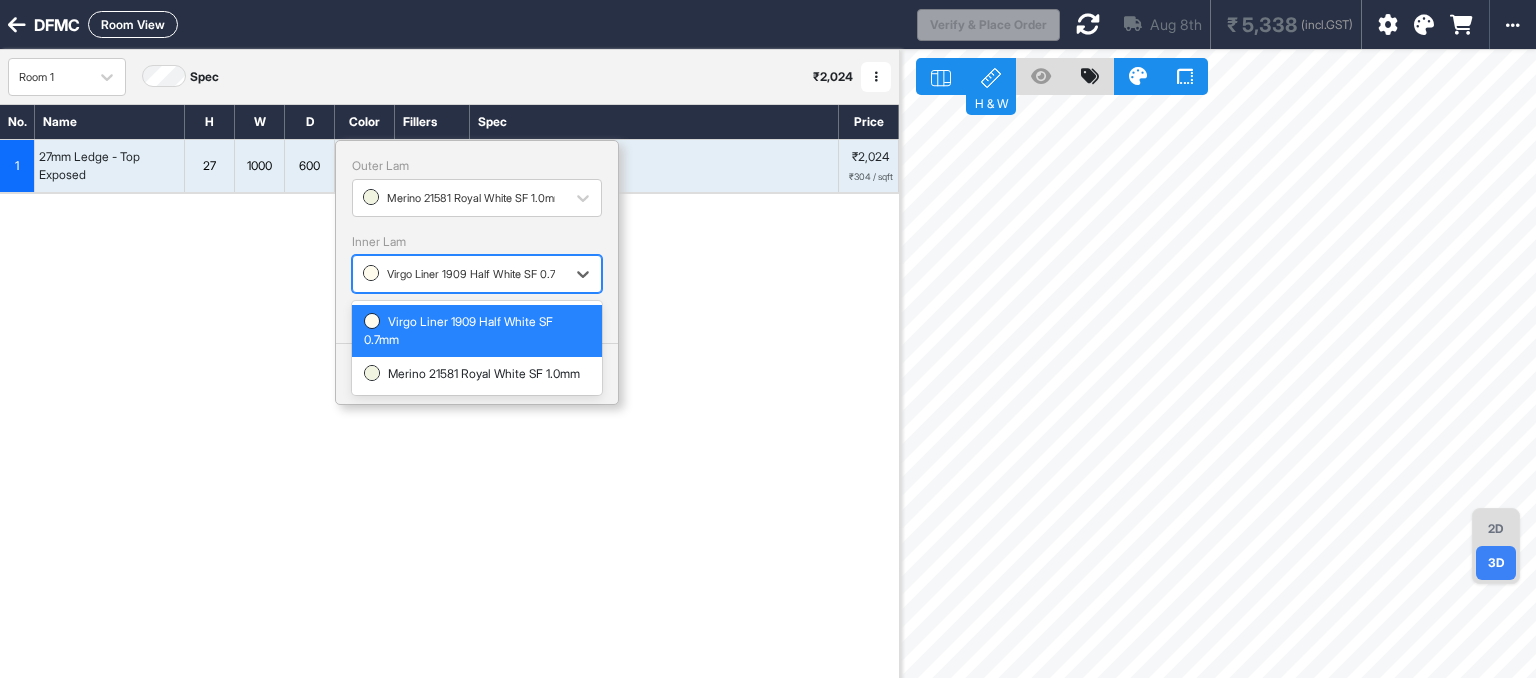click at bounding box center (459, 274) 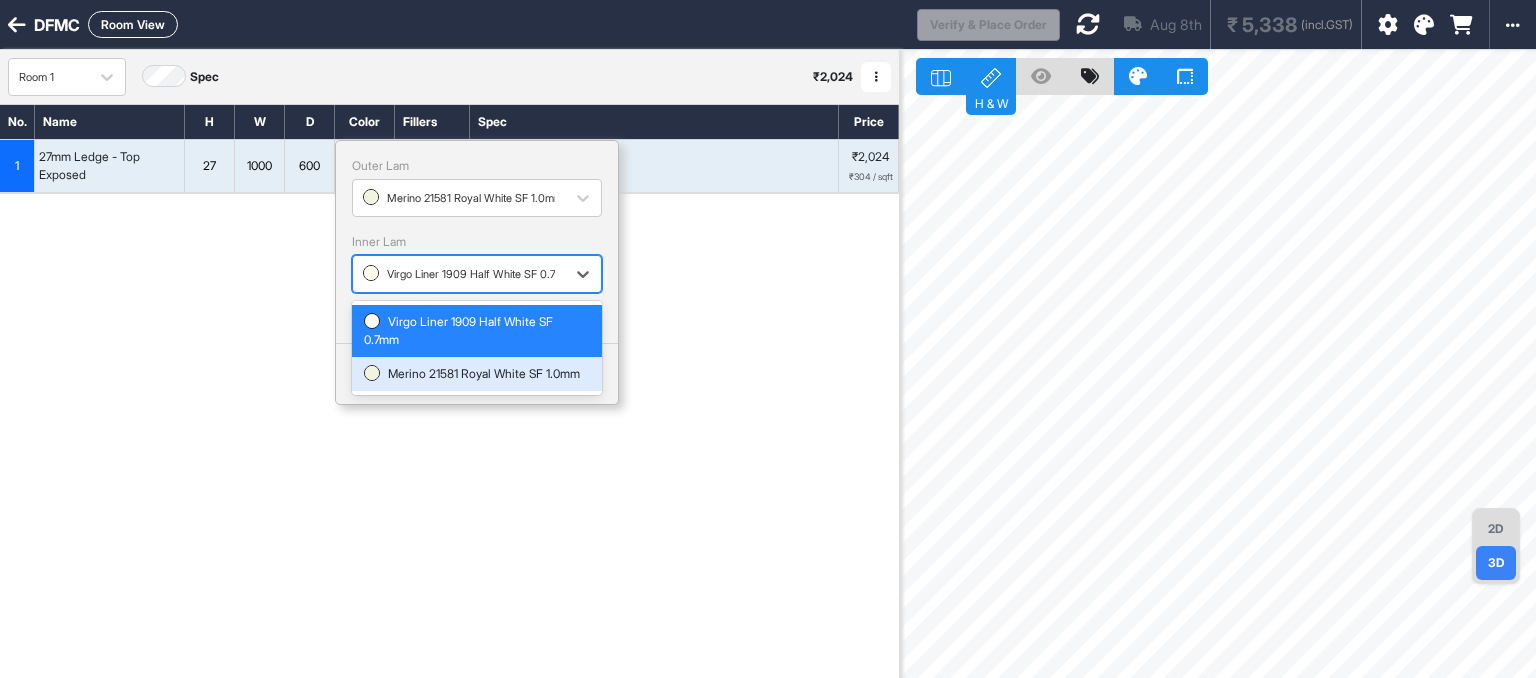 click on "Merino 21581 Royal White SF 1.0mm" at bounding box center (477, 374) 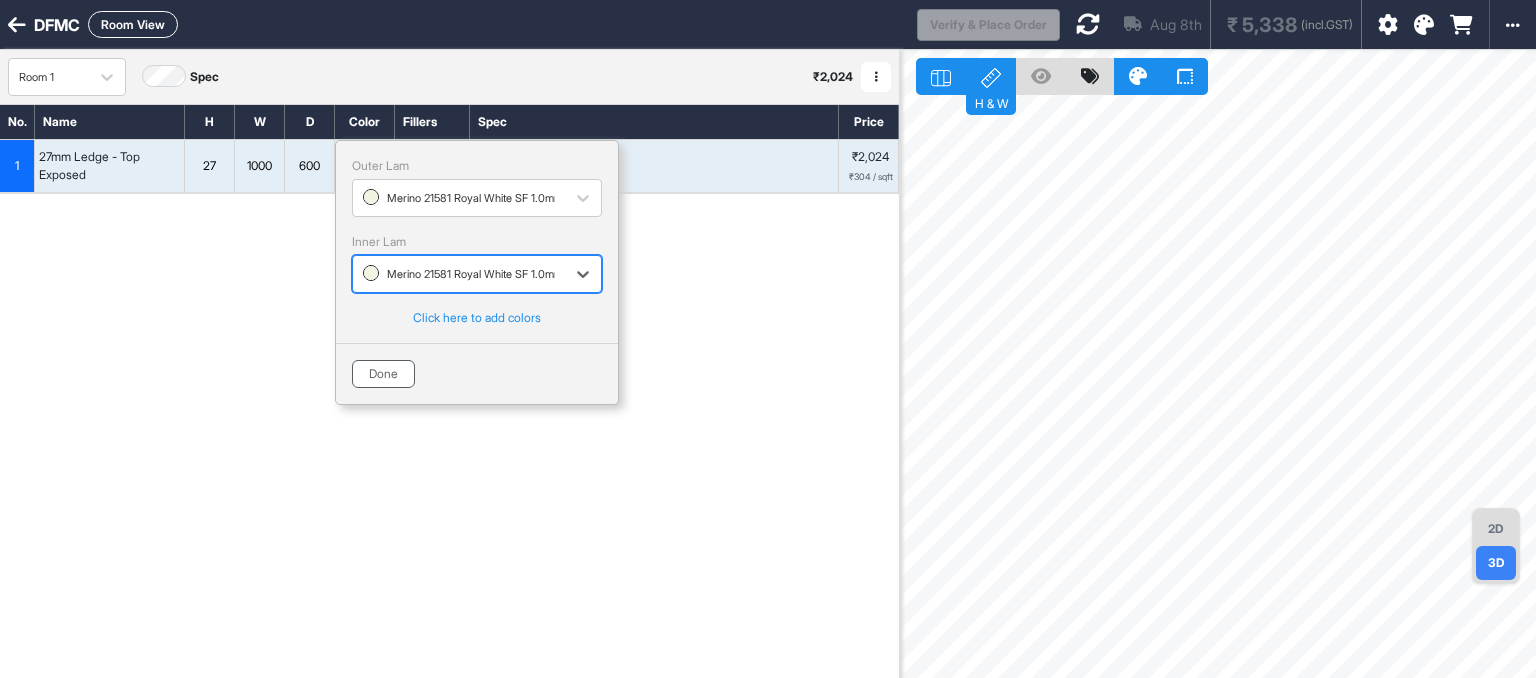 click on "Done" at bounding box center [383, 374] 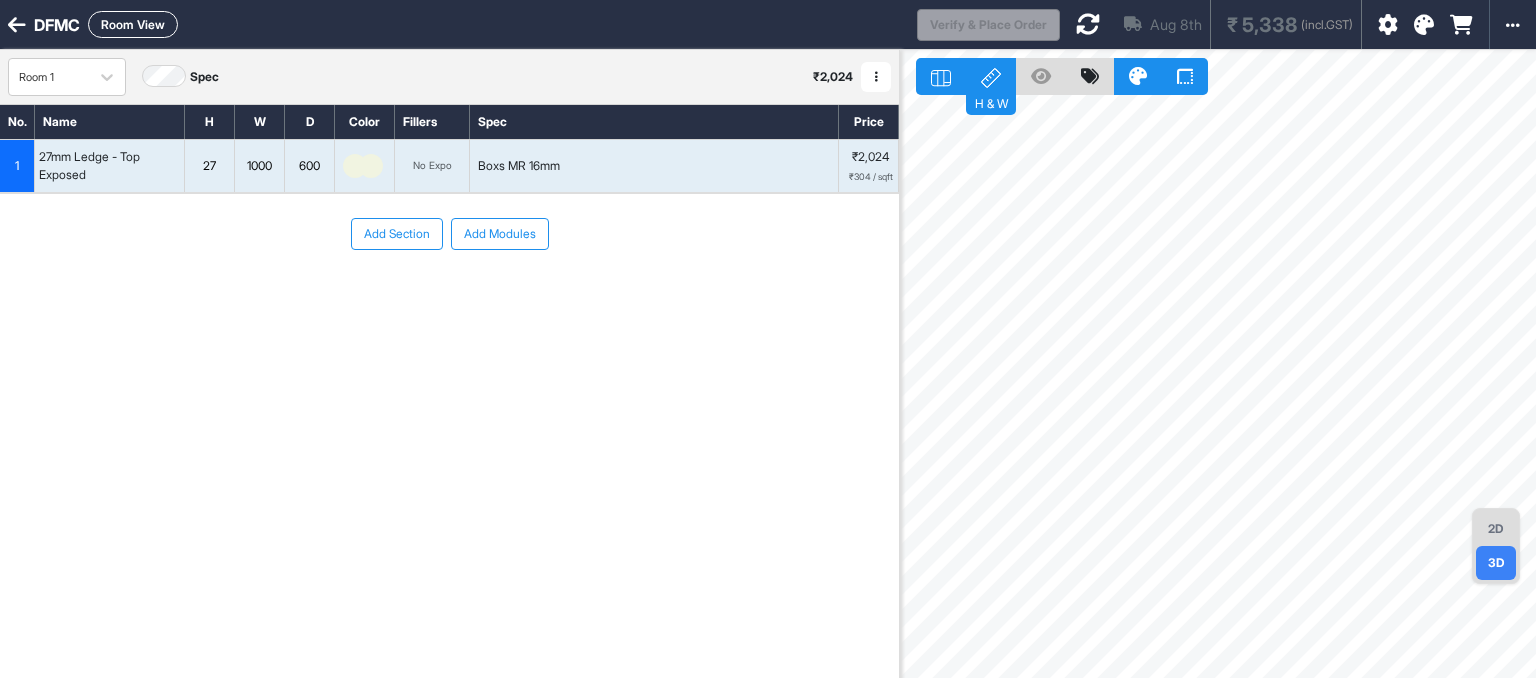 click on "3D" at bounding box center (1496, 563) 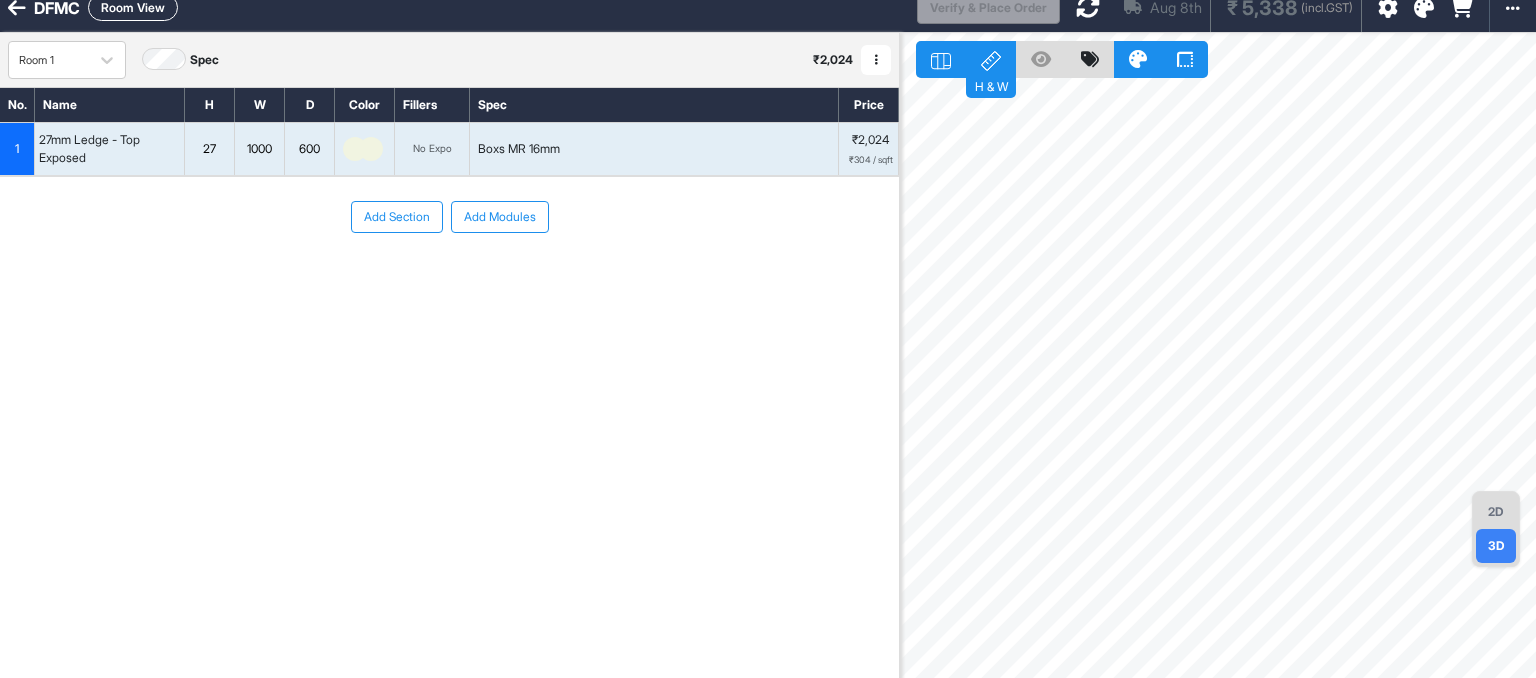 scroll, scrollTop: 50, scrollLeft: 0, axis: vertical 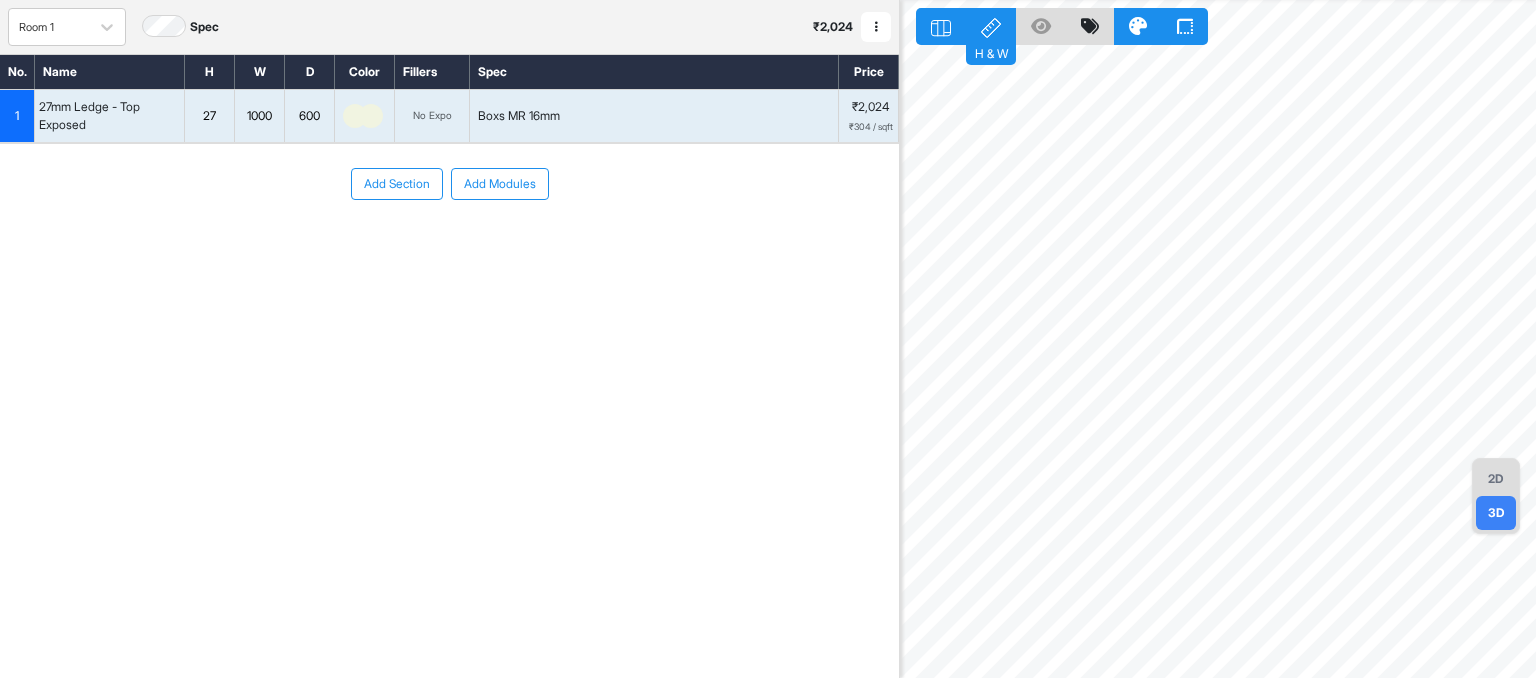 click on "2D" at bounding box center (1496, 479) 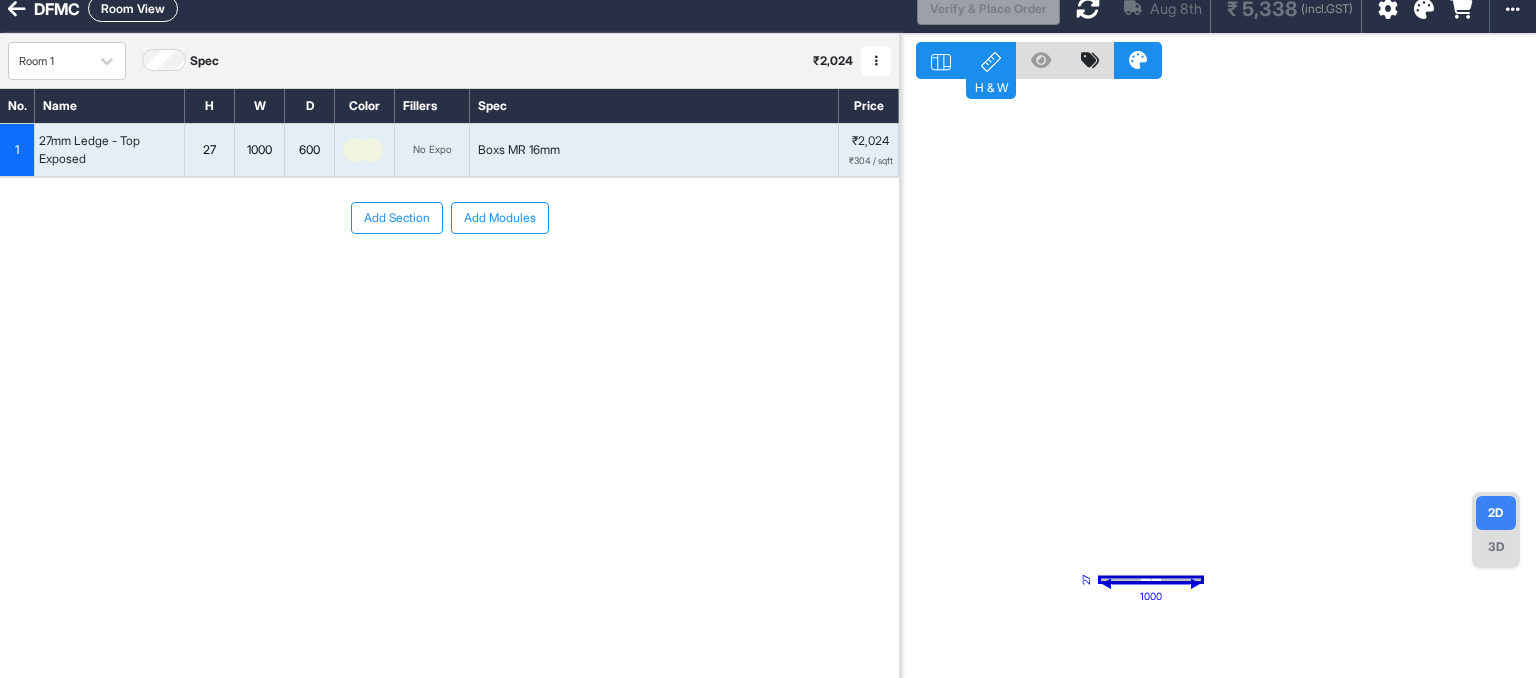 scroll, scrollTop: 0, scrollLeft: 0, axis: both 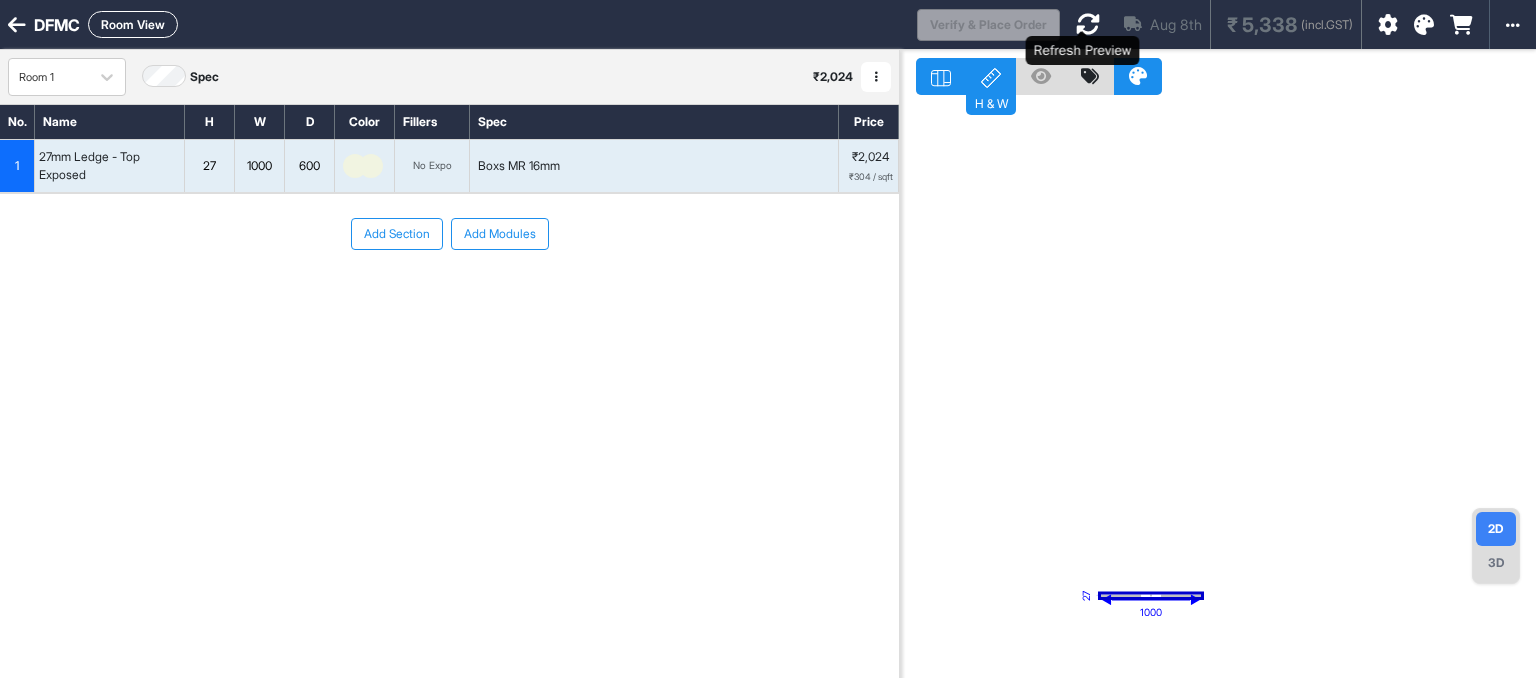 click at bounding box center [1088, 24] 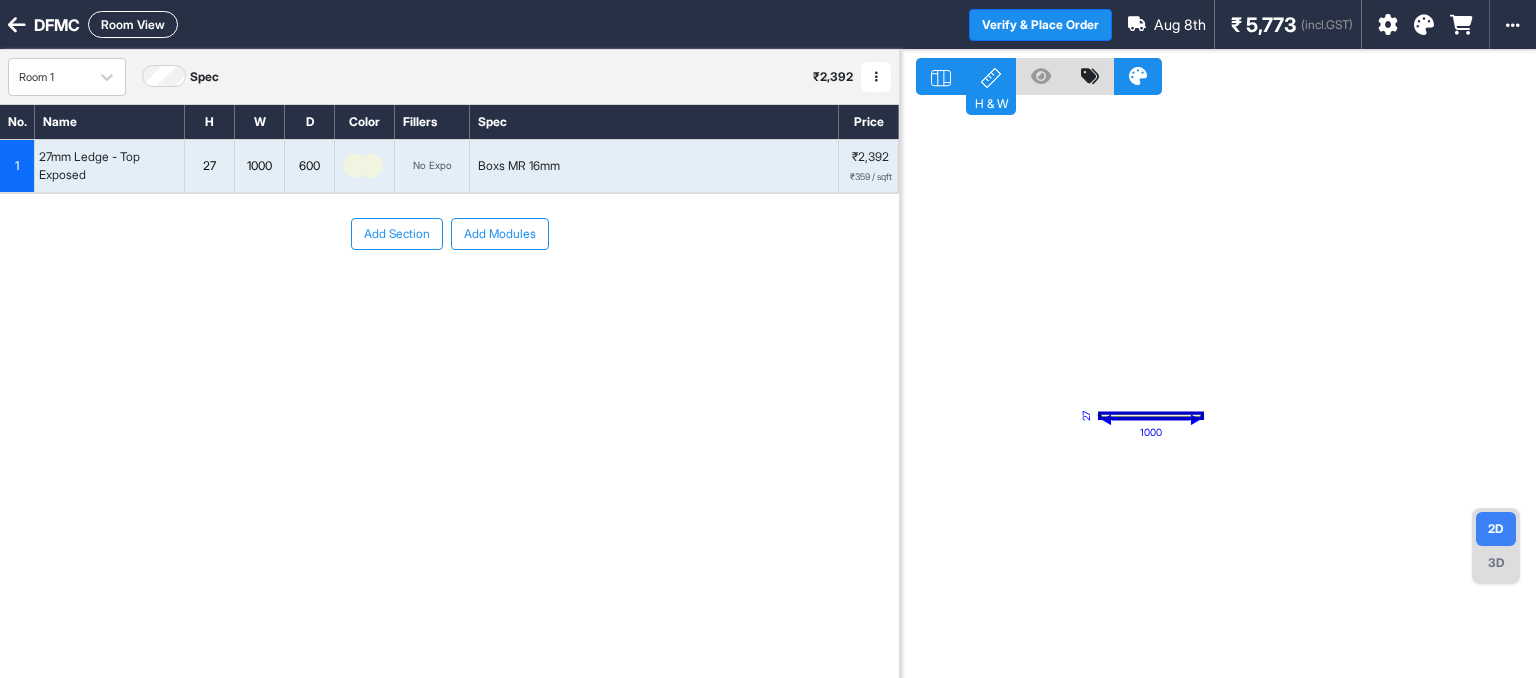 drag, startPoint x: 1488, startPoint y: 562, endPoint x: 1475, endPoint y: 562, distance: 13 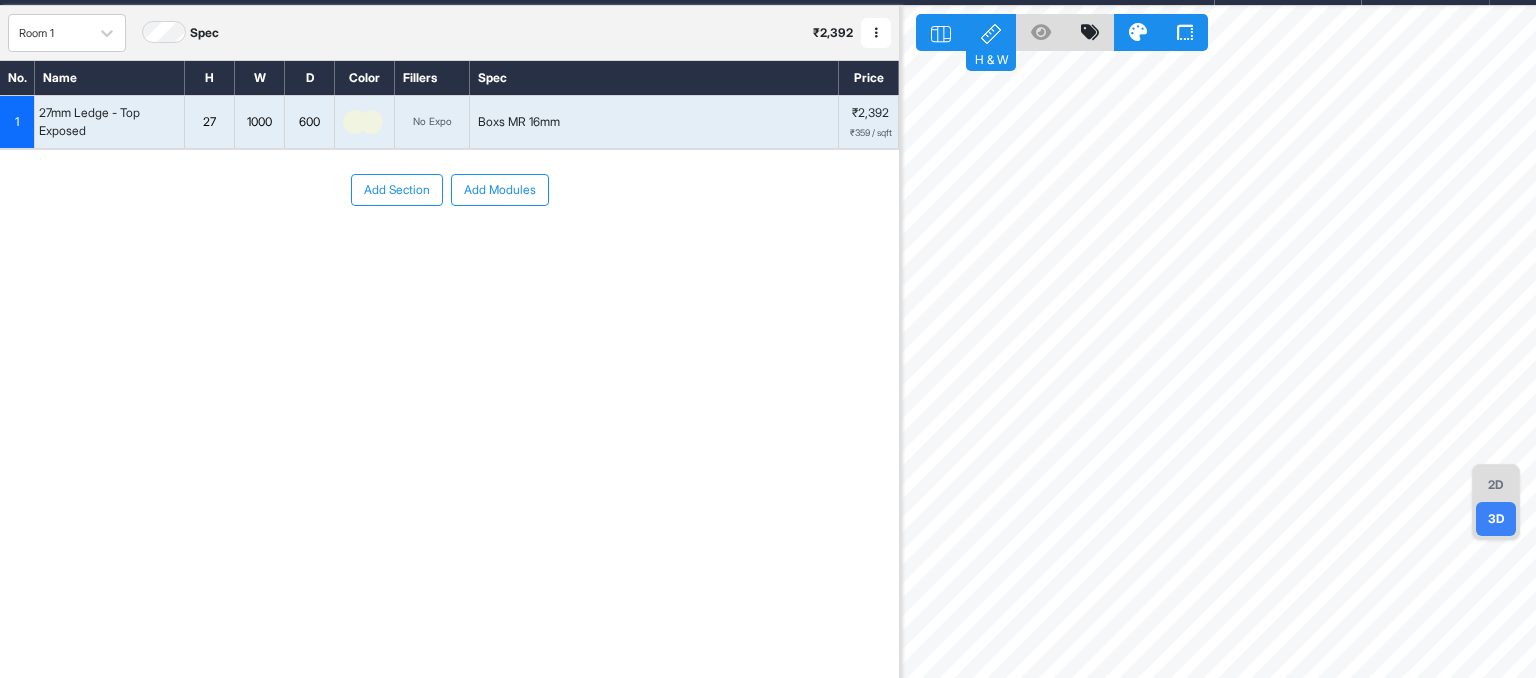 scroll, scrollTop: 50, scrollLeft: 0, axis: vertical 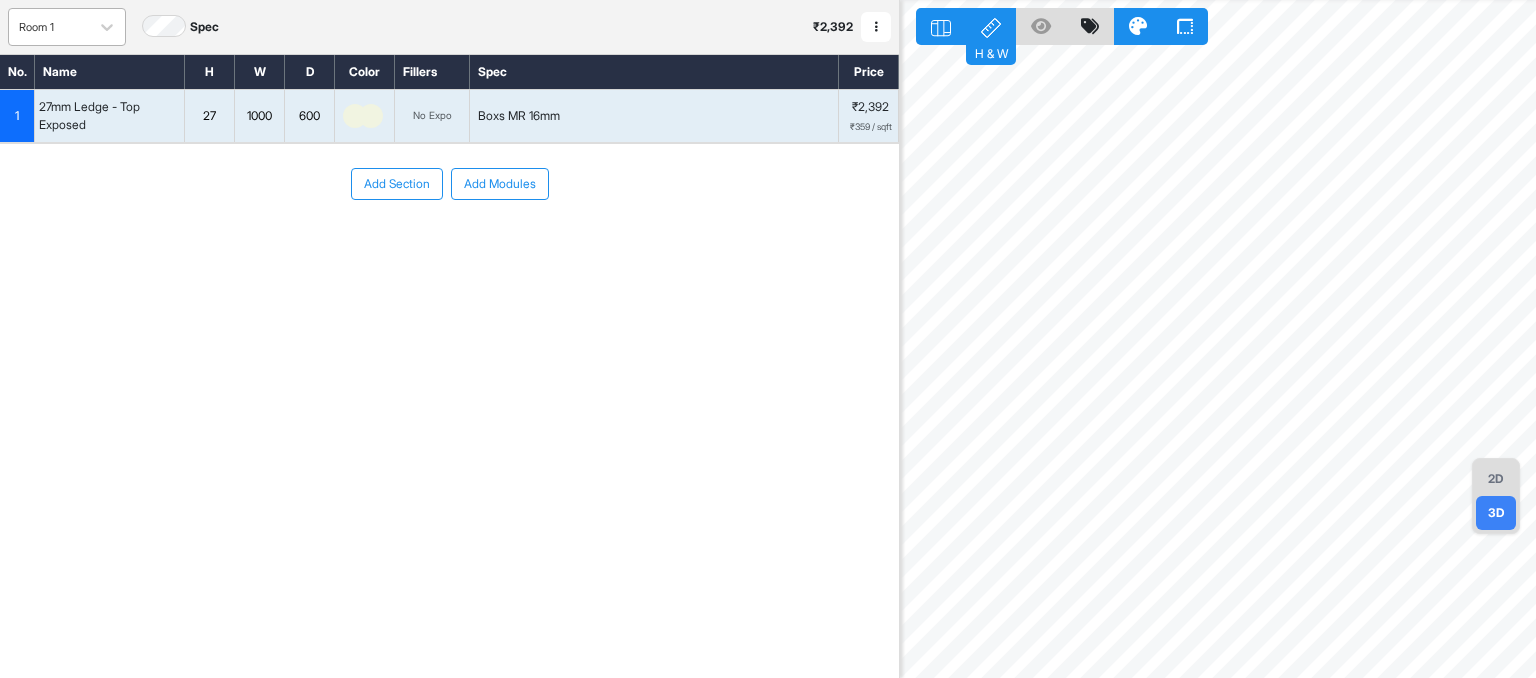 click on "Room 1" at bounding box center (49, 27) 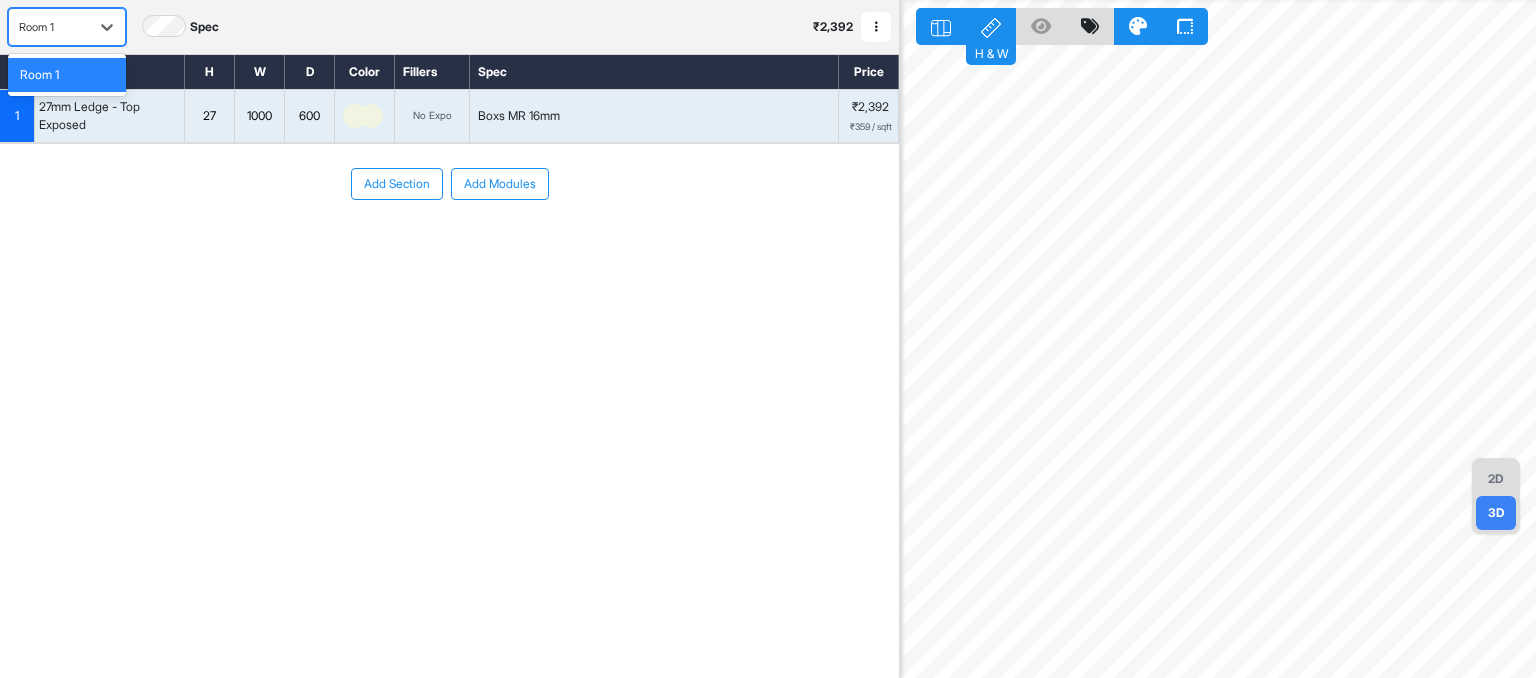 click on "Room 1" at bounding box center [49, 27] 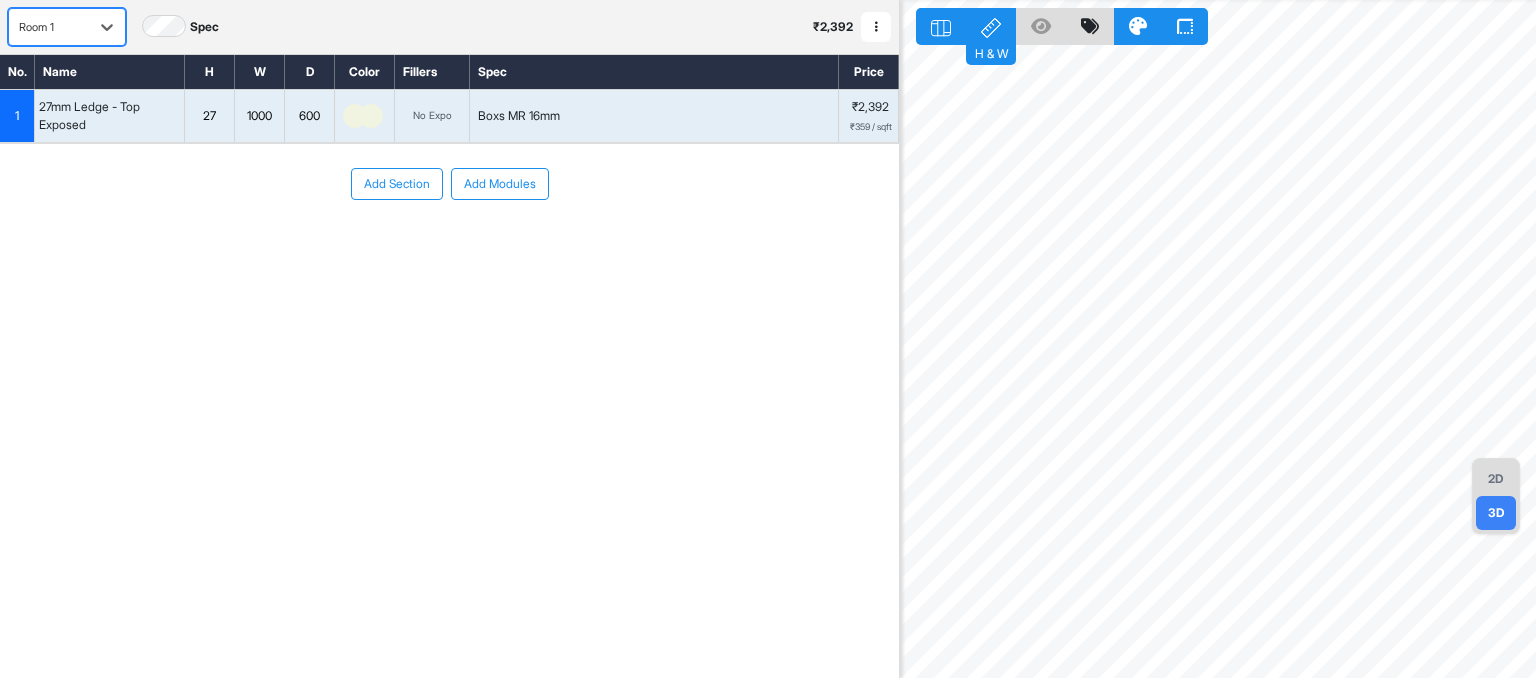 type on "*" 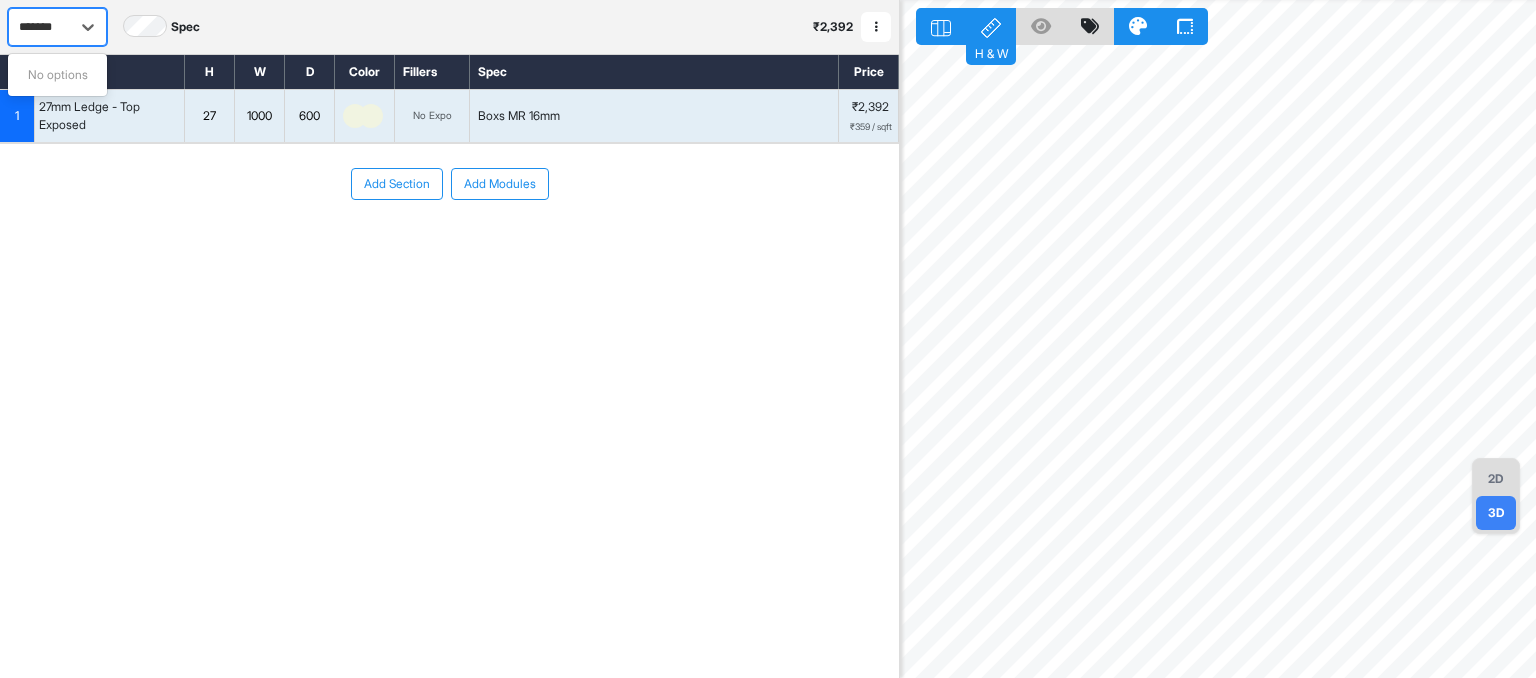 type on "*******" 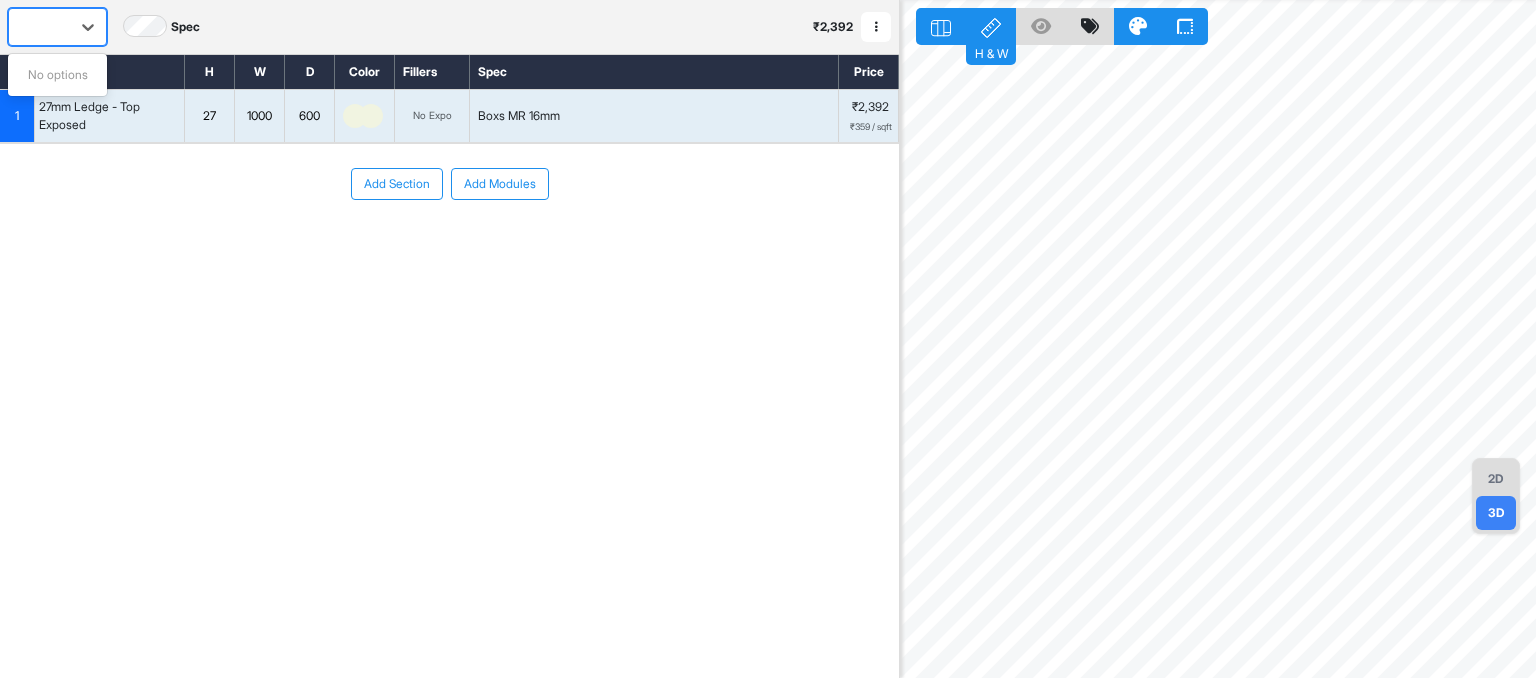 click on "Add Section Add Modules" at bounding box center (449, 184) 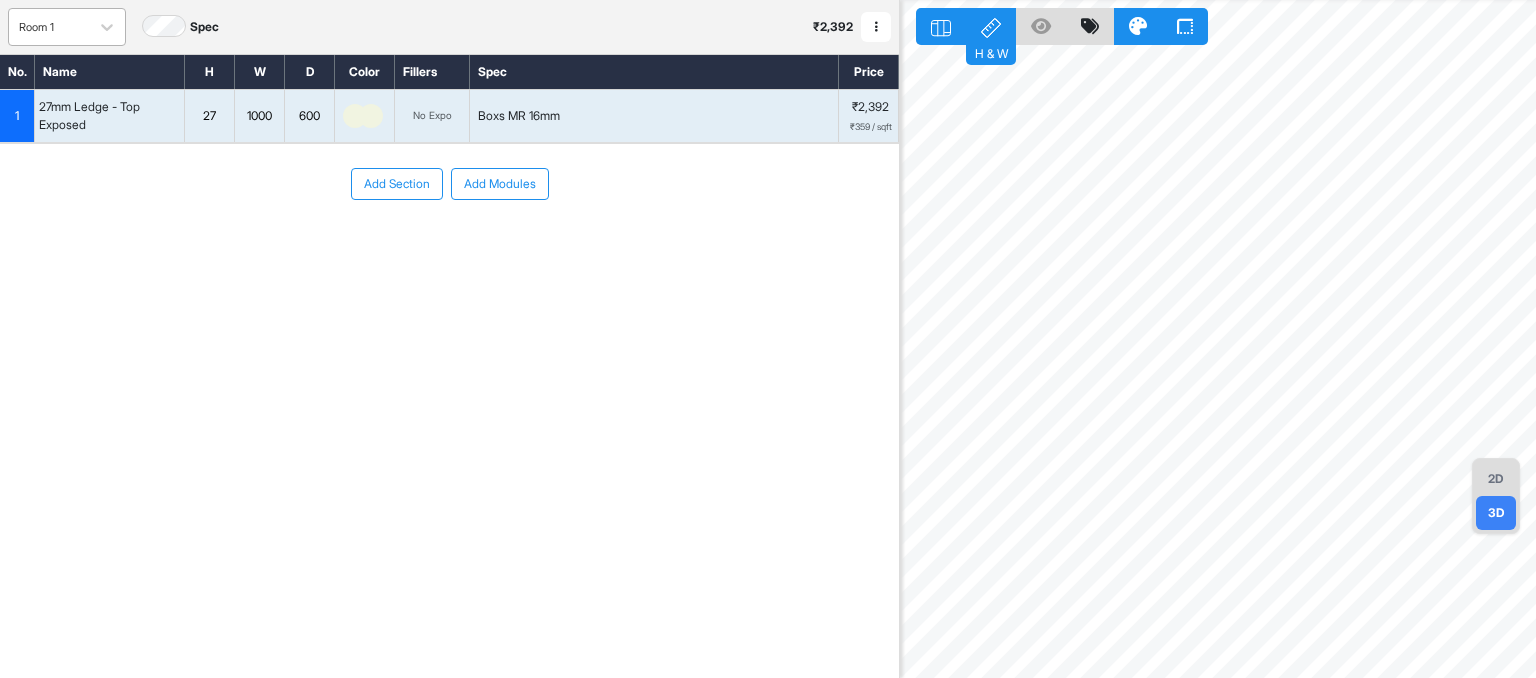 click at bounding box center [876, 27] 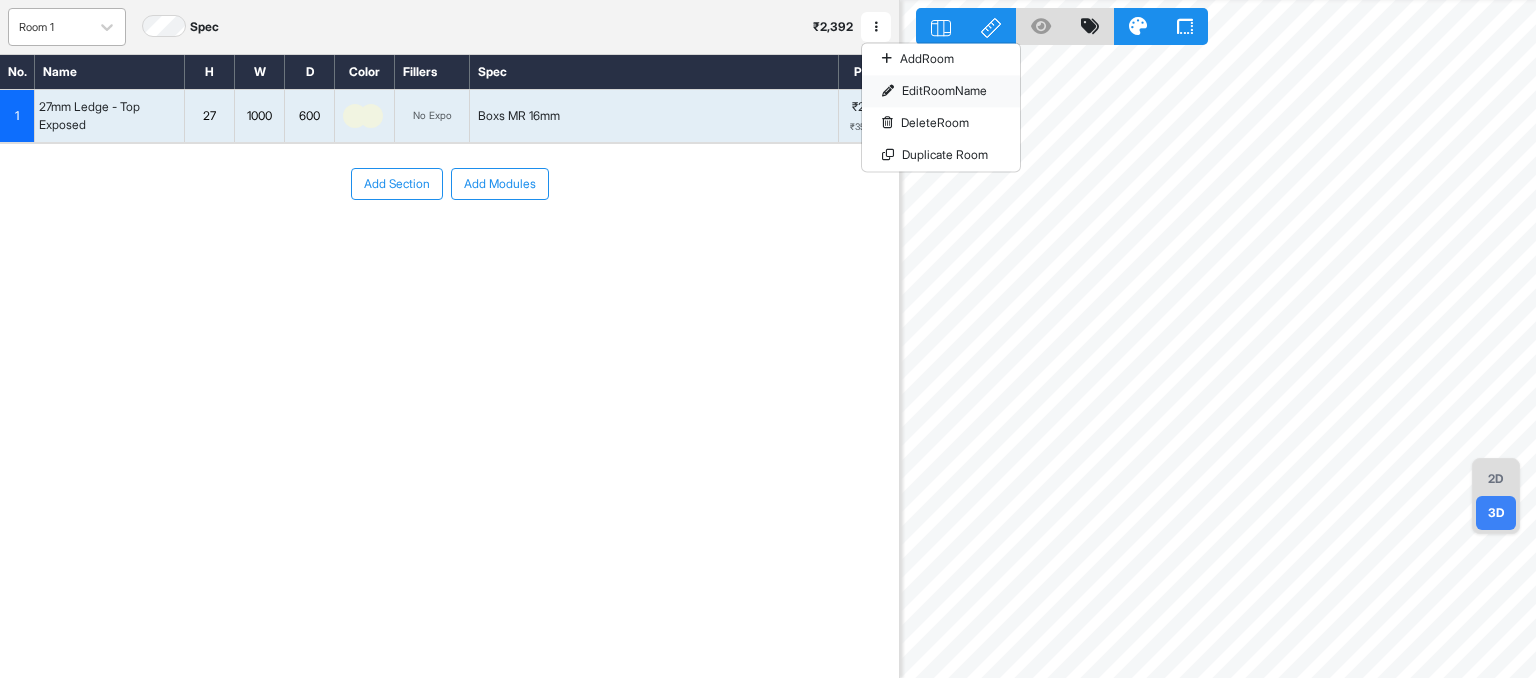 click at bounding box center [888, 91] 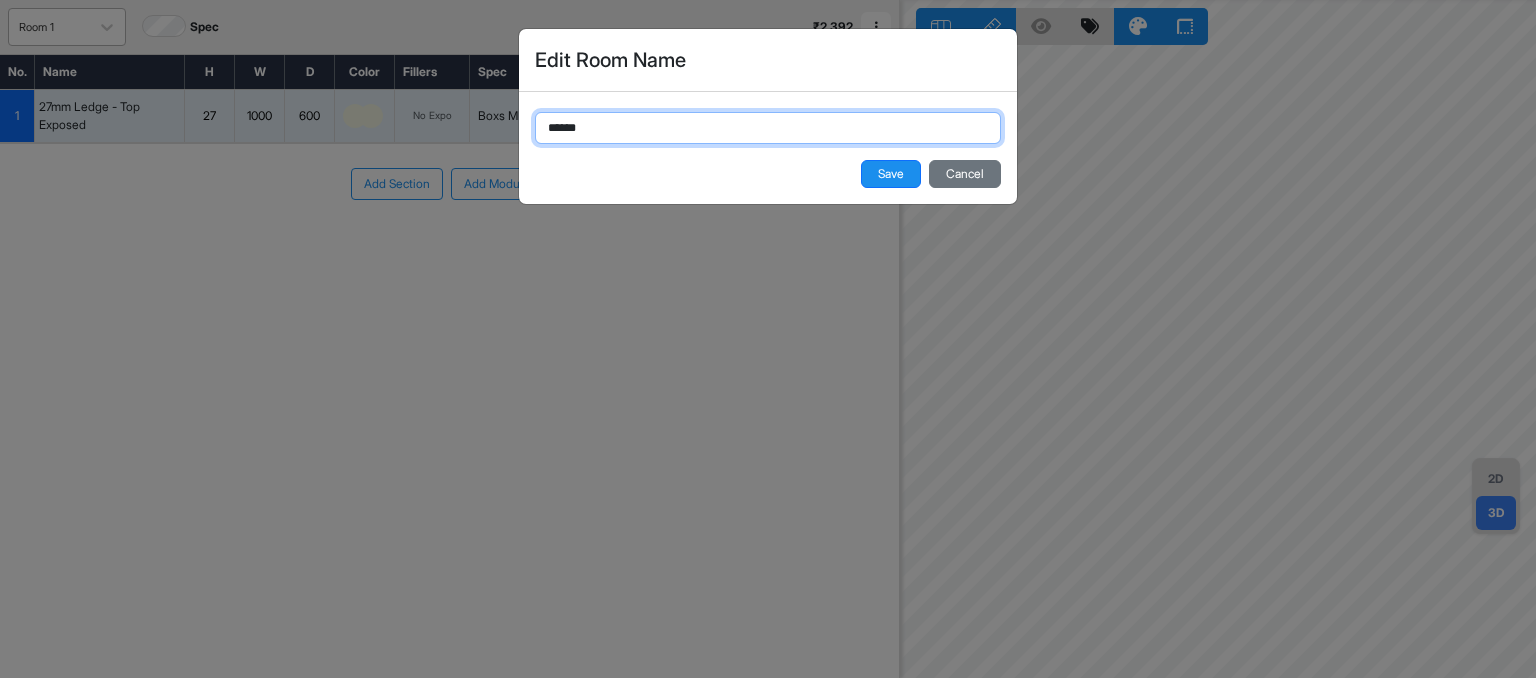 drag, startPoint x: 655, startPoint y: 125, endPoint x: 412, endPoint y: 121, distance: 243.03291 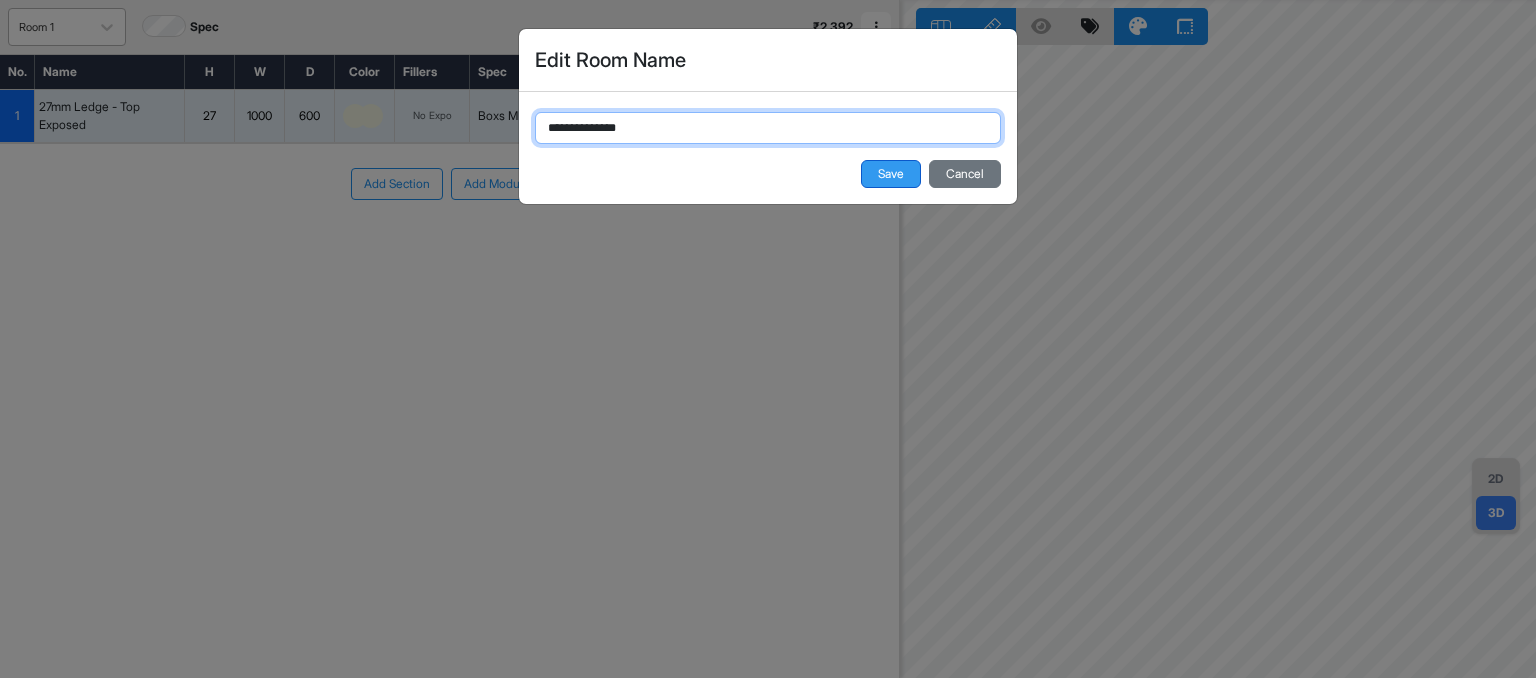 type on "**********" 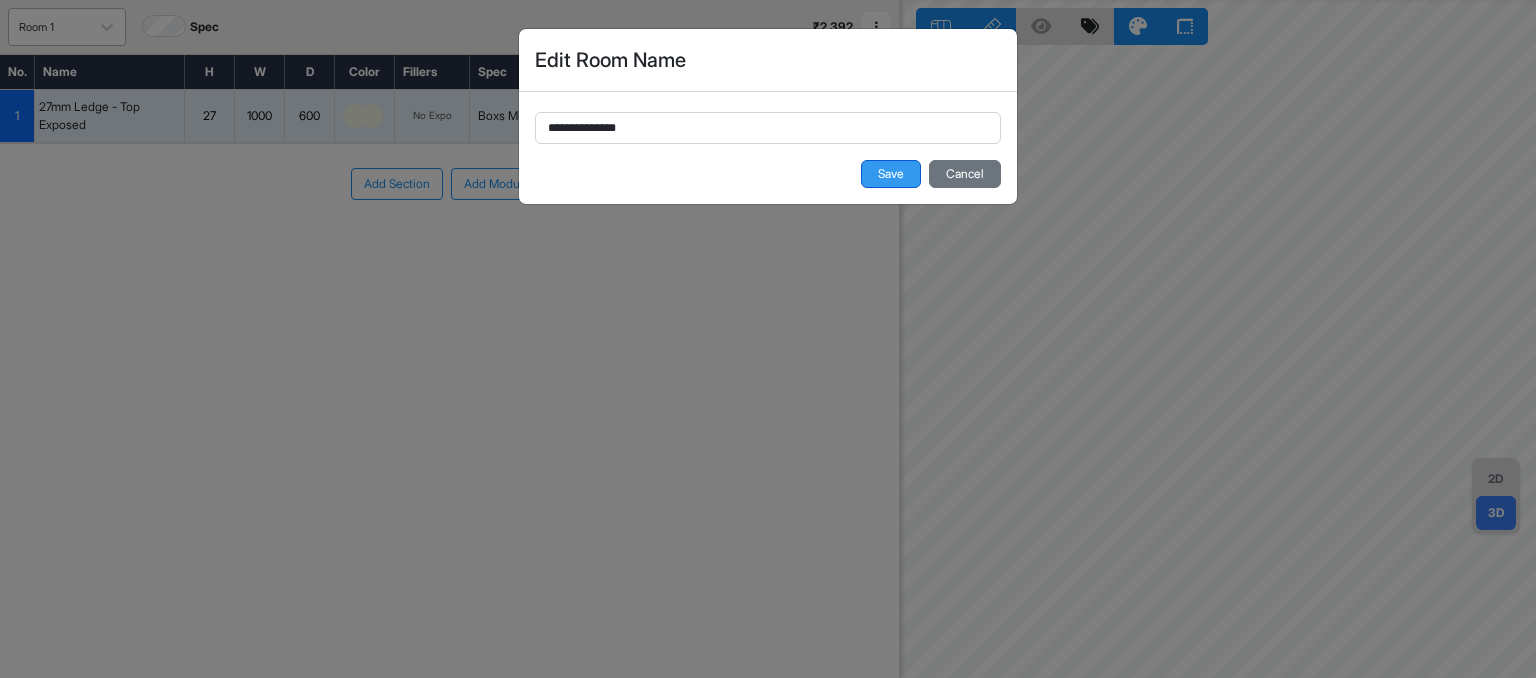 click on "Save" at bounding box center [891, 174] 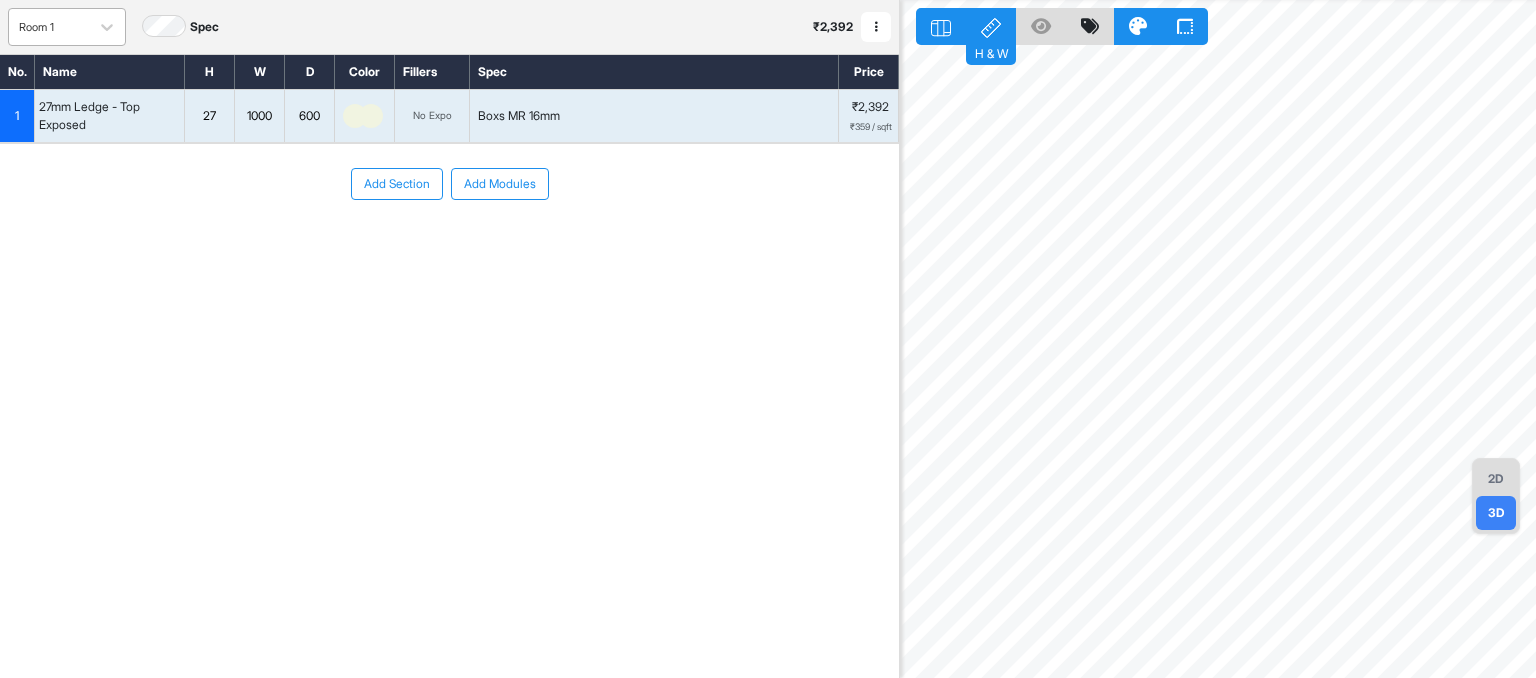 click on "Add Modules" at bounding box center [500, 184] 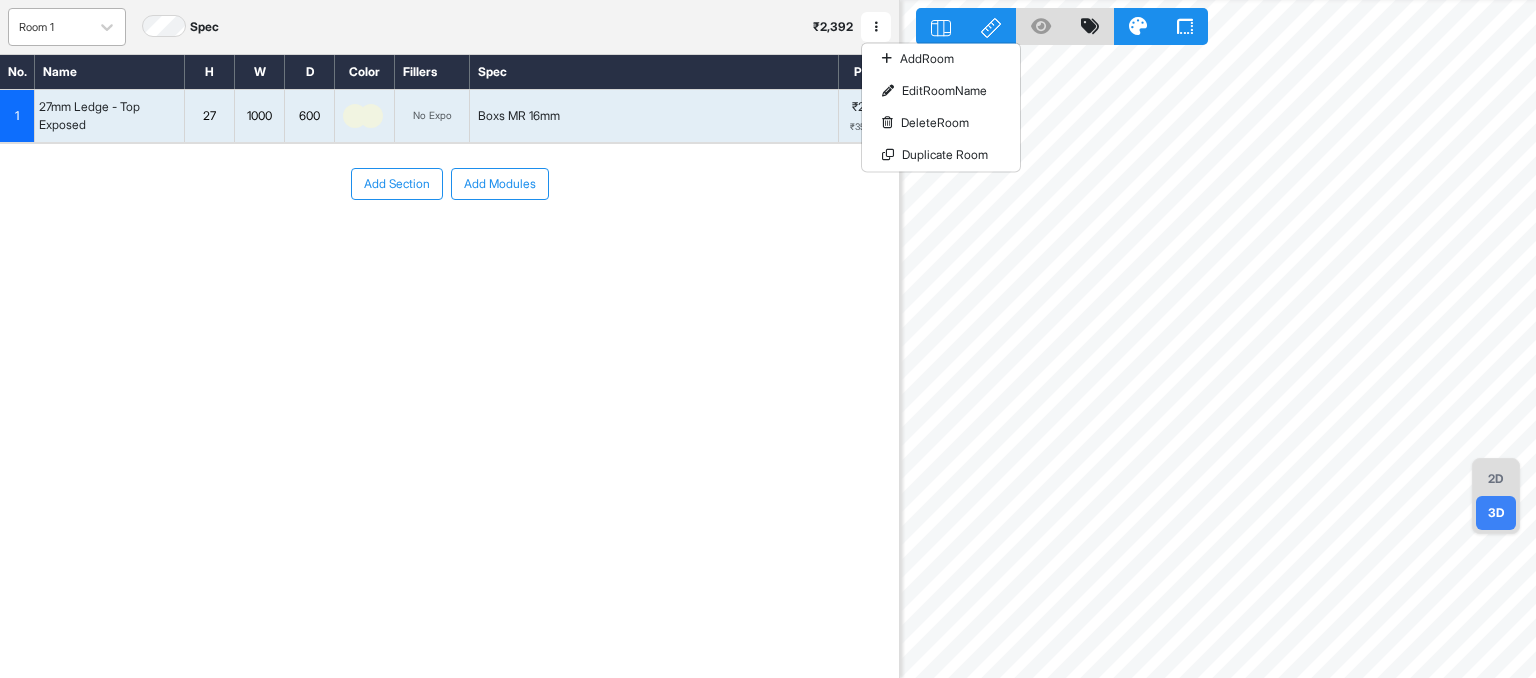 type 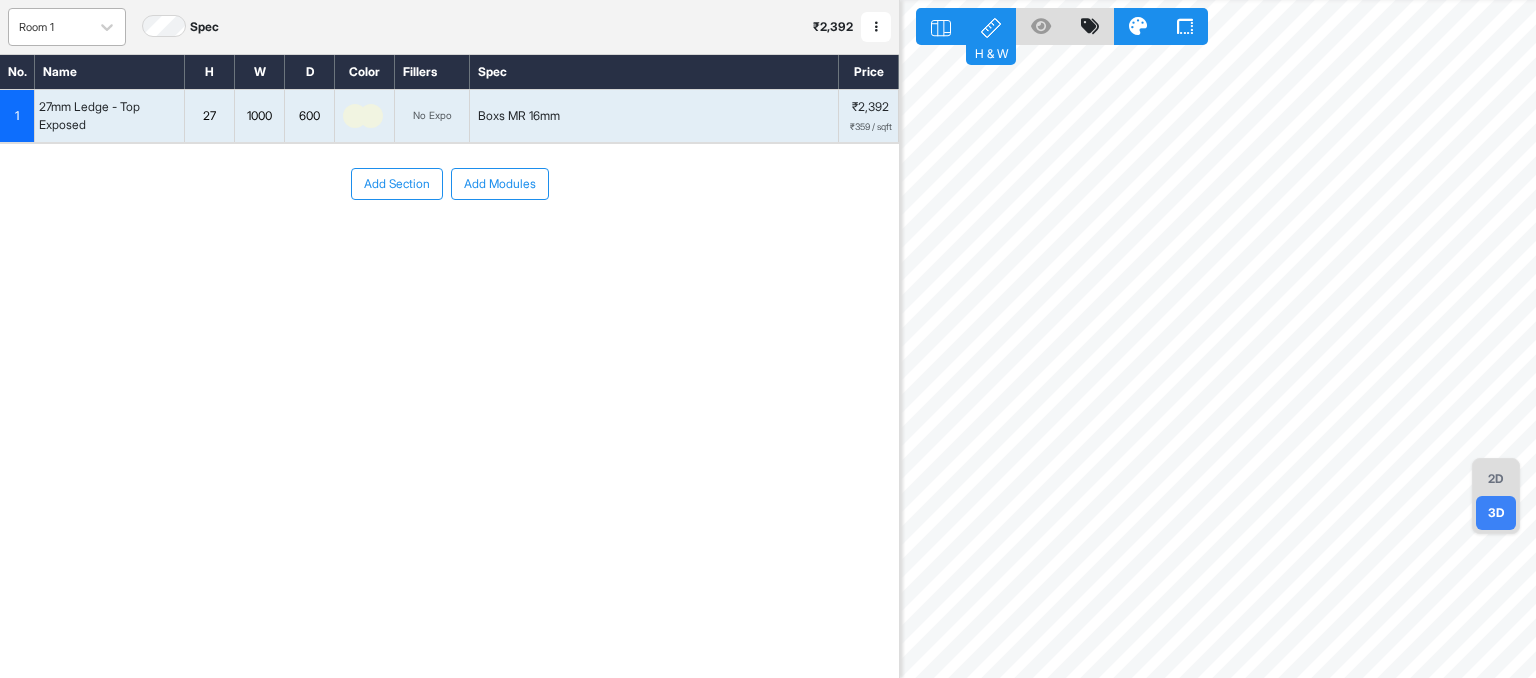 click on "Name" at bounding box center [110, 72] 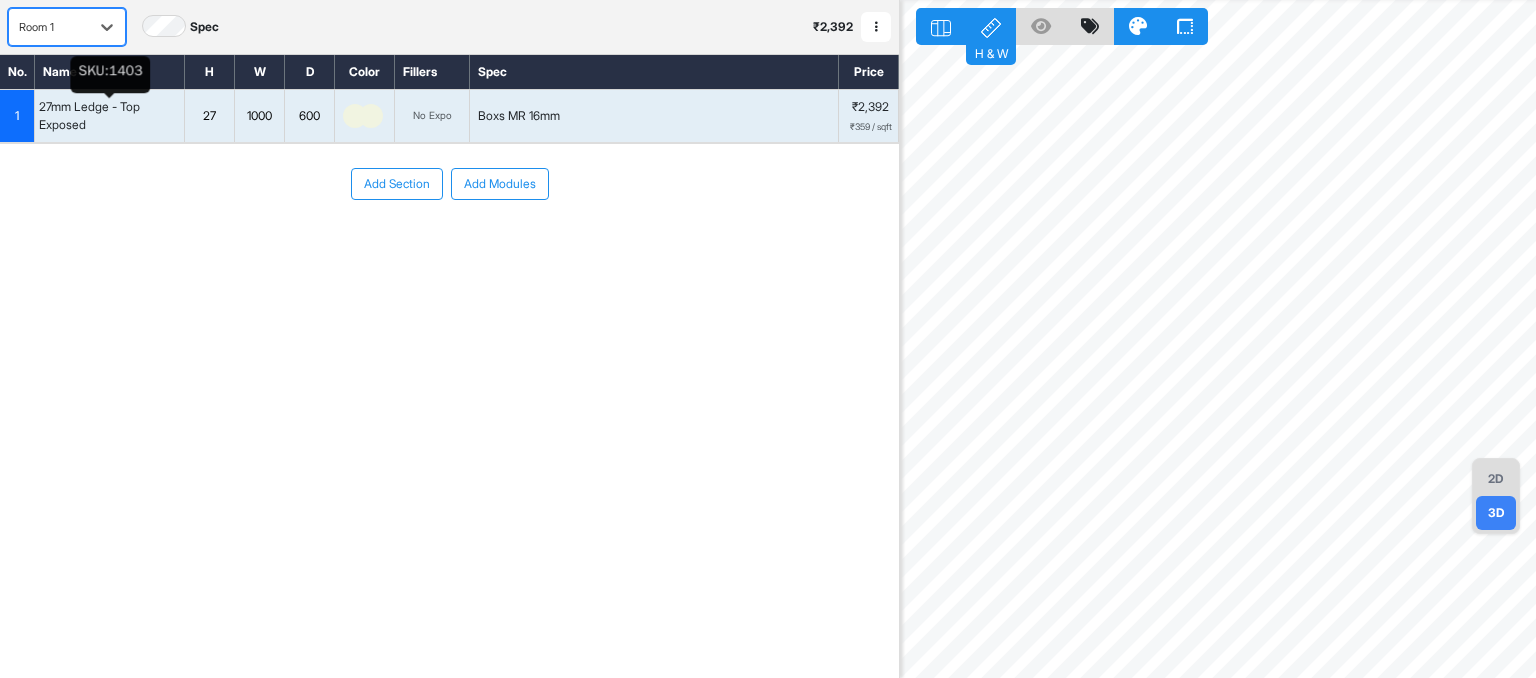 click on "27mm Ledge - Top Exposed" at bounding box center (109, 116) 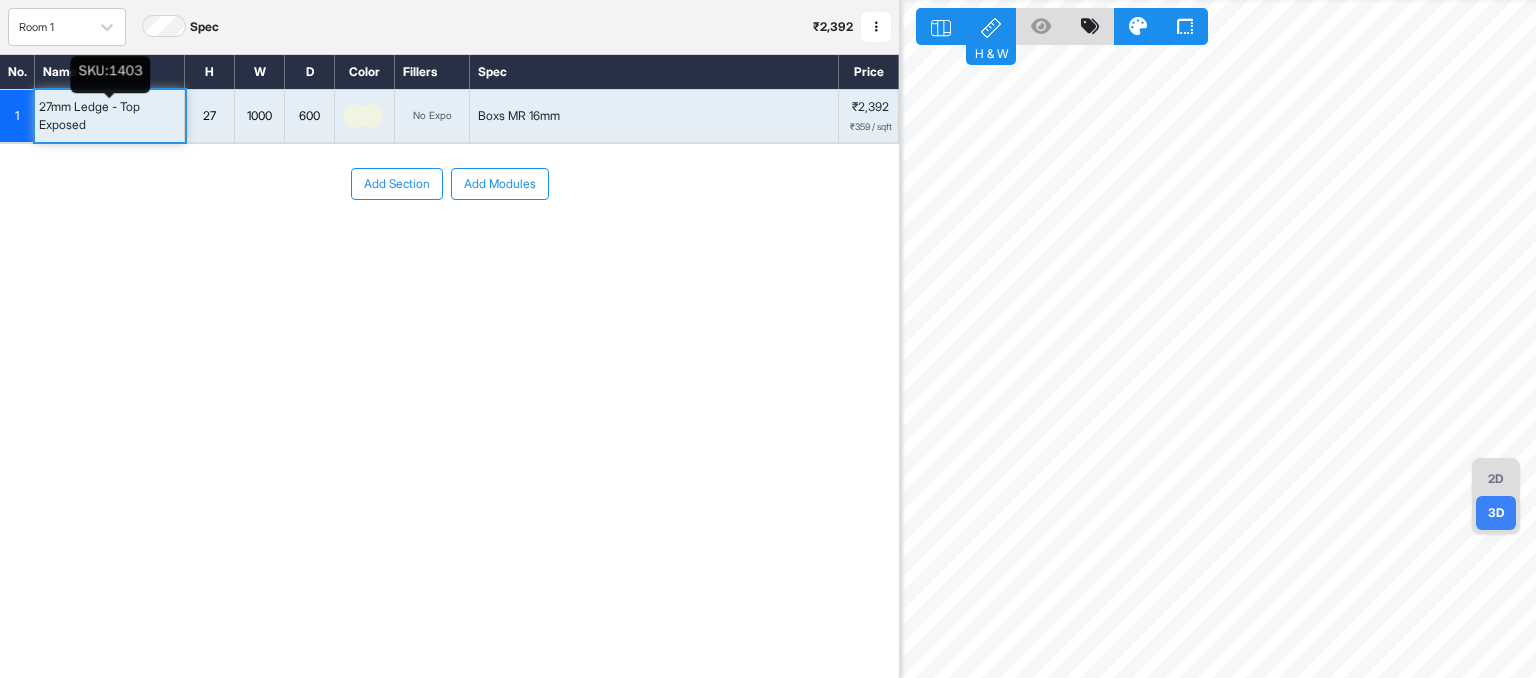 click on "27mm Ledge - Top Exposed" at bounding box center [109, 116] 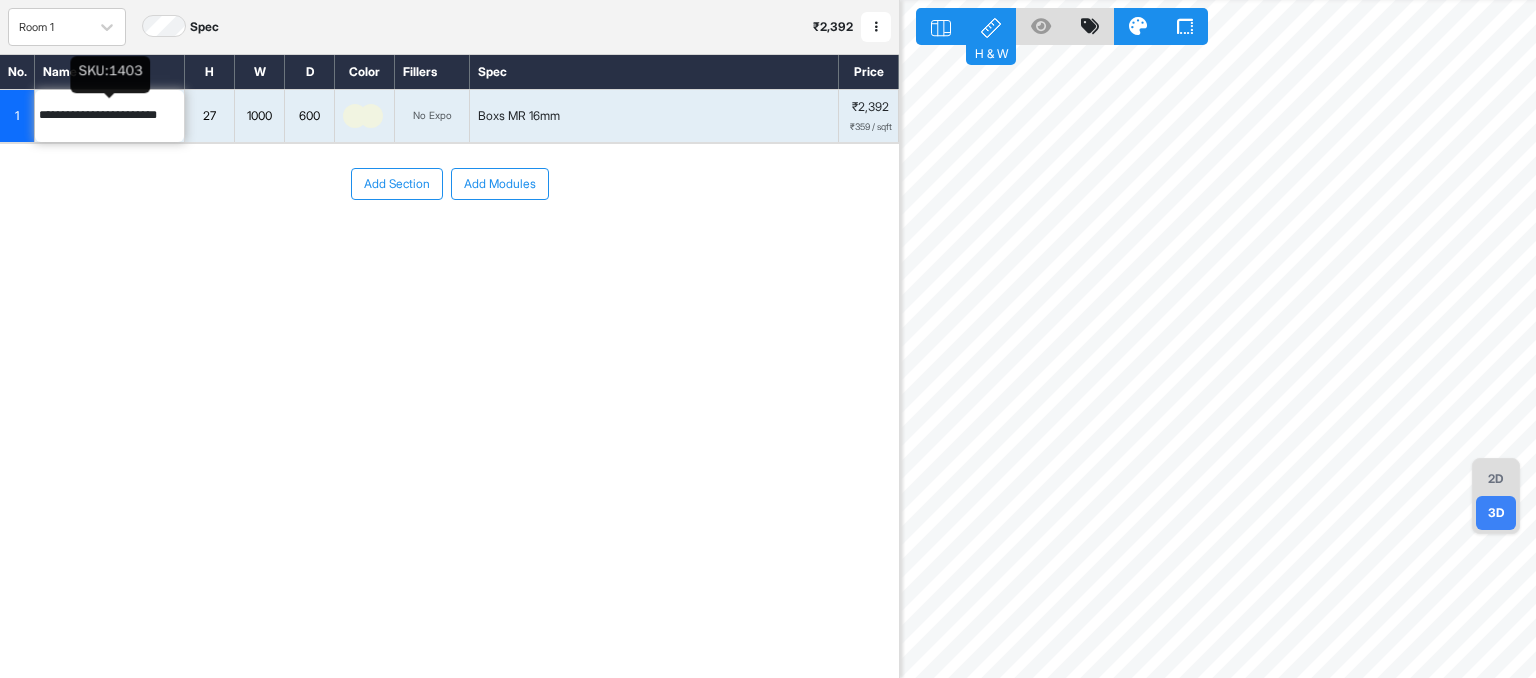 scroll, scrollTop: 0, scrollLeft: 0, axis: both 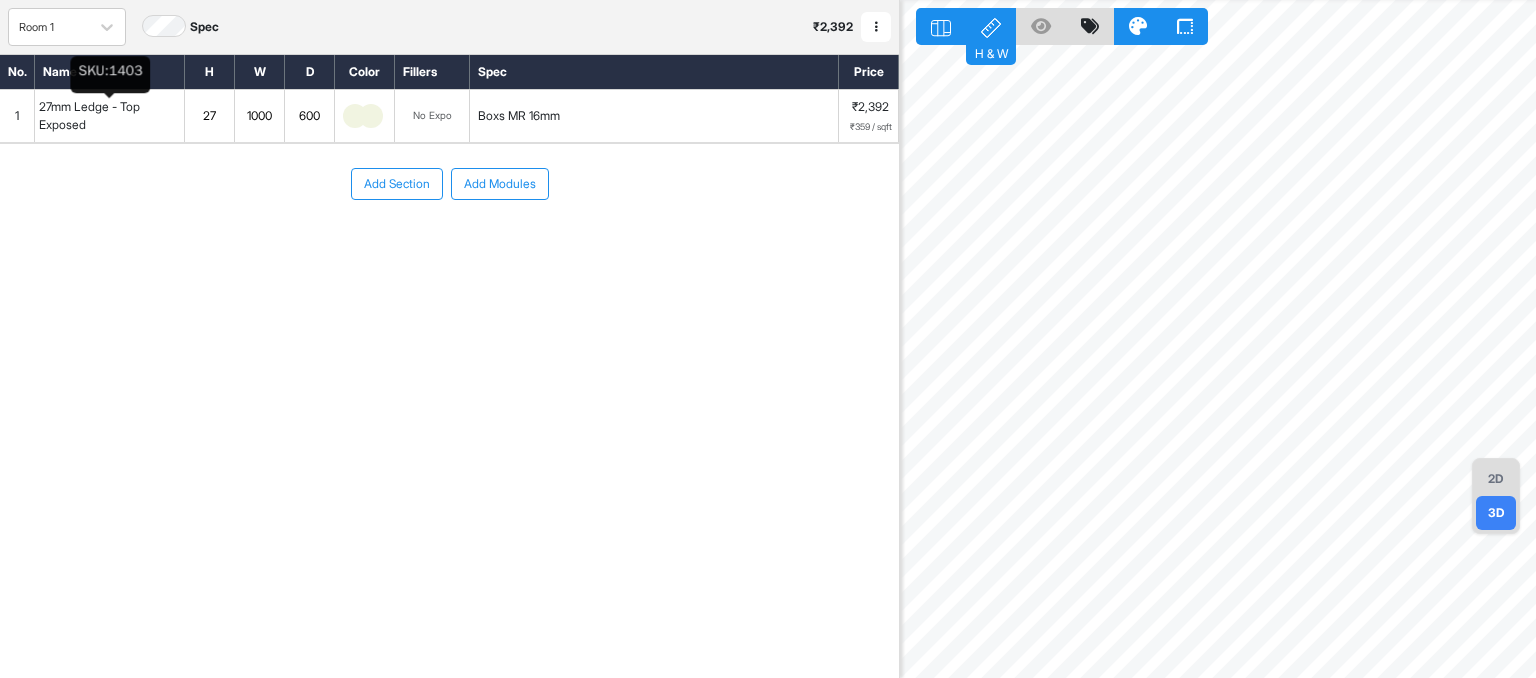 click on "27mm Ledge - Top Exposed" at bounding box center (109, 116) 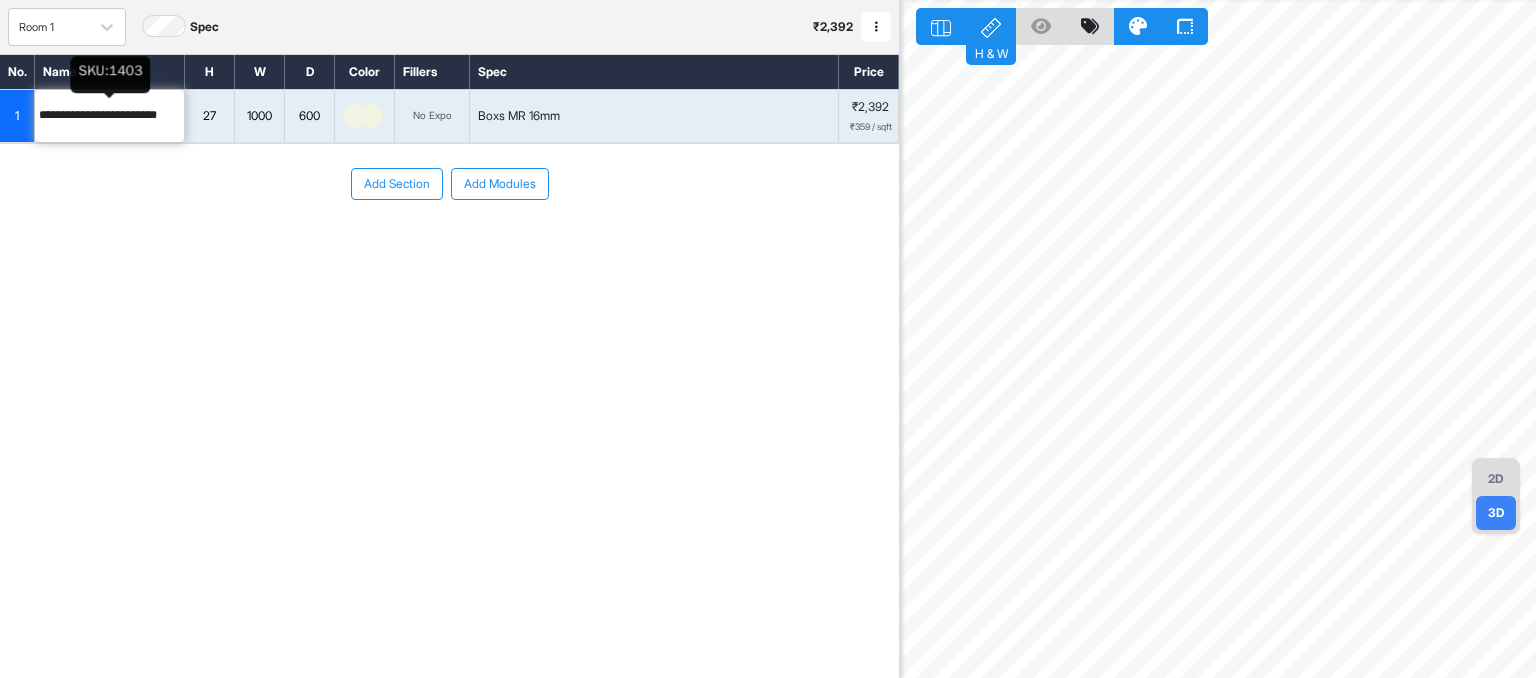 scroll, scrollTop: 0, scrollLeft: 0, axis: both 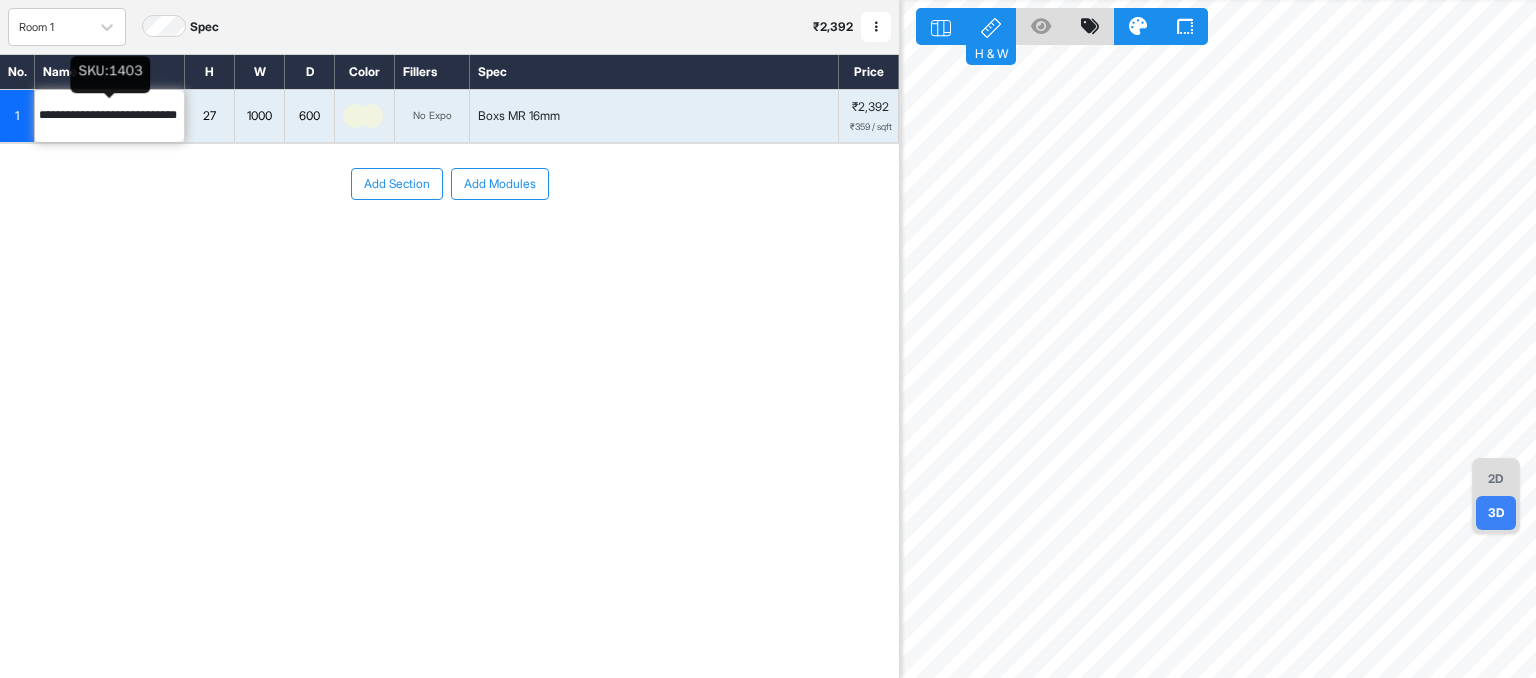 type on "**********" 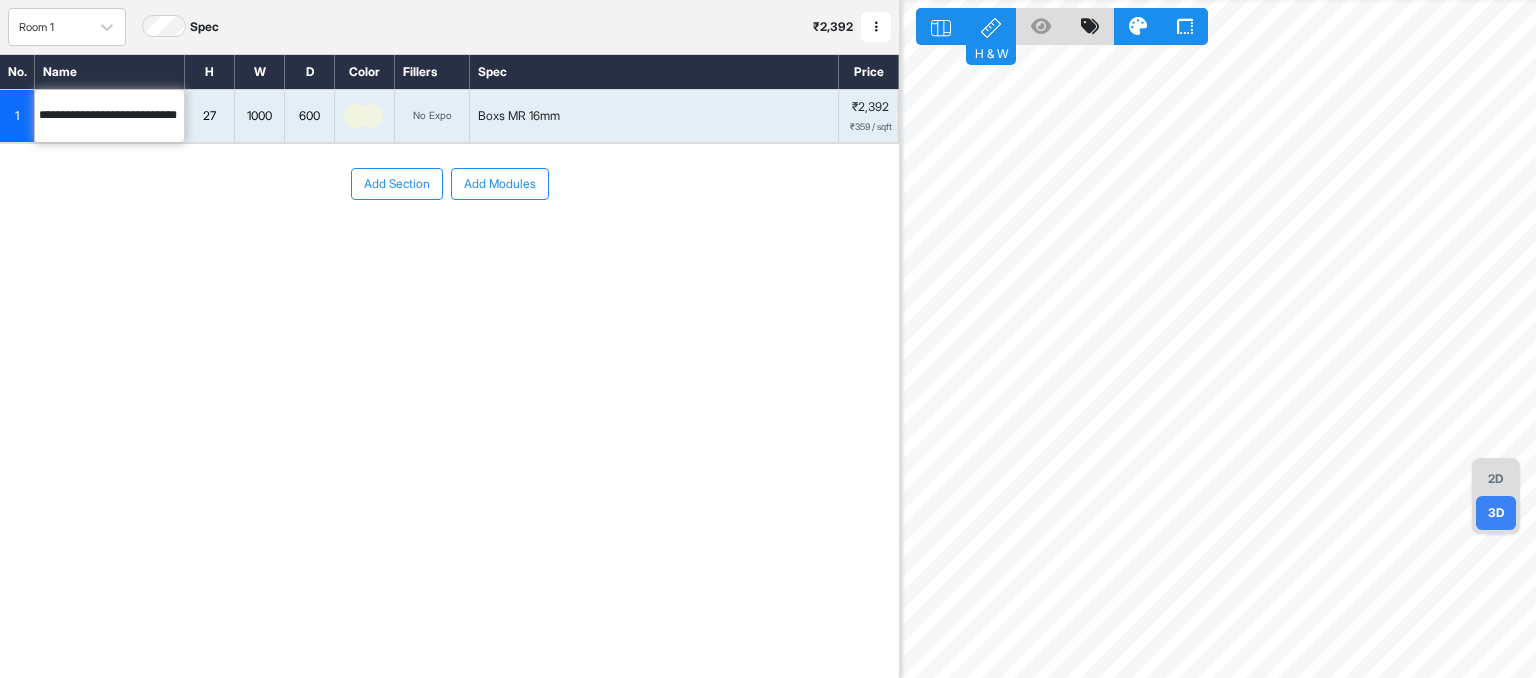 click on "Add Section Add Modules" at bounding box center [449, 184] 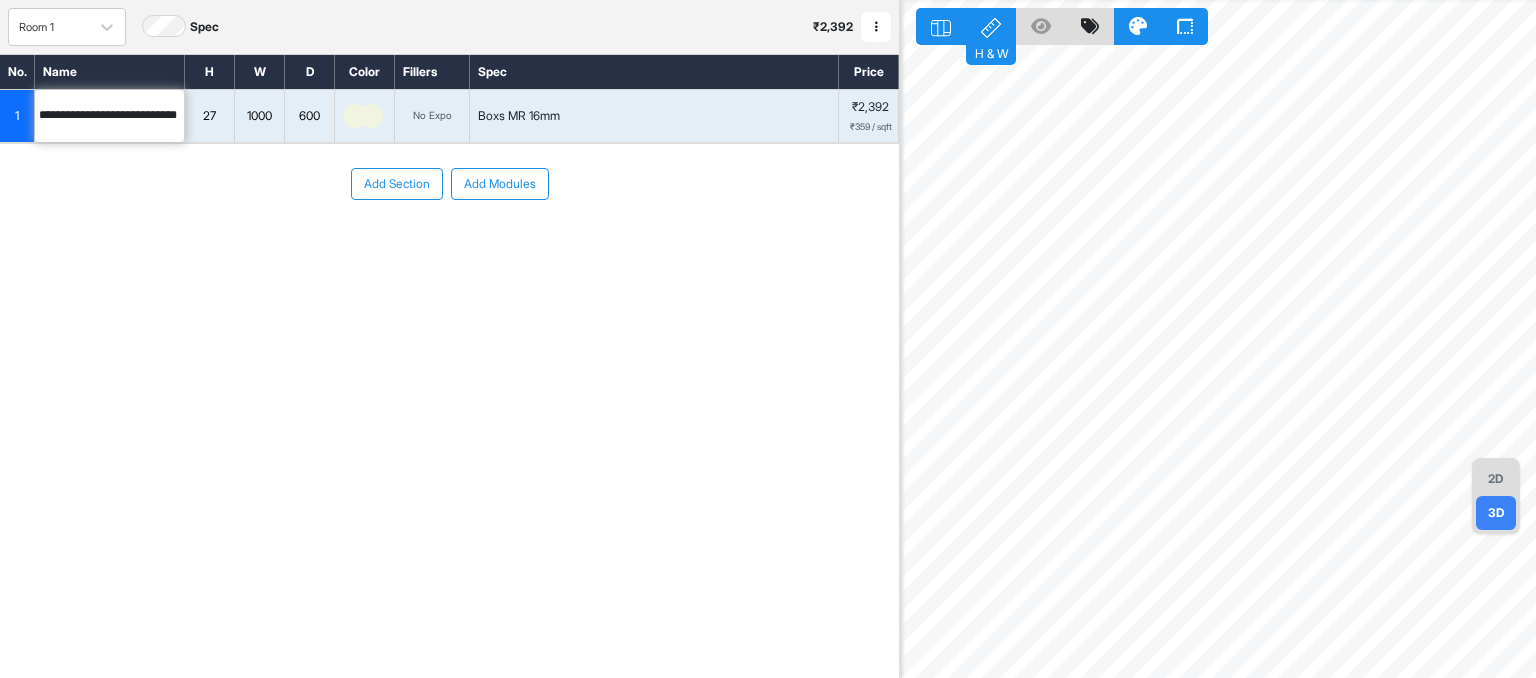 click on "Add Section Add Modules" at bounding box center [449, 184] 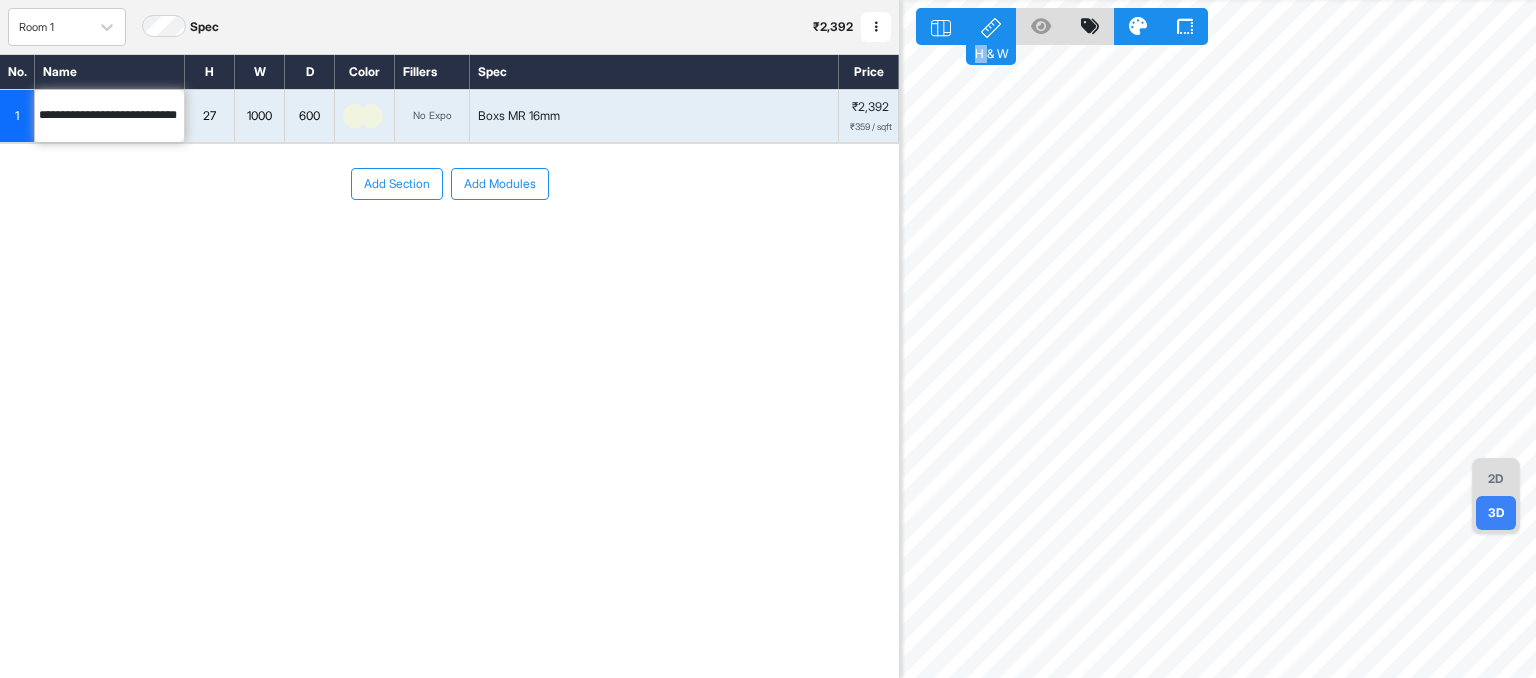 click on "Add Section Add Modules" at bounding box center (449, 184) 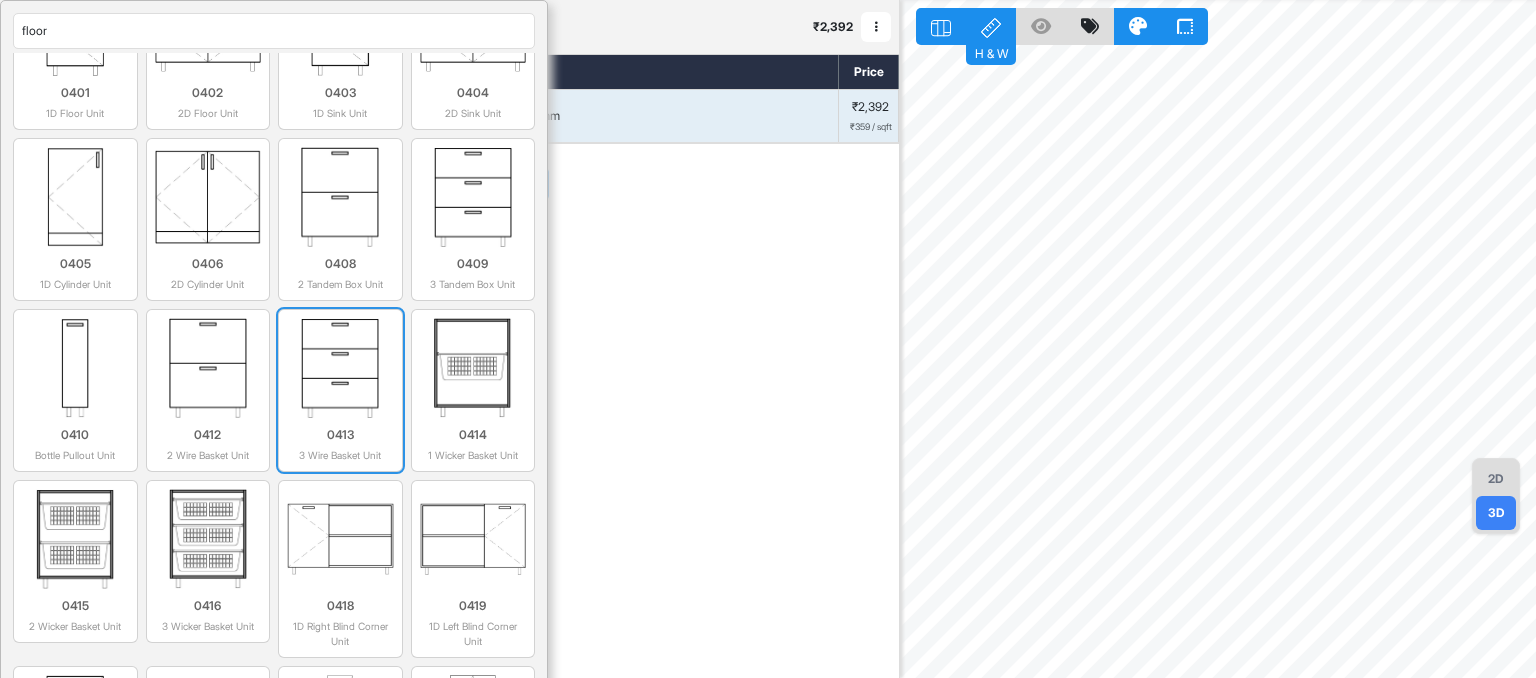 scroll, scrollTop: 0, scrollLeft: 0, axis: both 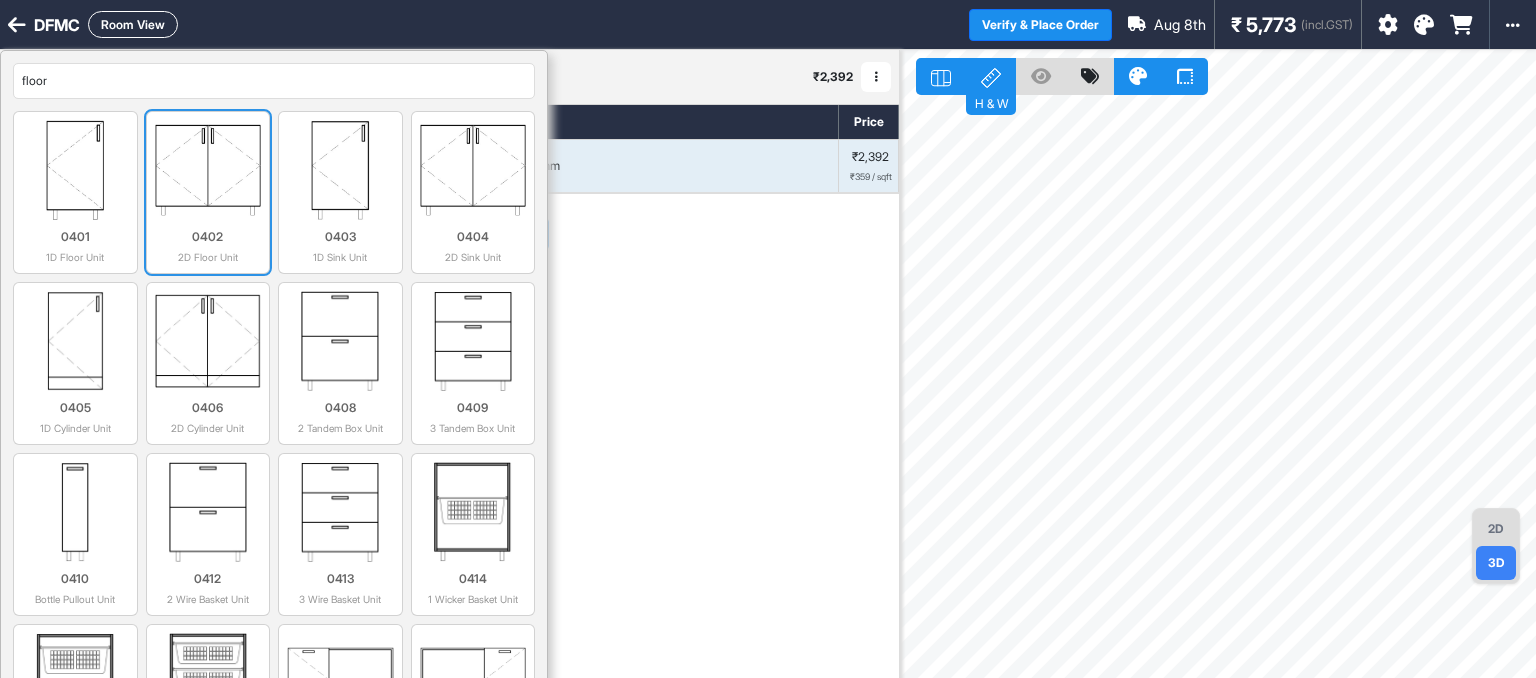type on "floor" 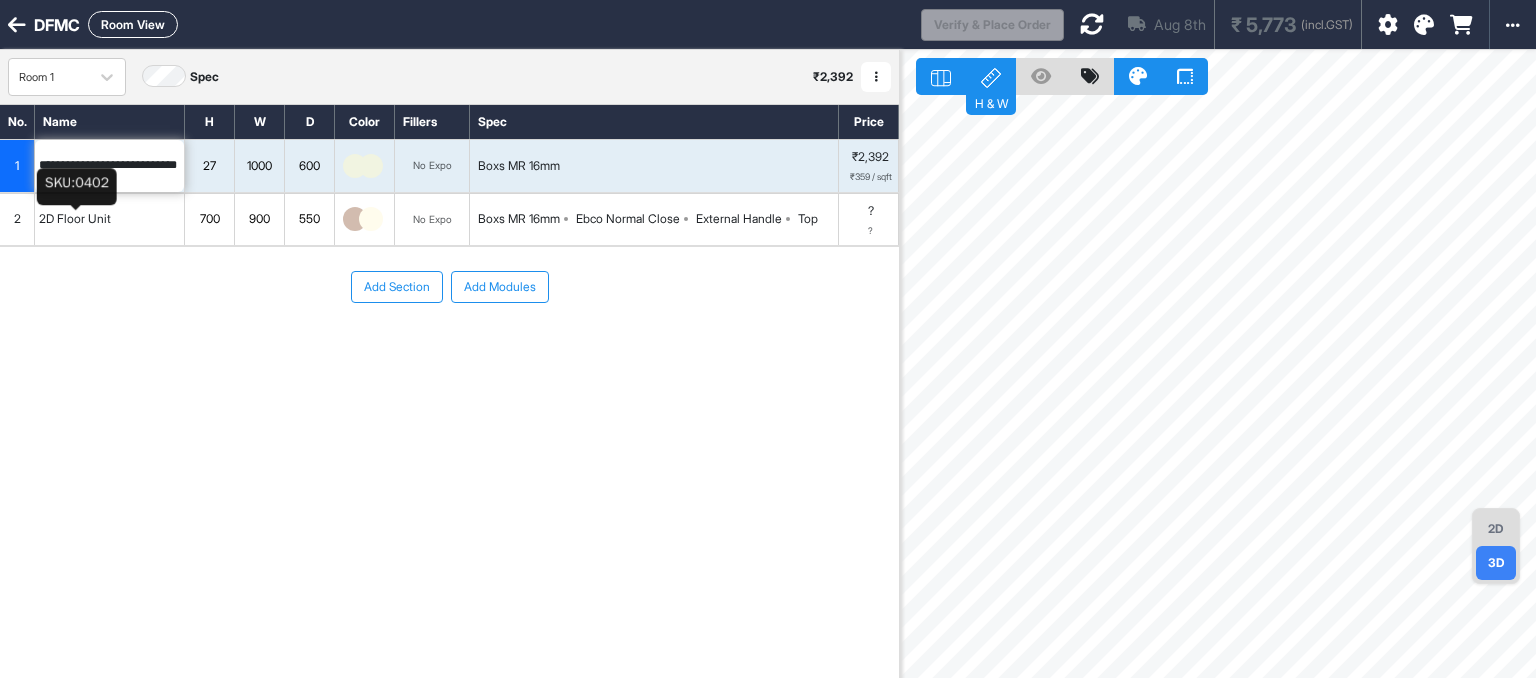 click on "2D Floor Unit" at bounding box center (75, 219) 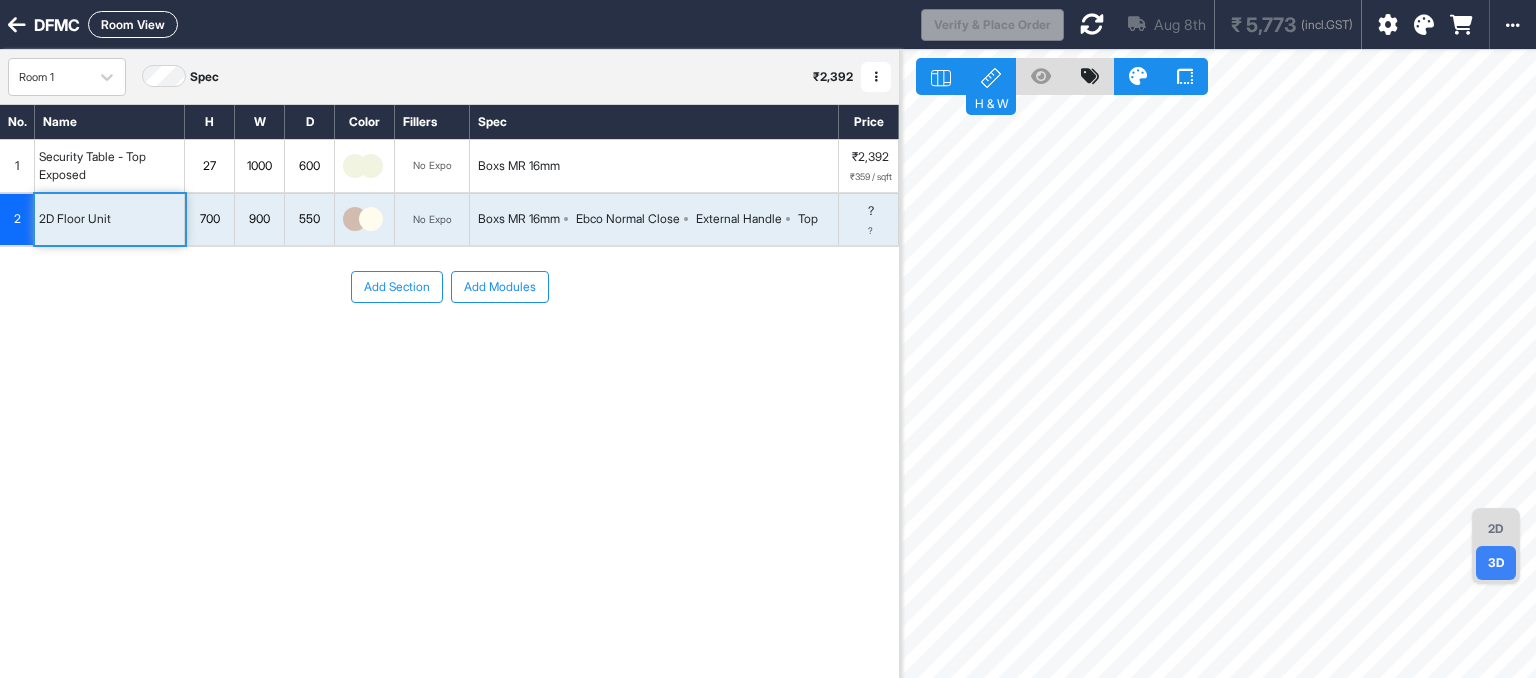 drag, startPoint x: 48, startPoint y: 212, endPoint x: 13, endPoint y: 210, distance: 35.057095 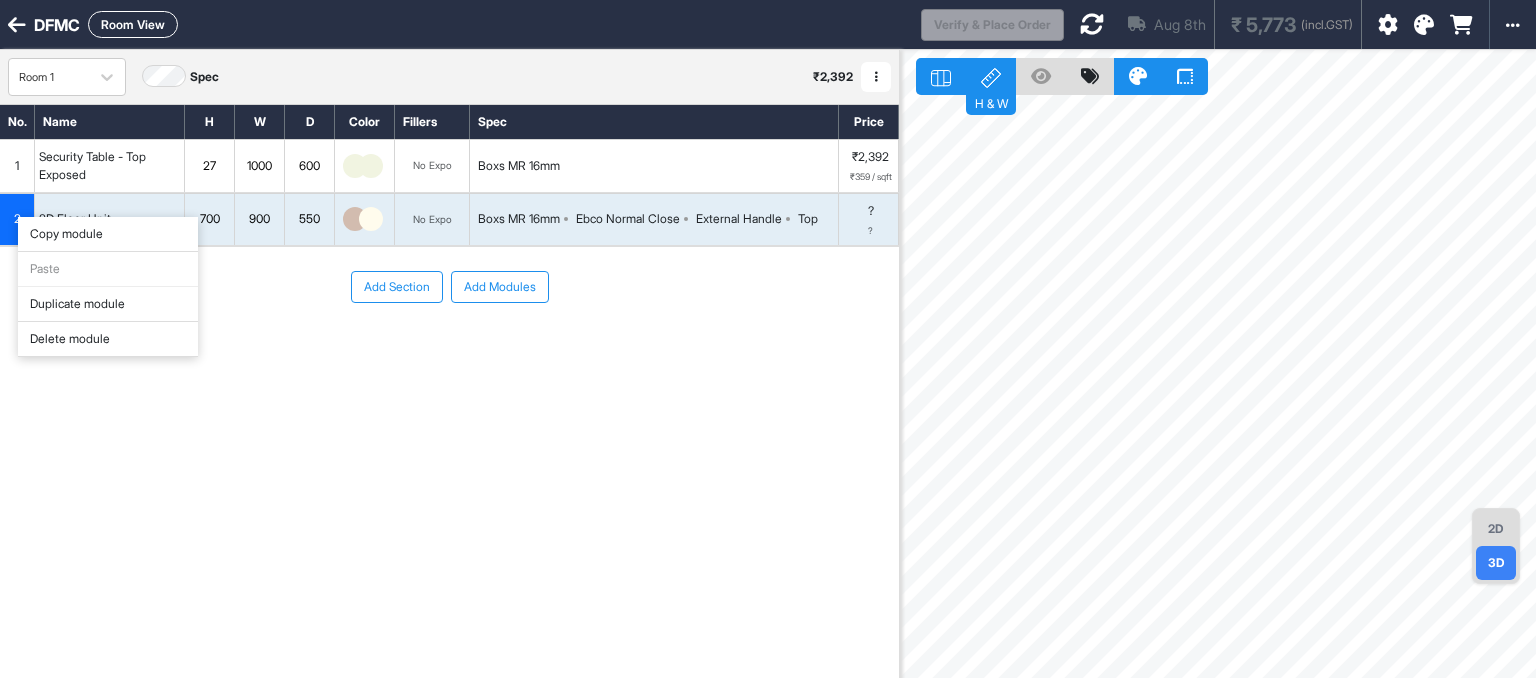 click on "Delete module" at bounding box center [108, 339] 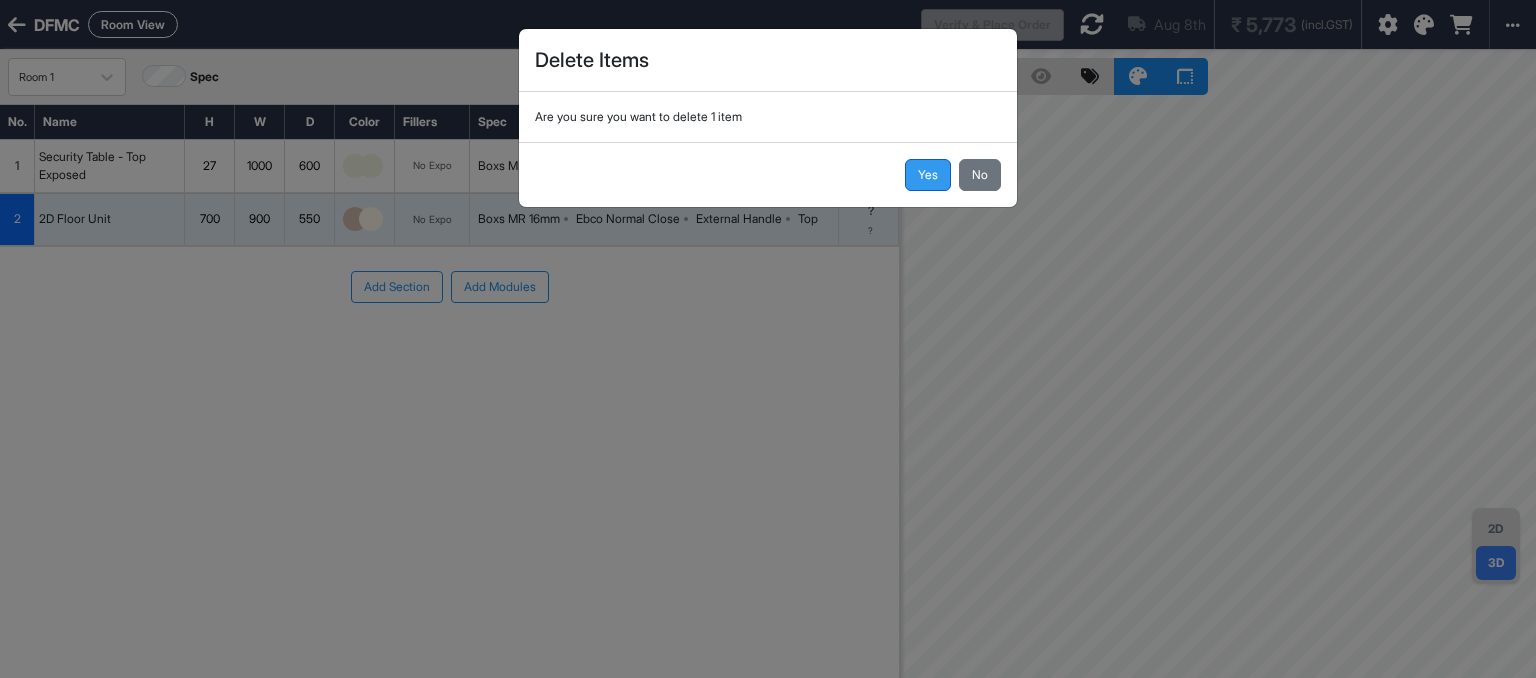click on "Yes" at bounding box center (928, 175) 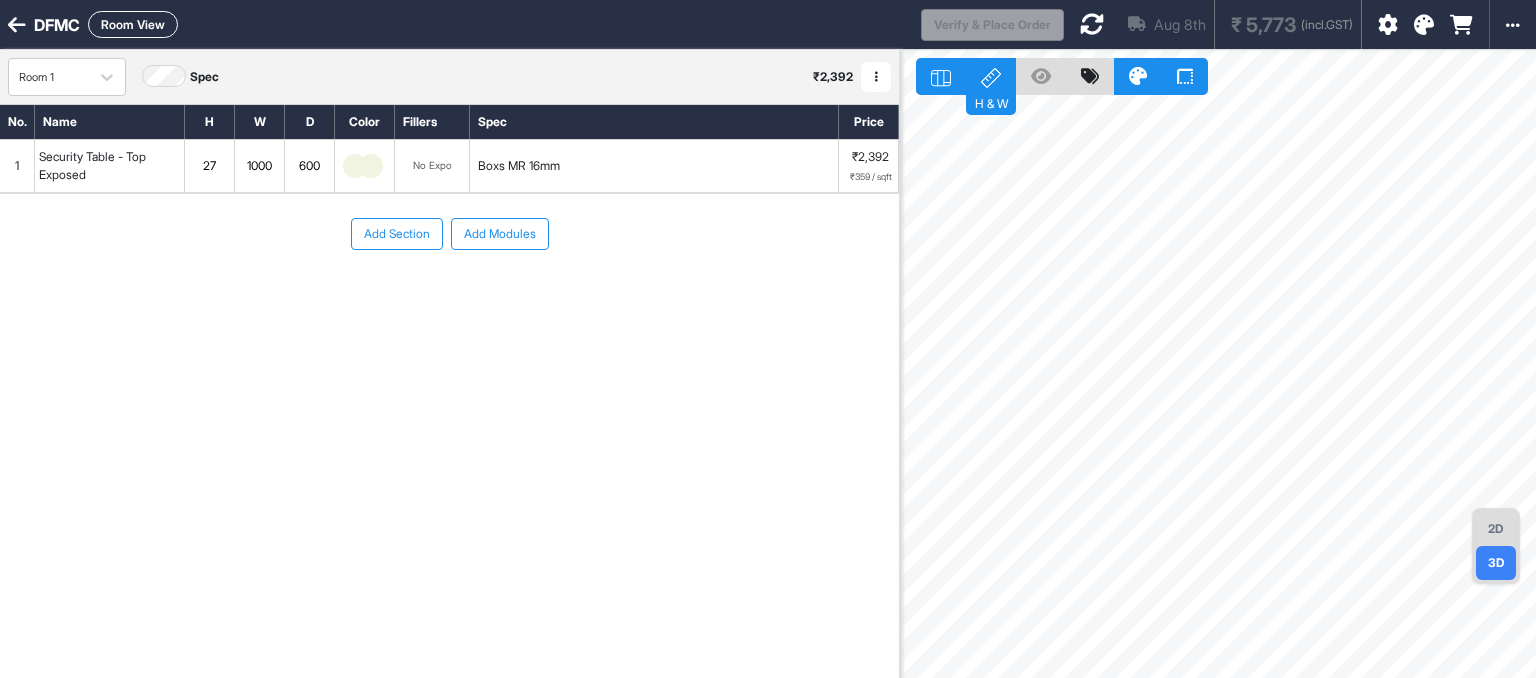 click on "Add Section" at bounding box center [397, 234] 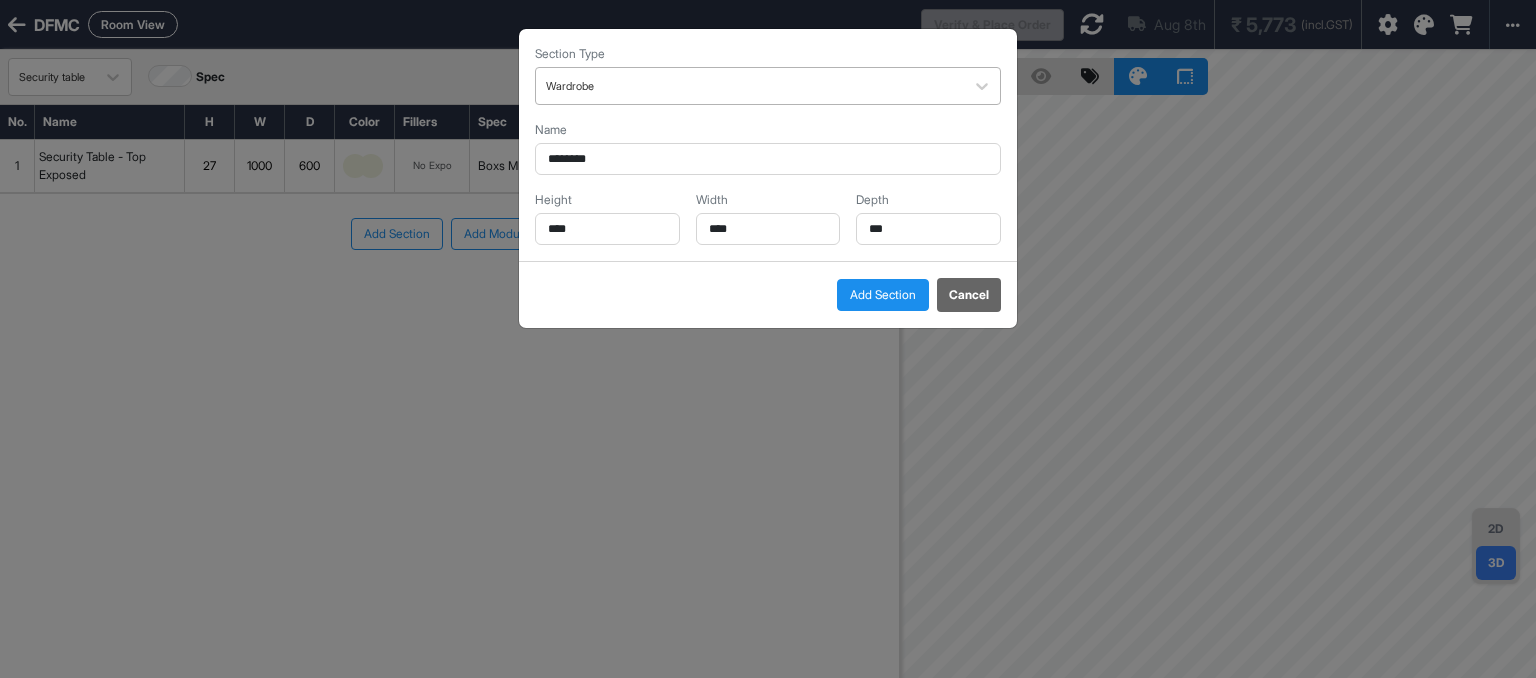 click at bounding box center [750, 86] 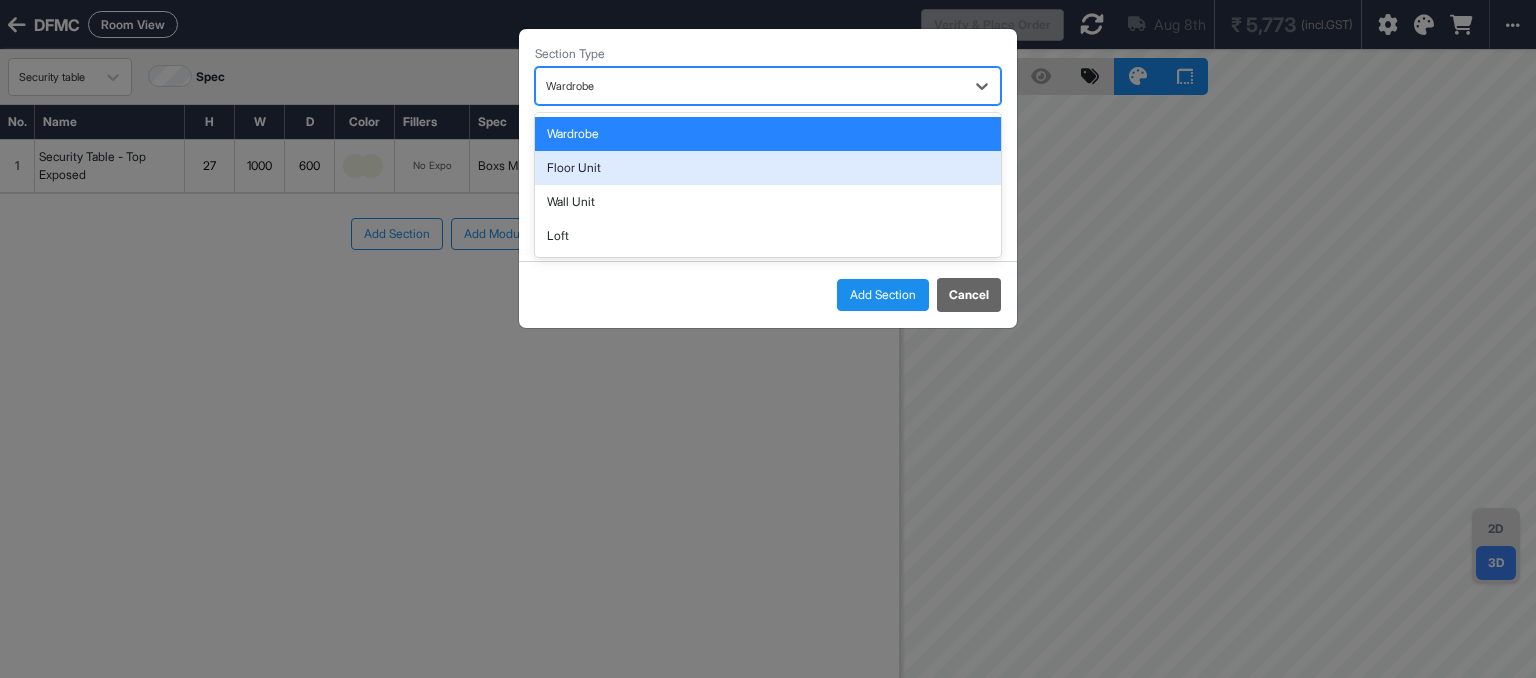 click on "Floor Unit" at bounding box center [768, 168] 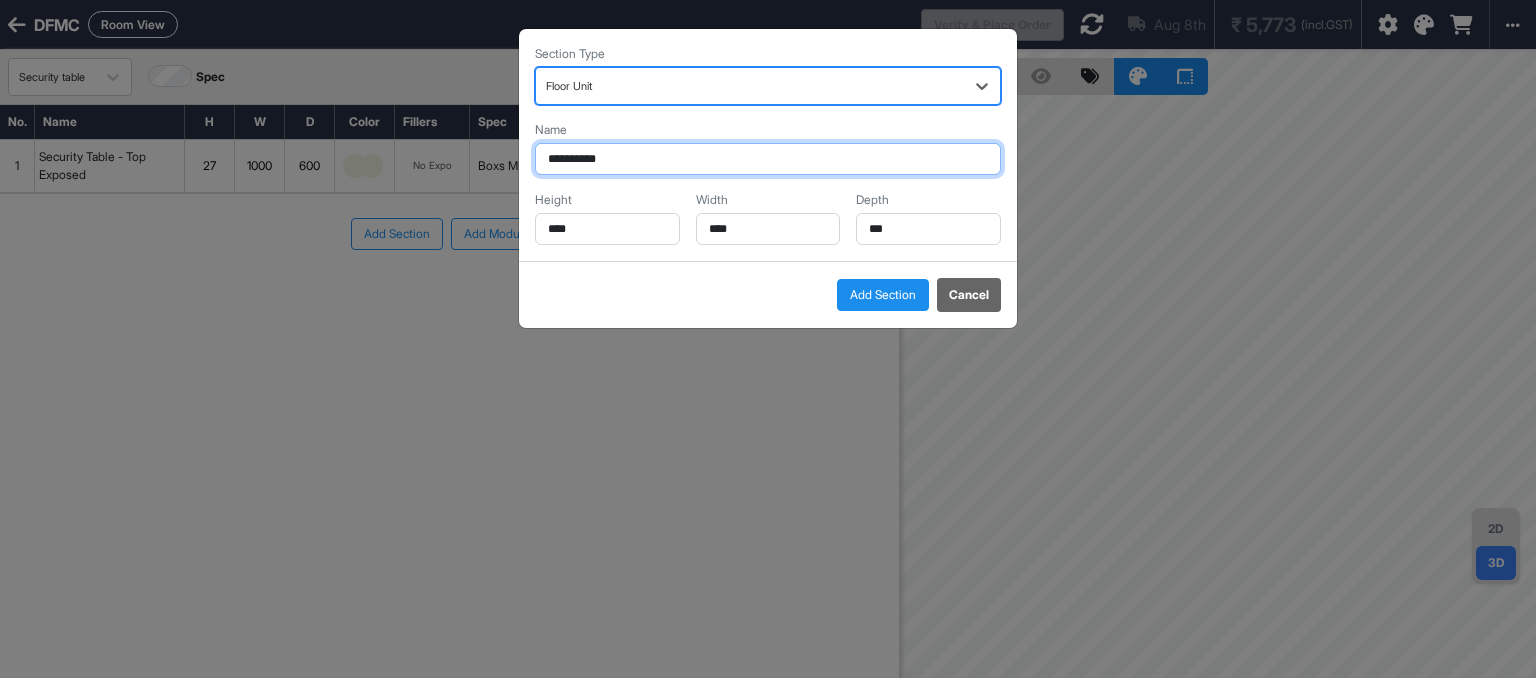 drag, startPoint x: 609, startPoint y: 154, endPoint x: 461, endPoint y: 163, distance: 148.27339 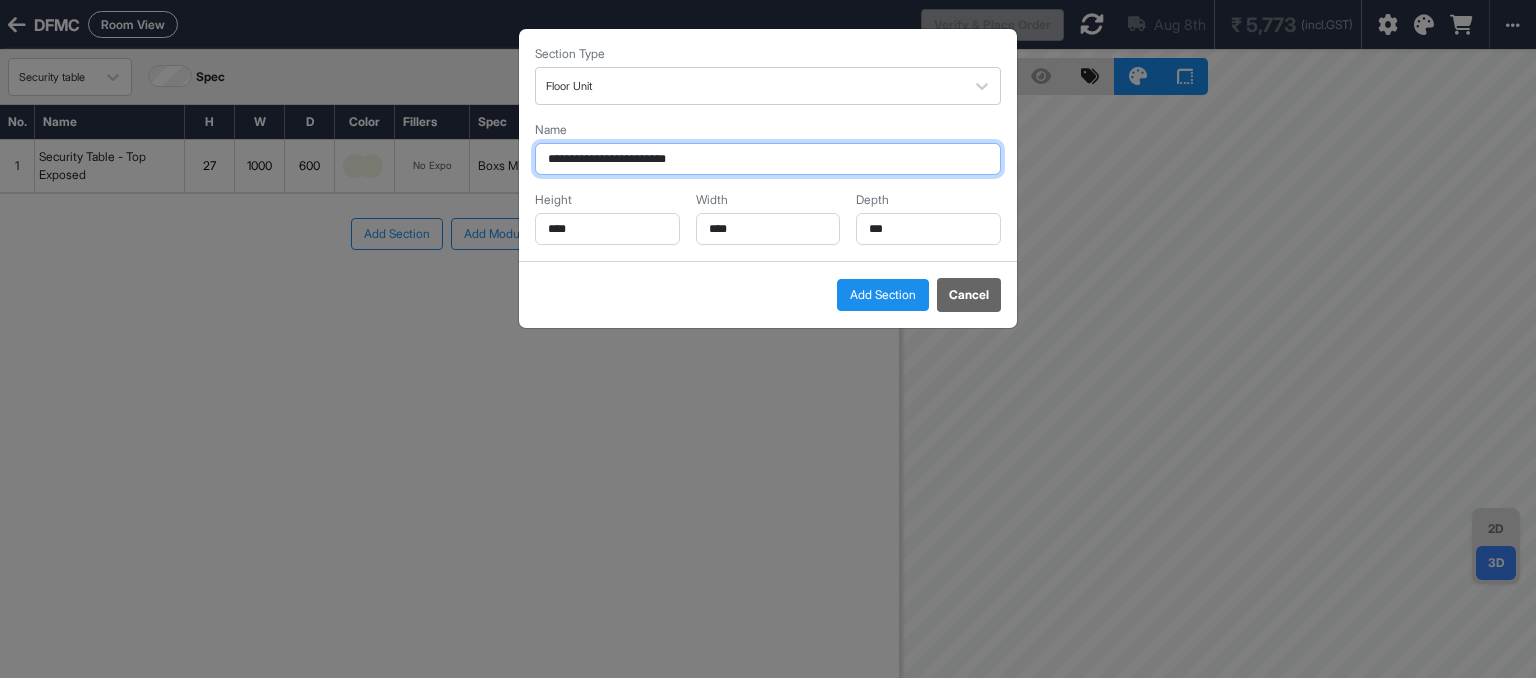 type on "**********" 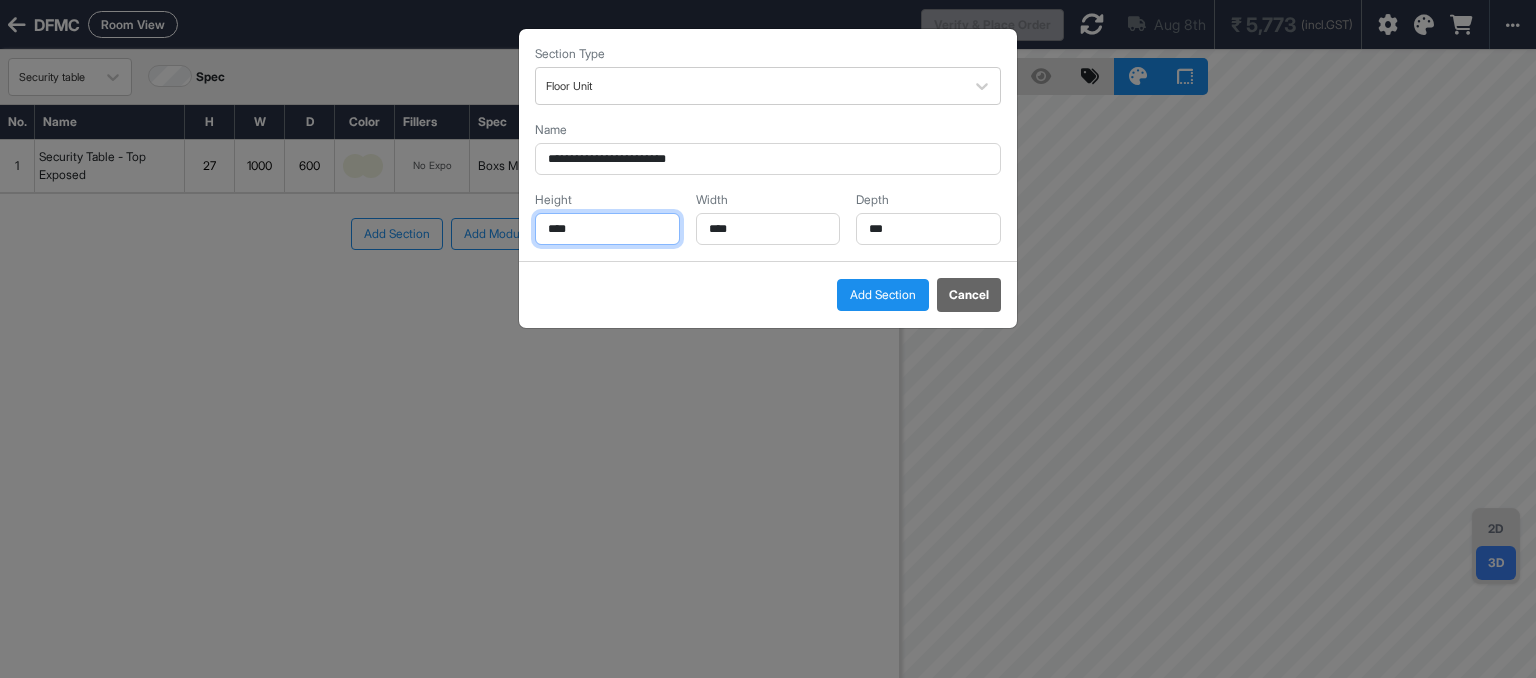click on "****" at bounding box center [607, 229] 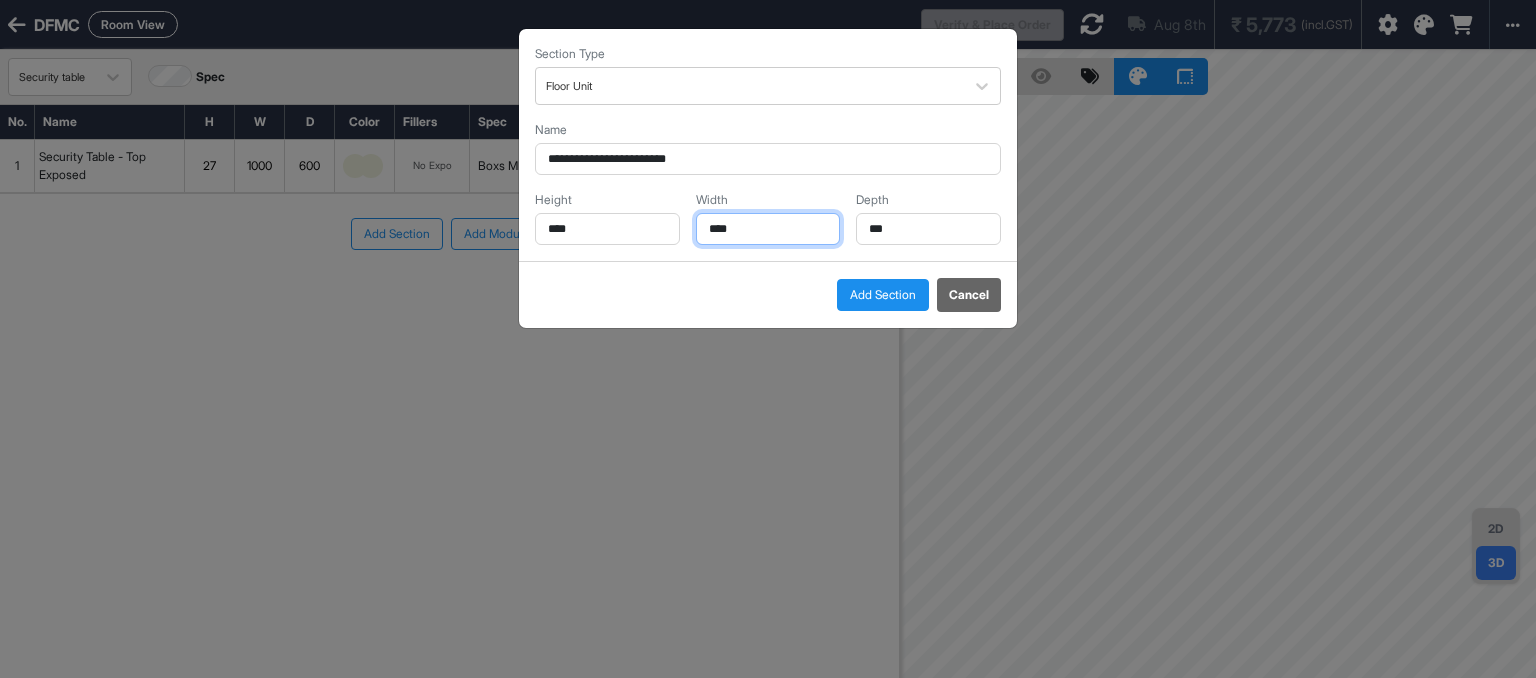 drag, startPoint x: 756, startPoint y: 228, endPoint x: 600, endPoint y: 233, distance: 156.08011 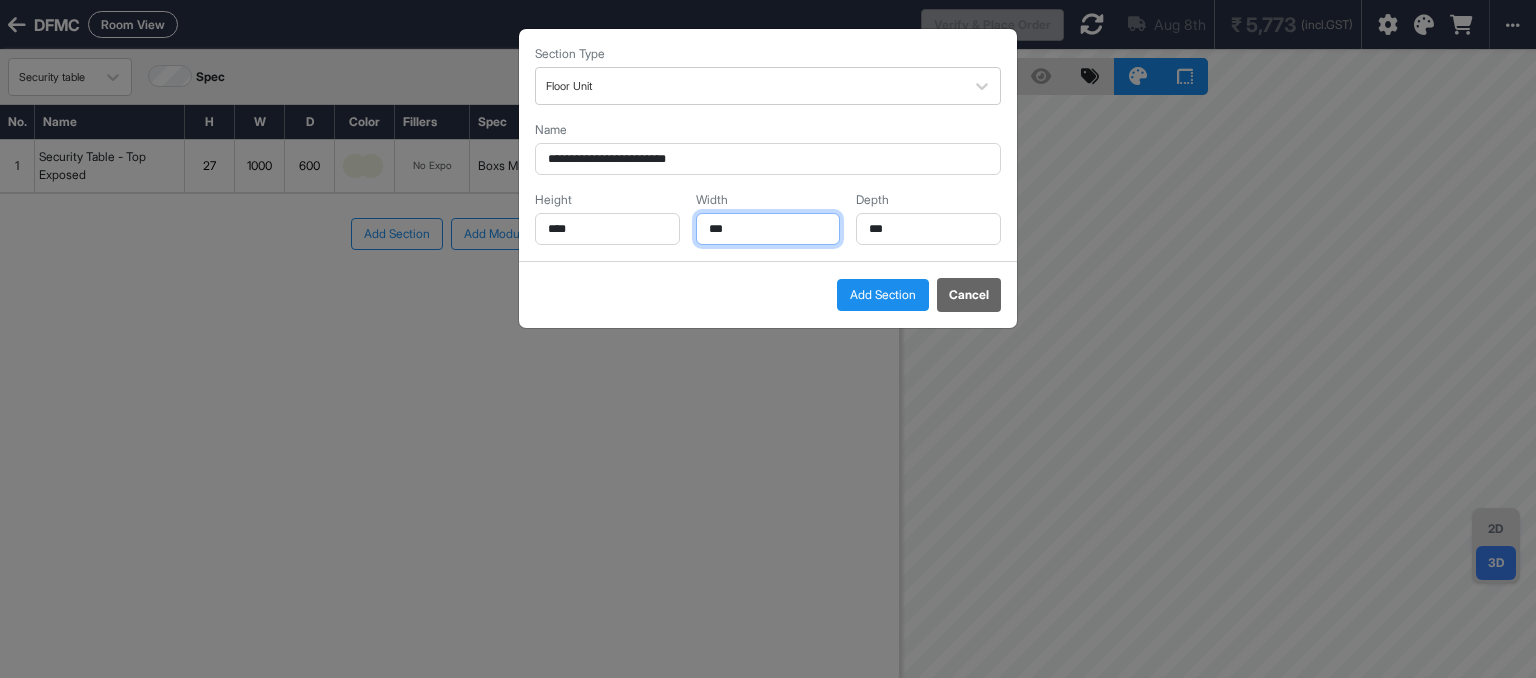 type on "***" 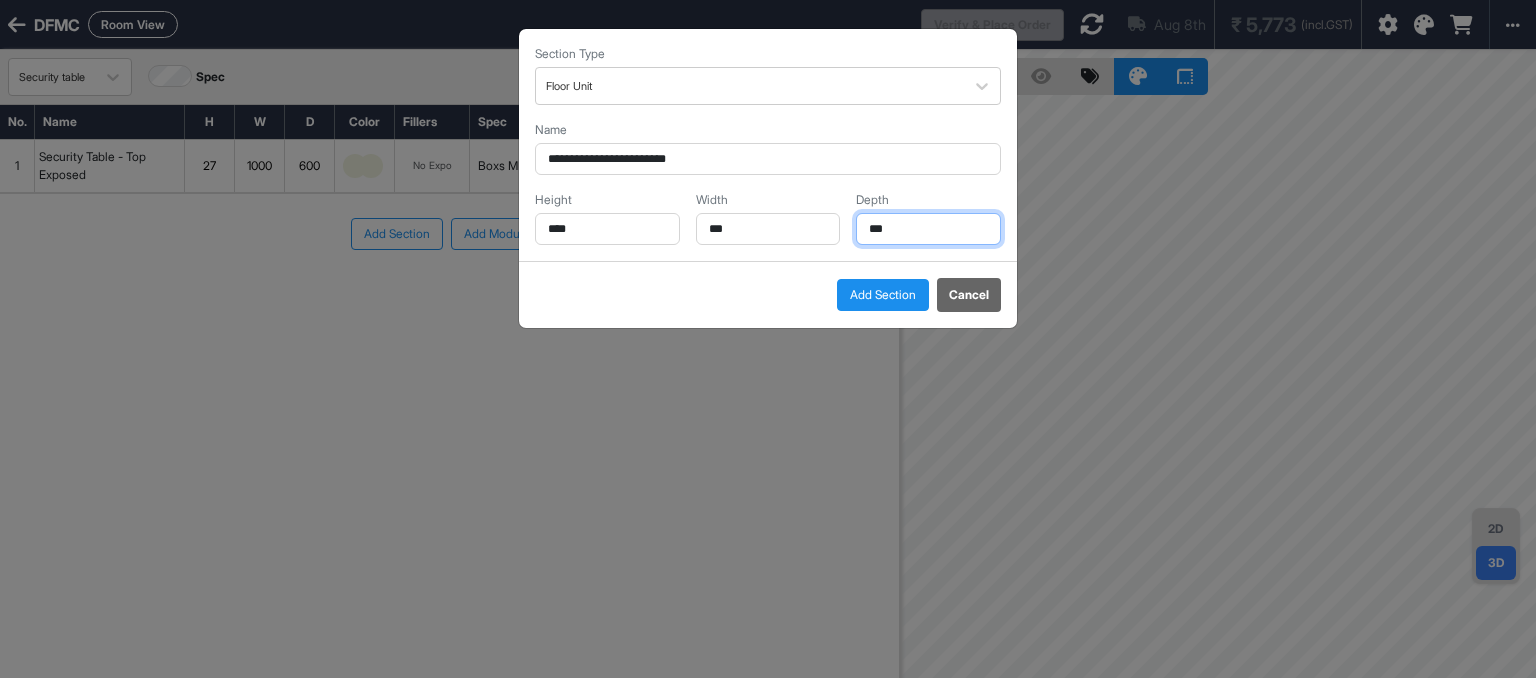 drag, startPoint x: 948, startPoint y: 227, endPoint x: 508, endPoint y: 227, distance: 440 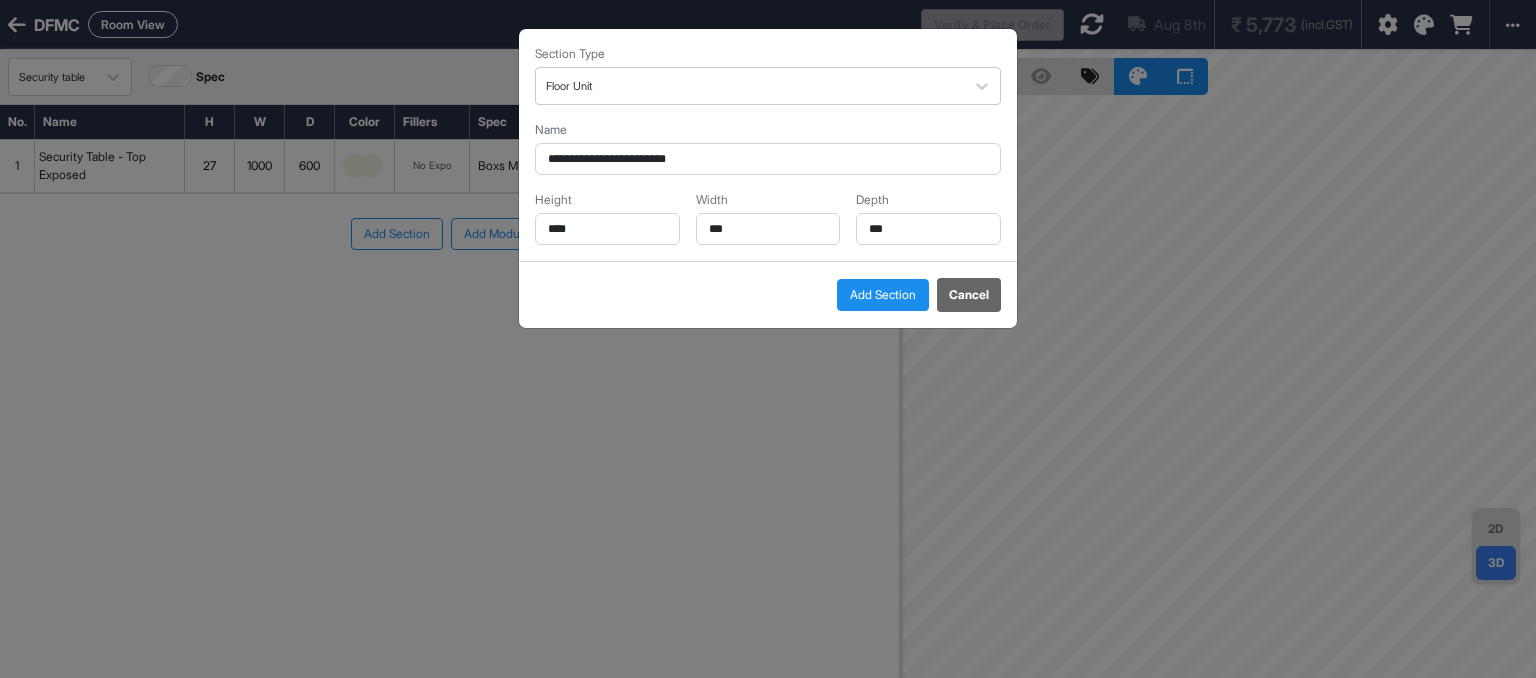 click on "Add Section" at bounding box center (883, 295) 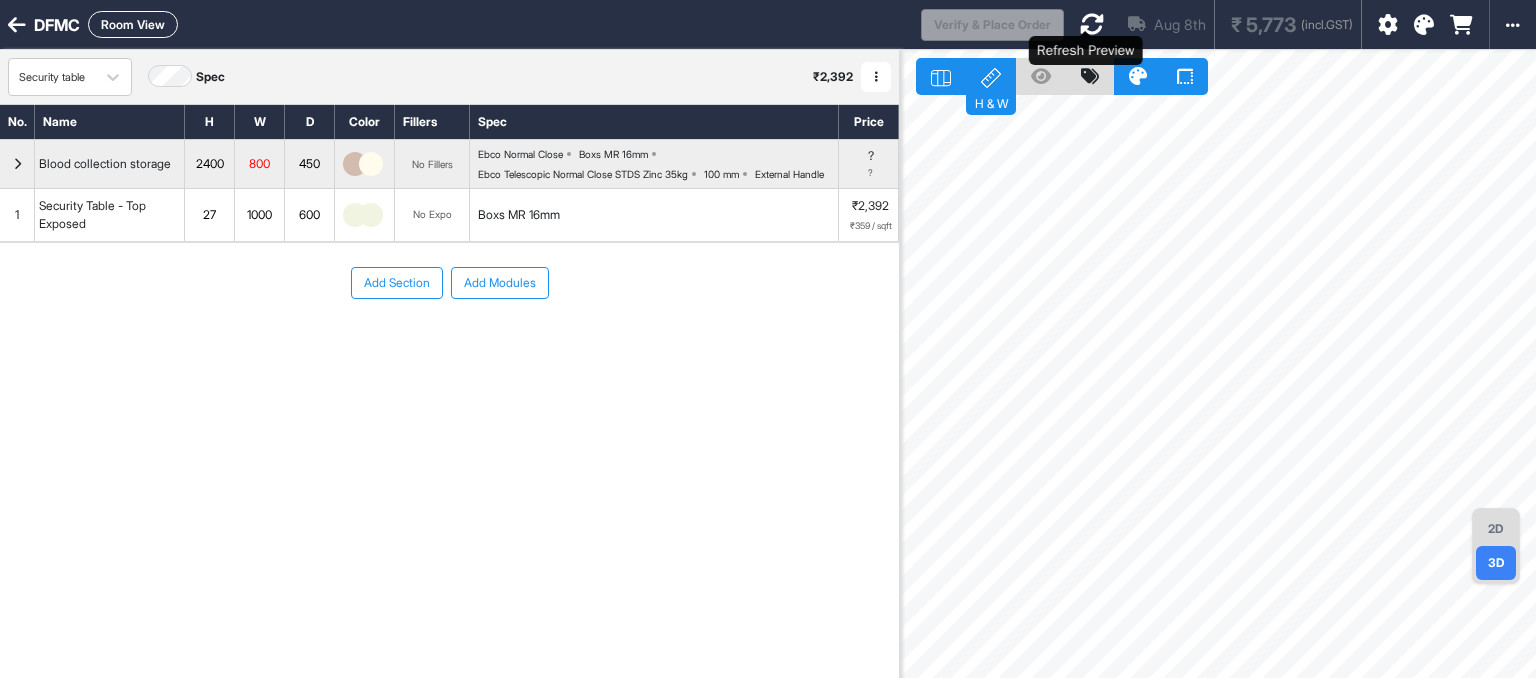 drag, startPoint x: 1088, startPoint y: 23, endPoint x: 1150, endPoint y: 81, distance: 84.89994 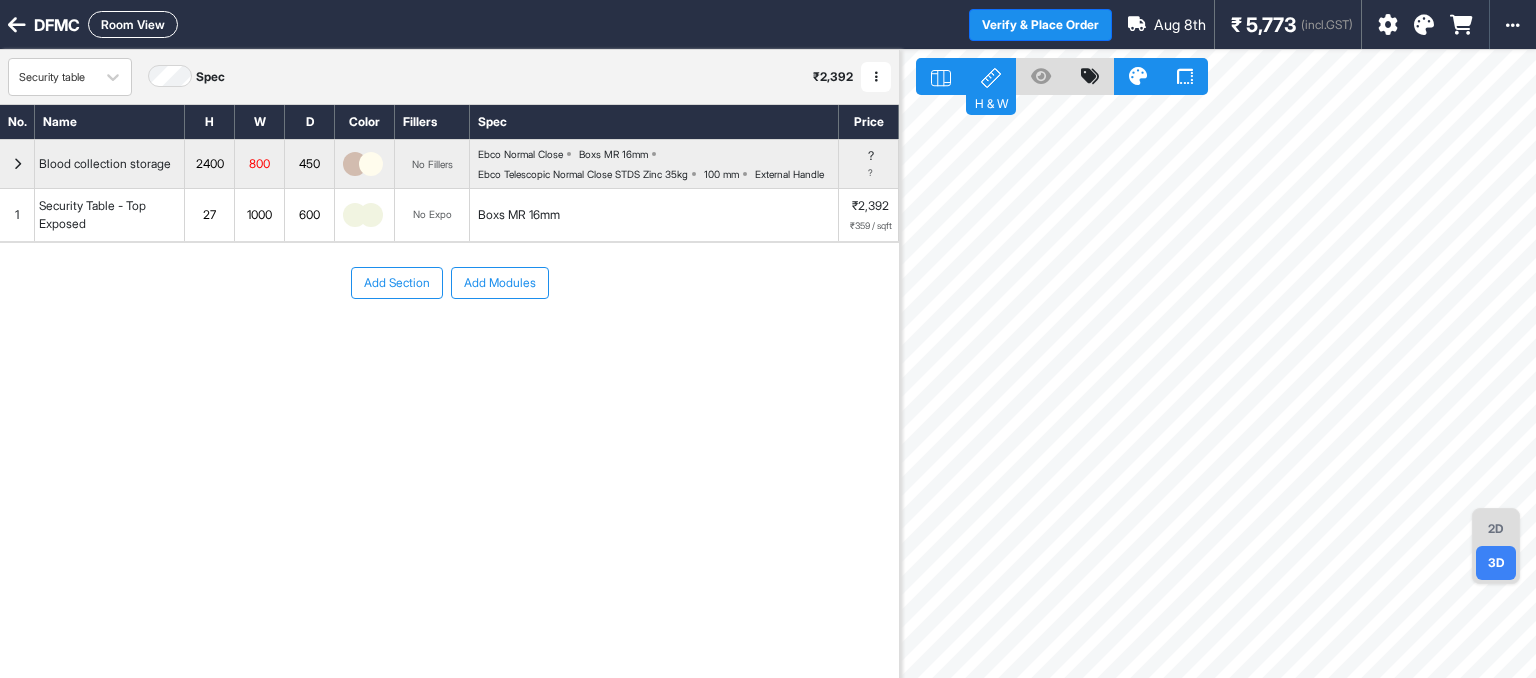 click on "2D" at bounding box center (1496, 529) 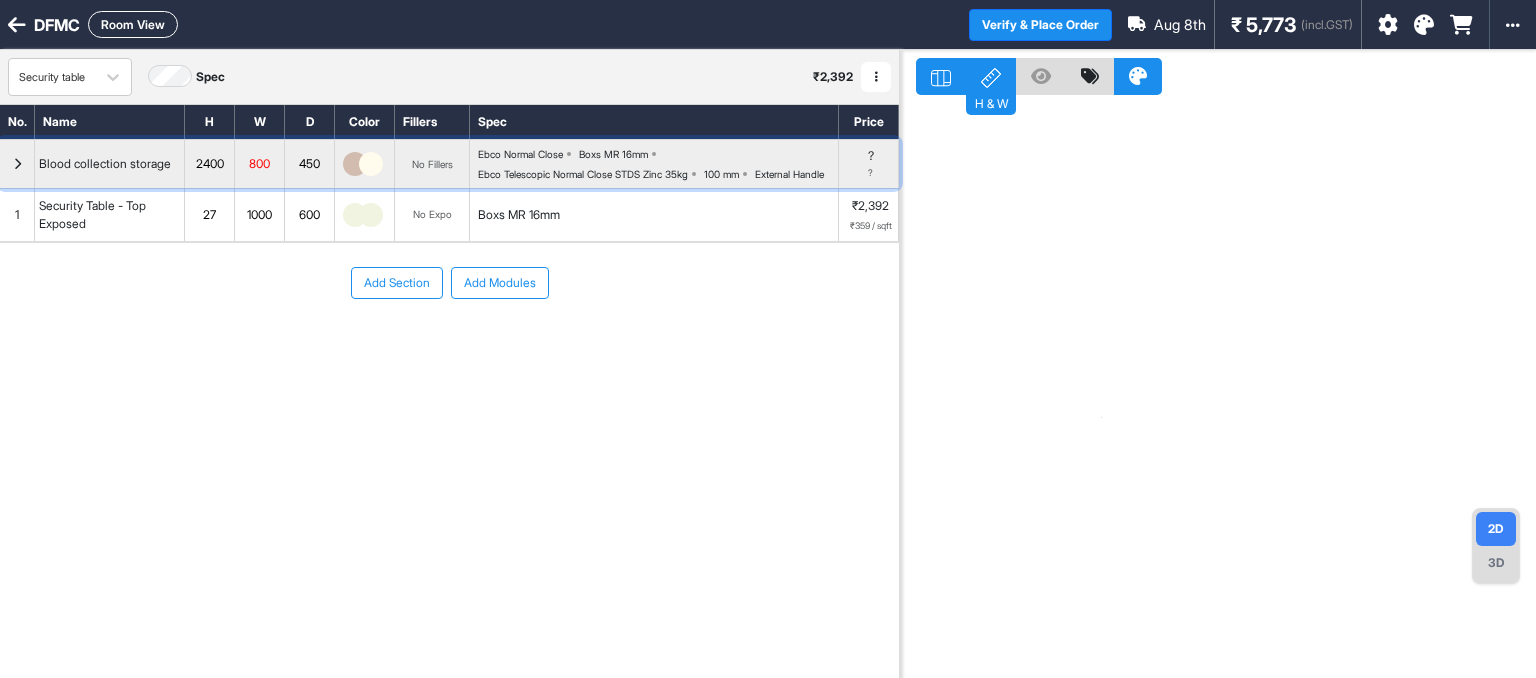 click on "2400" at bounding box center (210, 164) 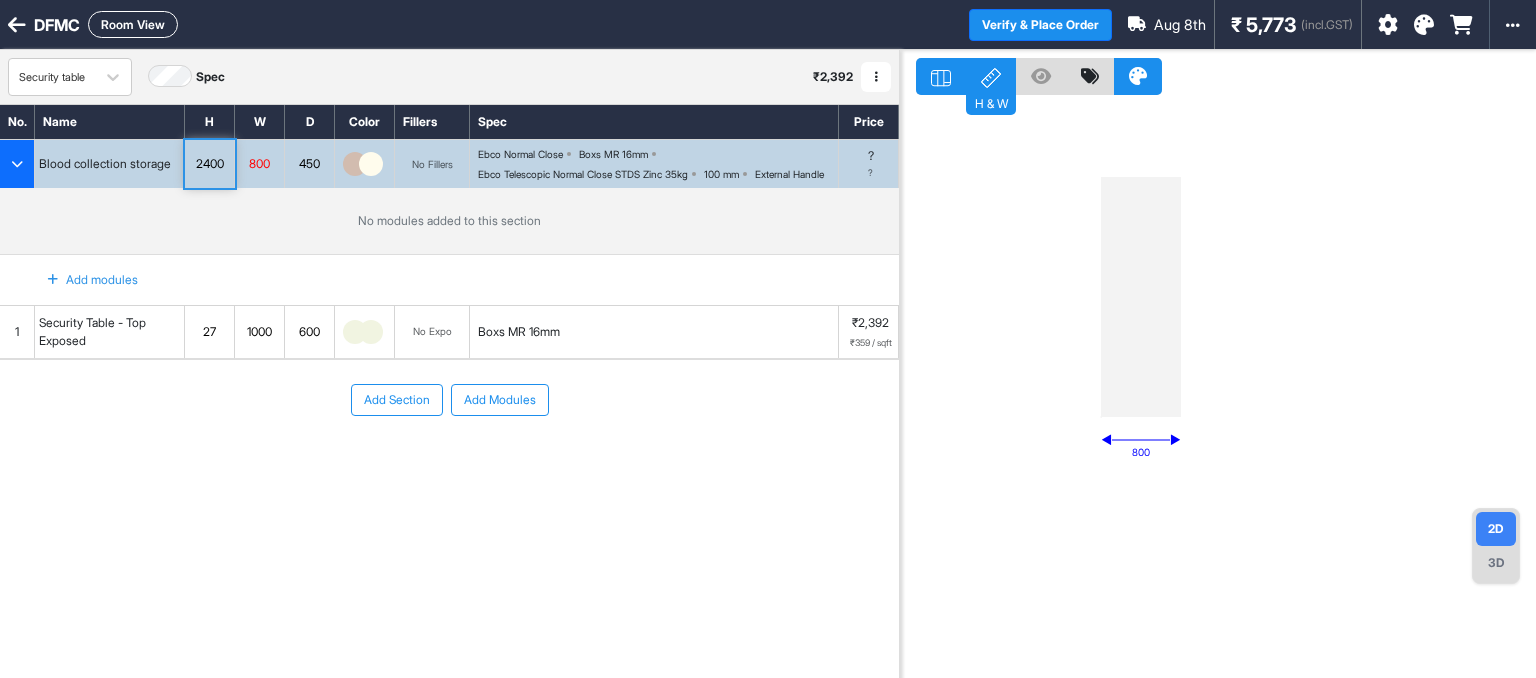 click on "Add modules" at bounding box center (81, 280) 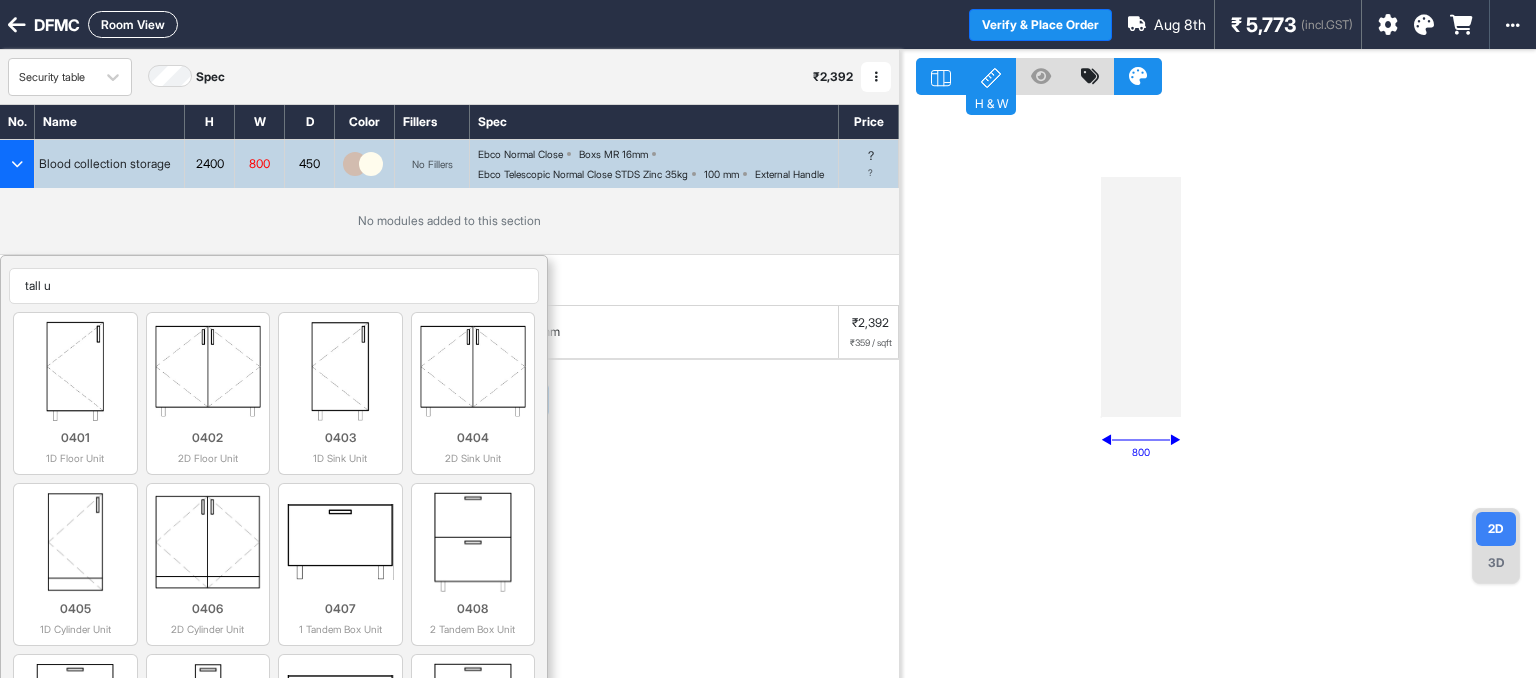 type on "tall un" 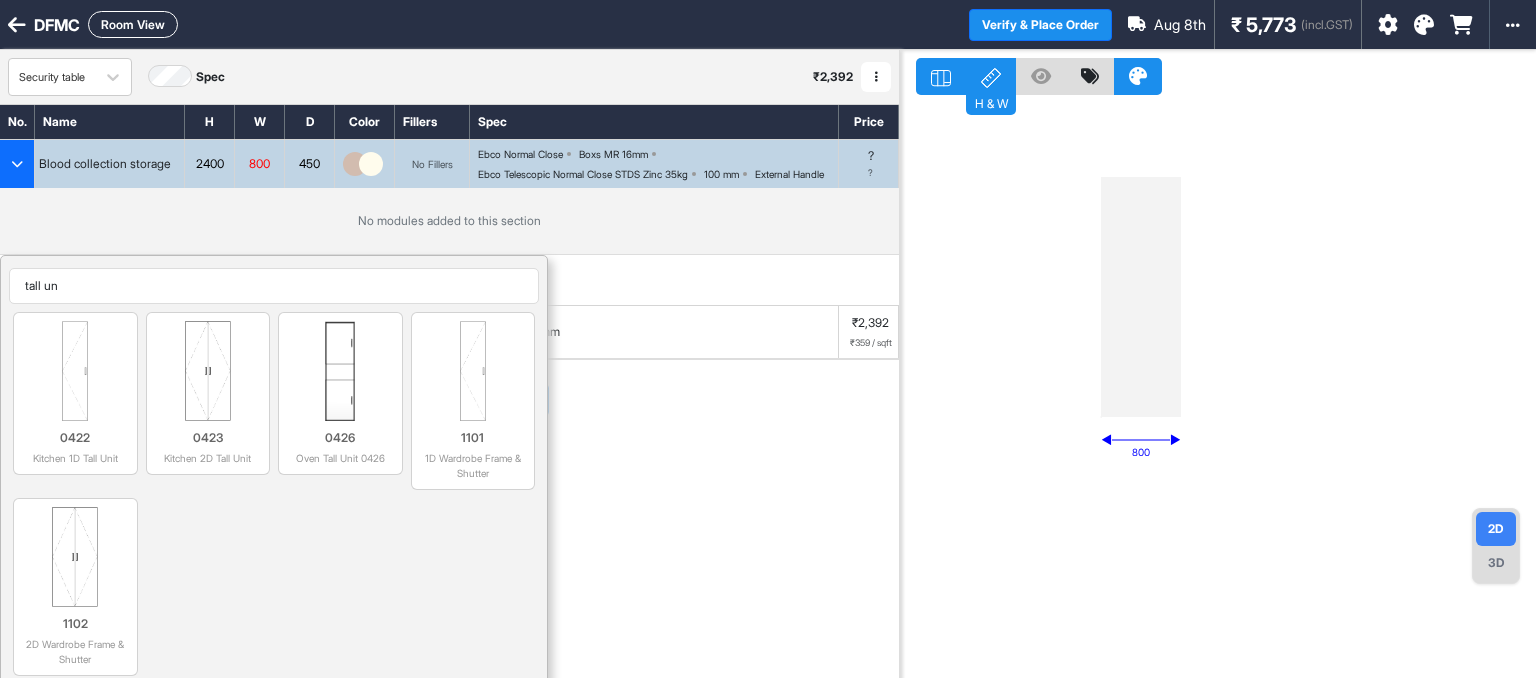 click on "tall un 0422 Kitchen 1D Tall Unit 0423 Kitchen 2D Tall Unit 0426 Oven Tall Unit 0426 1101 1D Wardrobe Frame & Shutter 1102 2D Wardrobe Frame & Shutter" at bounding box center (274, 470) 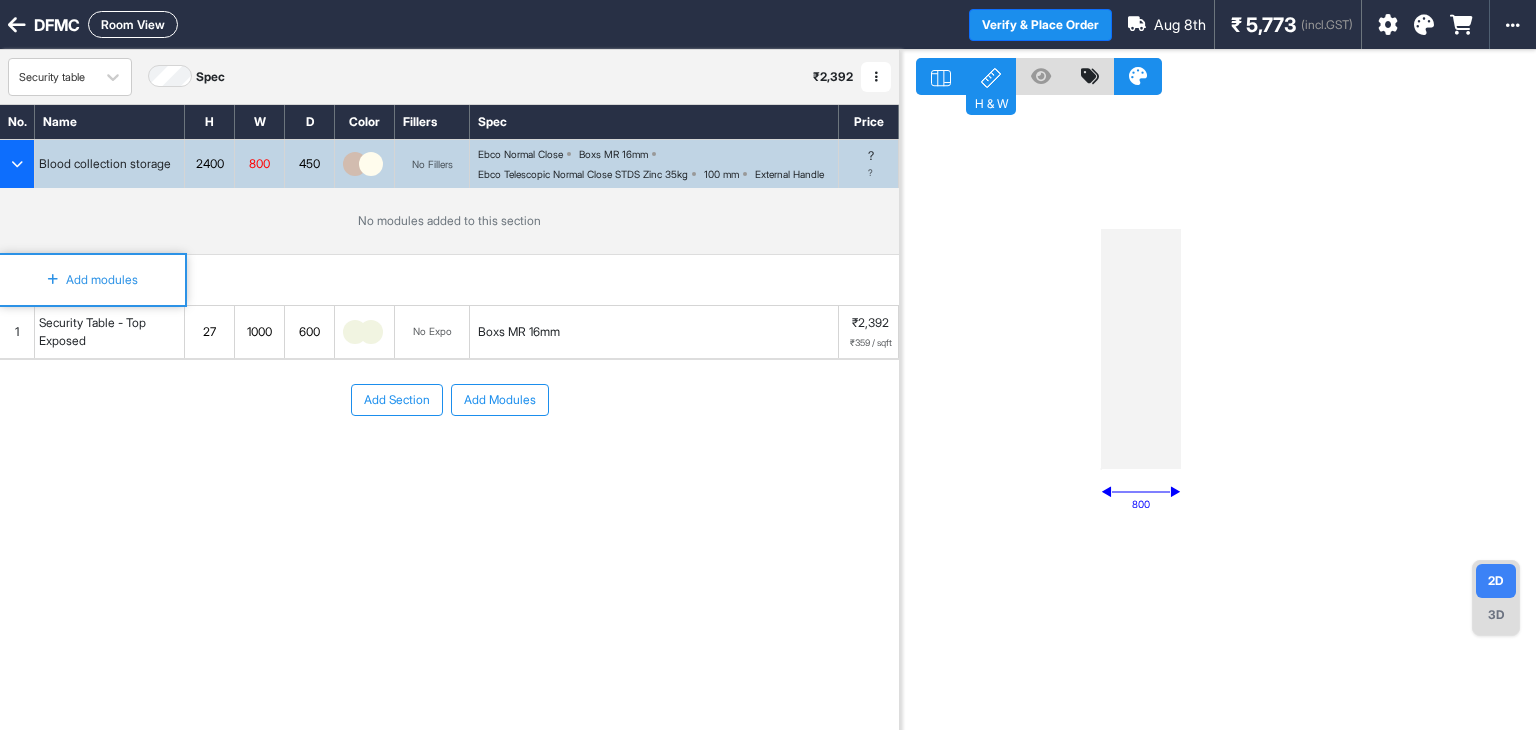 click on "2400" at bounding box center [209, 164] 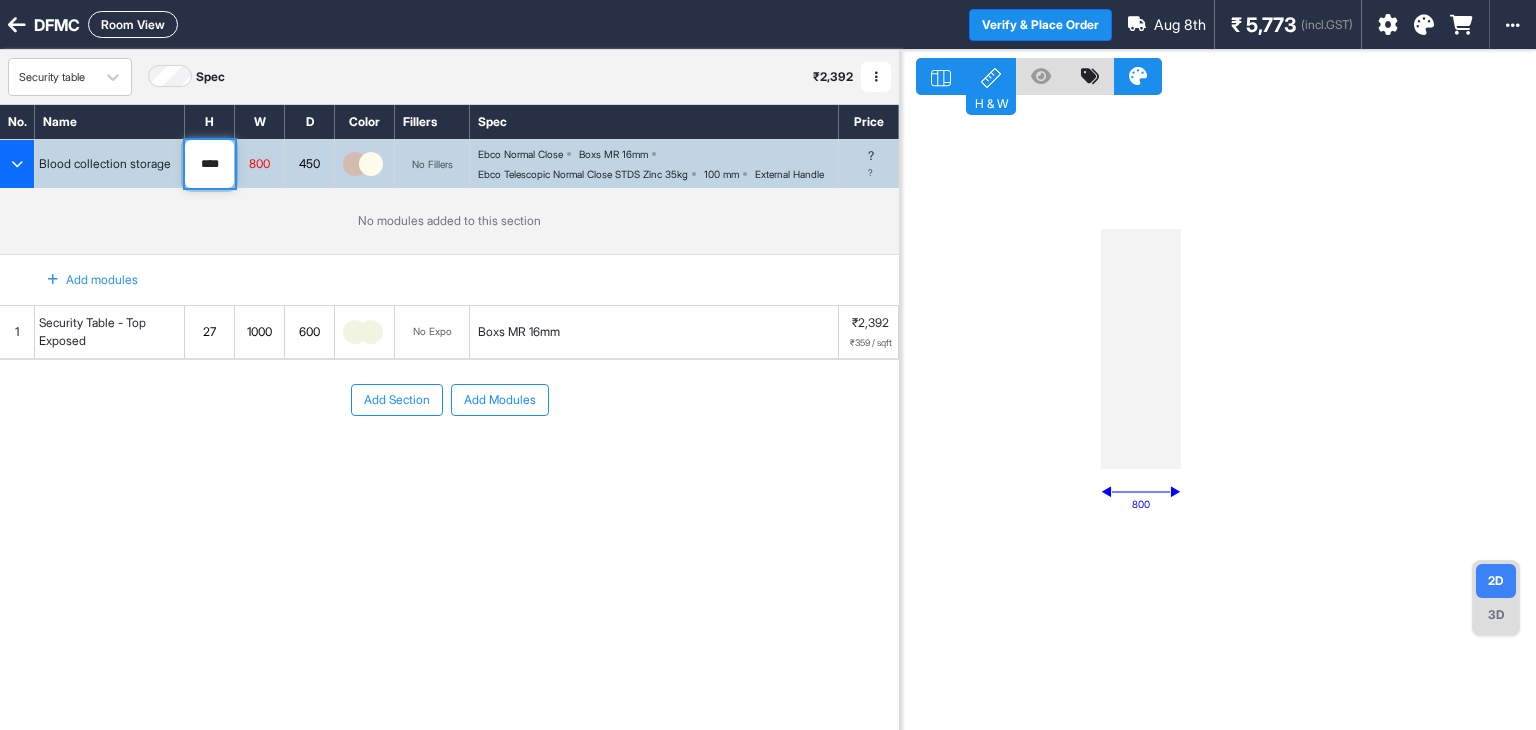 click on "****" at bounding box center (209, 164) 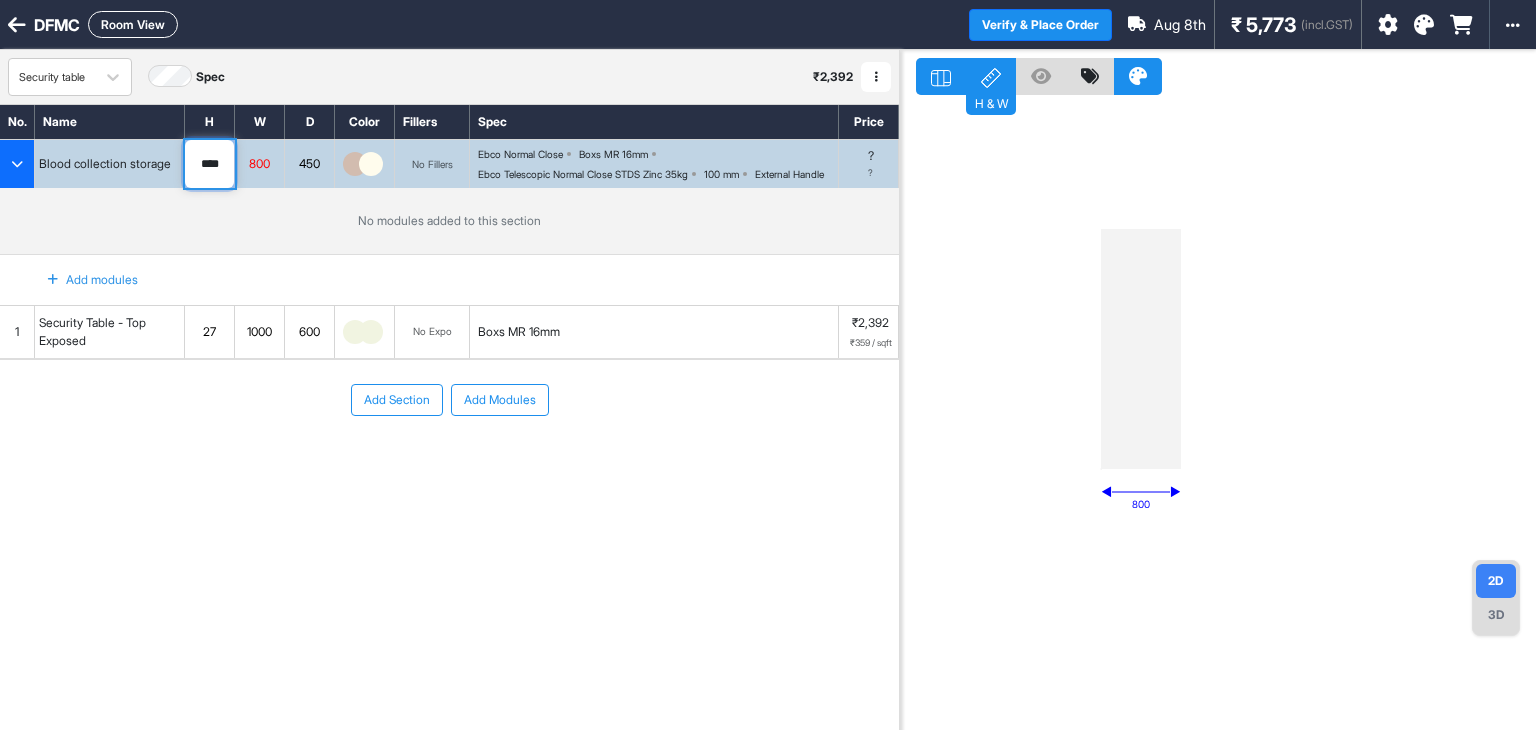 type on "****" 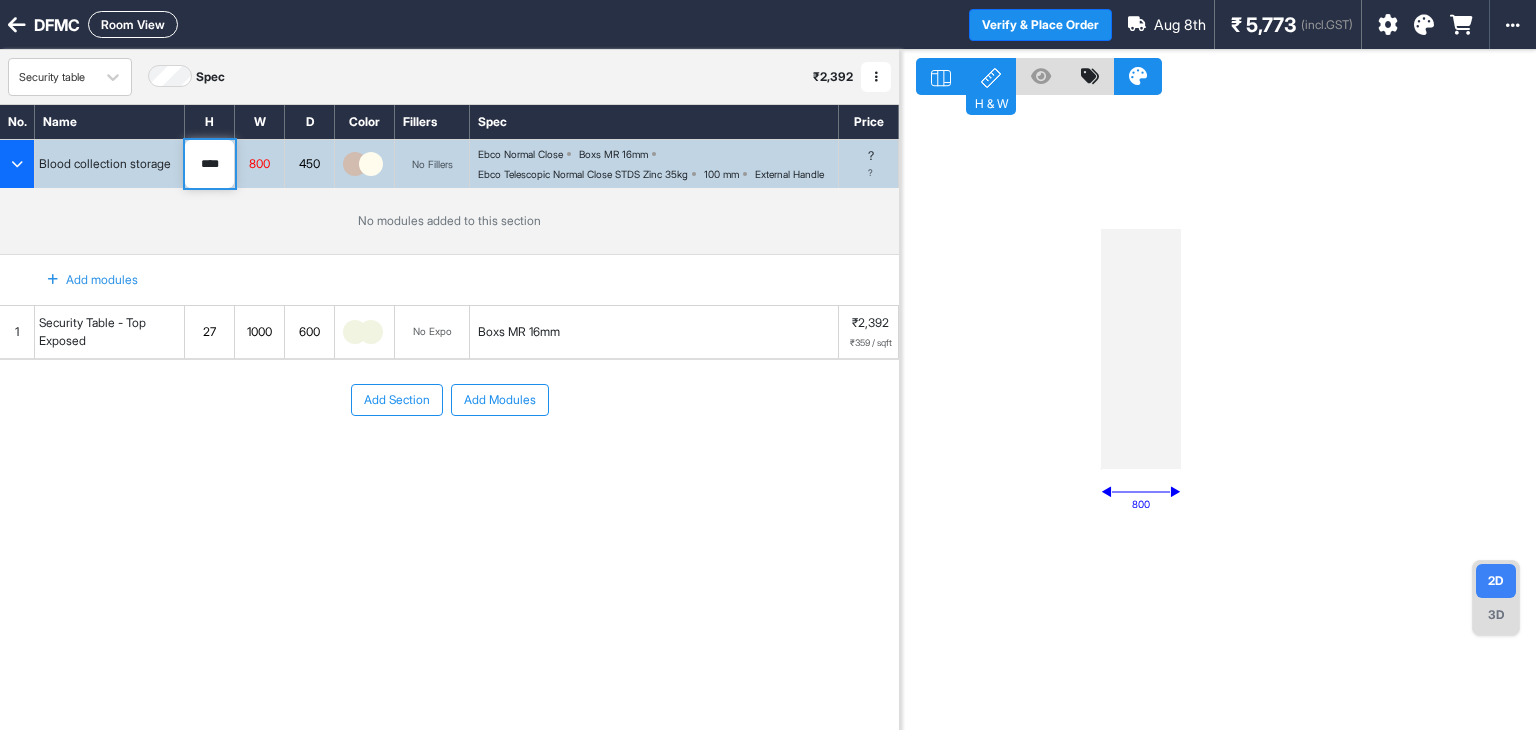 click on "Add Section Add Modules" at bounding box center [449, 460] 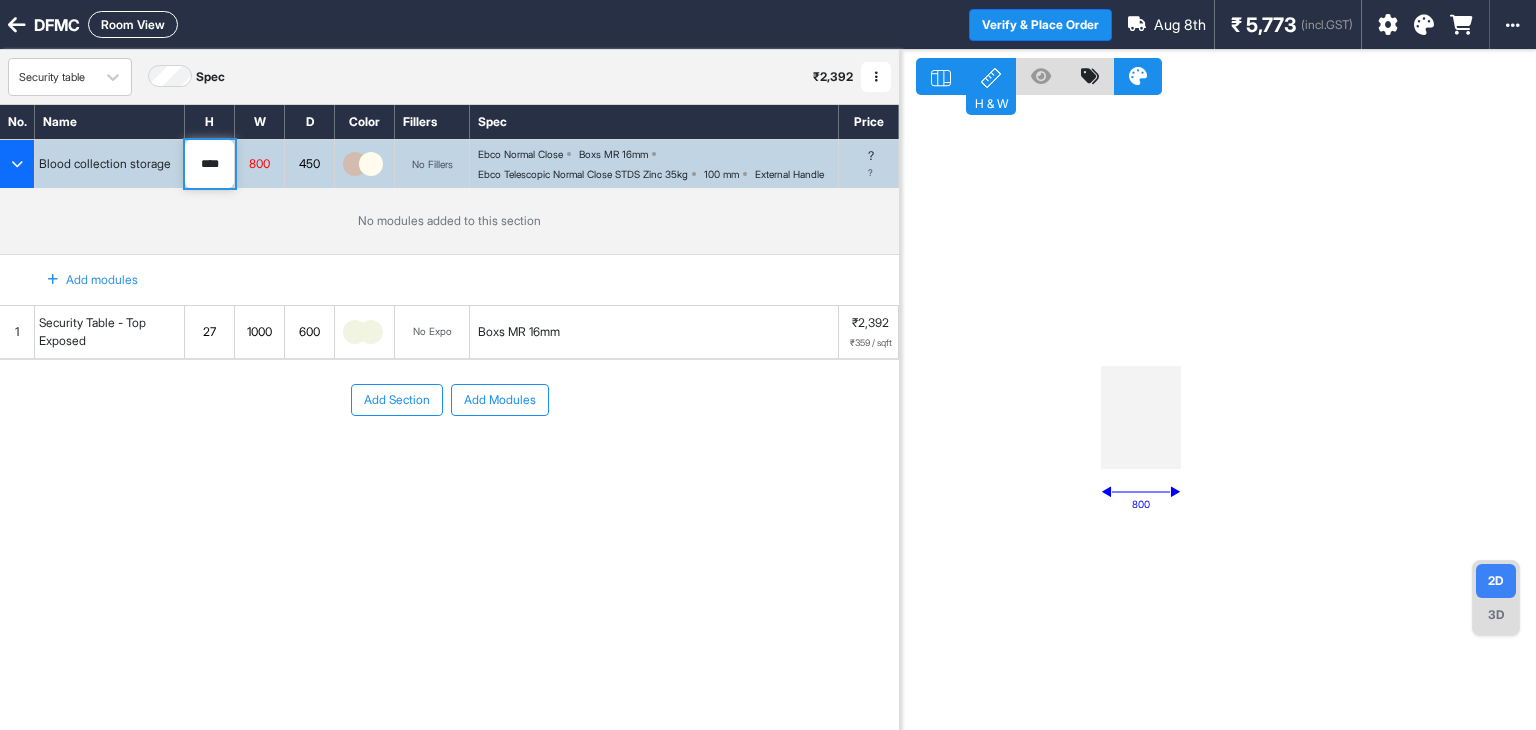 click on "Add Section Add Modules" at bounding box center [449, 400] 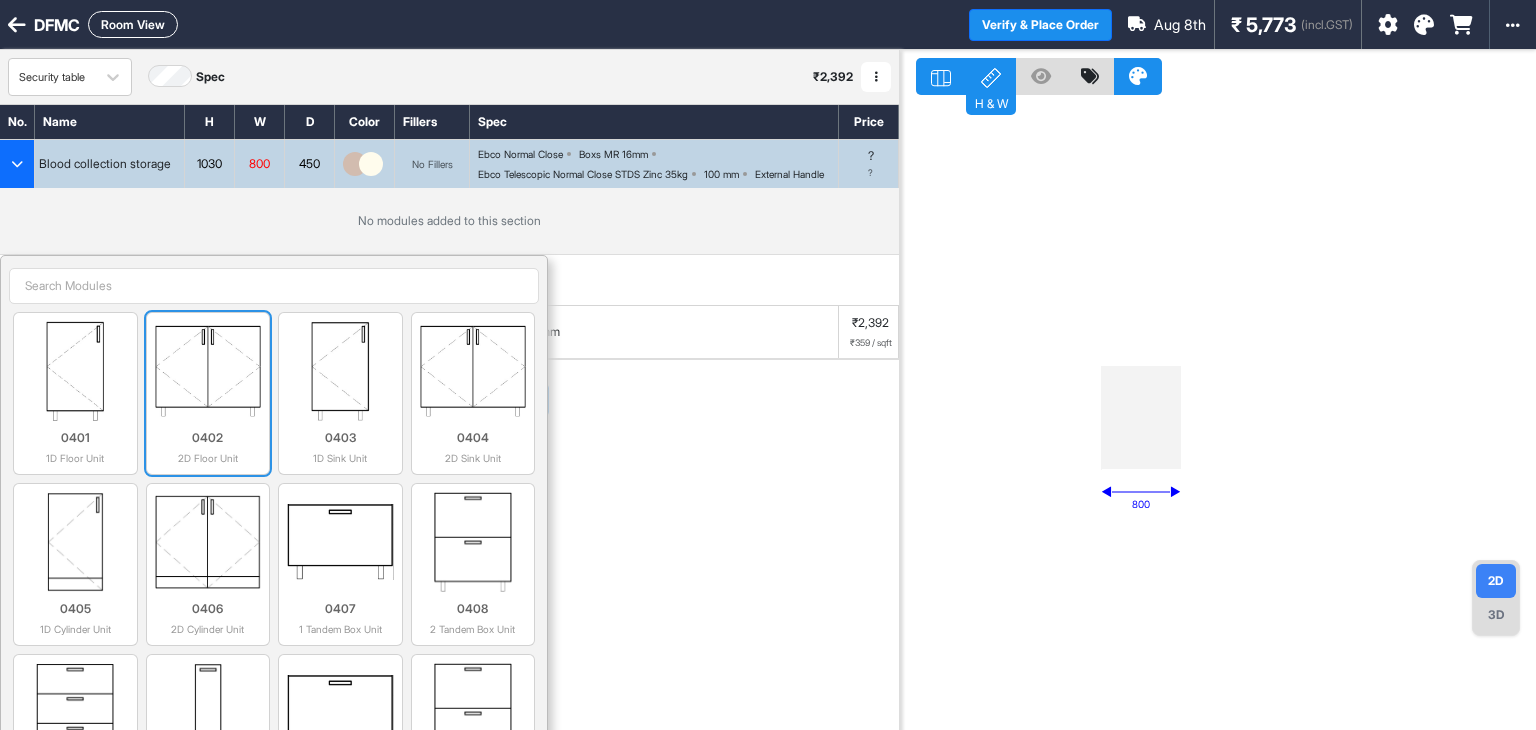 click at bounding box center [208, 371] 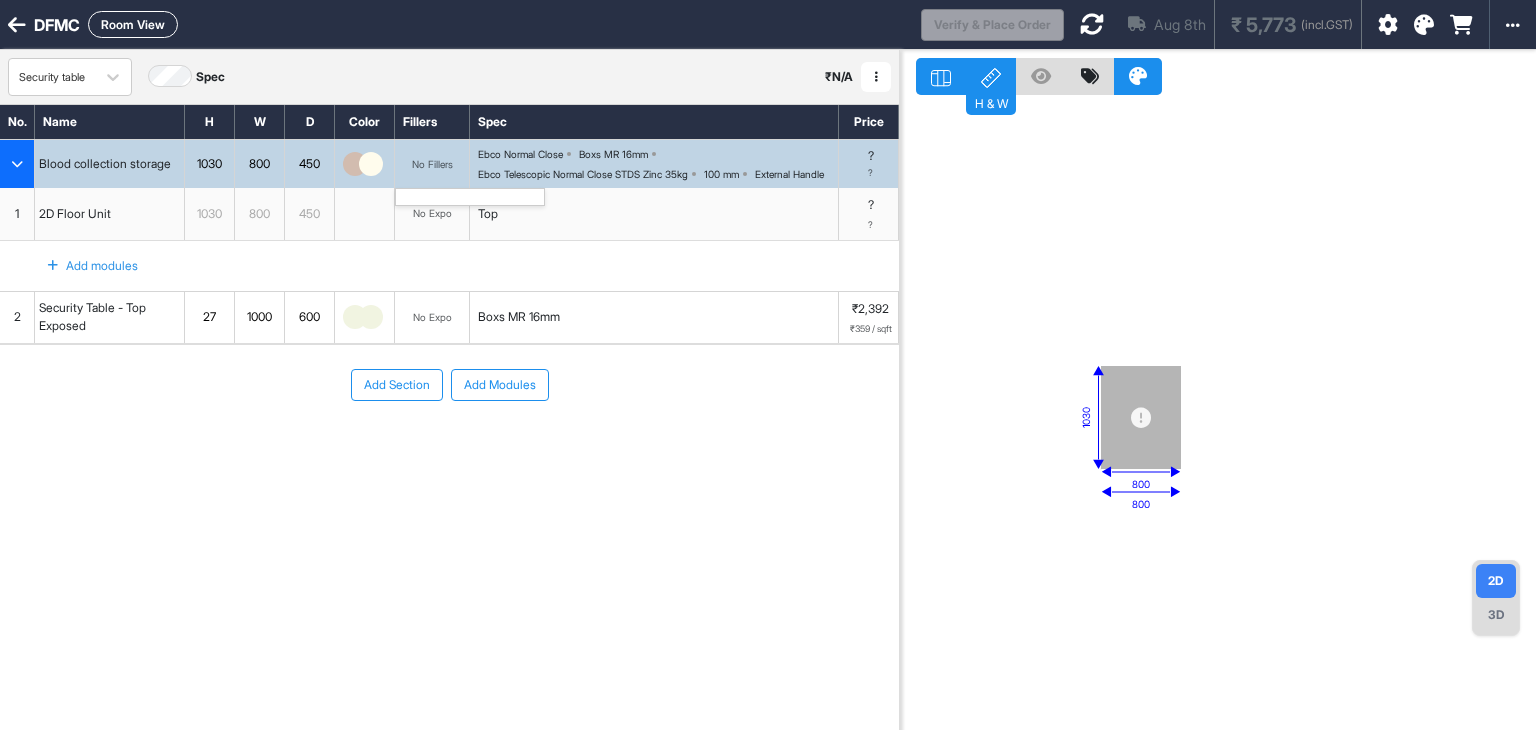 click on "No Fillers" at bounding box center [432, 164] 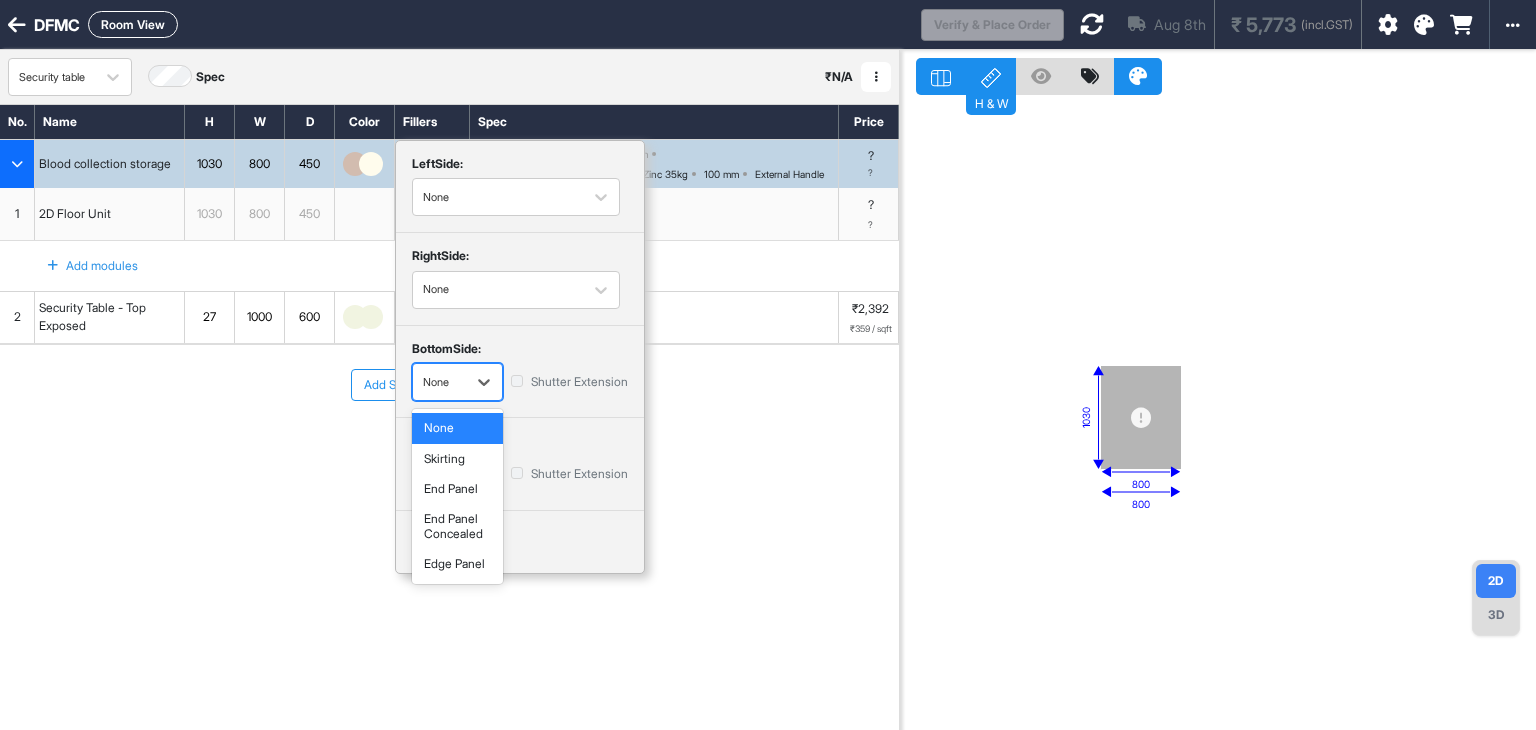 click on "None" at bounding box center [439, 382] 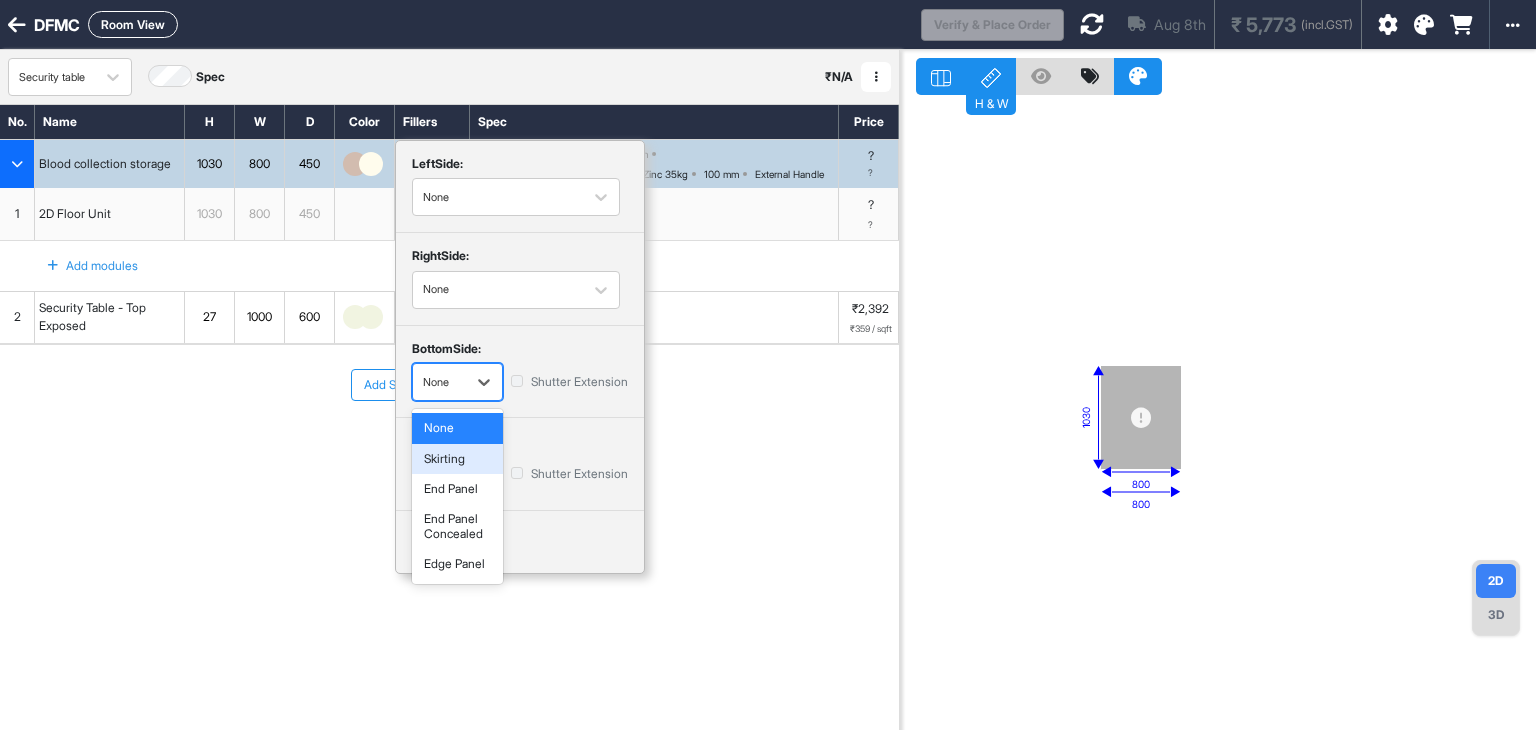 click on "Skirting" at bounding box center [457, 459] 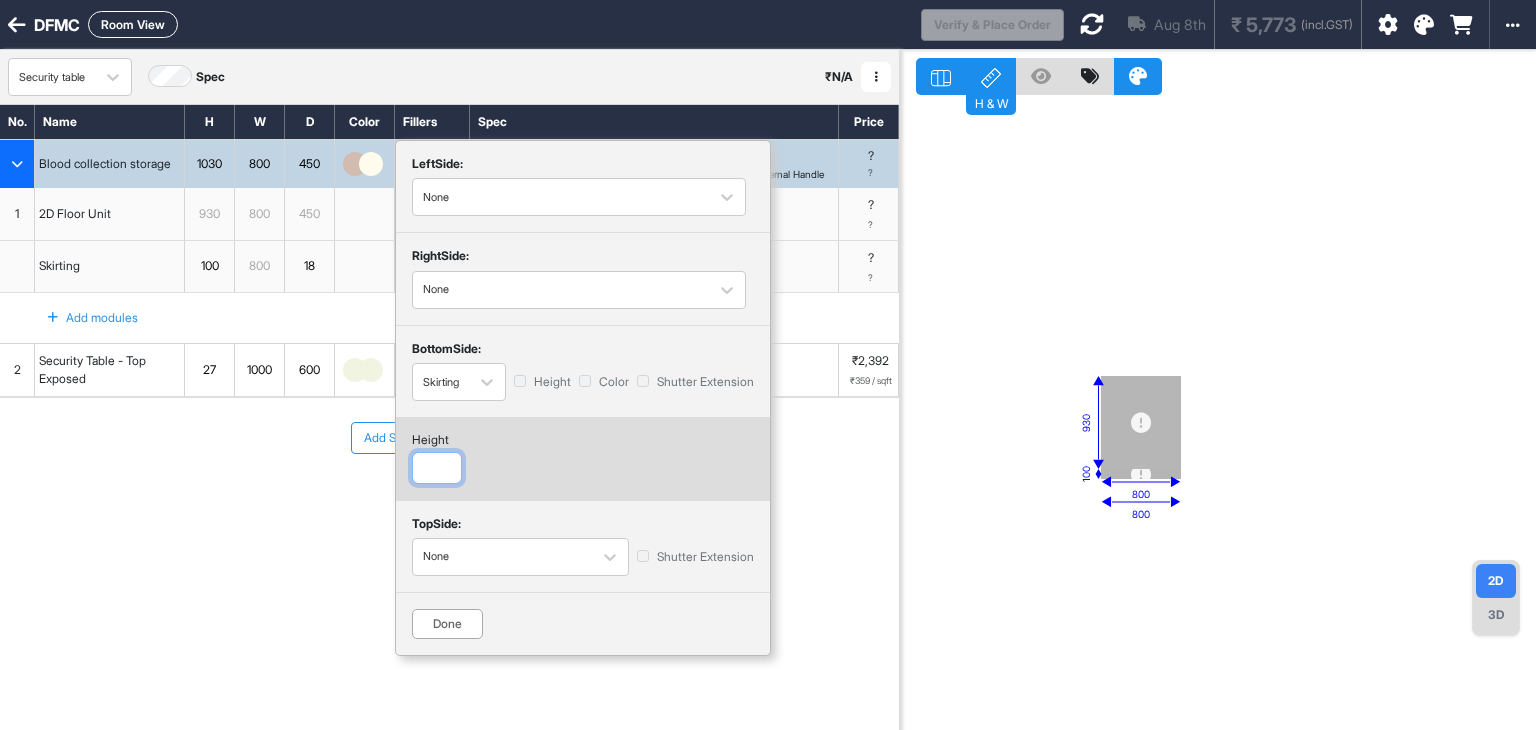 click at bounding box center [437, 468] 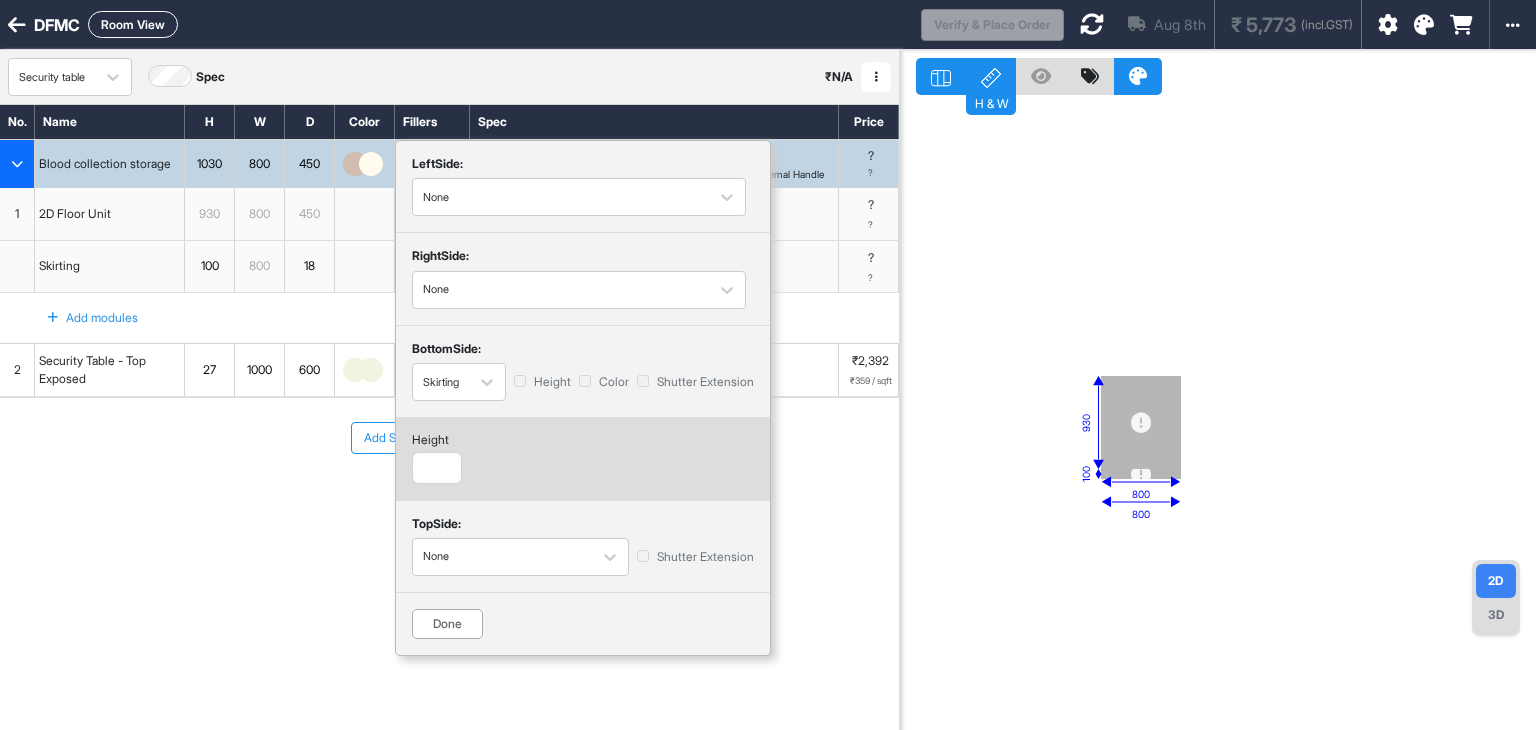 click on "Done" at bounding box center (447, 624) 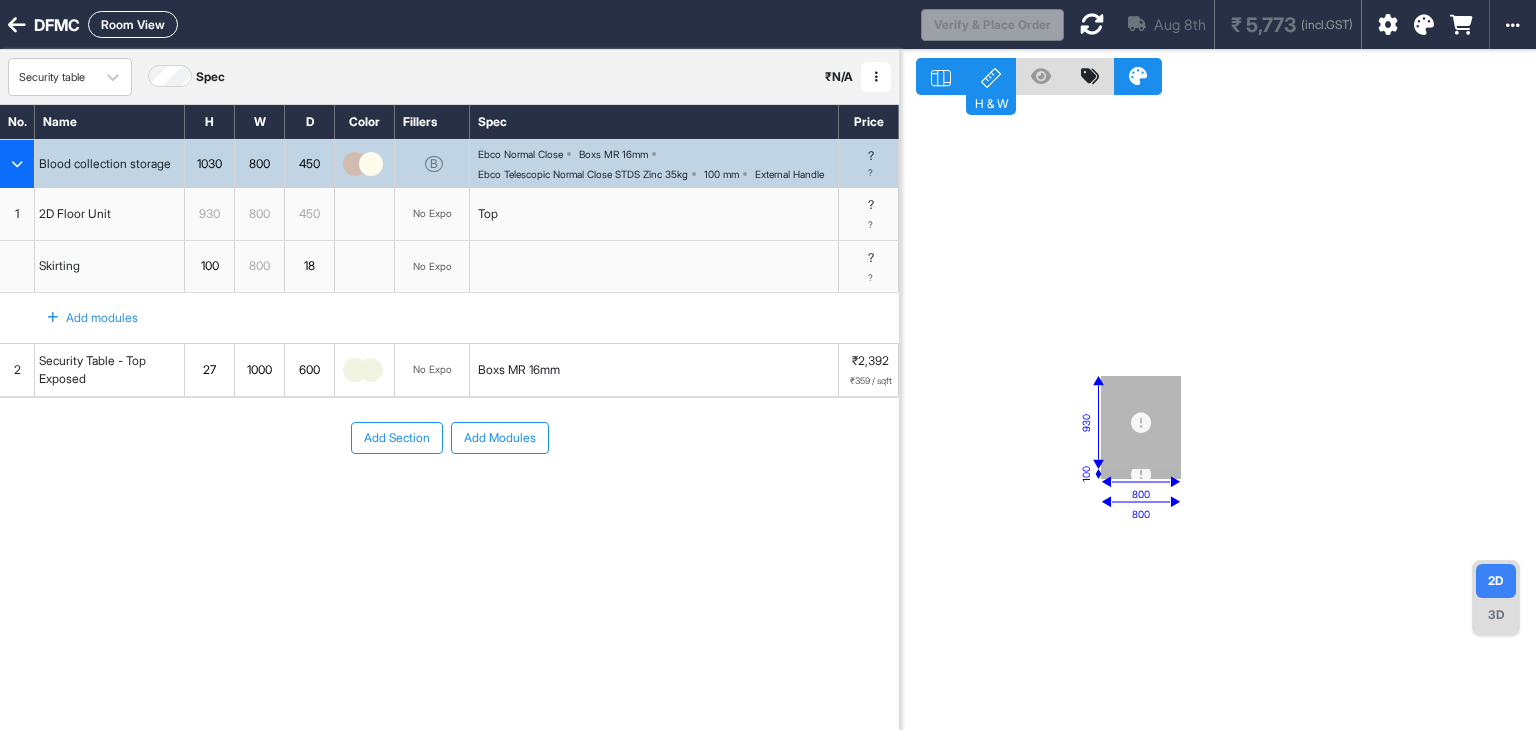 click at bounding box center [1092, 24] 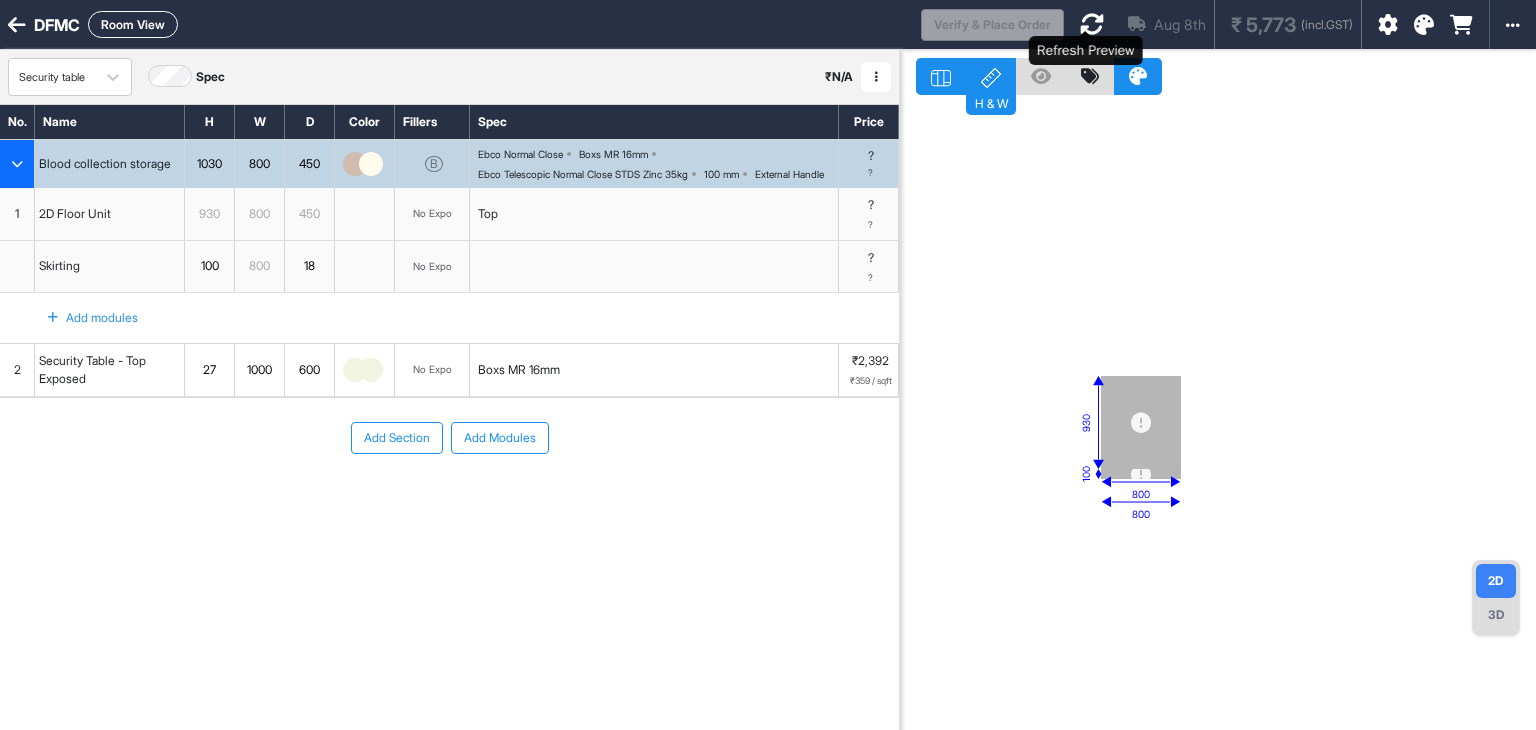 click at bounding box center (1092, 24) 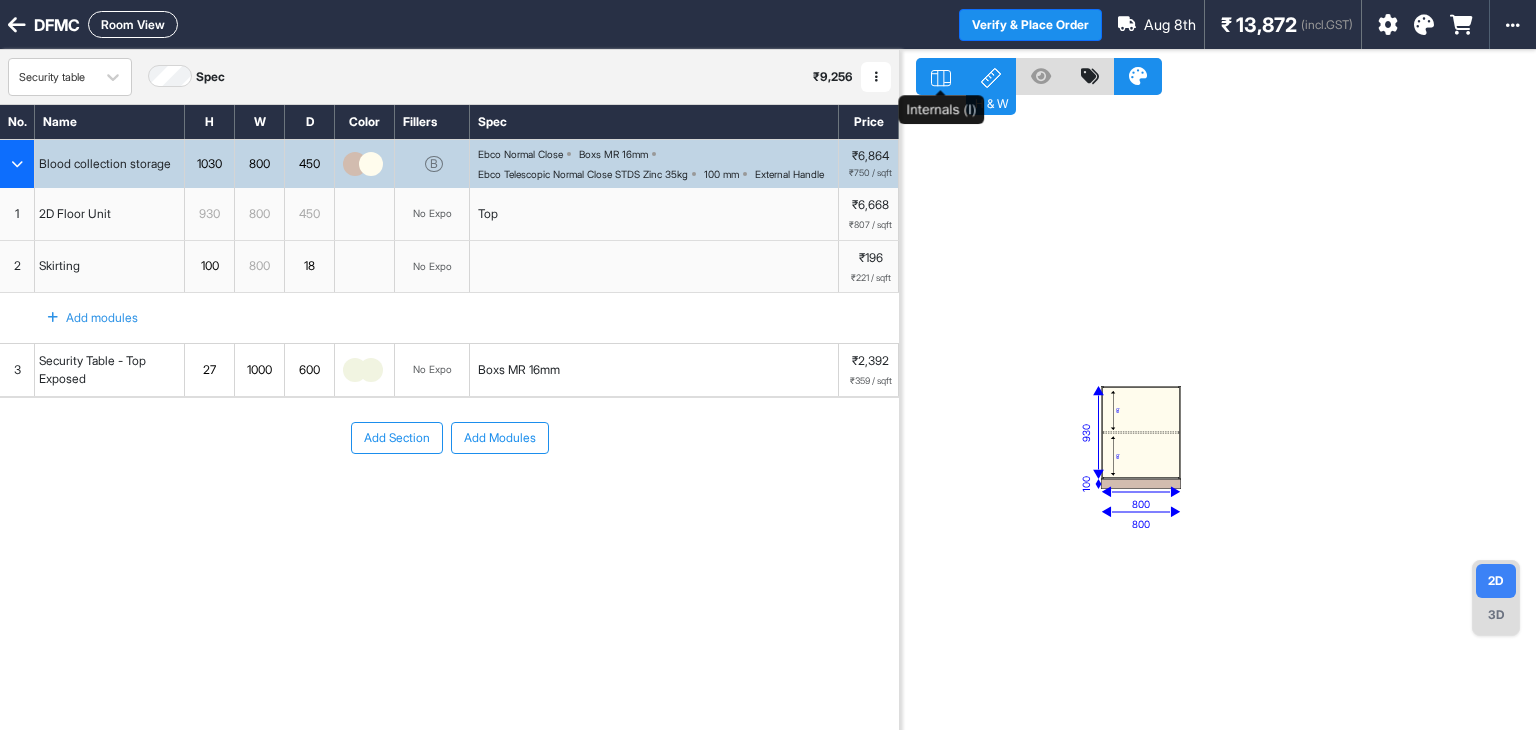 click 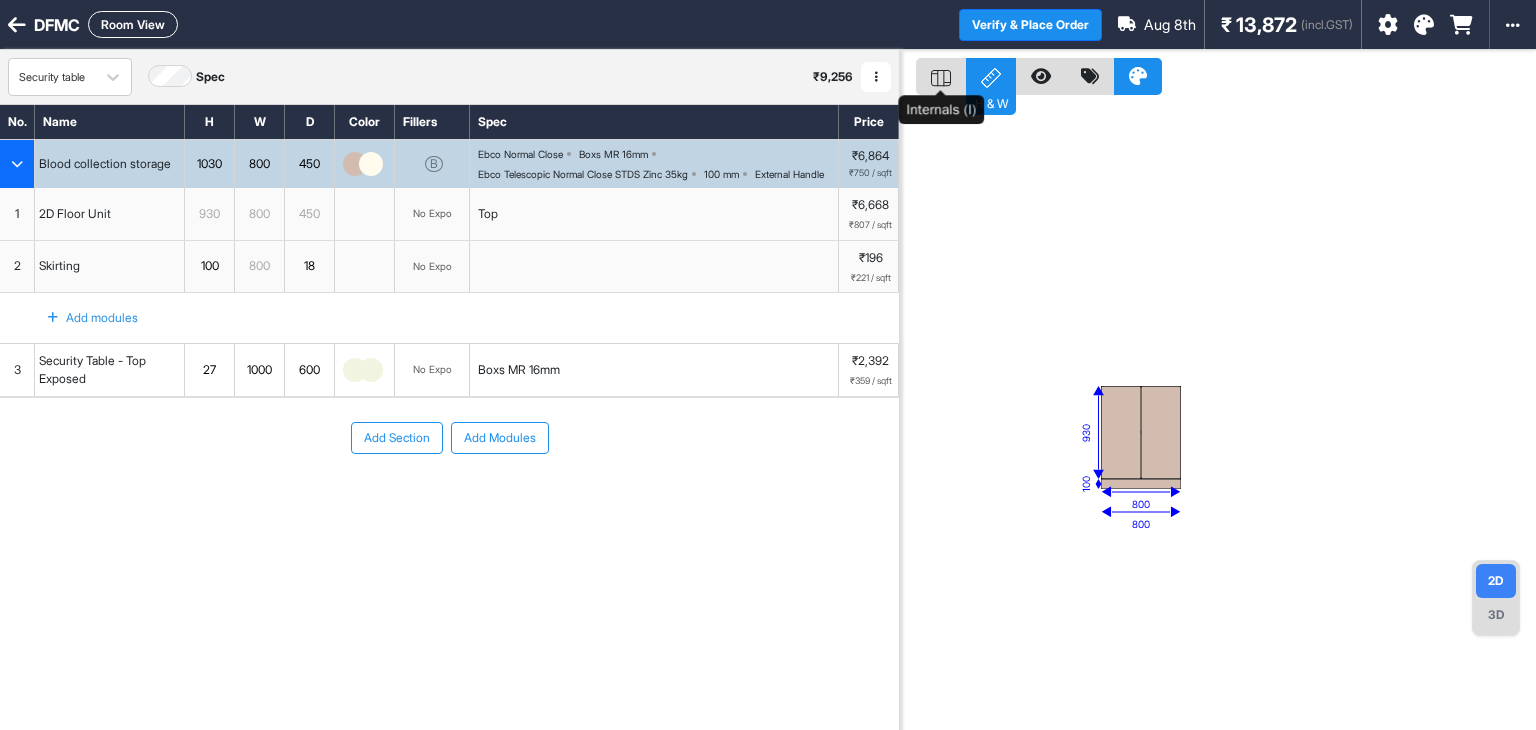 click 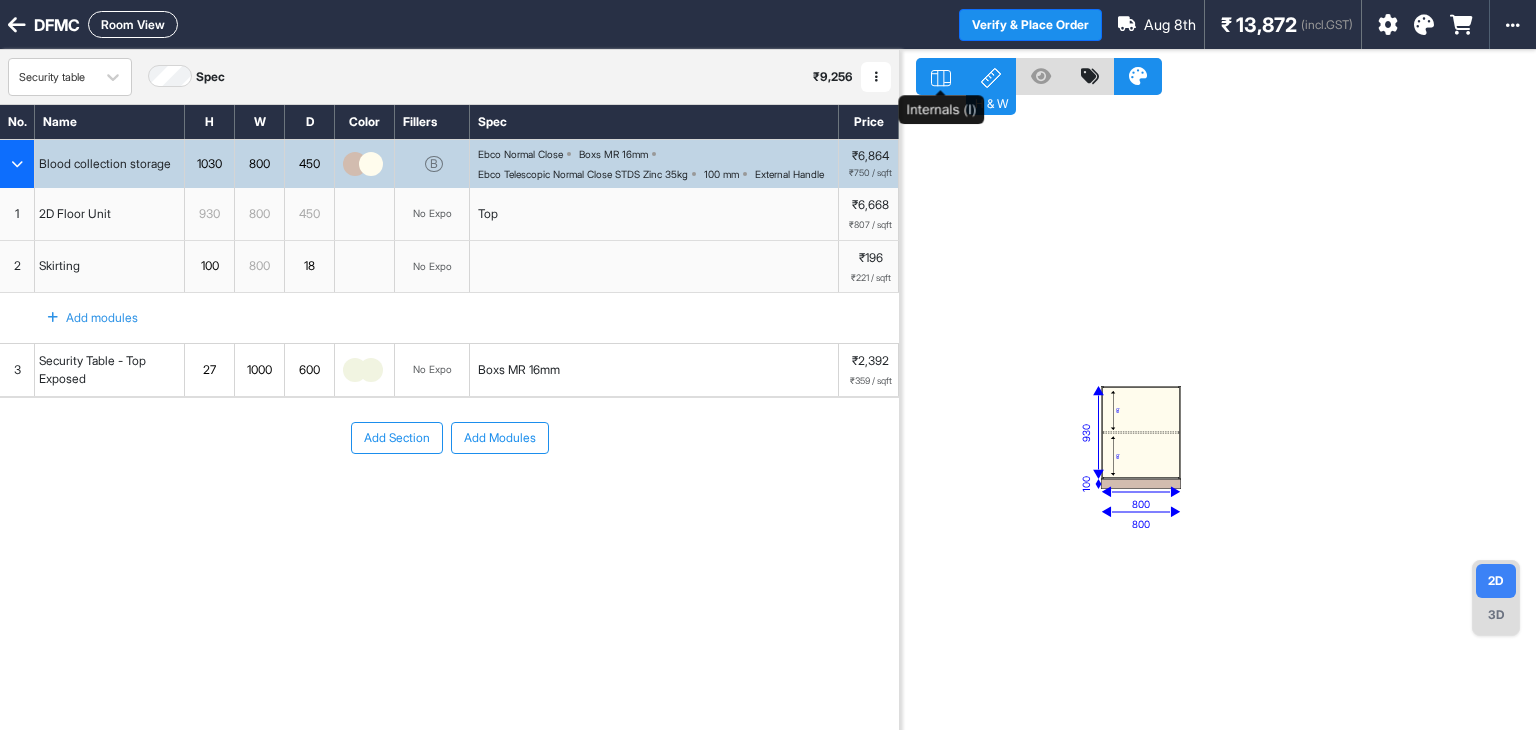 click 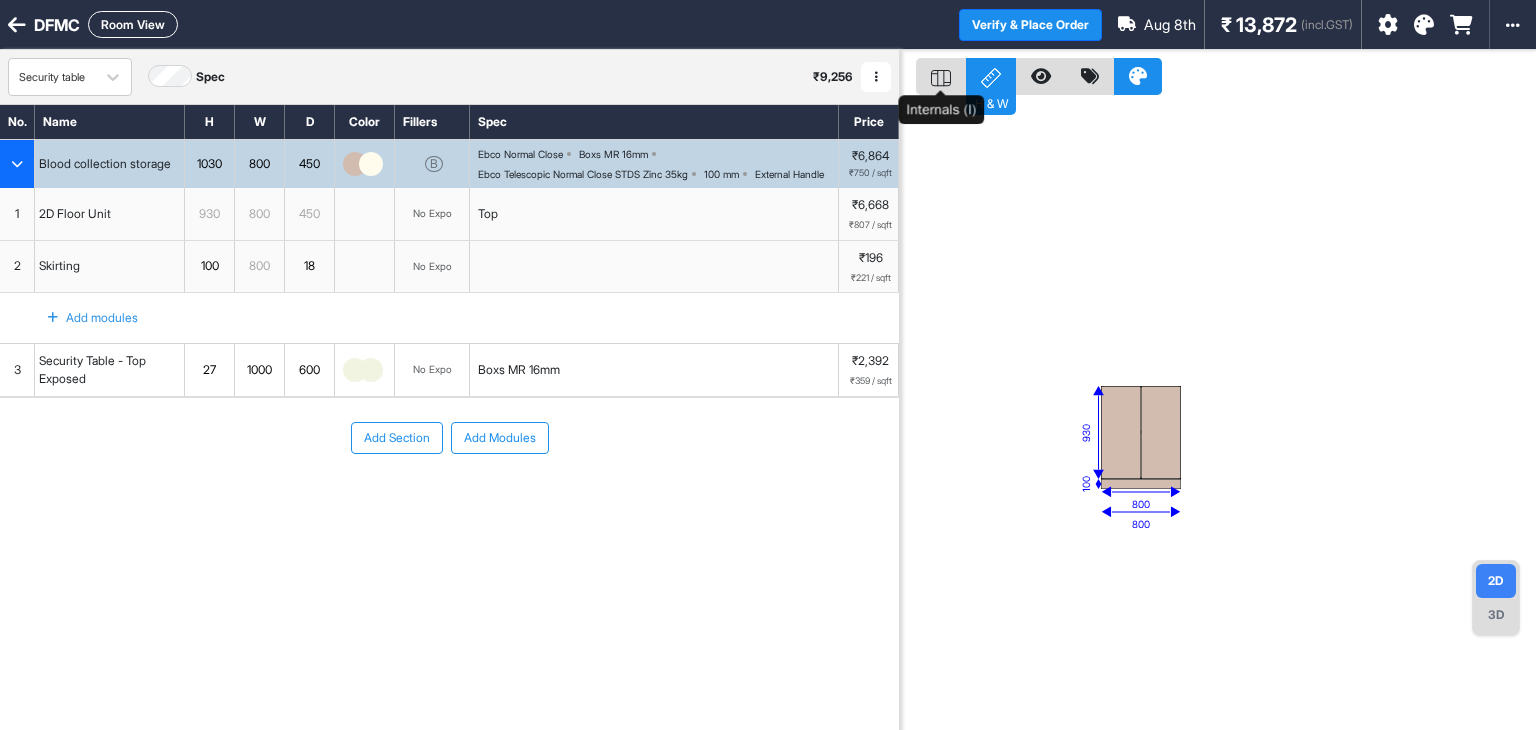 click 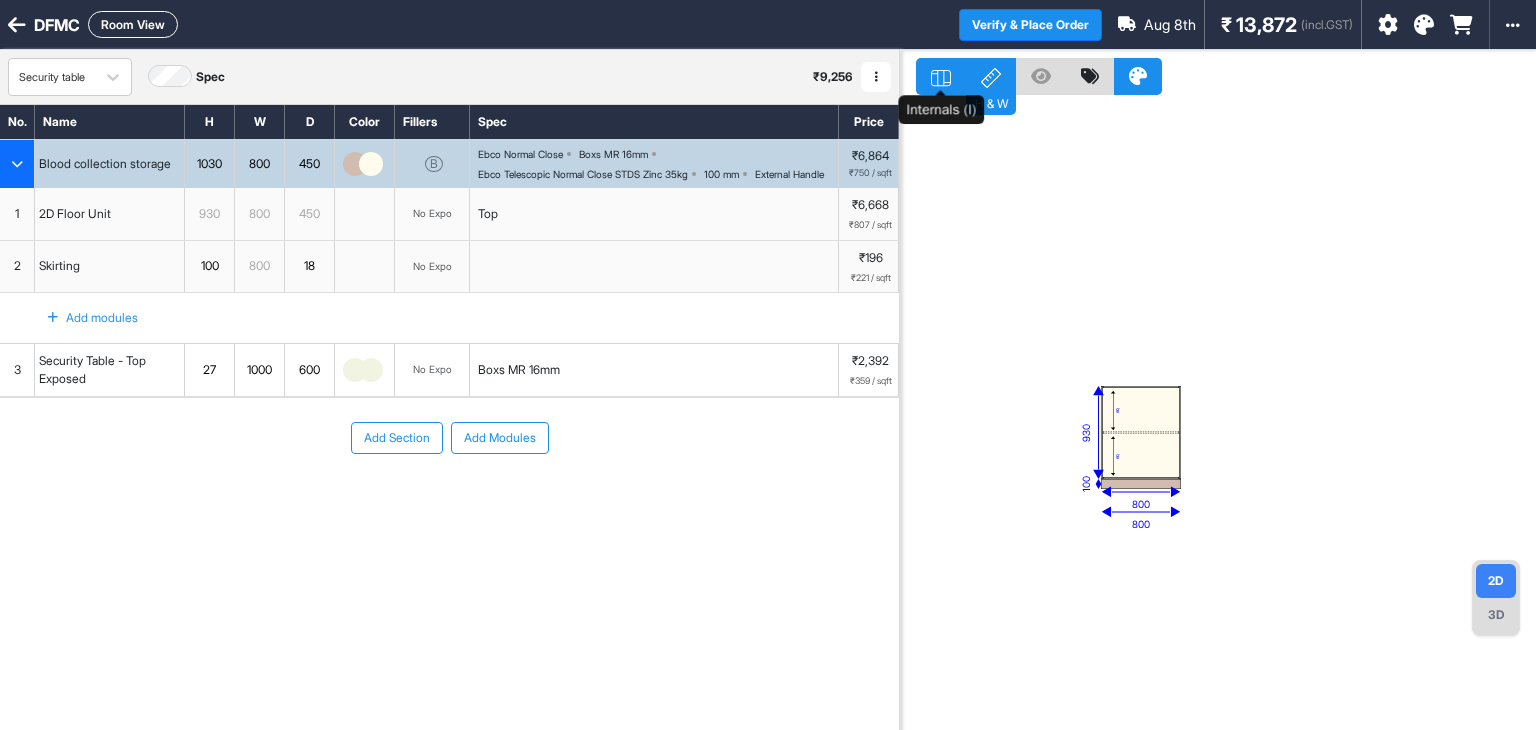 click 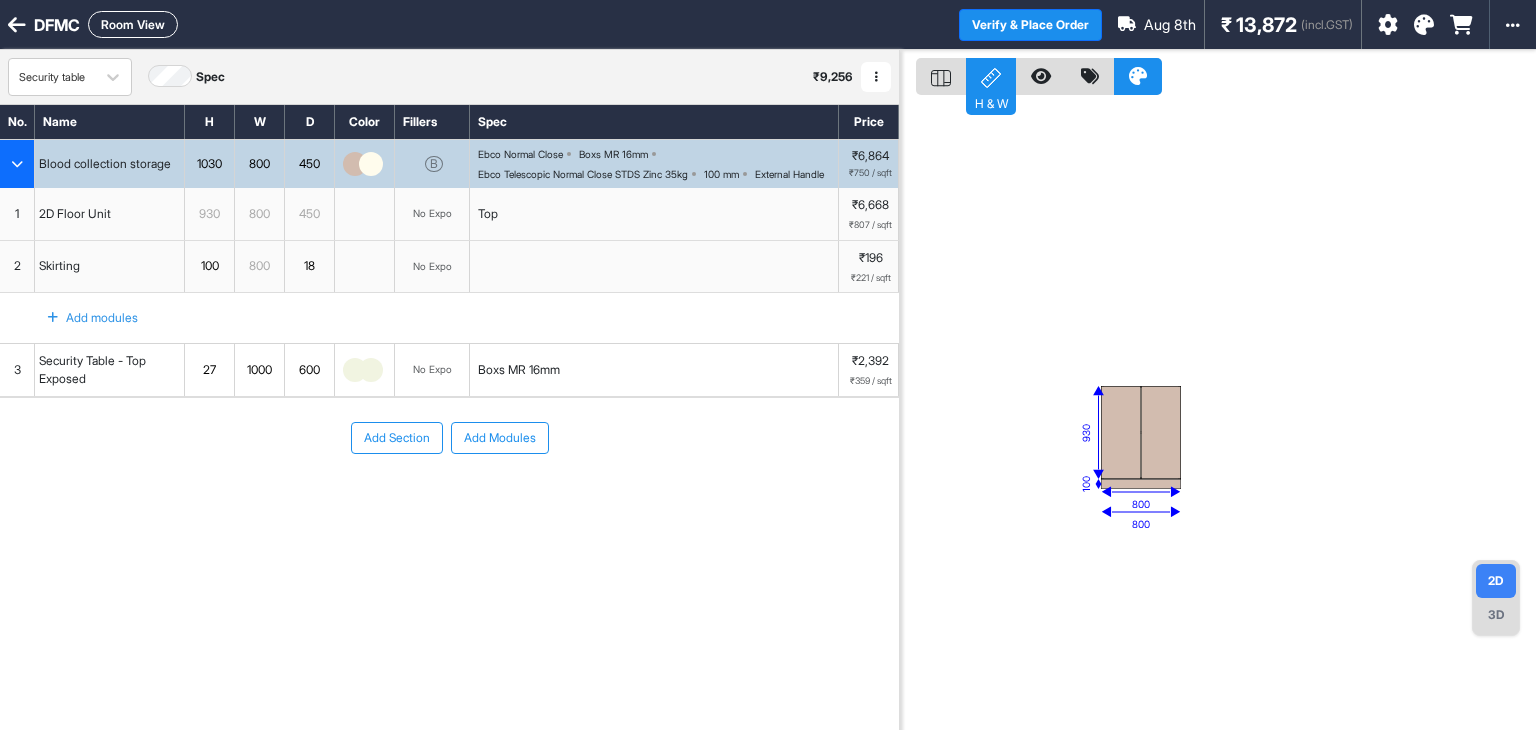 click on "3D" at bounding box center [1496, 615] 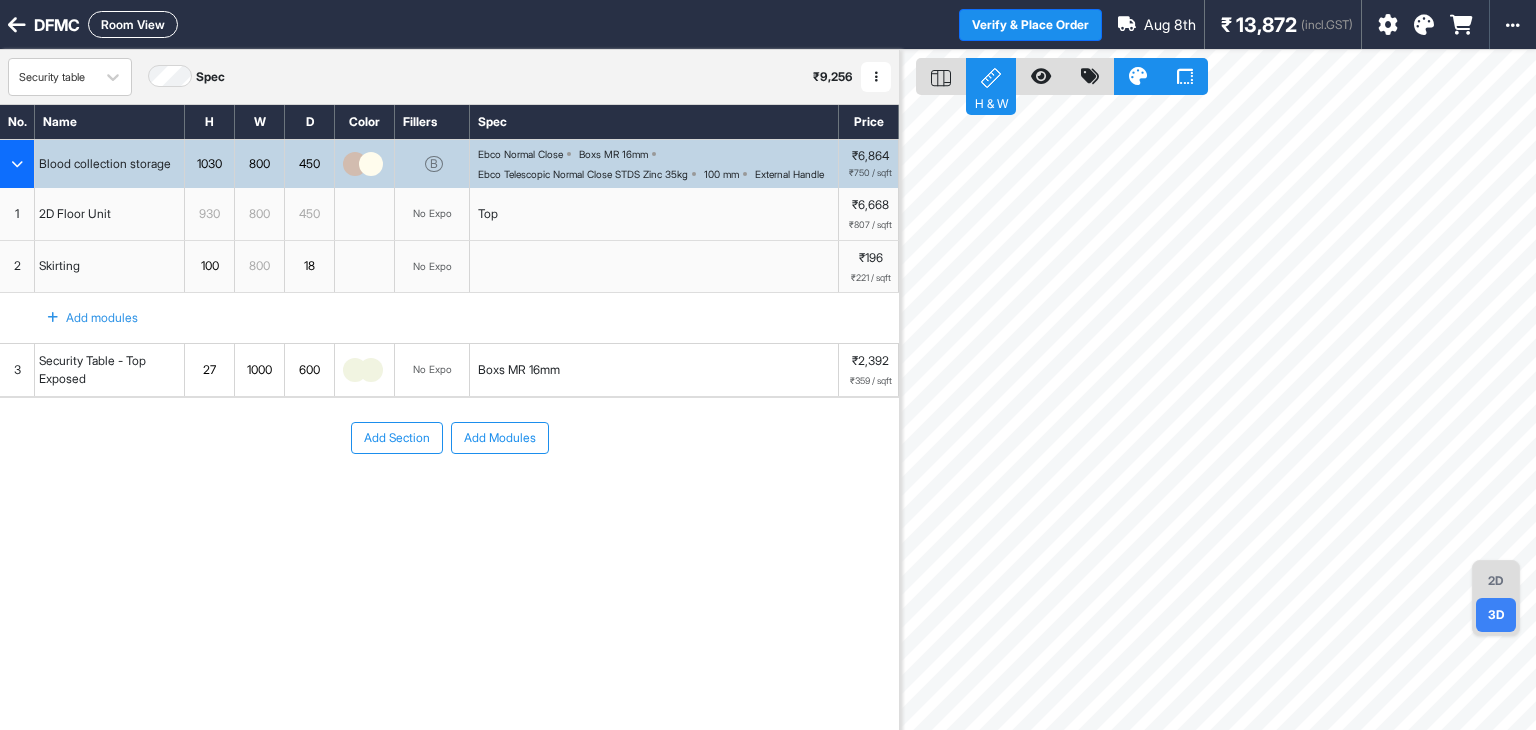 click on "2D 3D" at bounding box center (1496, 598) 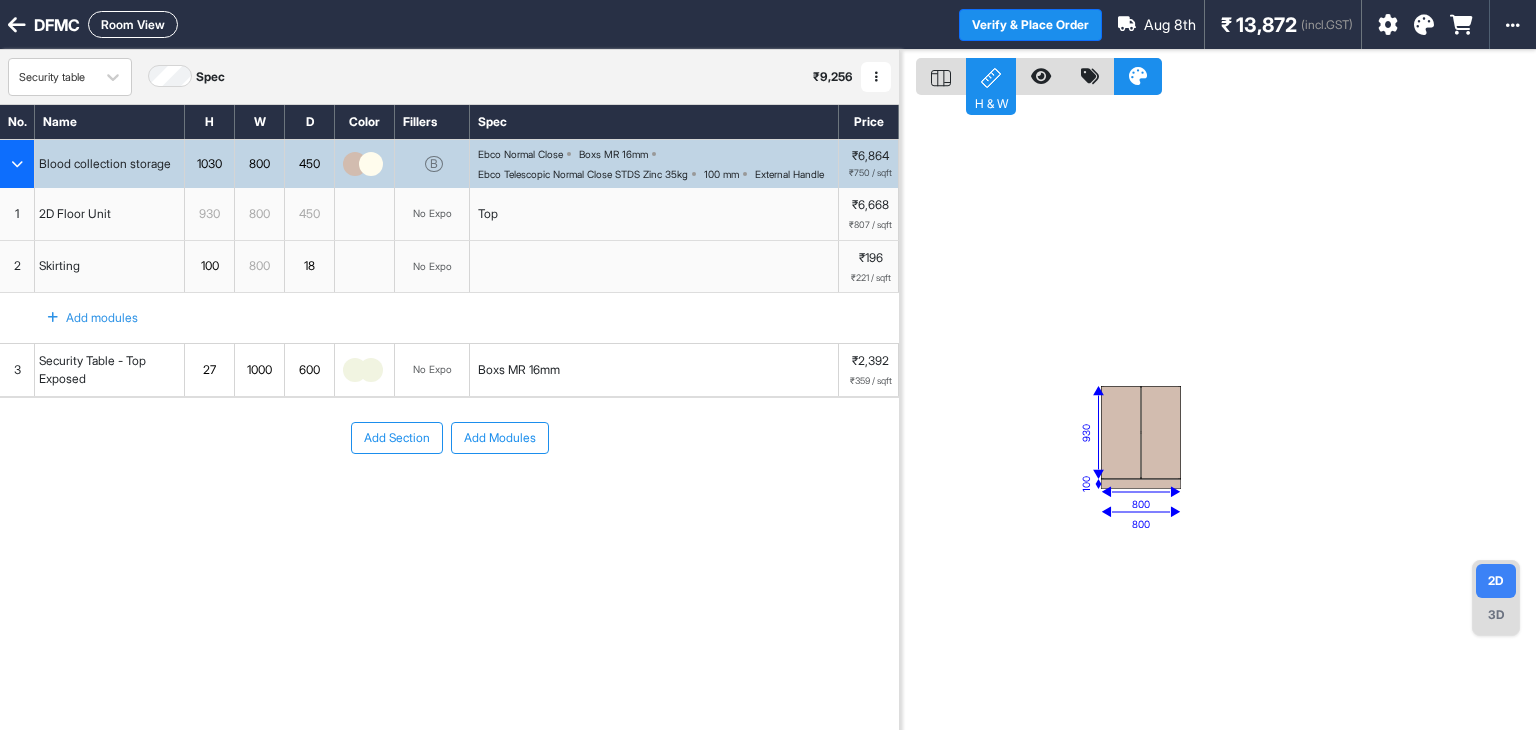 click on "No Expo" at bounding box center [432, 213] 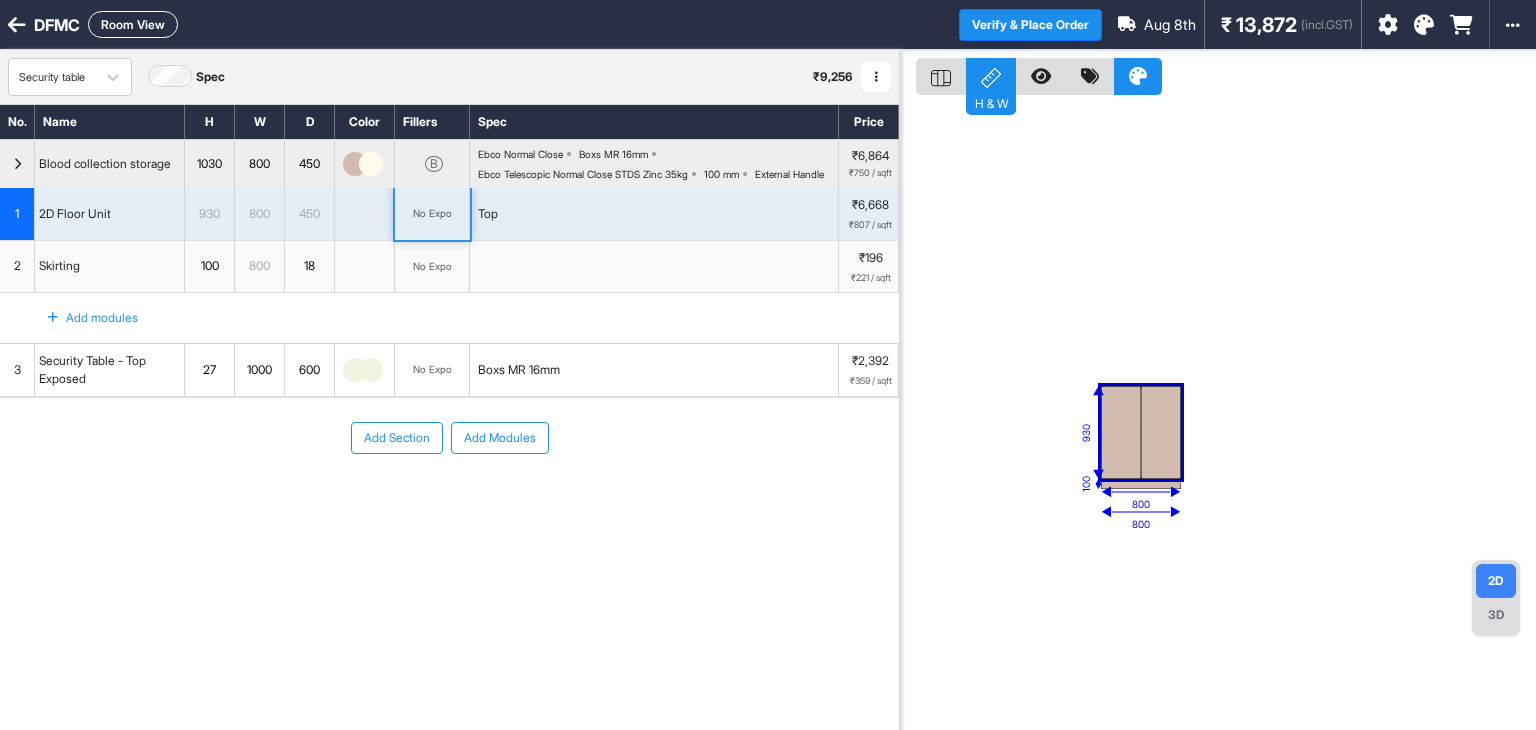 click on "No Expo" at bounding box center (432, 213) 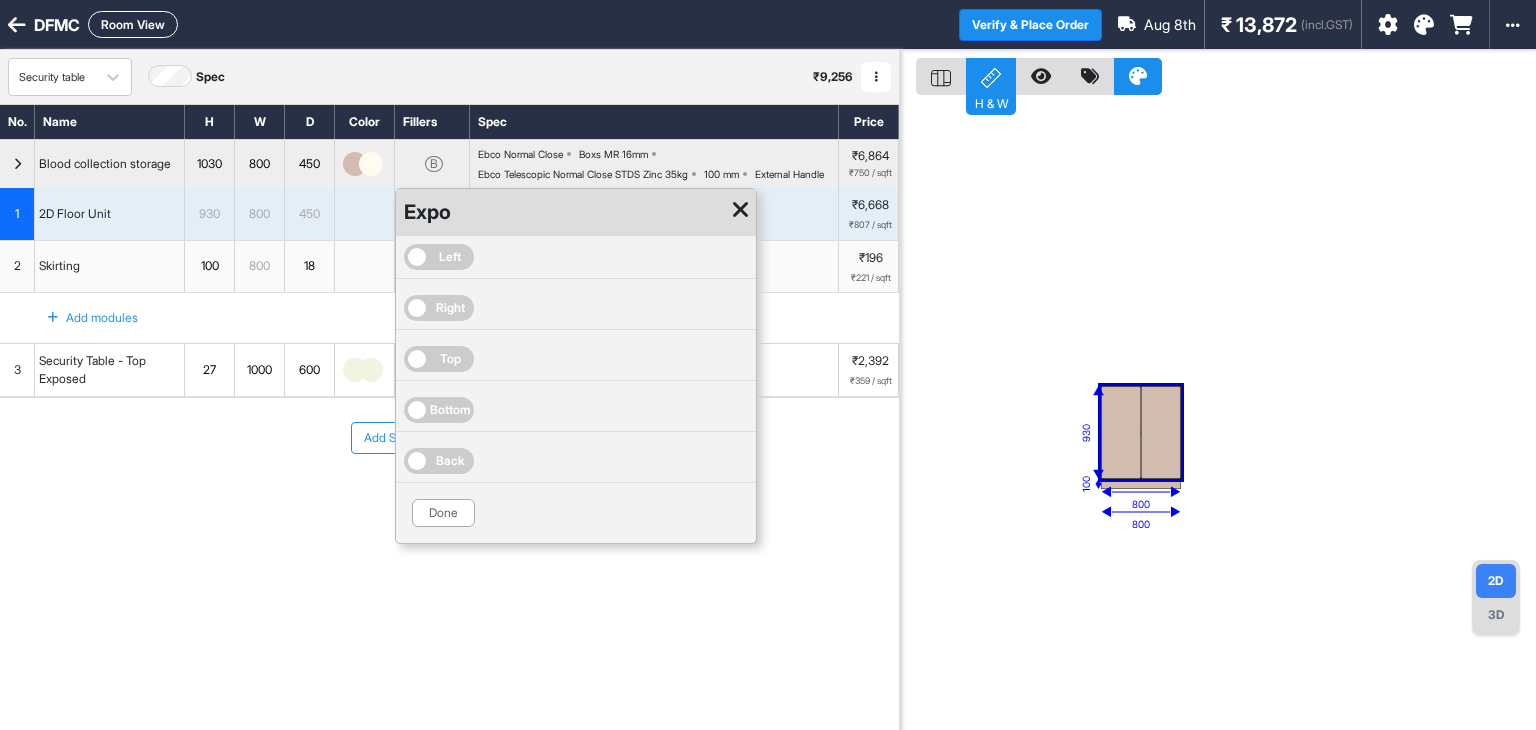click on "Right" at bounding box center [439, 308] 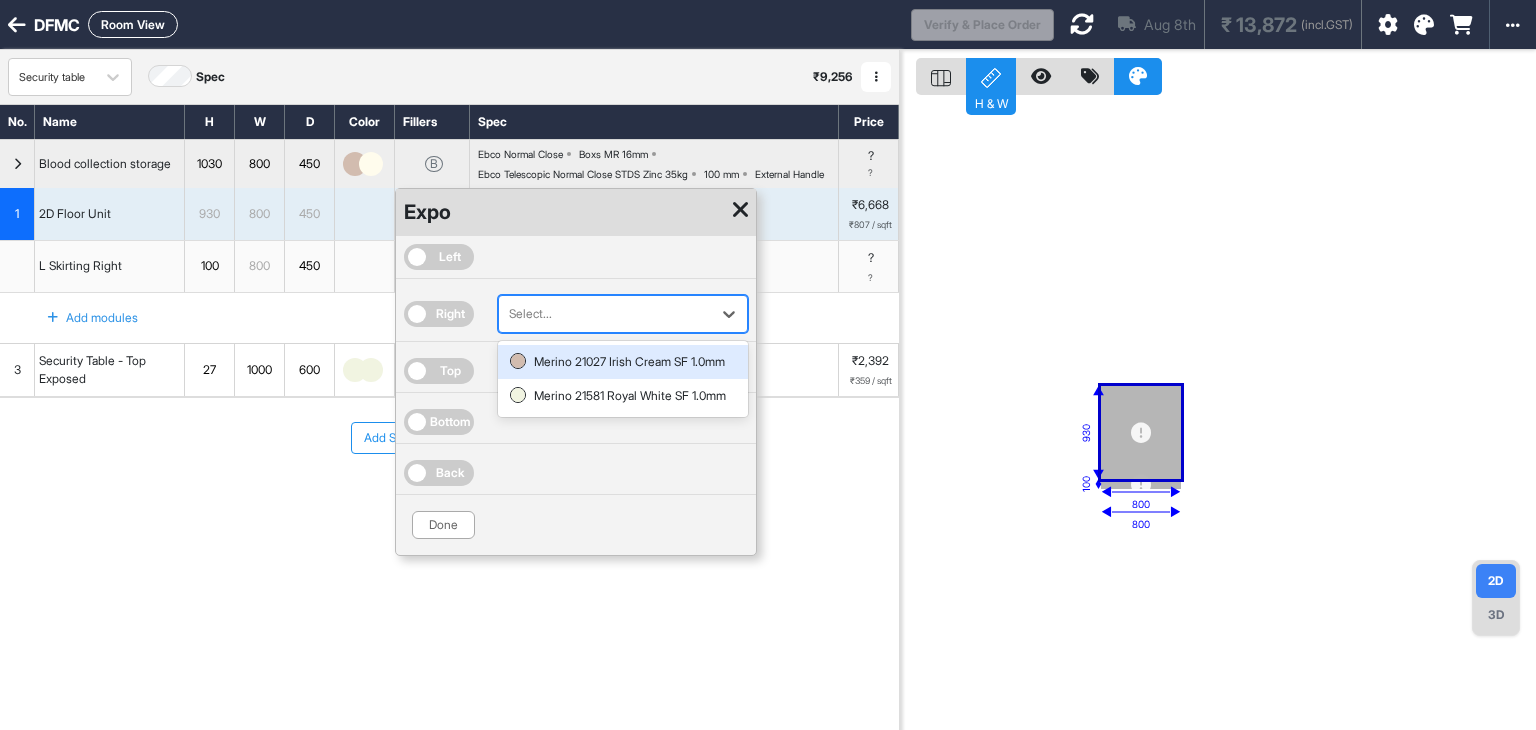 click at bounding box center [605, 314] 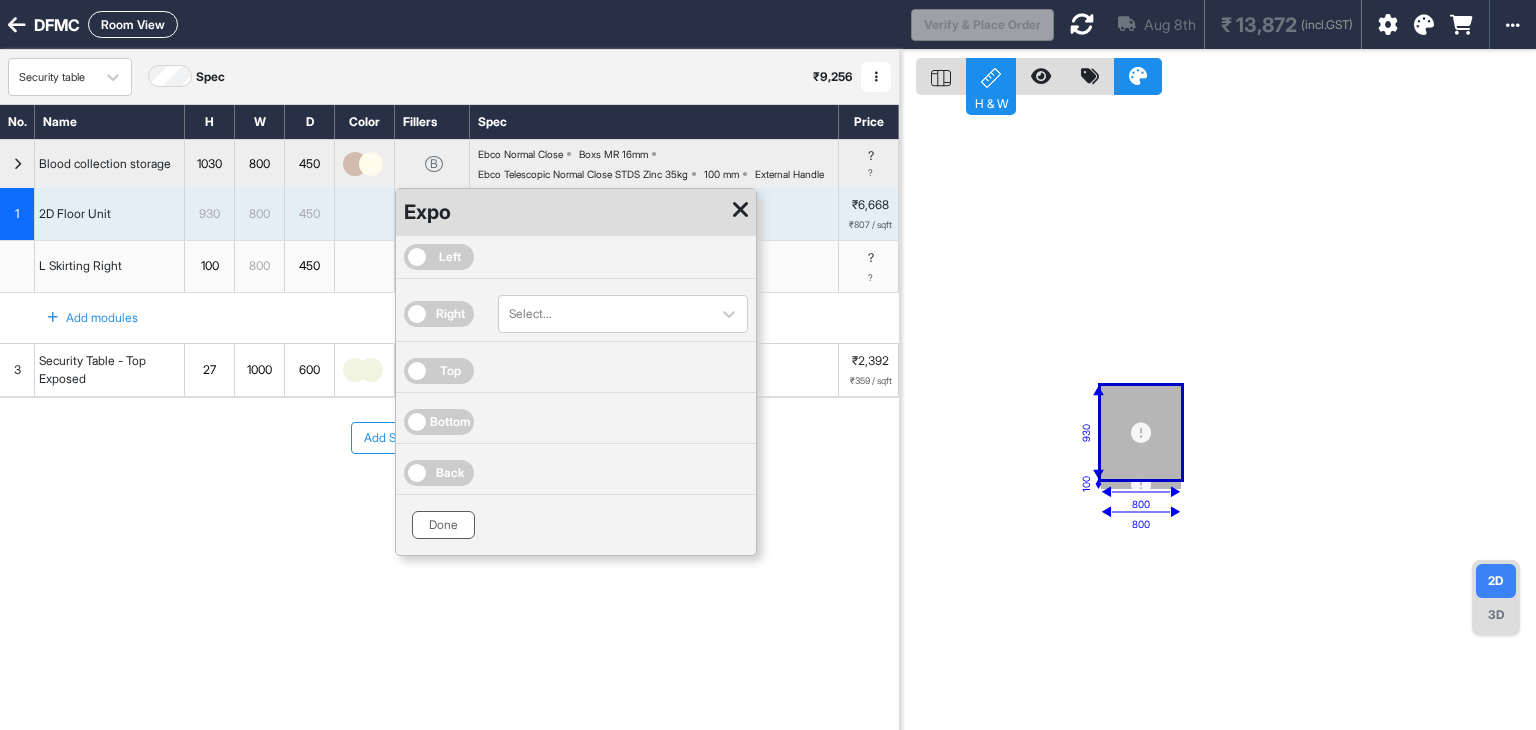 click on "Done" at bounding box center (443, 525) 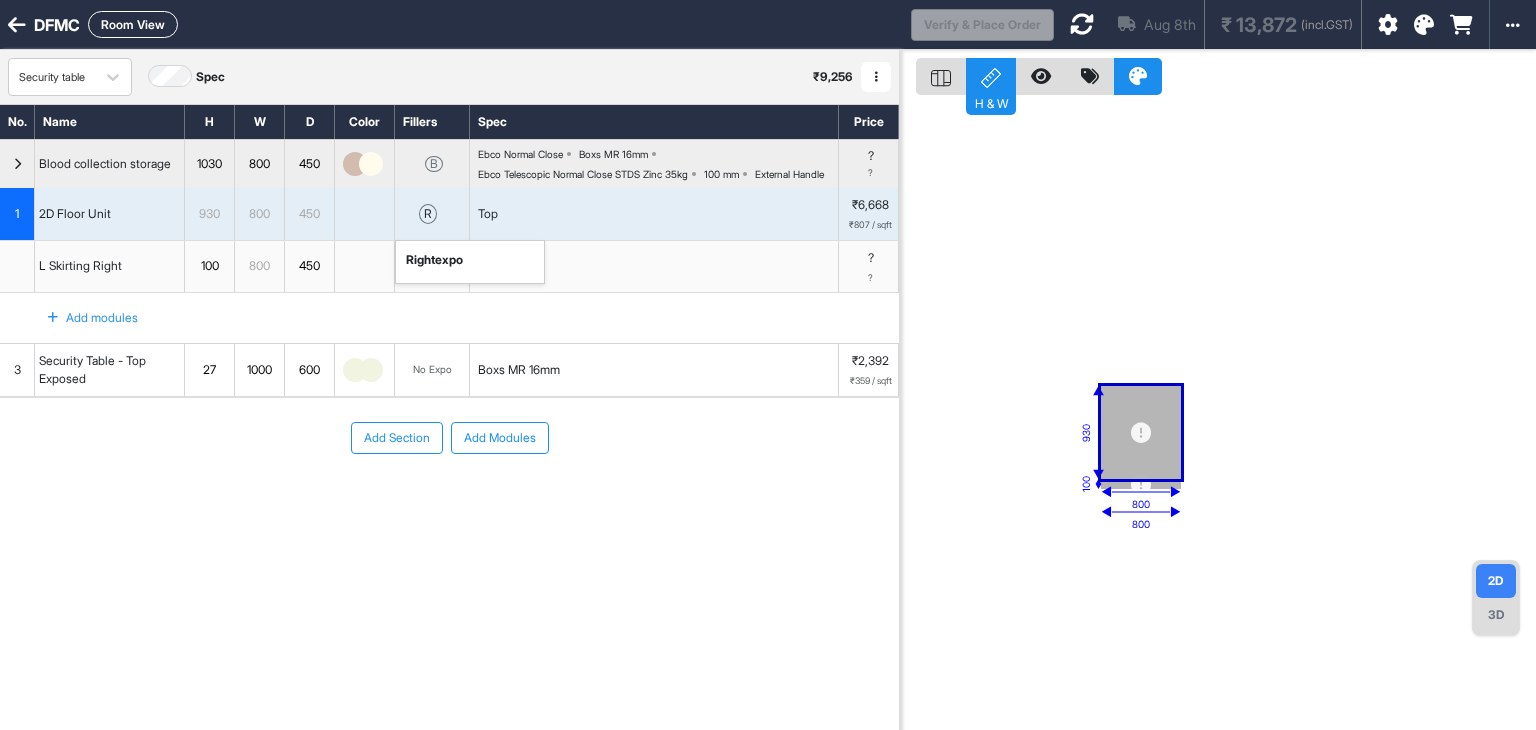 click at bounding box center [1417, 24] 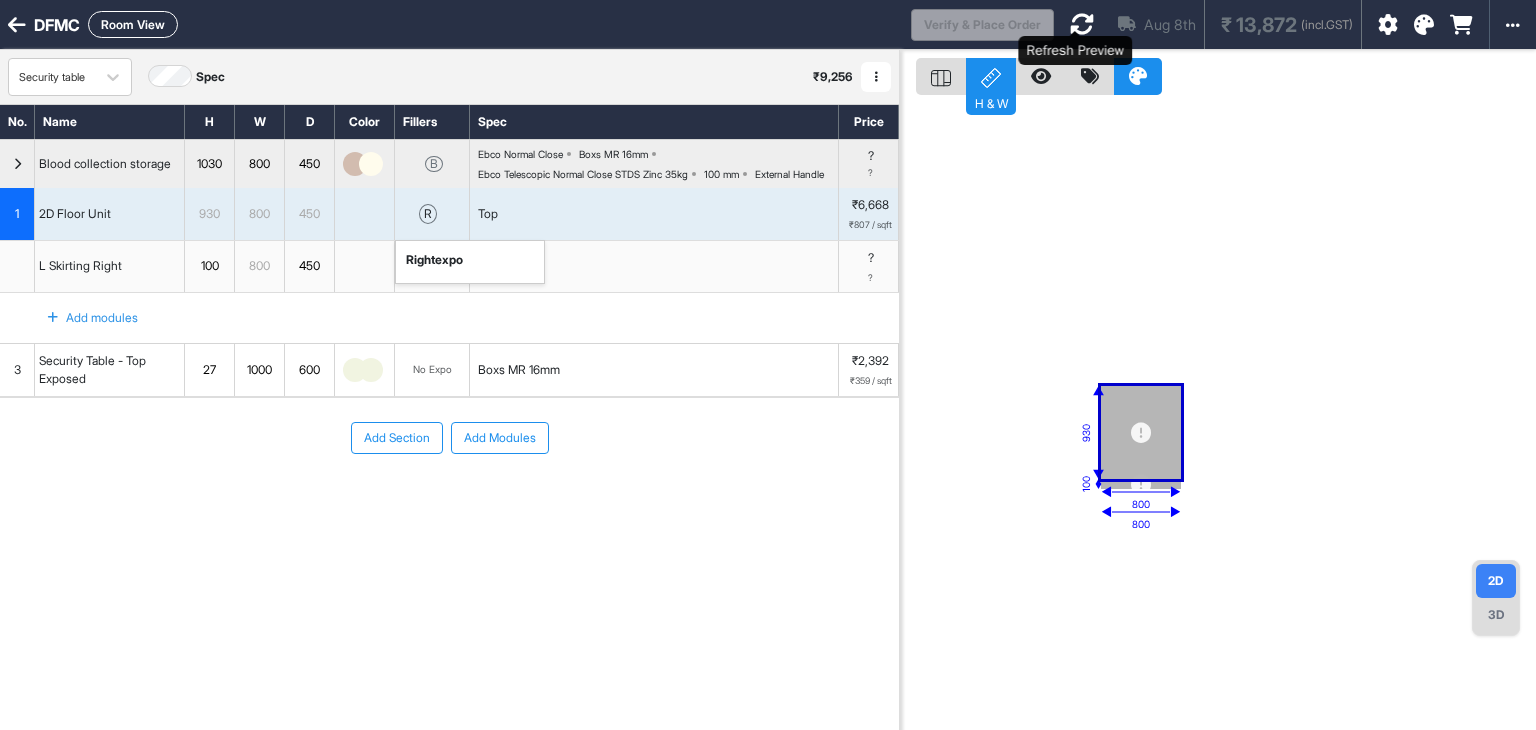 click at bounding box center (1082, 24) 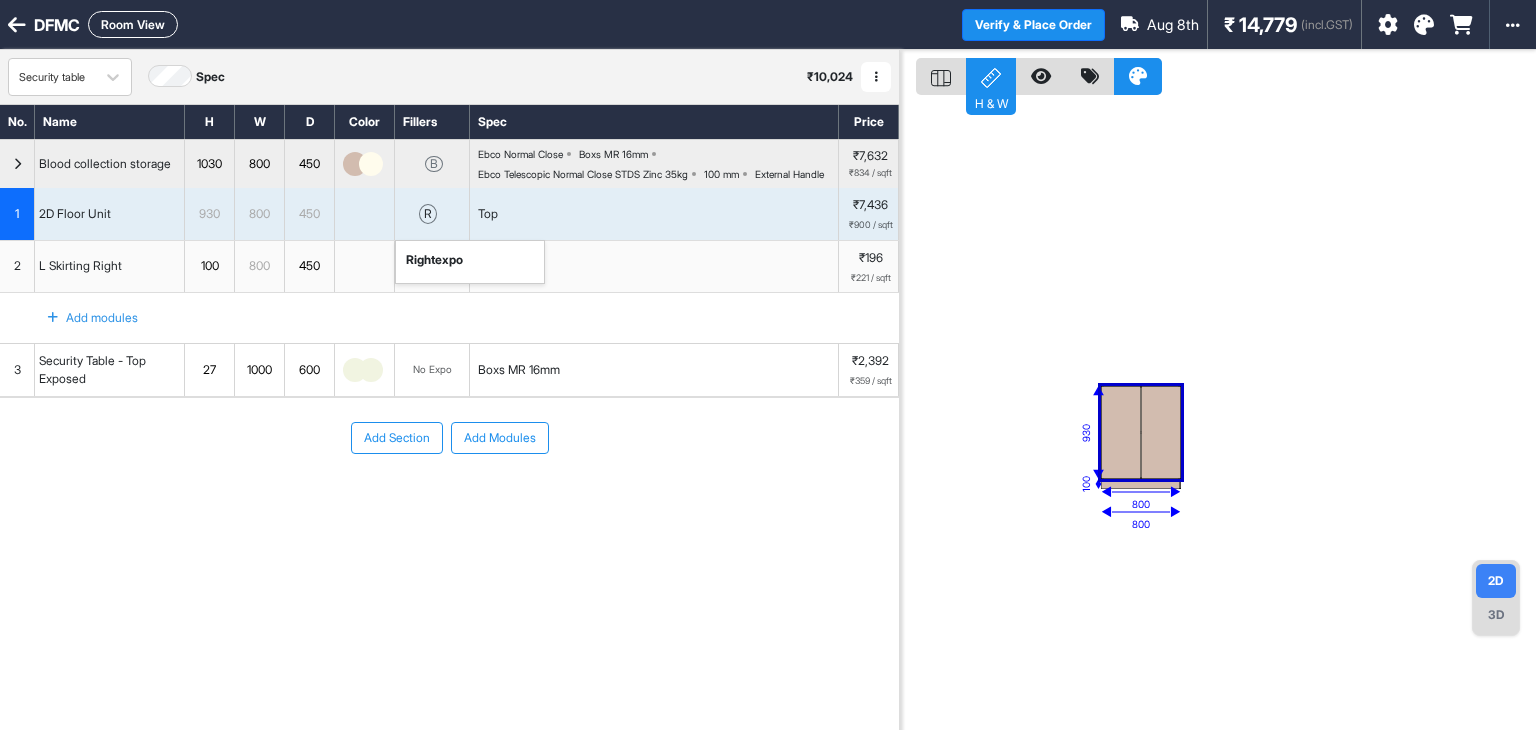 click on "3D" at bounding box center [1496, 615] 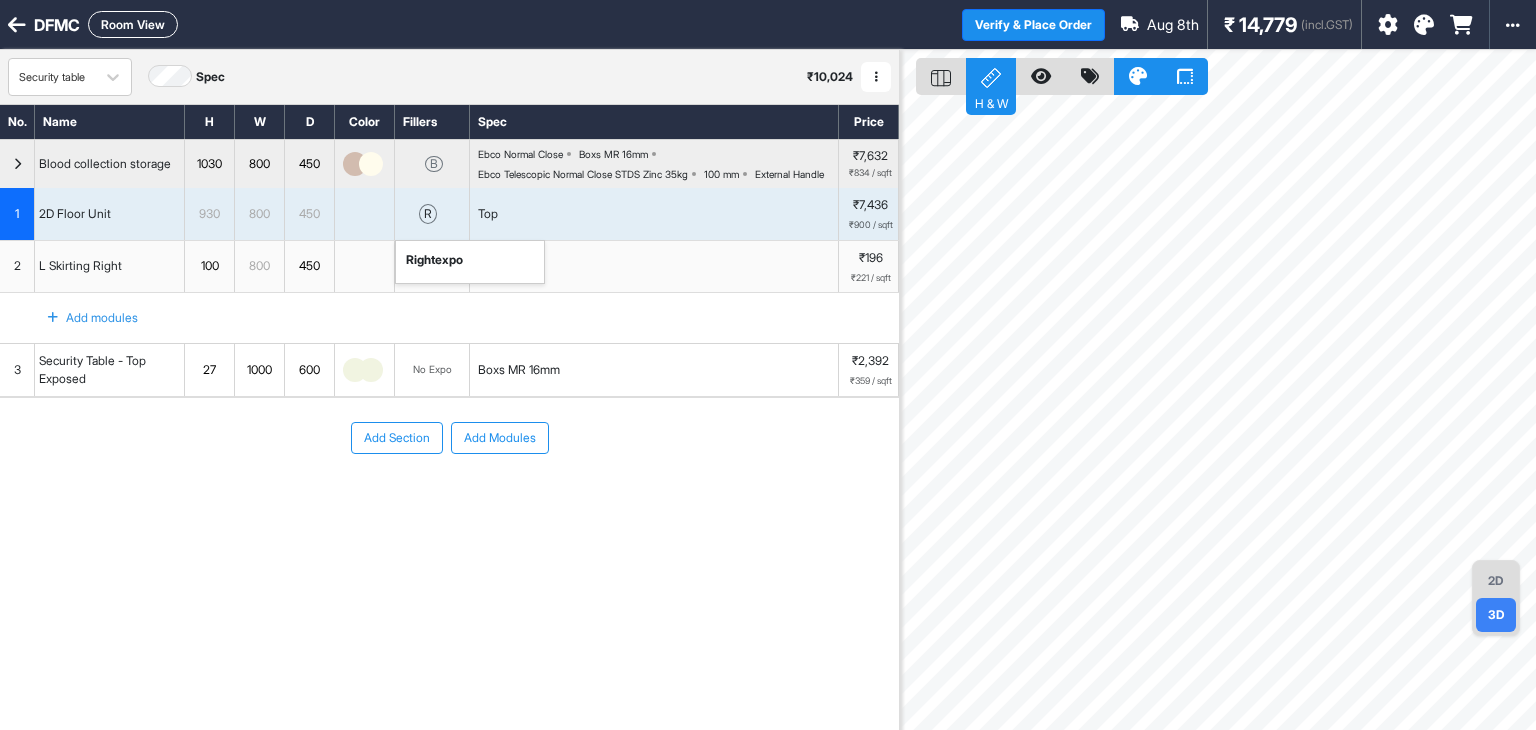 drag, startPoint x: 1503, startPoint y: 570, endPoint x: 1439, endPoint y: 527, distance: 77.10383 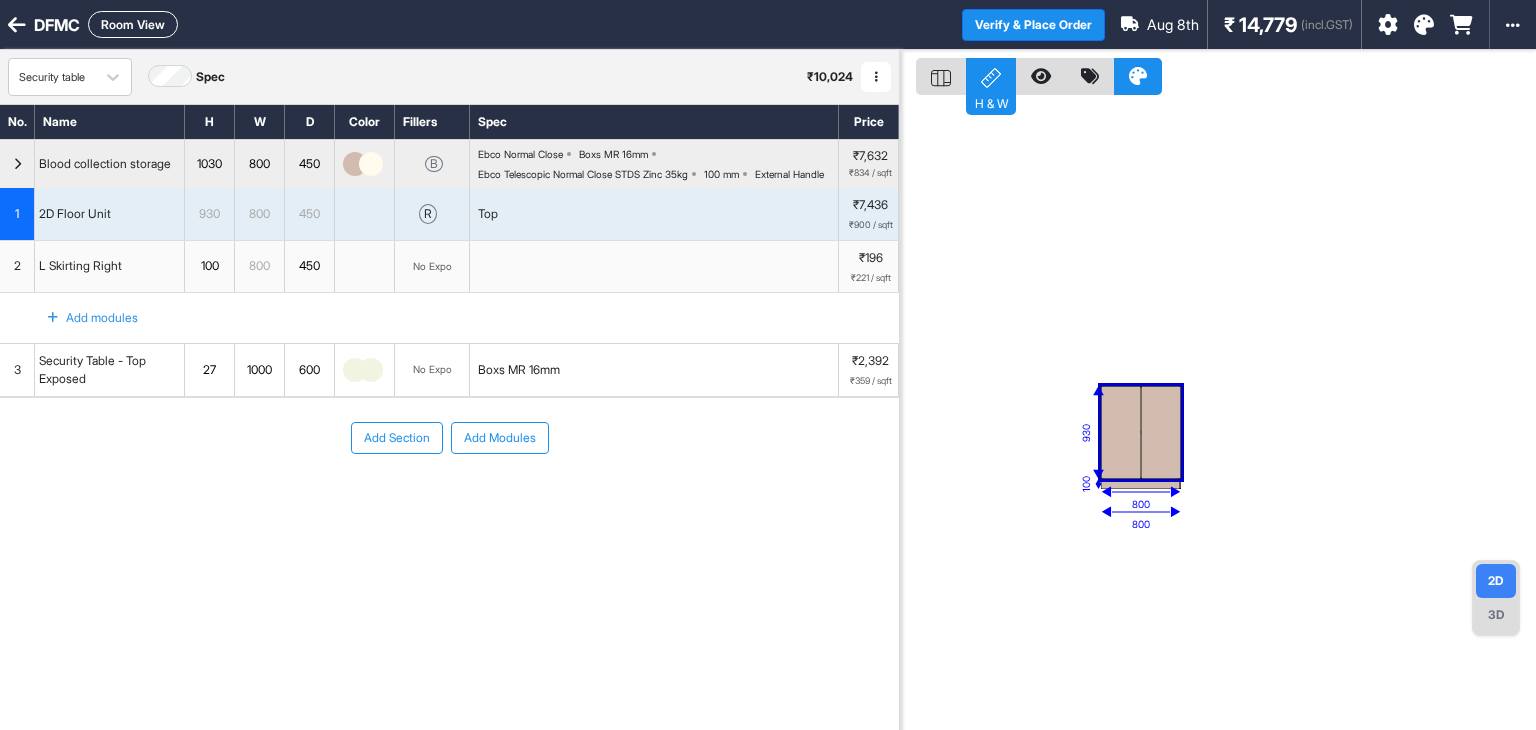 click on "Add Modules" at bounding box center [500, 438] 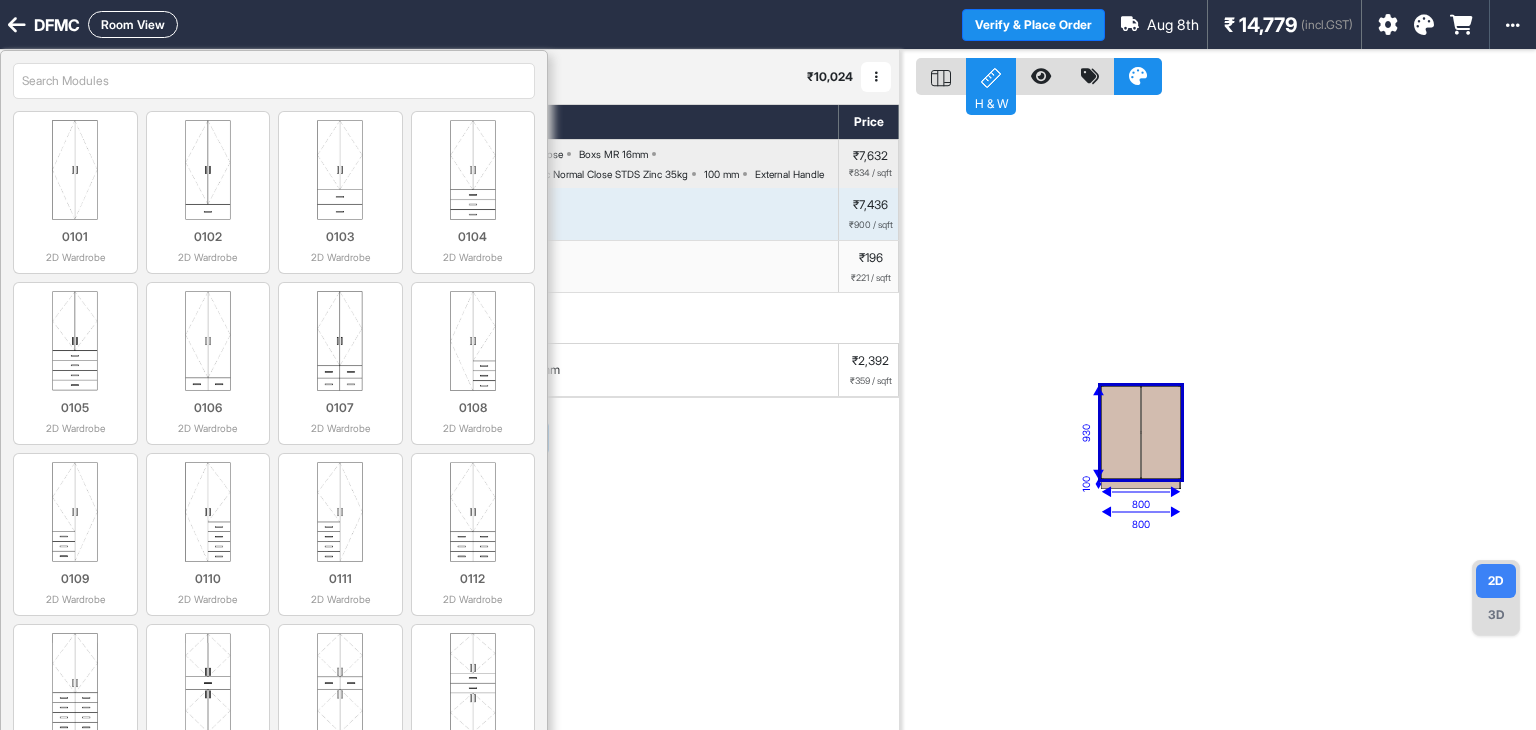 click at bounding box center (274, 81) 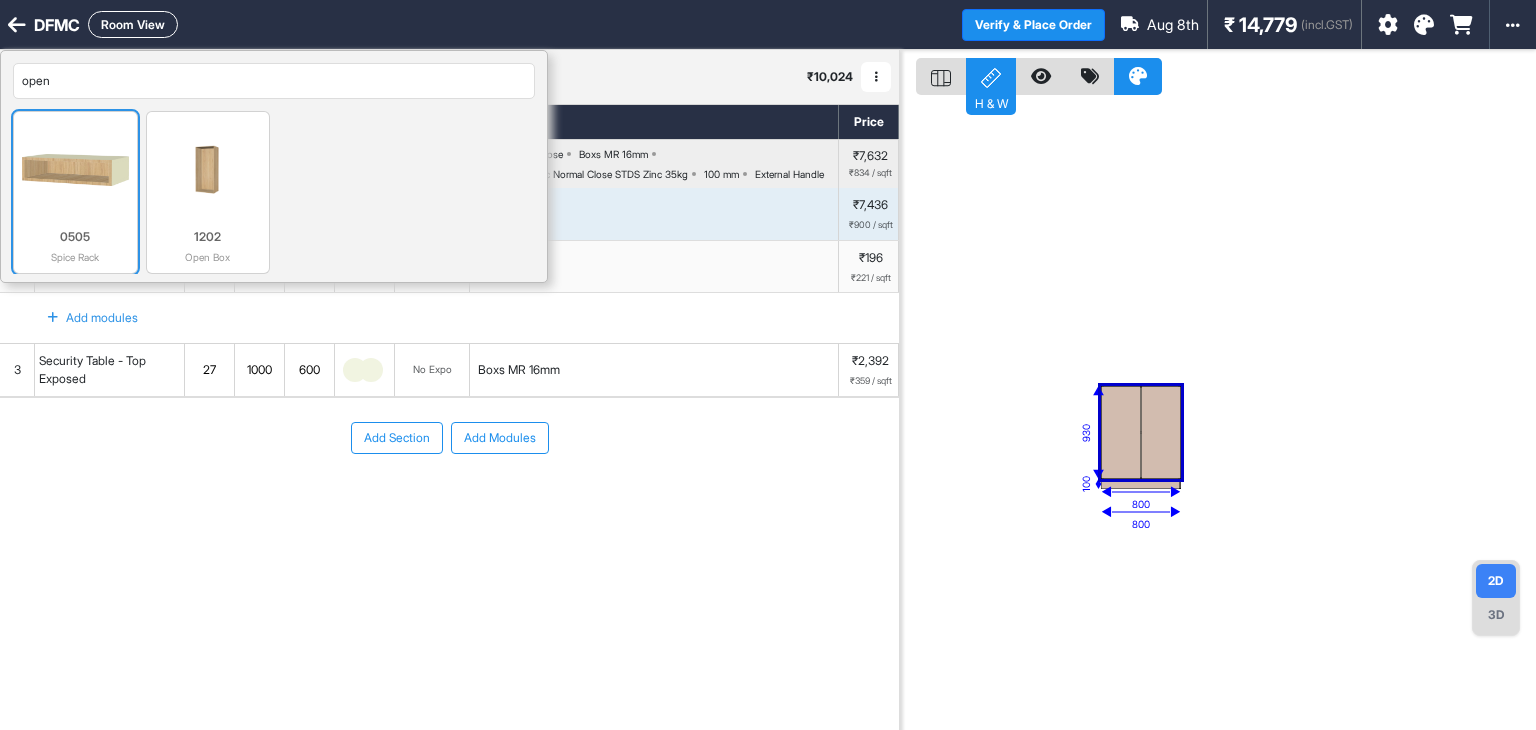 type on "open" 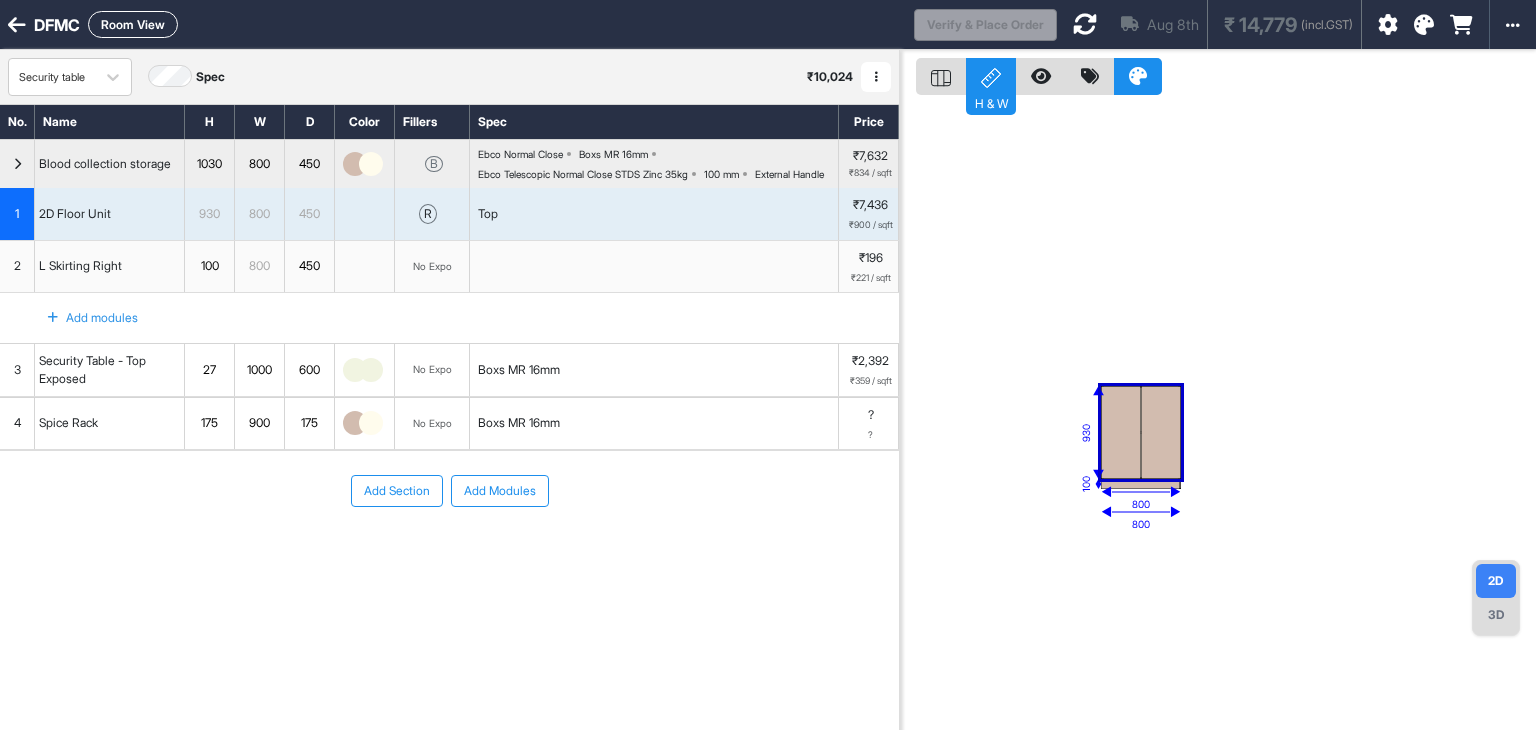 click on "Spice Rack" at bounding box center [110, 424] 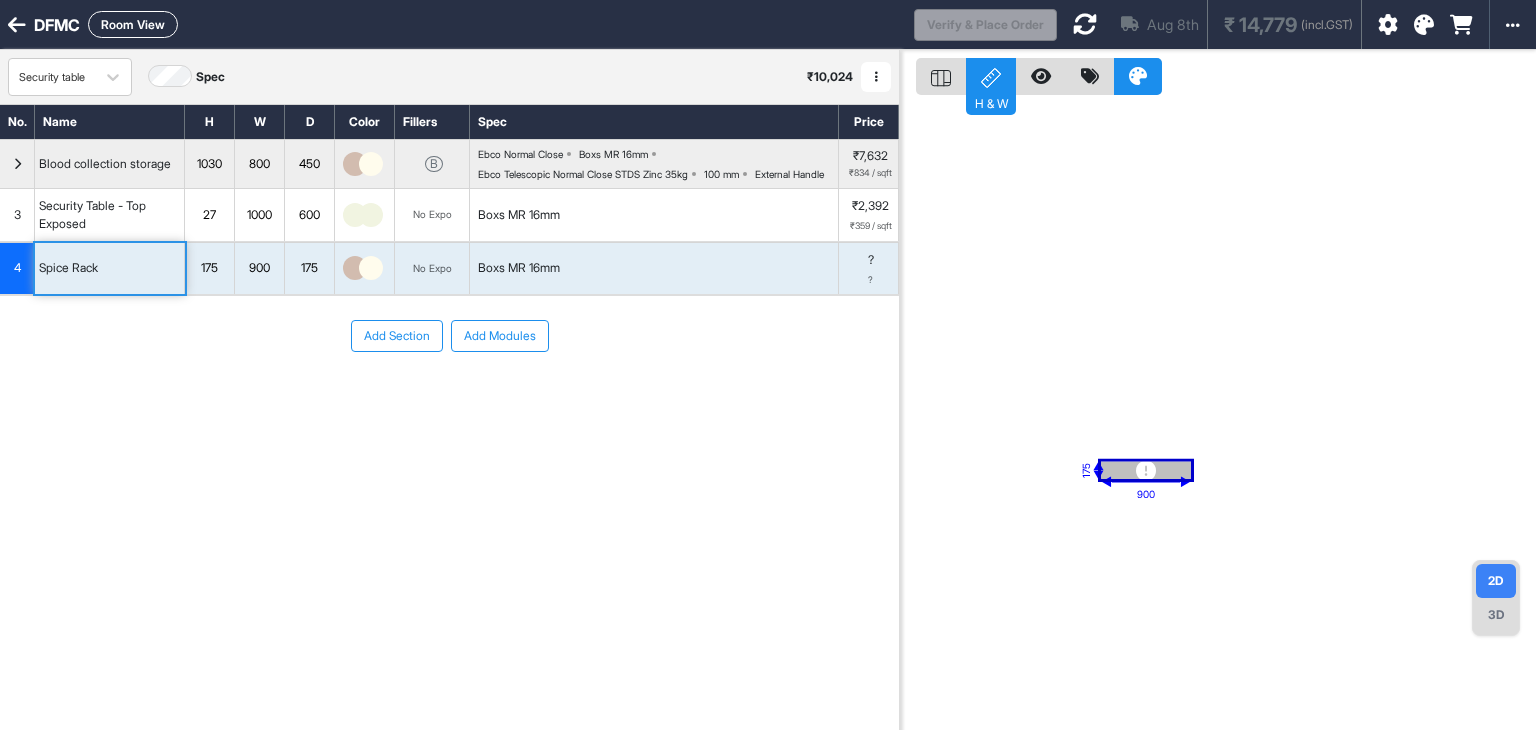click on "Spice Rack" at bounding box center (68, 268) 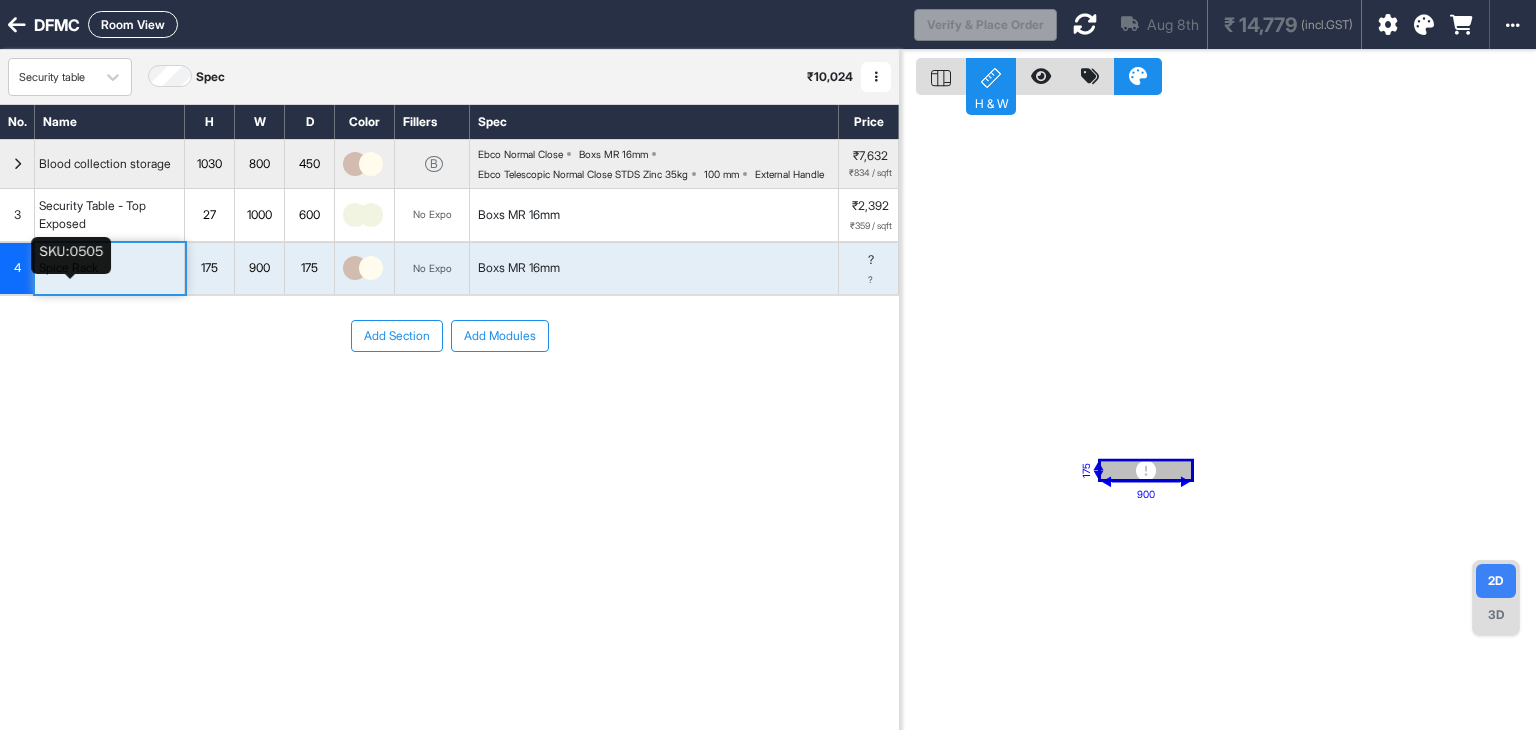 click on "Spice Rack" at bounding box center (68, 268) 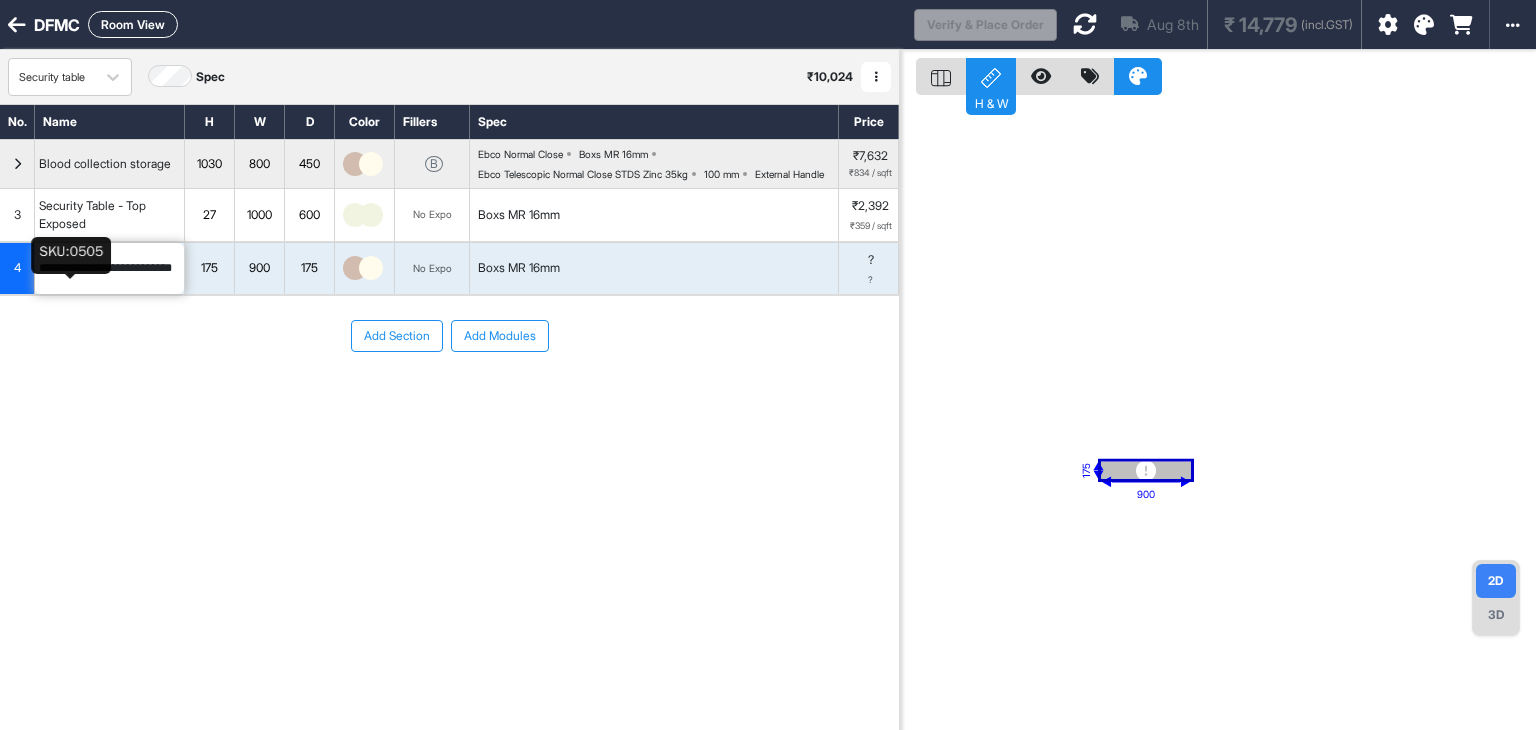 scroll, scrollTop: 0, scrollLeft: 12, axis: horizontal 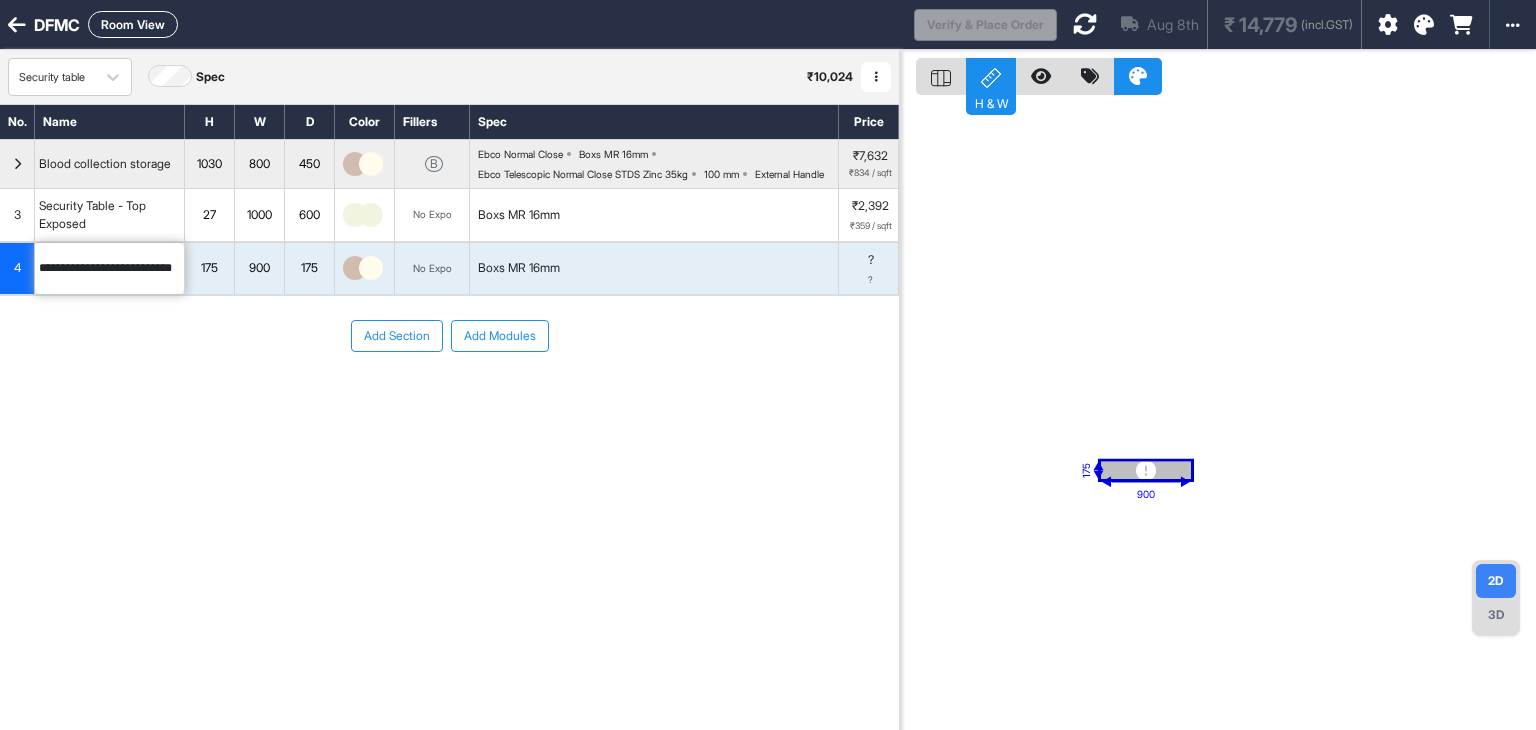 type on "**********" 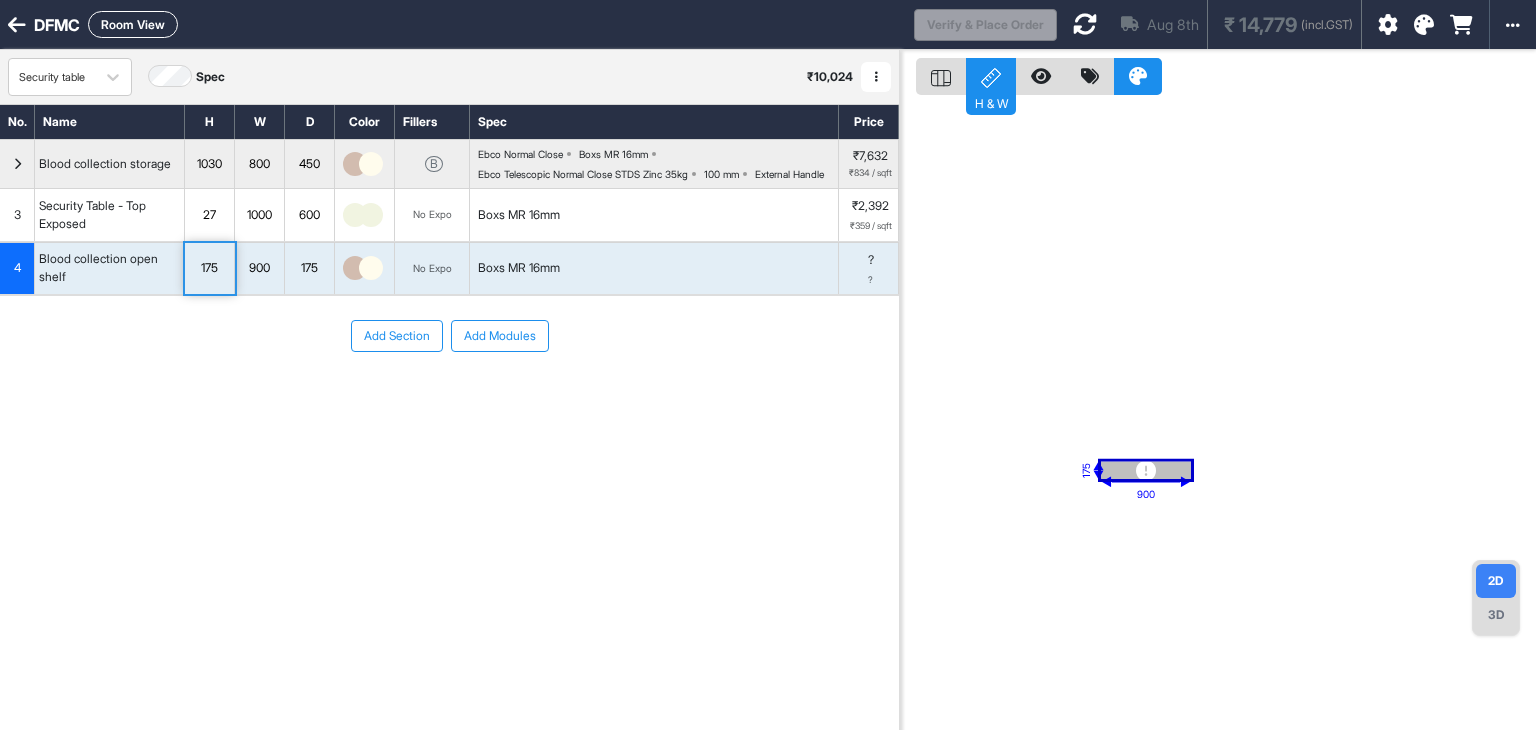 click on "175" at bounding box center (209, 268) 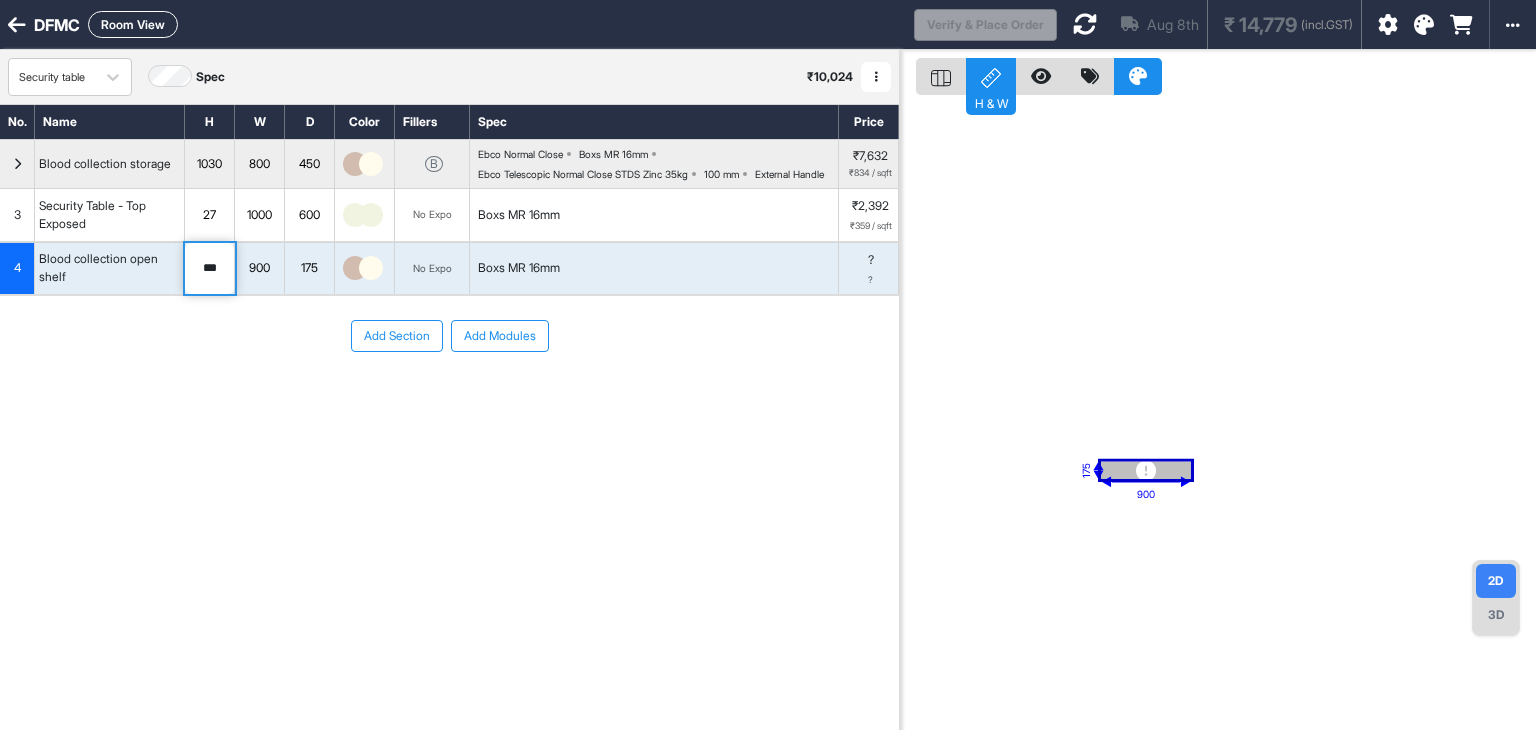 type on "***" 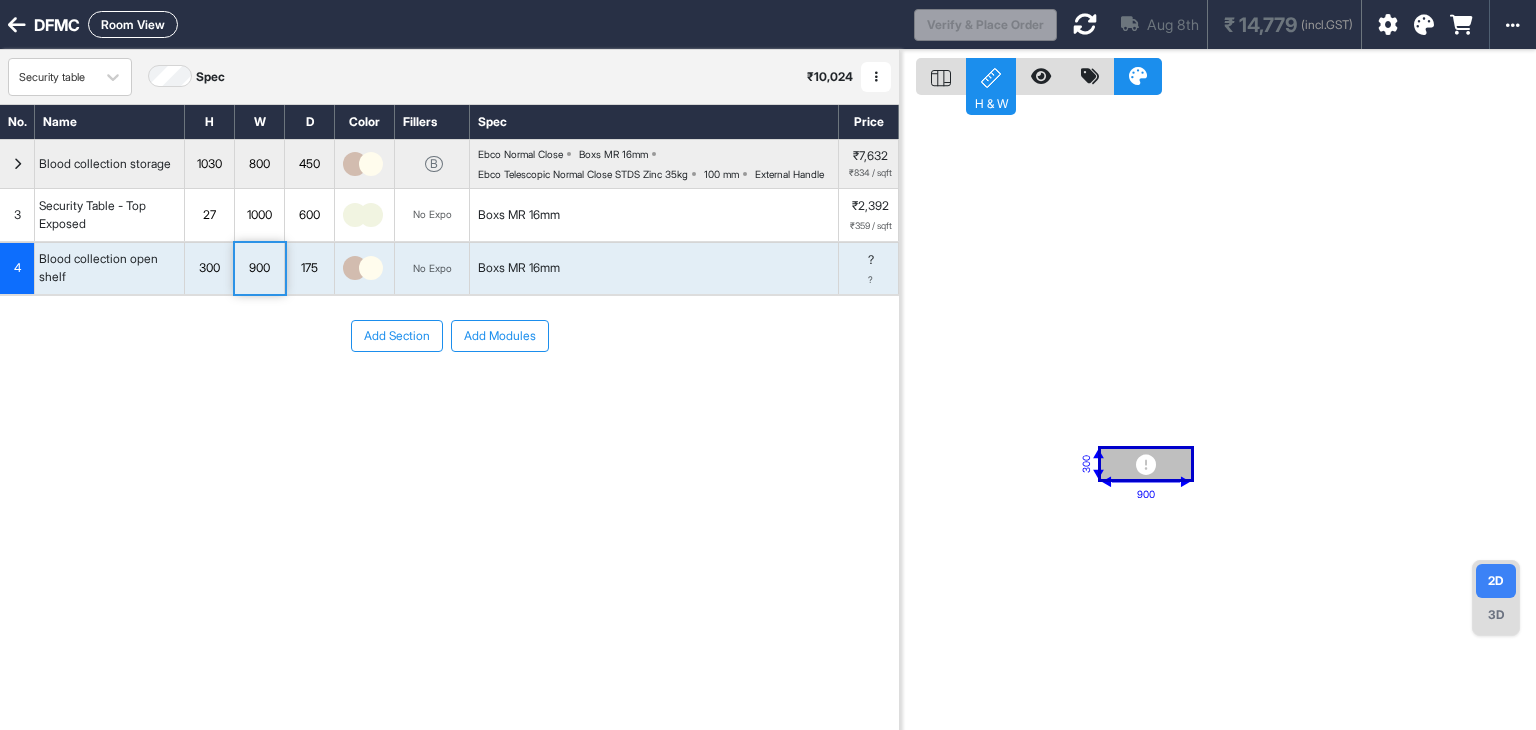 click on "900" at bounding box center [259, 268] 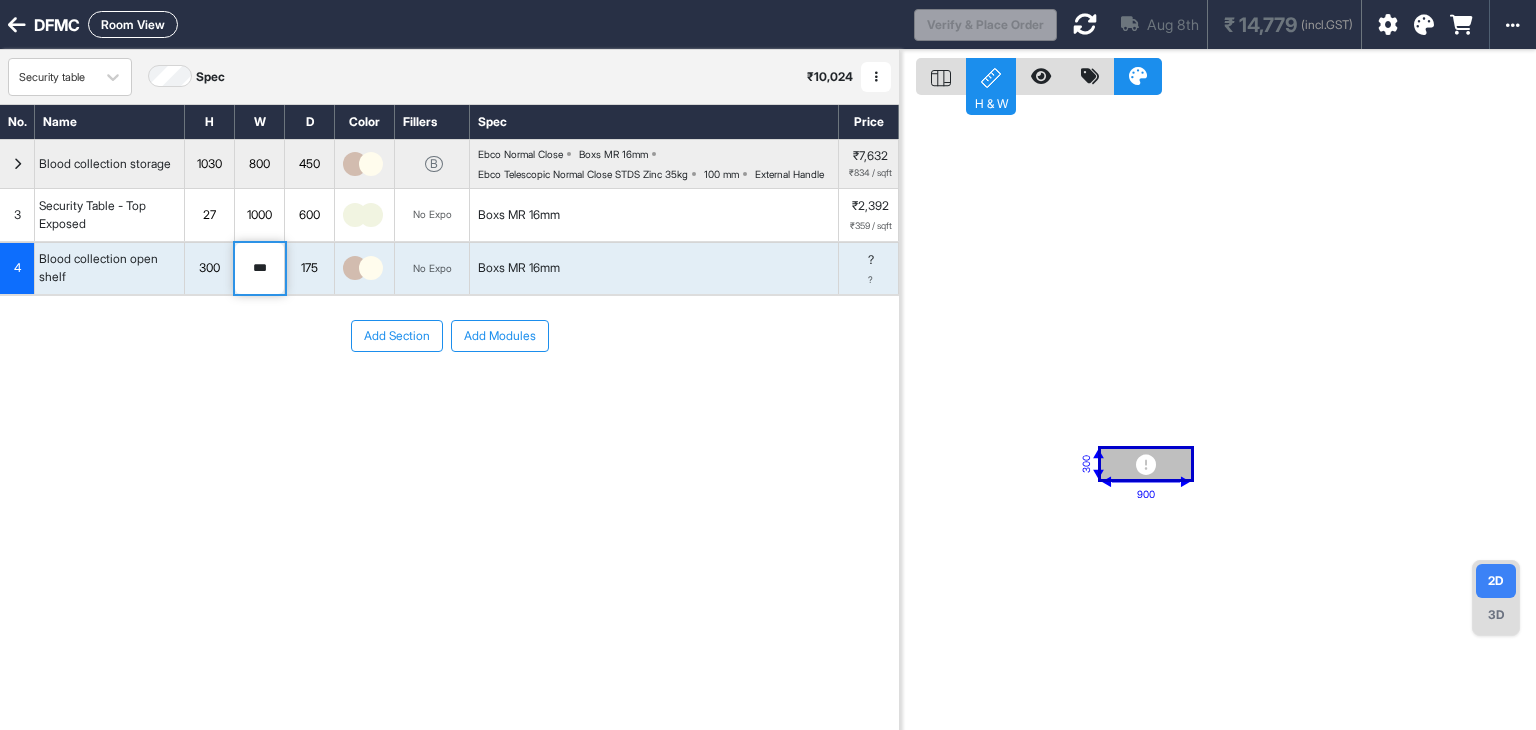 type on "***" 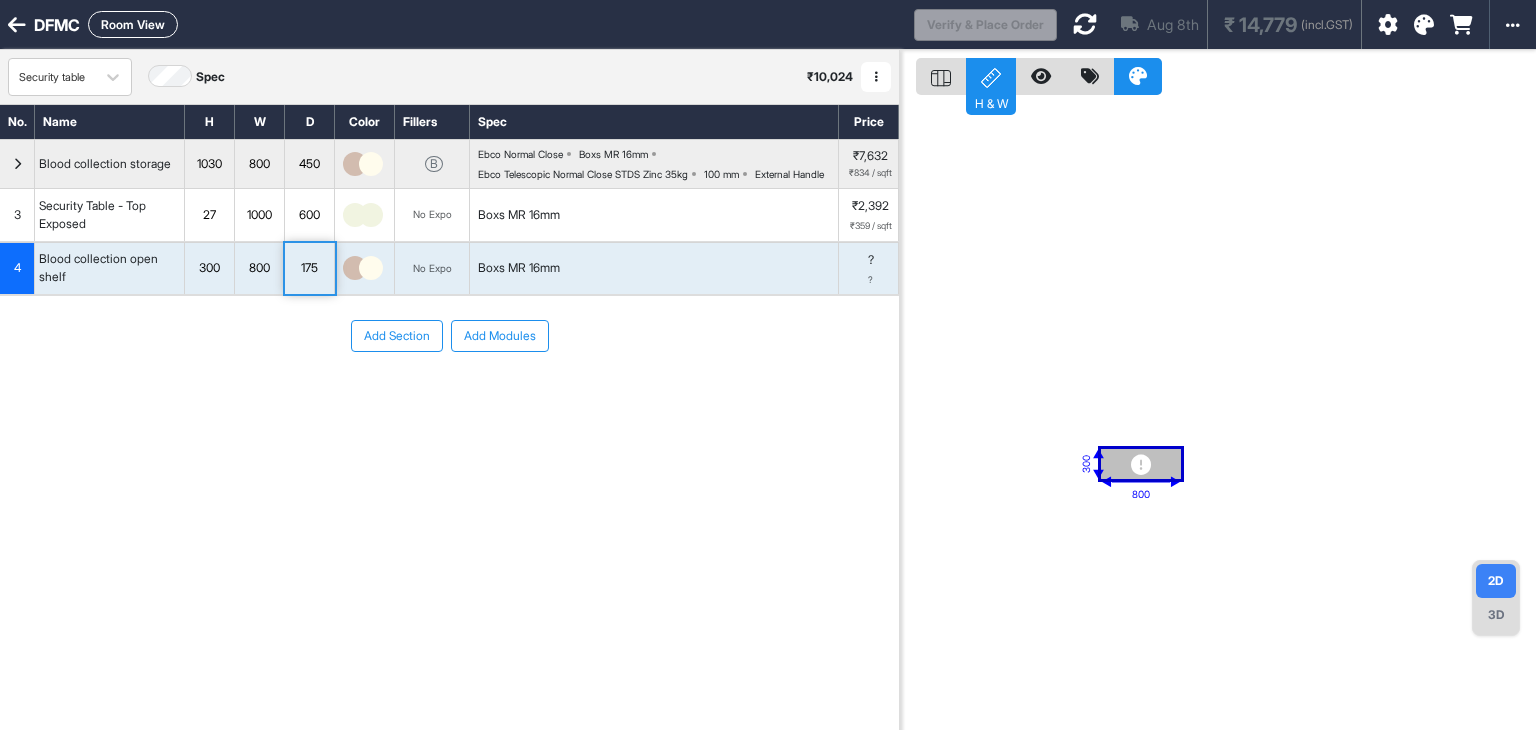 click on "175" at bounding box center [309, 268] 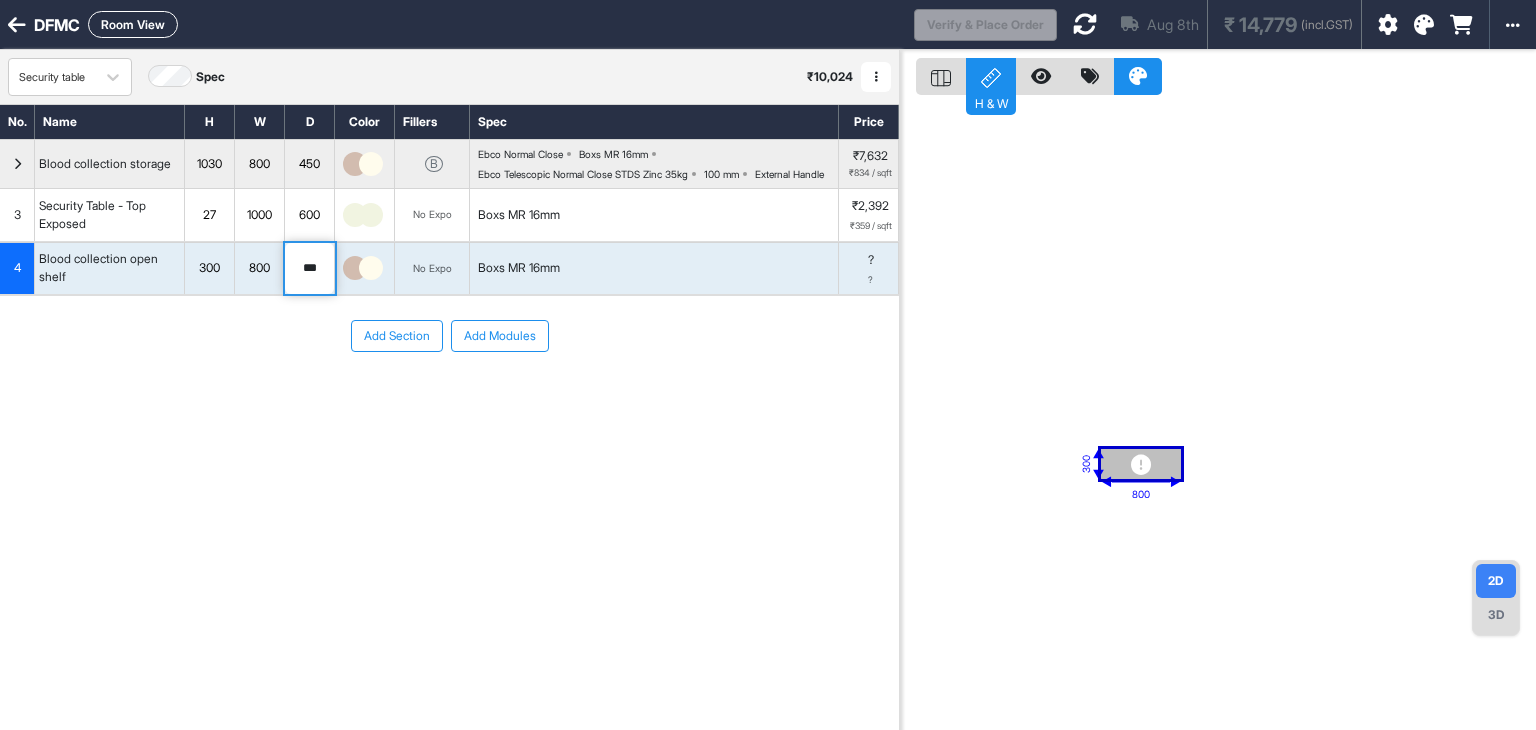 type on "***" 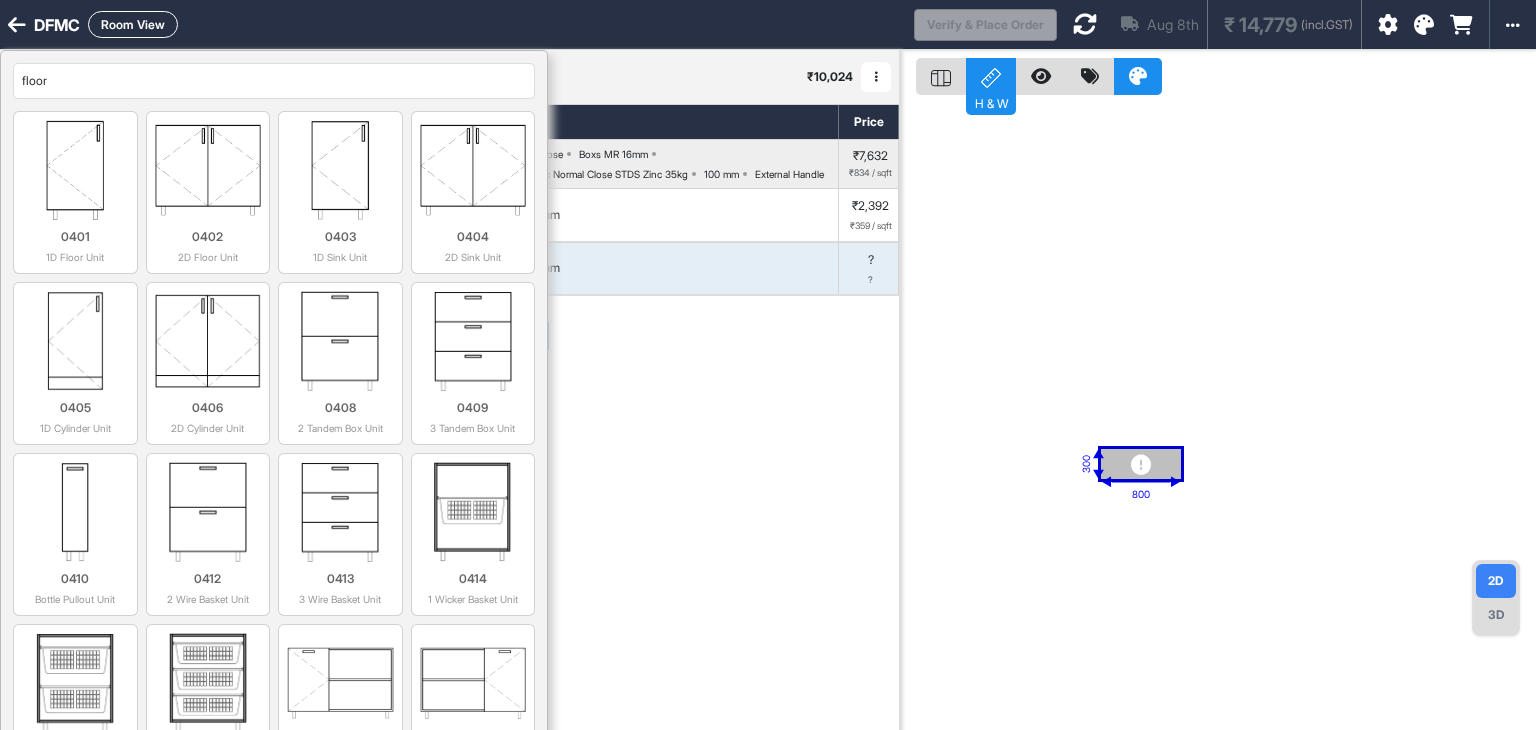 type on "floor" 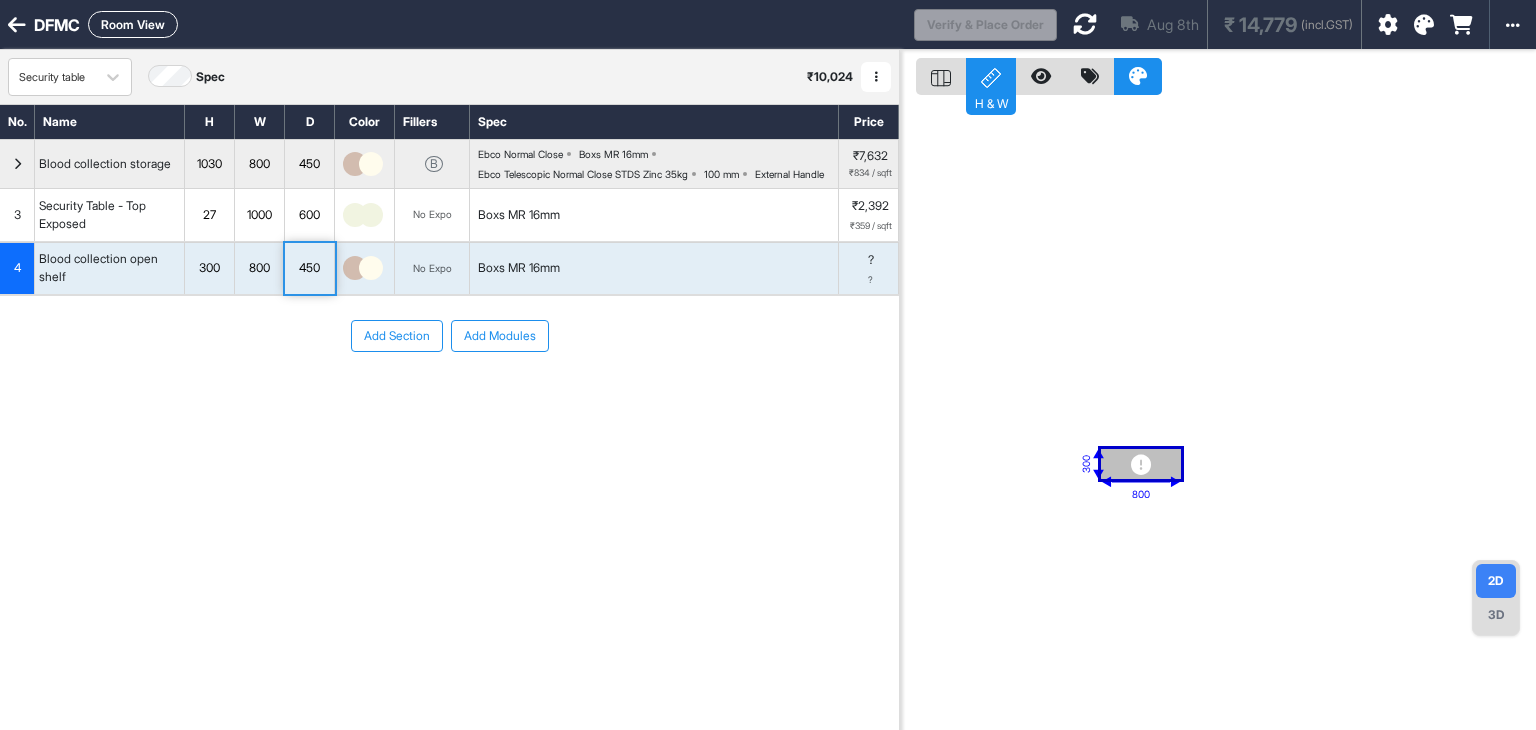 click on "Add Section Add Modules" at bounding box center (449, 396) 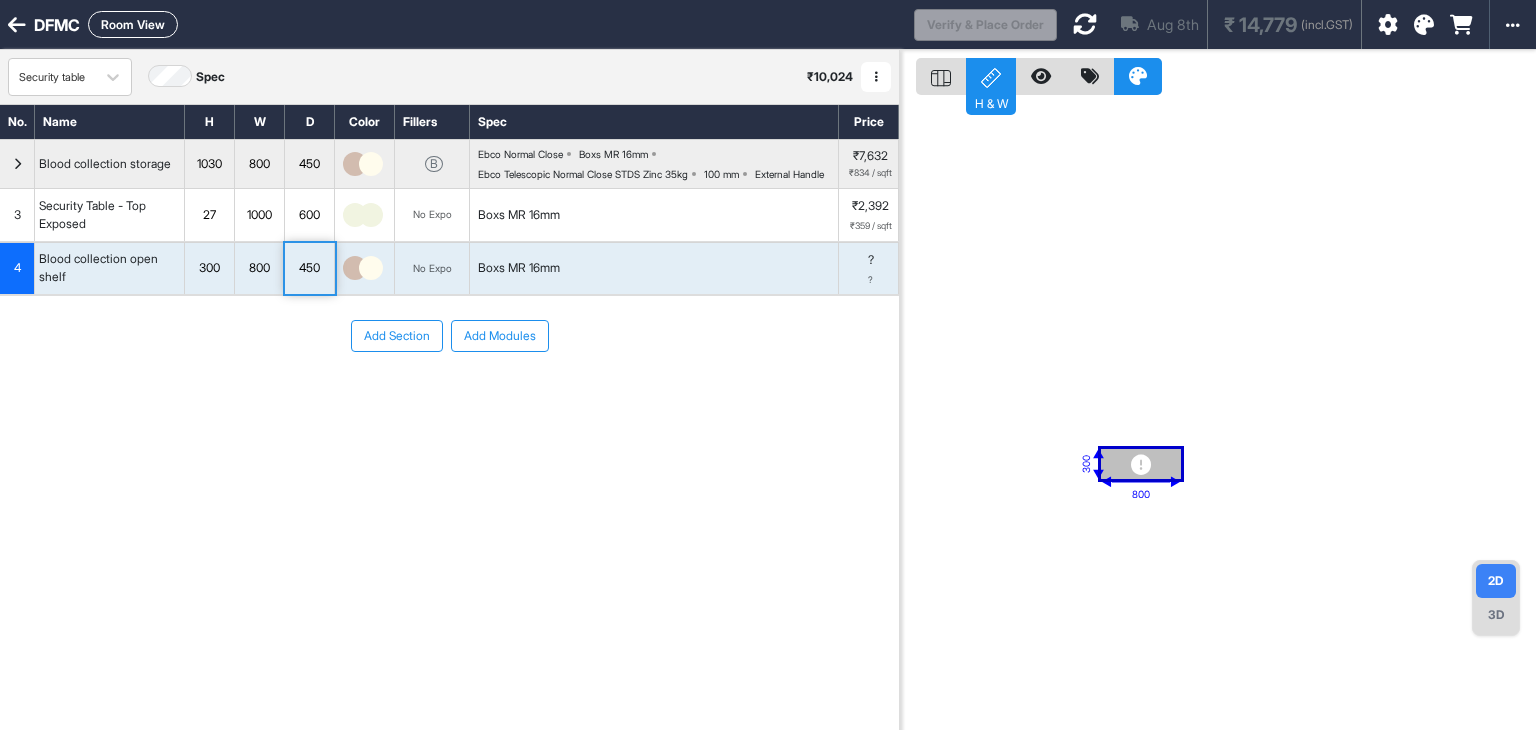 click on "Blood collection storage" at bounding box center (105, 164) 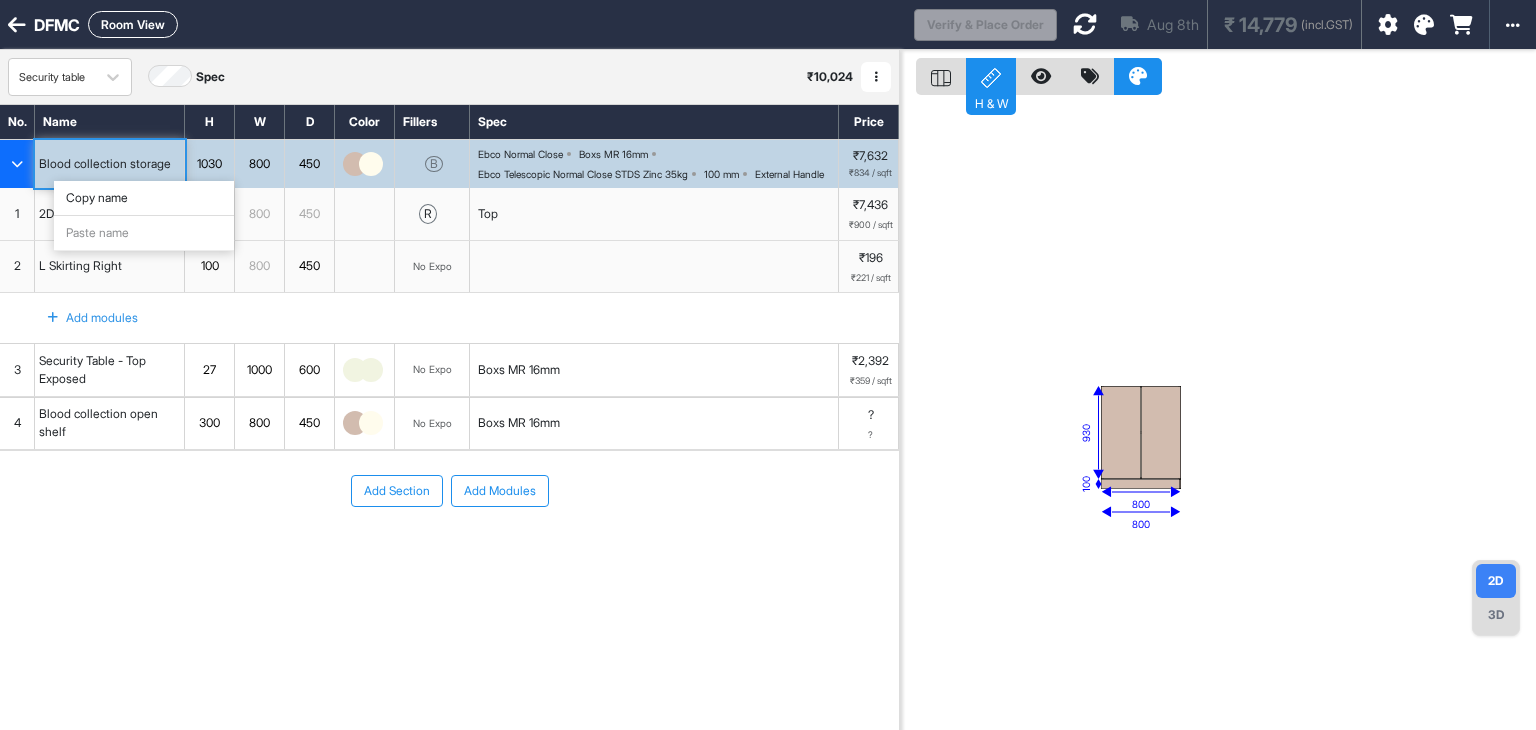type 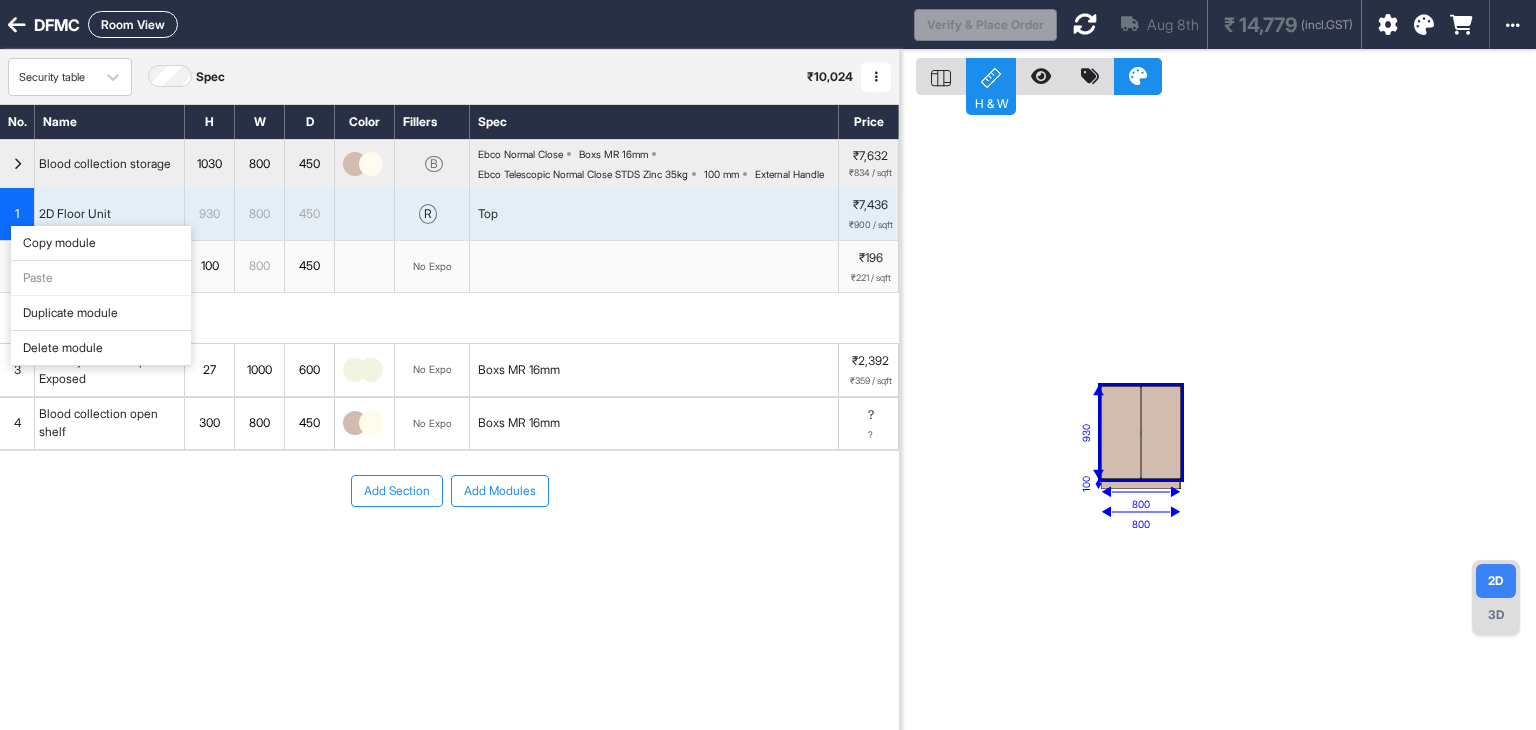 click on "Copy module" at bounding box center [101, 243] 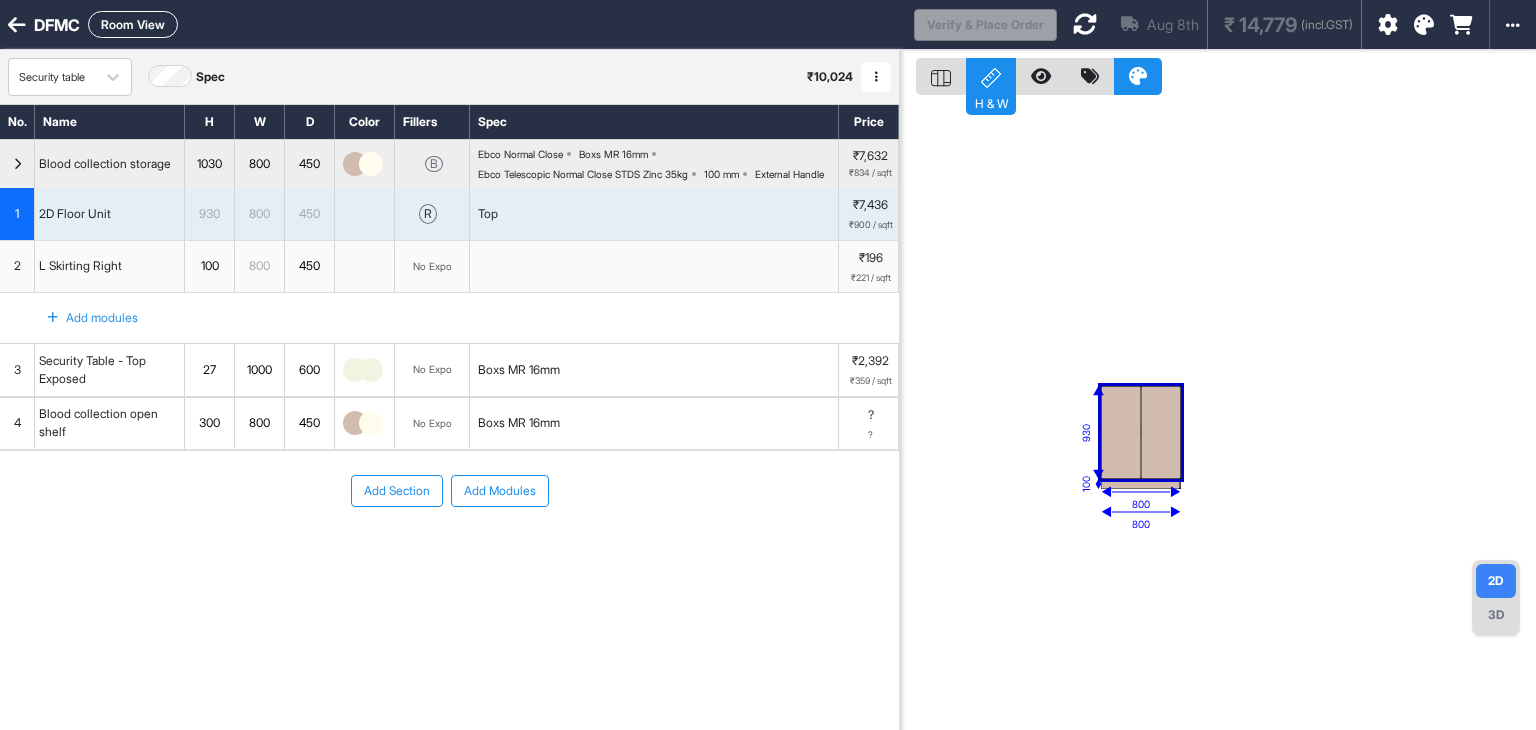 click on "Add Section Add Modules" at bounding box center [449, 491] 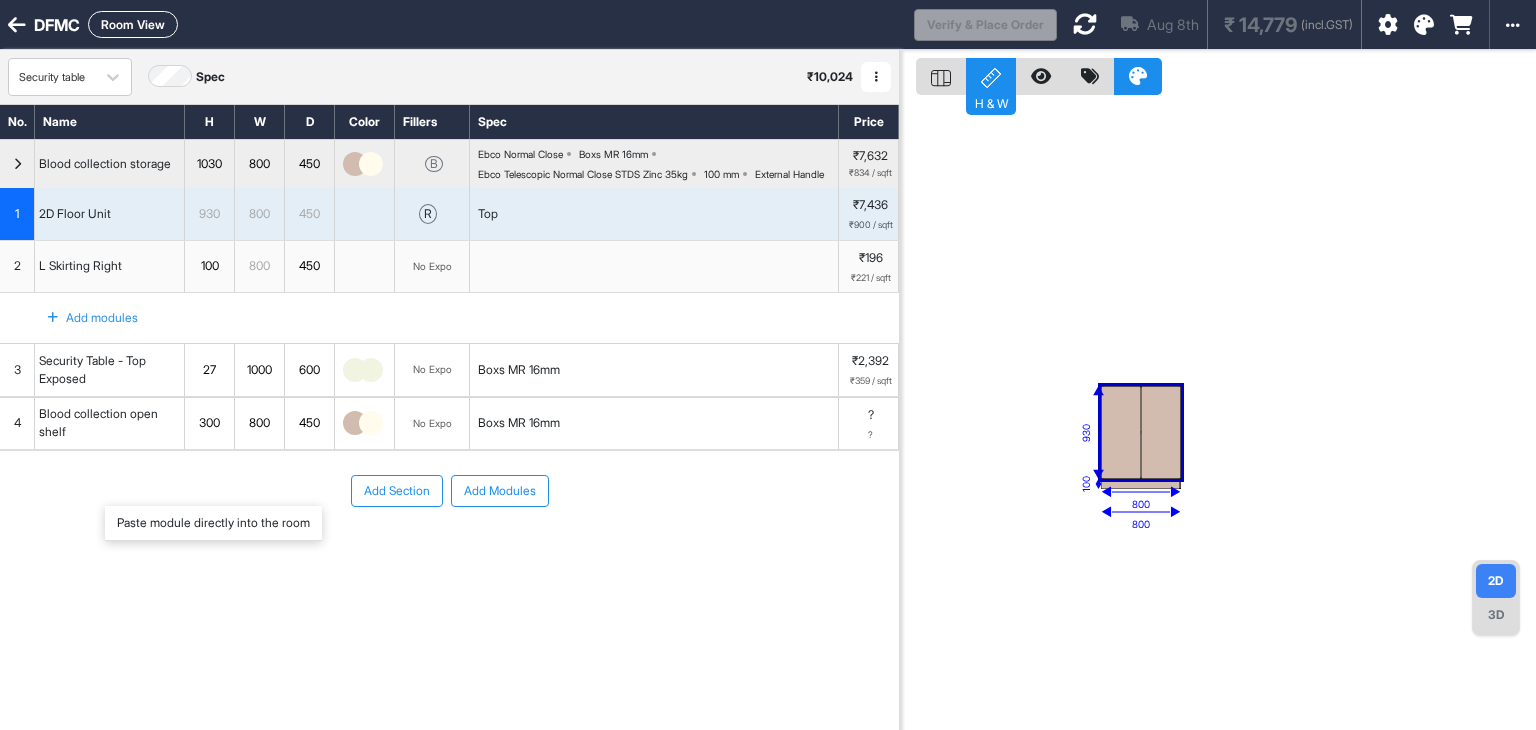 click on "Paste module directly into the room" at bounding box center (213, 523) 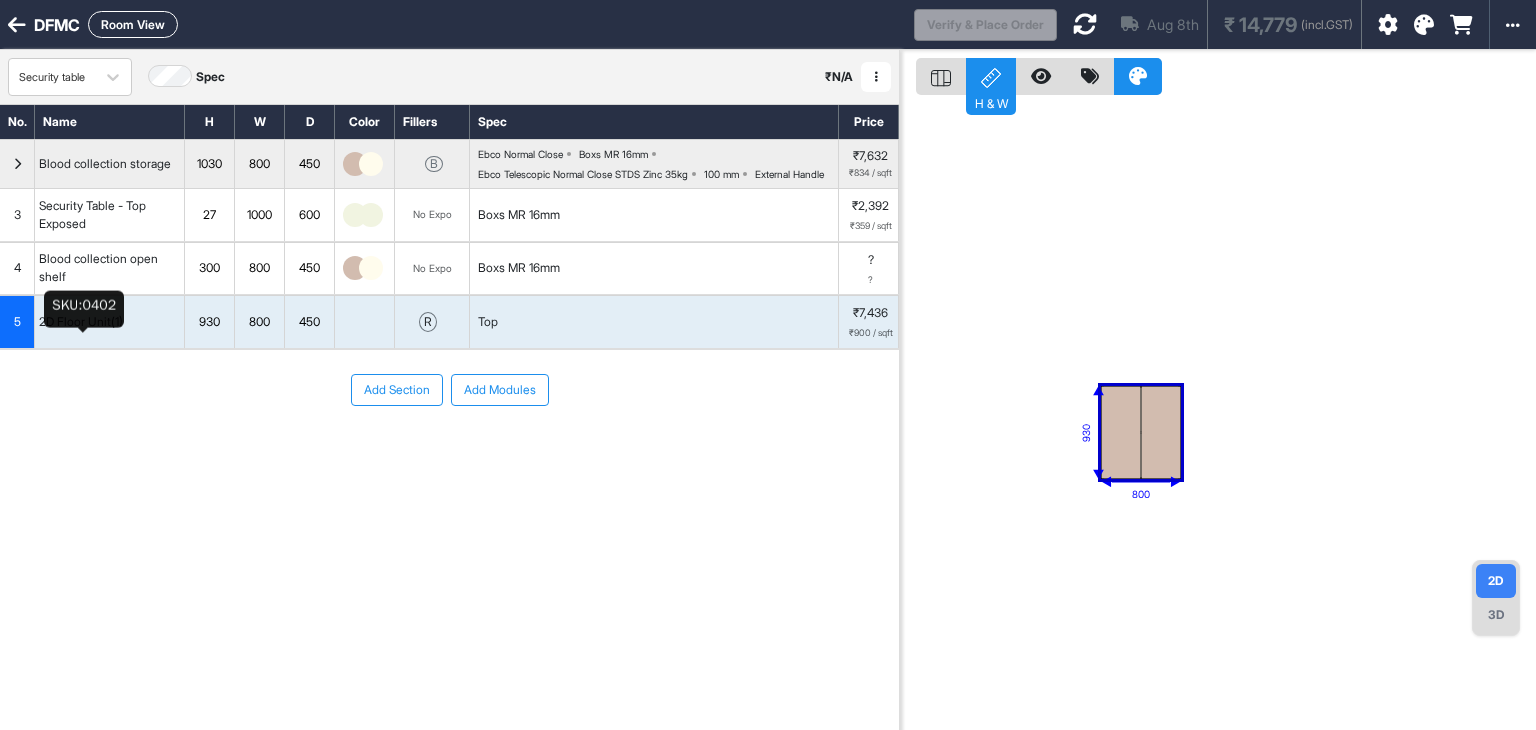 click on "2D Floor Unit(1)" at bounding box center (81, 322) 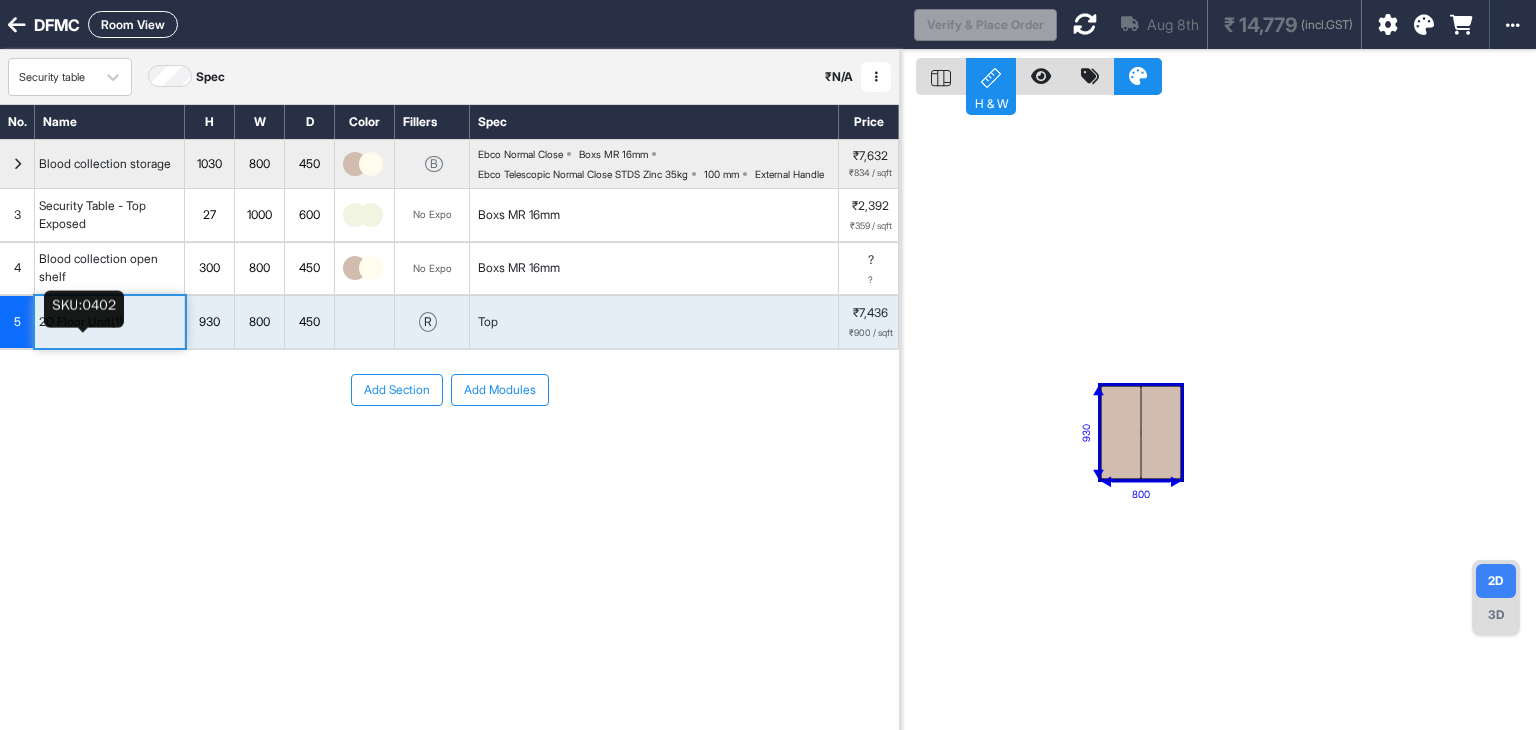 click on "2D Floor Unit(1)" at bounding box center [81, 322] 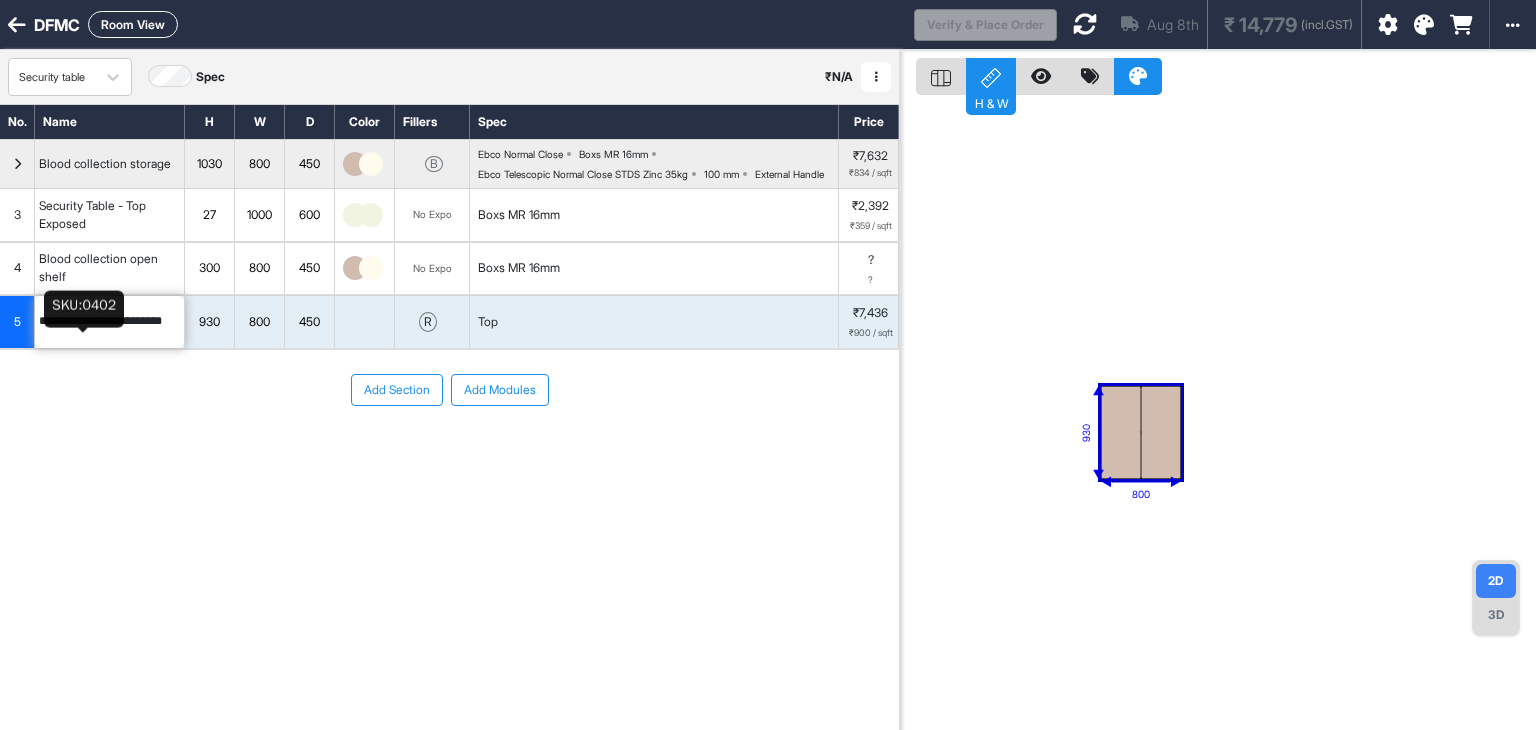 type on "**********" 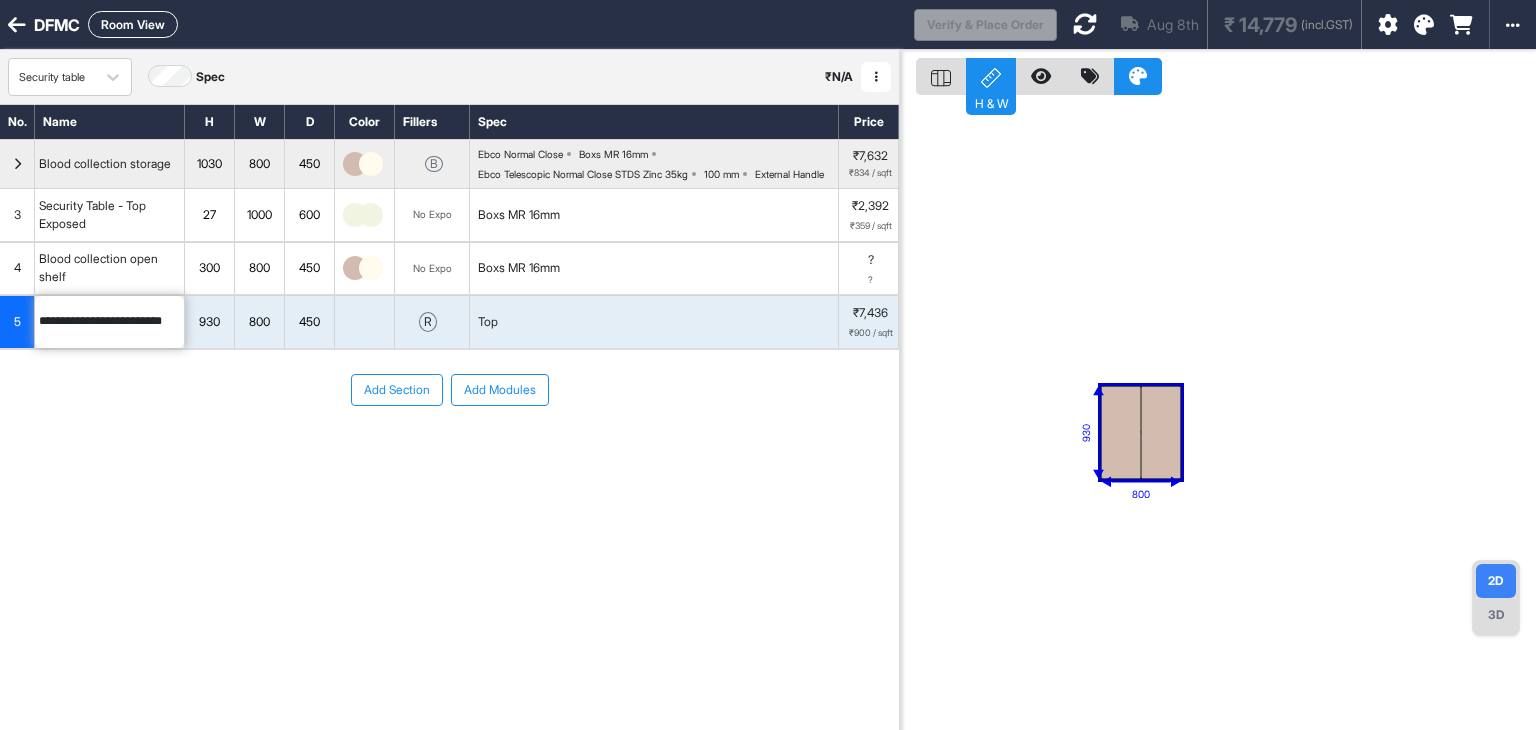 click on "930" at bounding box center (209, 322) 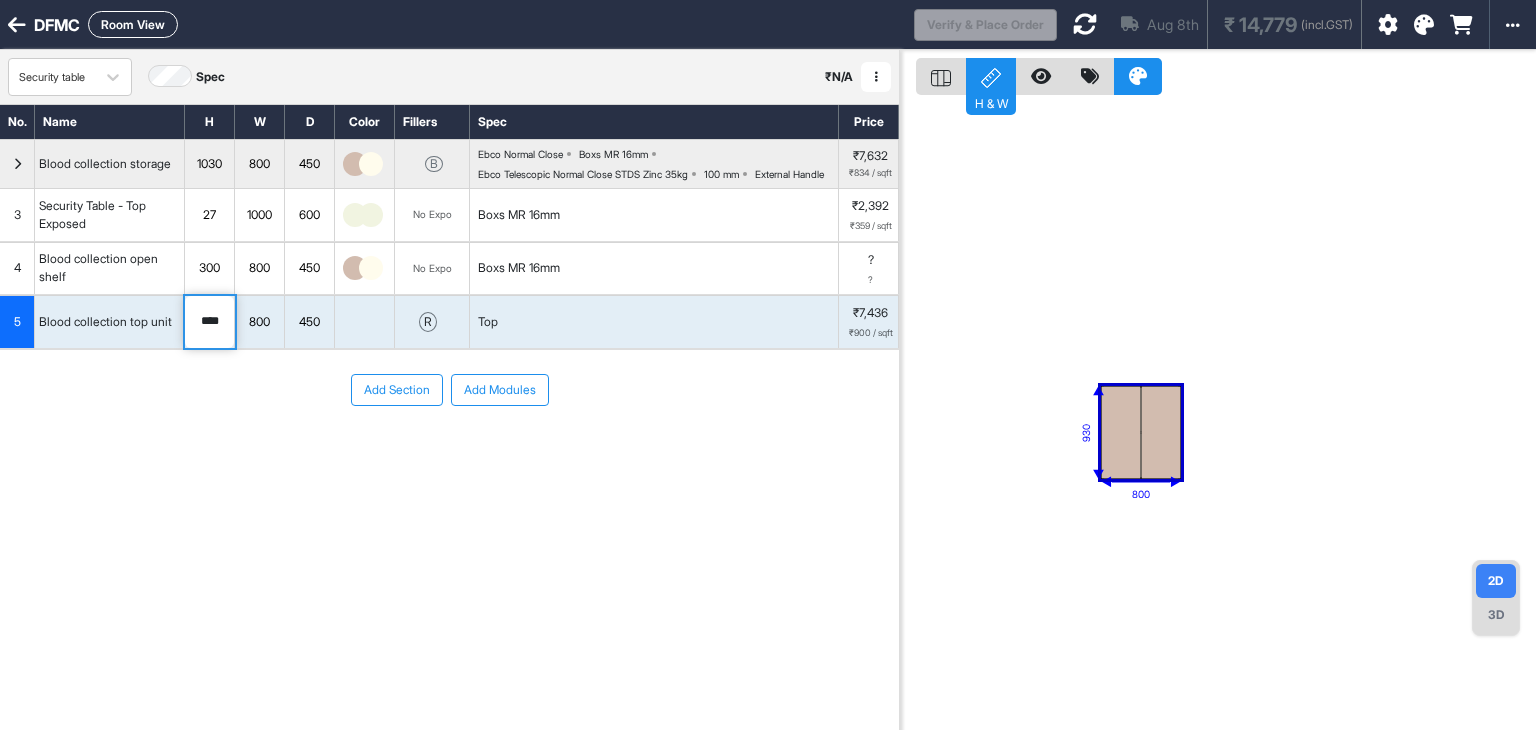 type on "****" 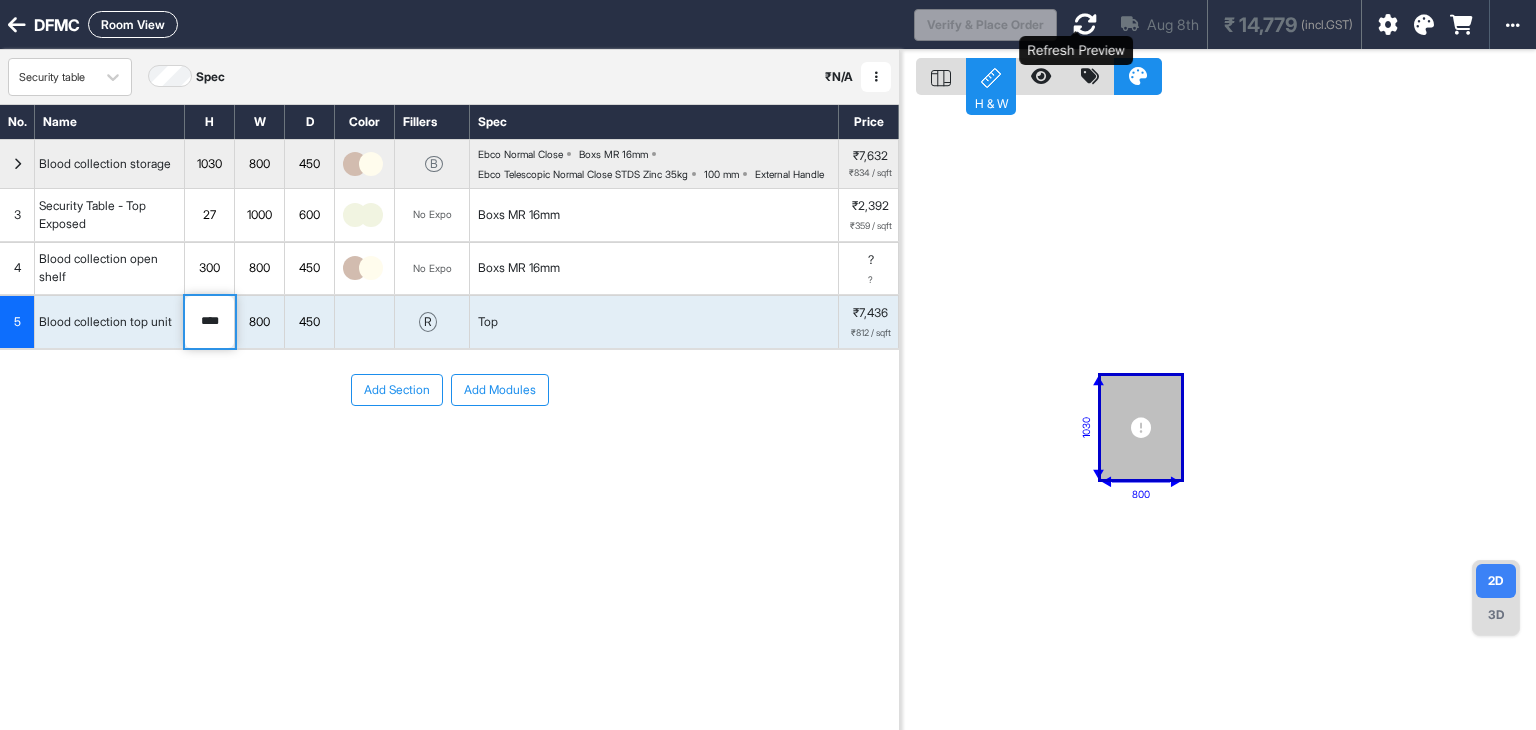 click at bounding box center [1085, 24] 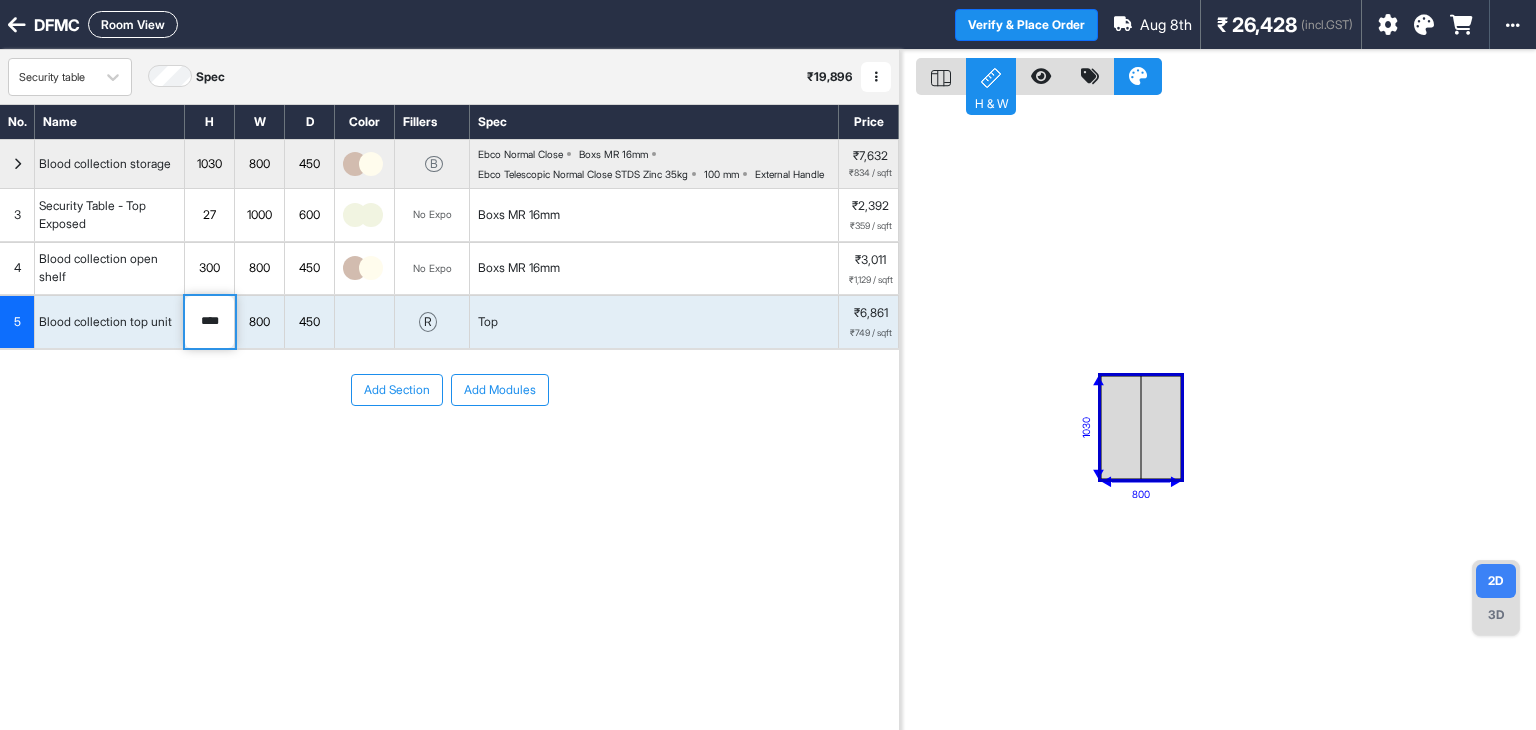click on "3D" at bounding box center [1496, 615] 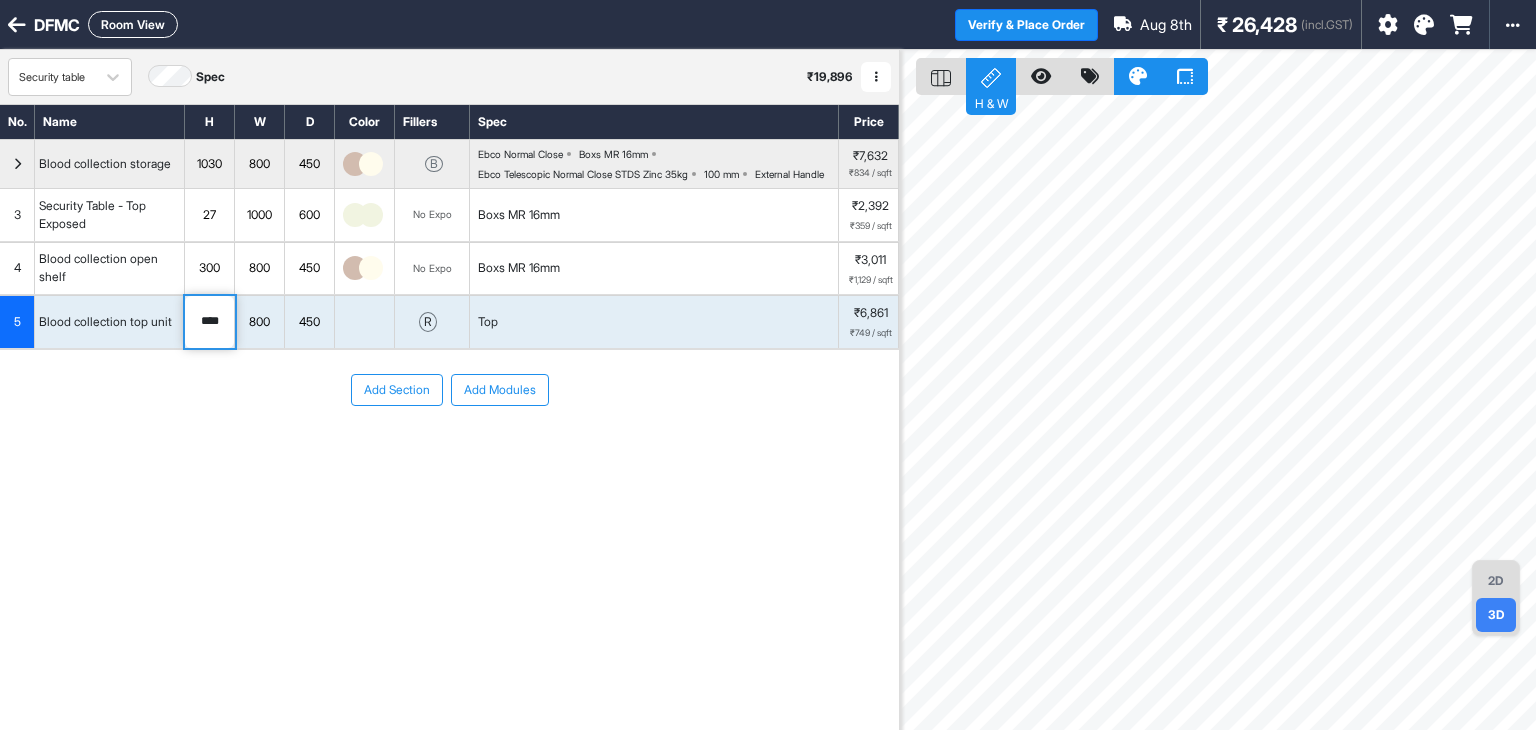 click on "2D" at bounding box center (1496, 581) 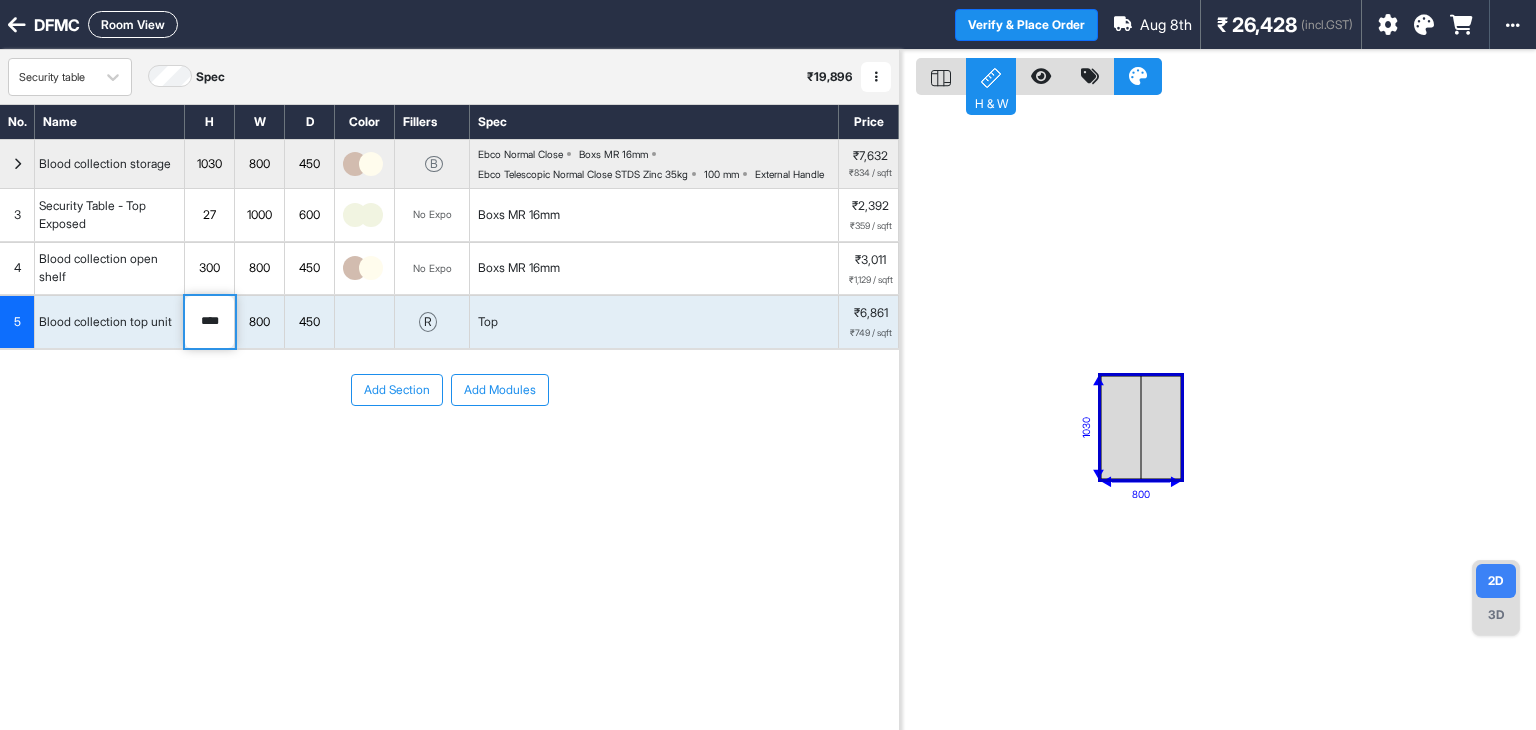 click at bounding box center [365, 322] 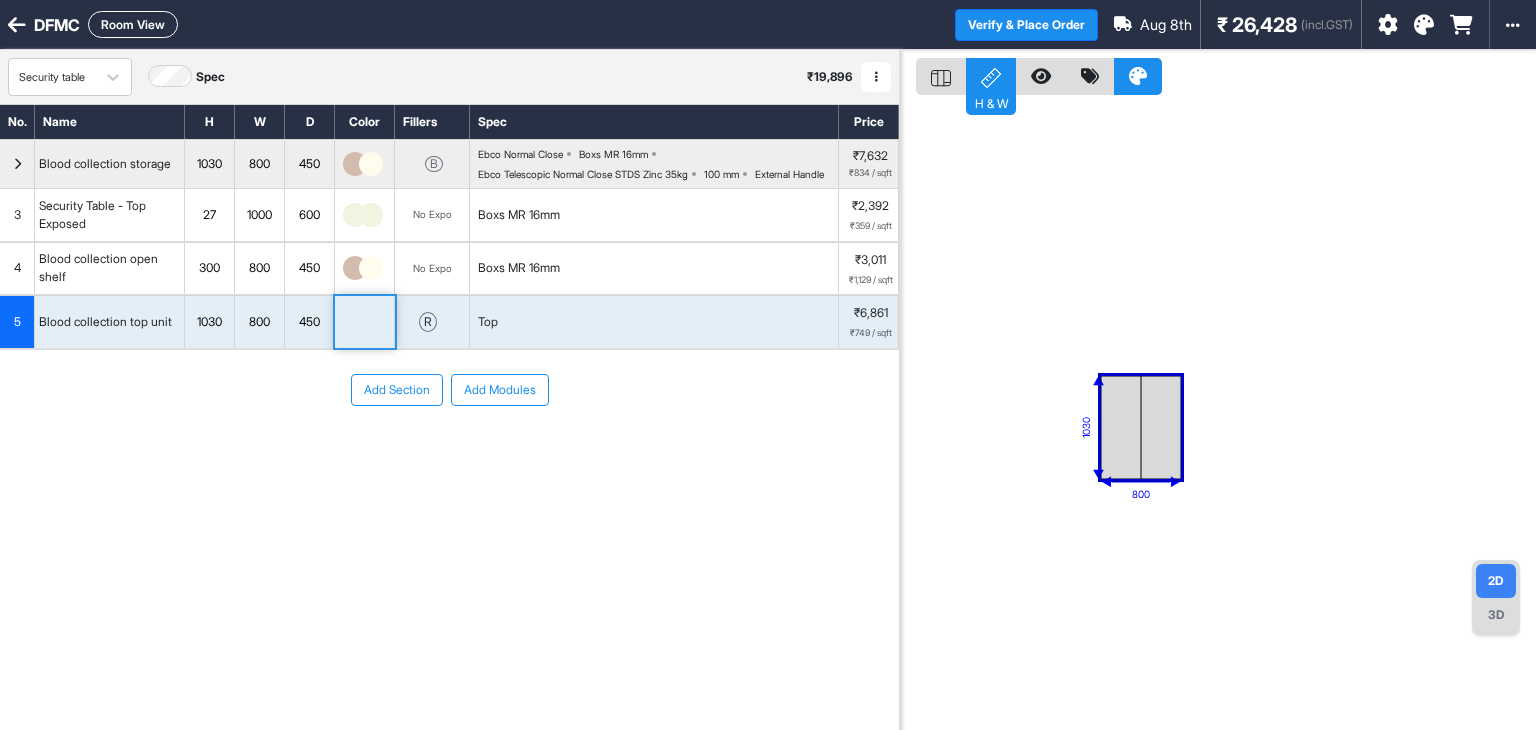 click at bounding box center (365, 322) 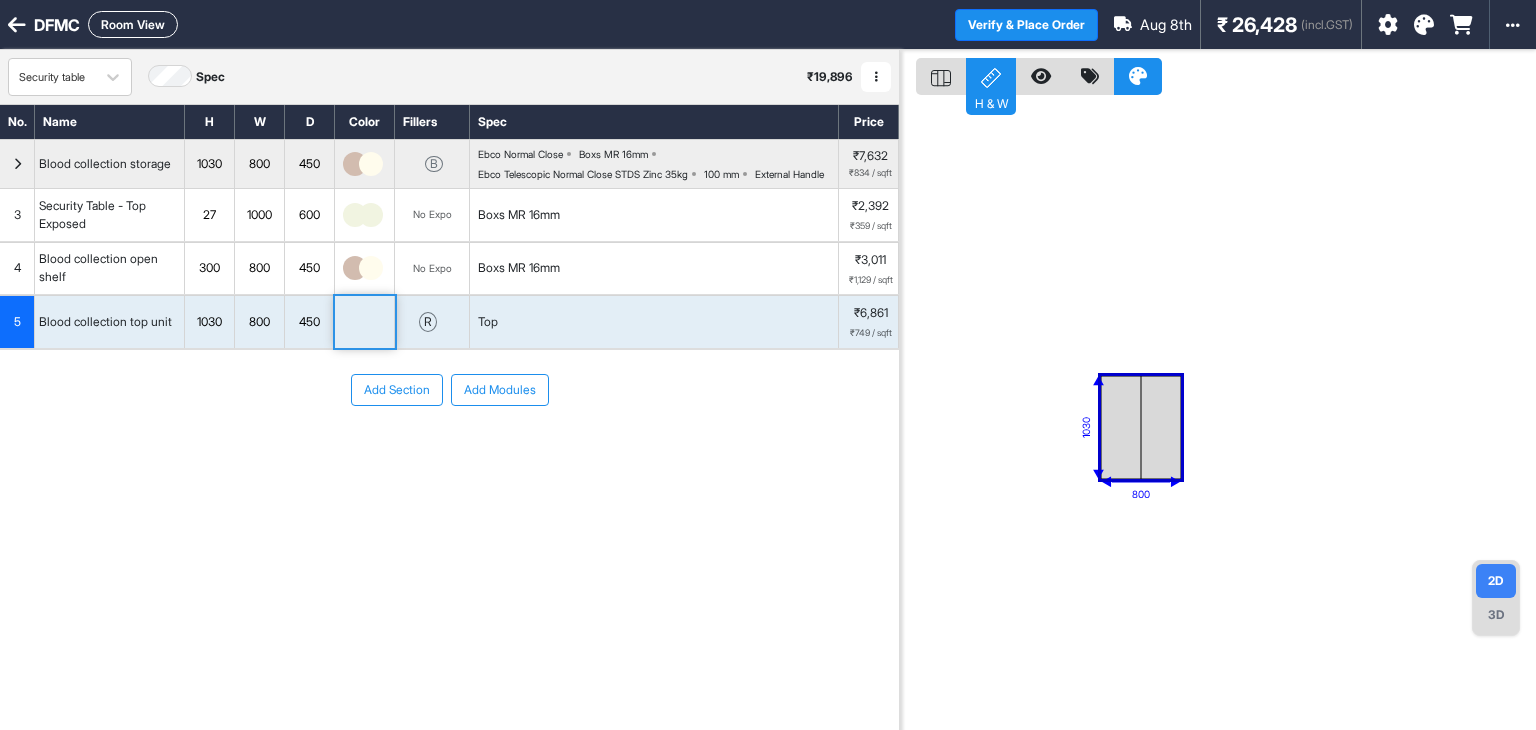 click at bounding box center (365, 322) 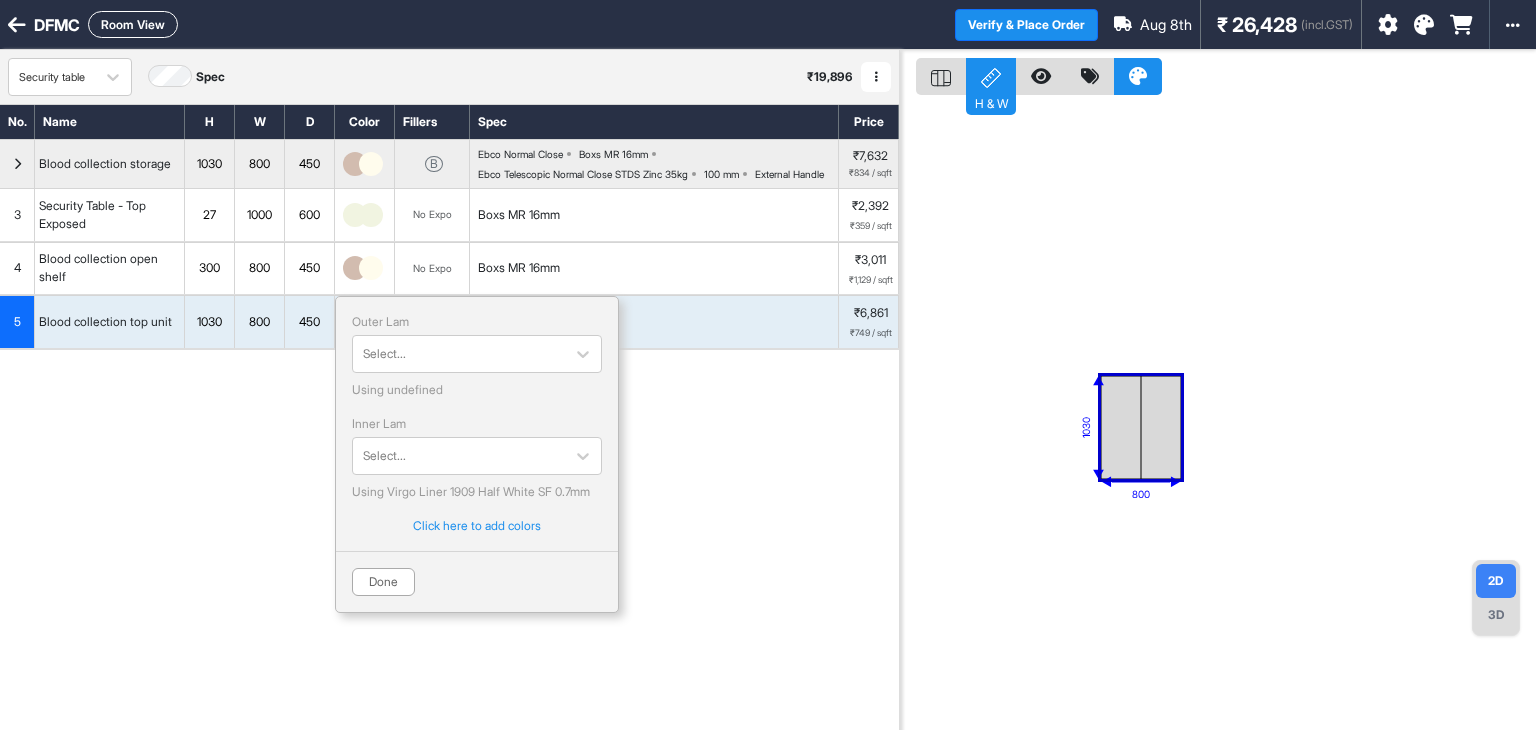 click on "Add Section Add Modules" at bounding box center [449, 390] 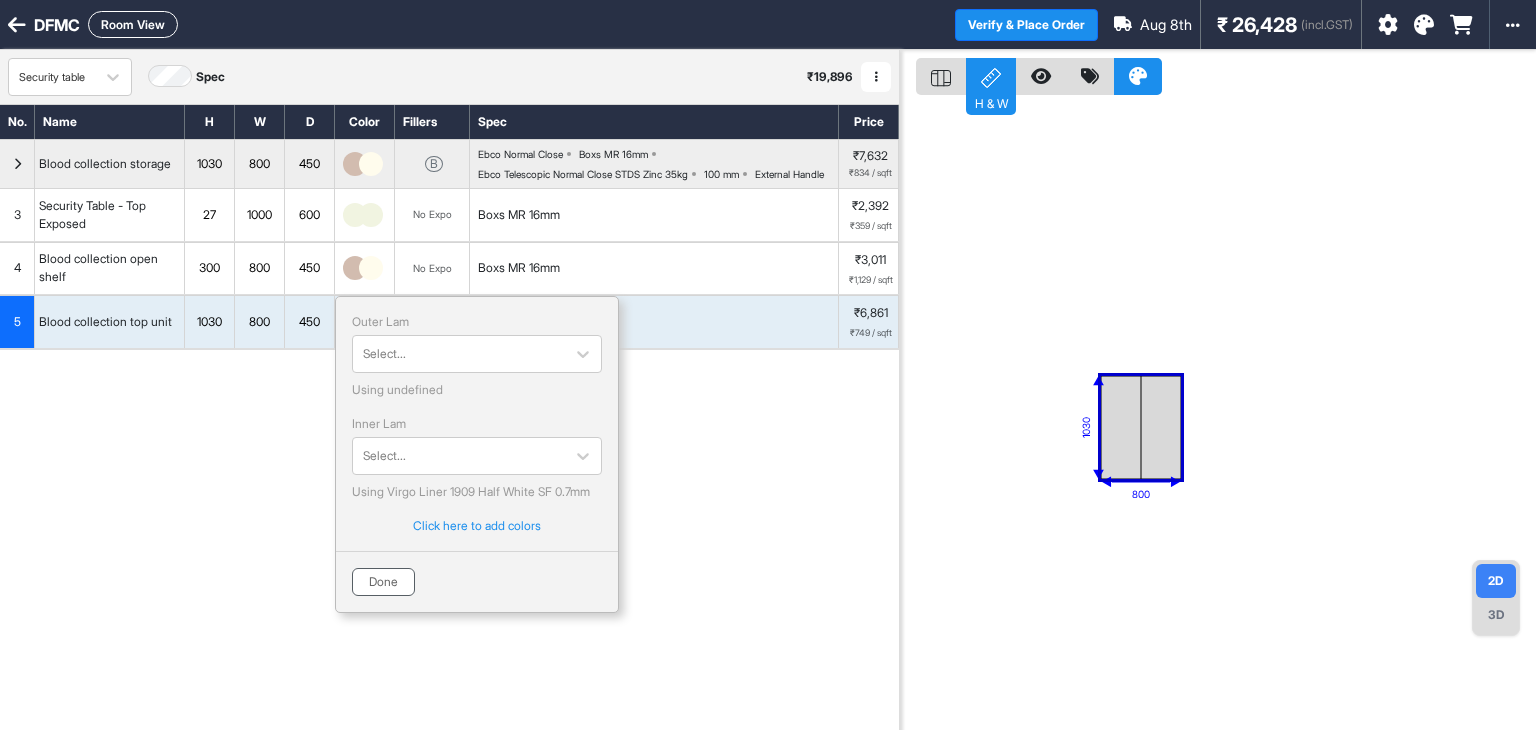 drag, startPoint x: 214, startPoint y: 584, endPoint x: 370, endPoint y: 621, distance: 160.32779 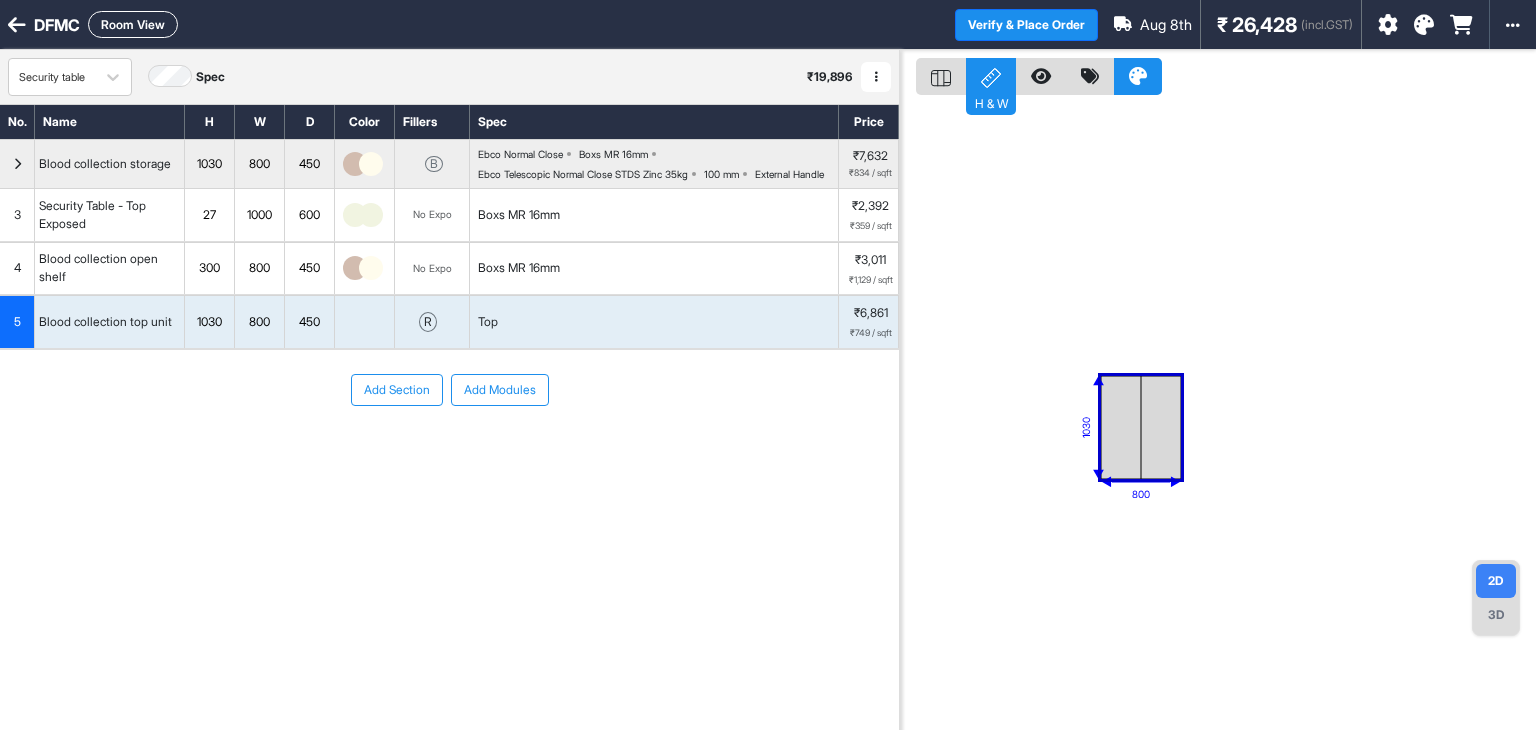 click at bounding box center (365, 322) 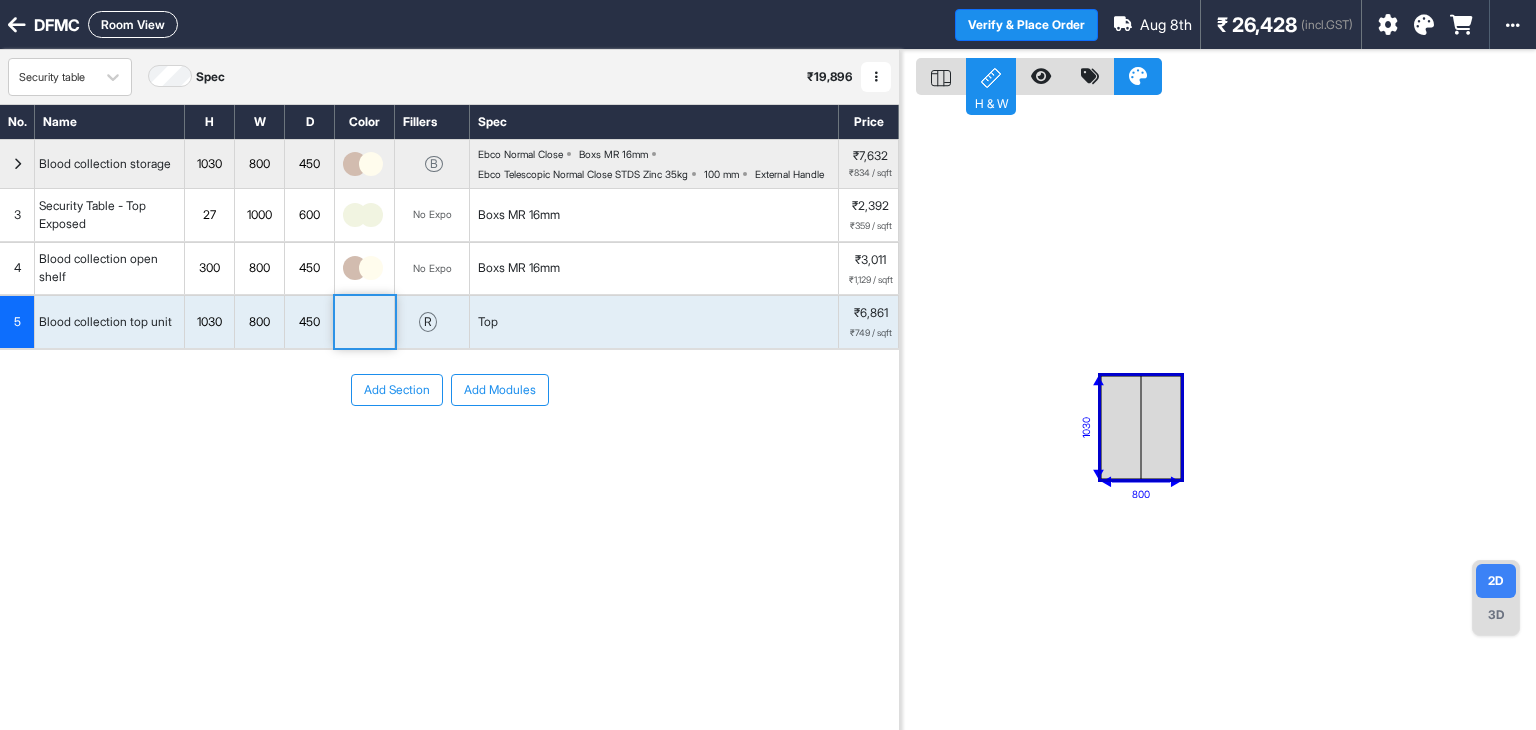 click on "Add Section Add Modules" at bounding box center (449, 390) 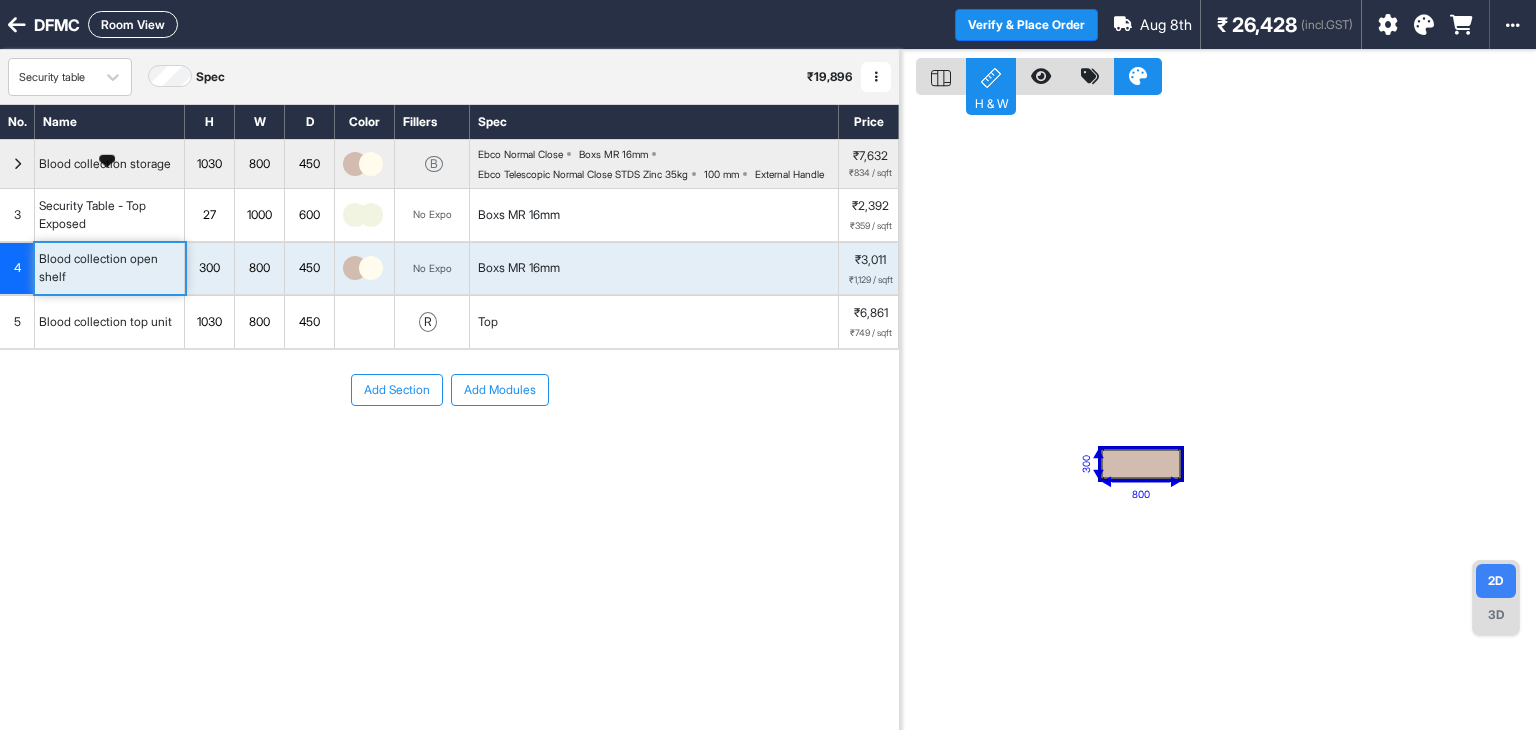 click on "Blood collection storage" at bounding box center (105, 164) 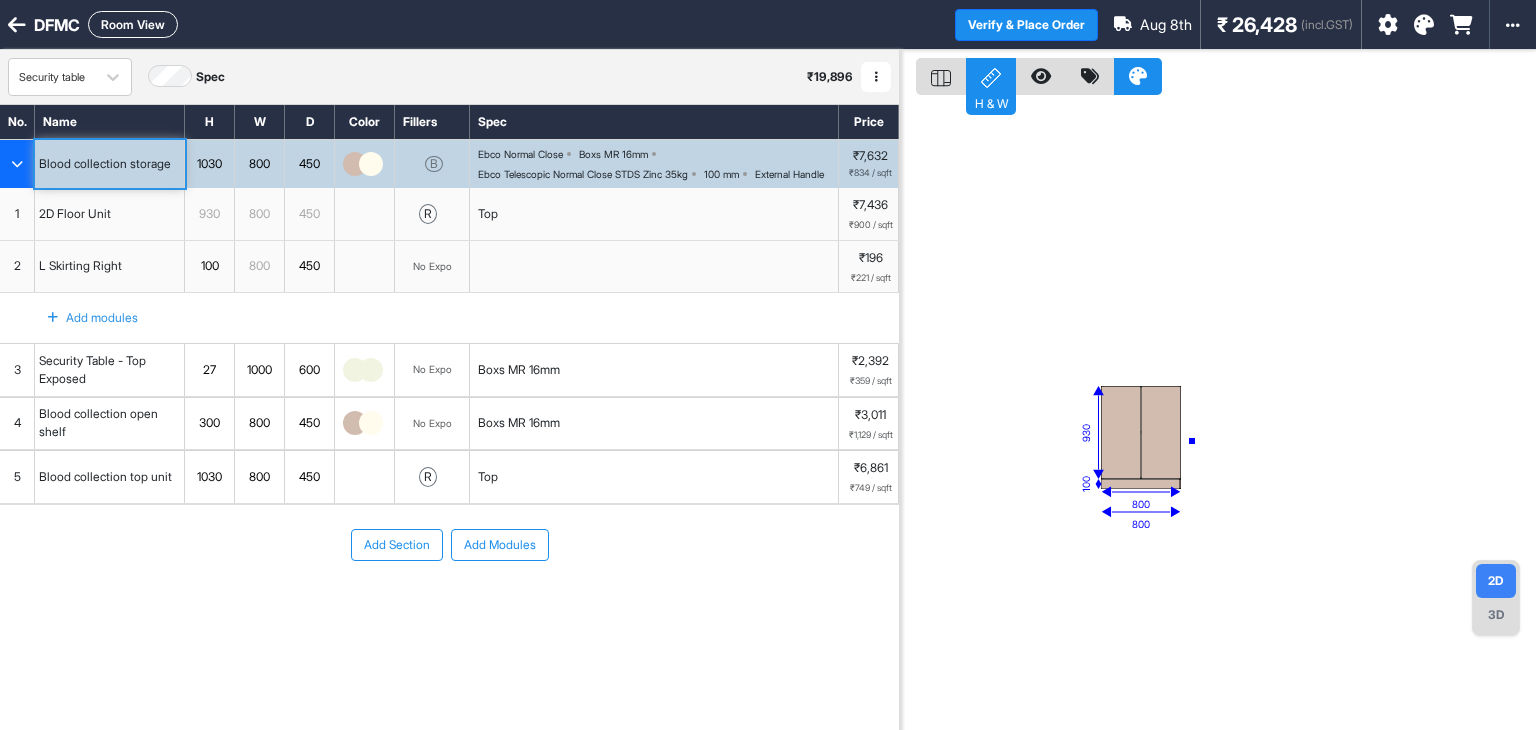 click on "eq eq 800 930 100 800" at bounding box center (1218, 415) 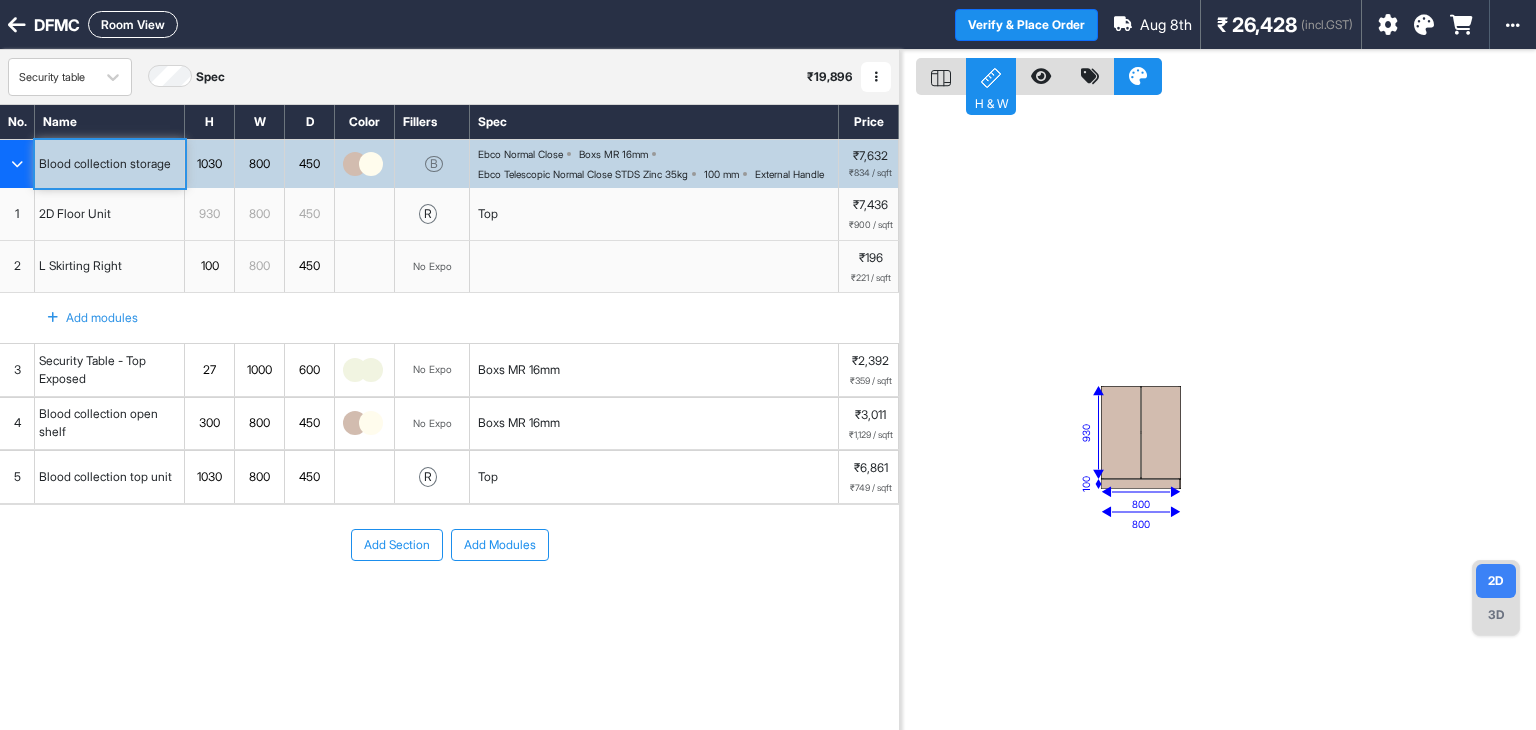 click on "3D" at bounding box center [1496, 615] 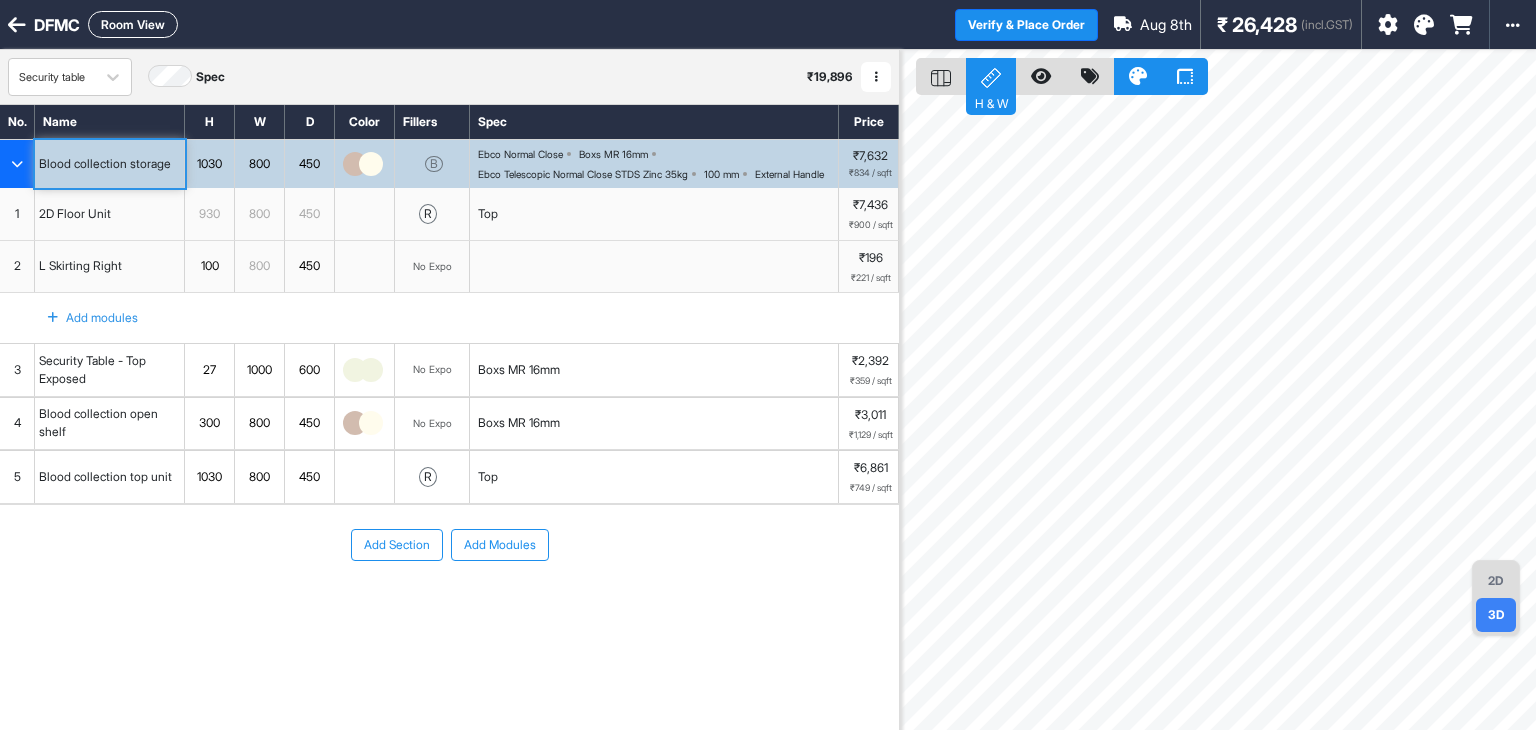 click on "2D" at bounding box center [1496, 581] 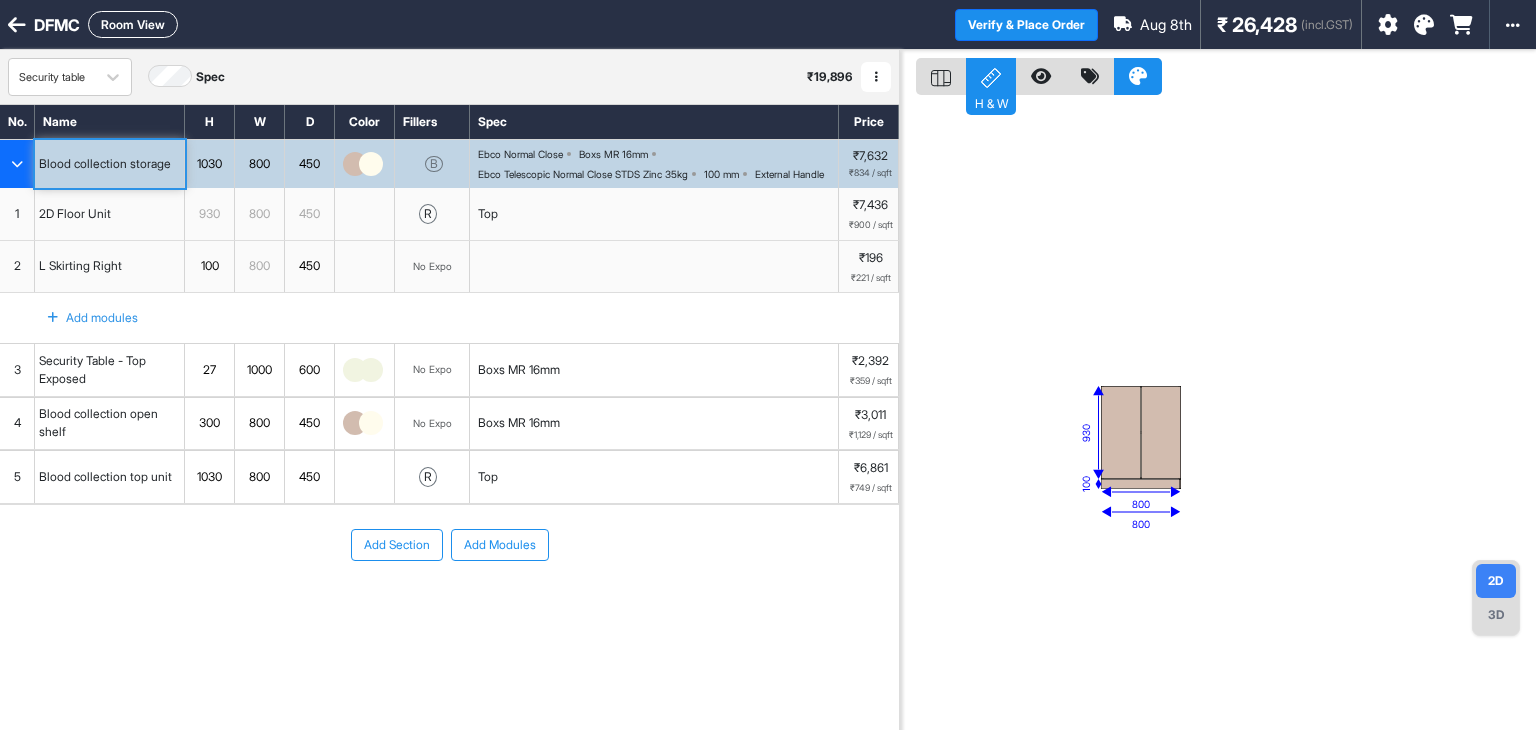 click on "Add Section Add Modules" at bounding box center (449, 545) 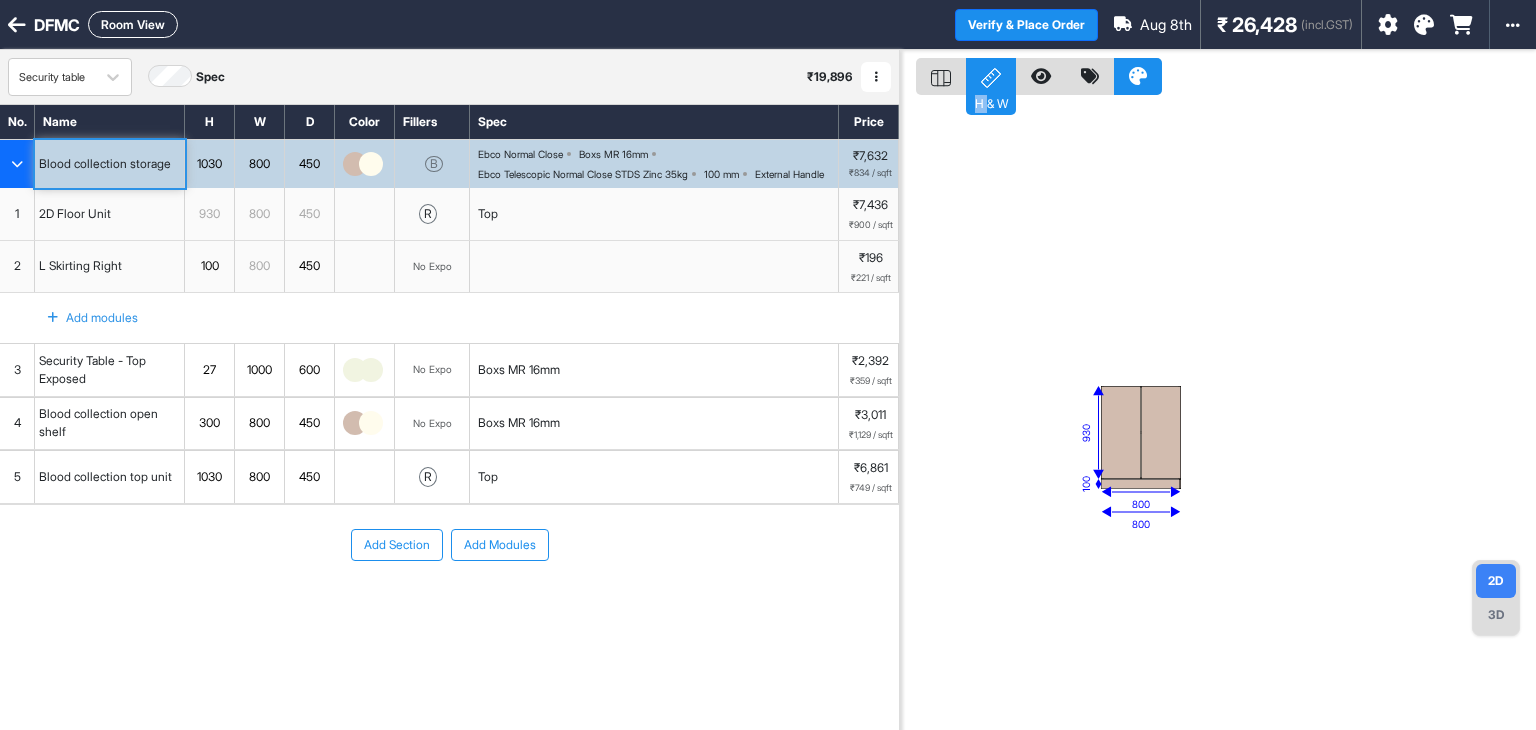 click on "Add Section Add Modules" at bounding box center [449, 545] 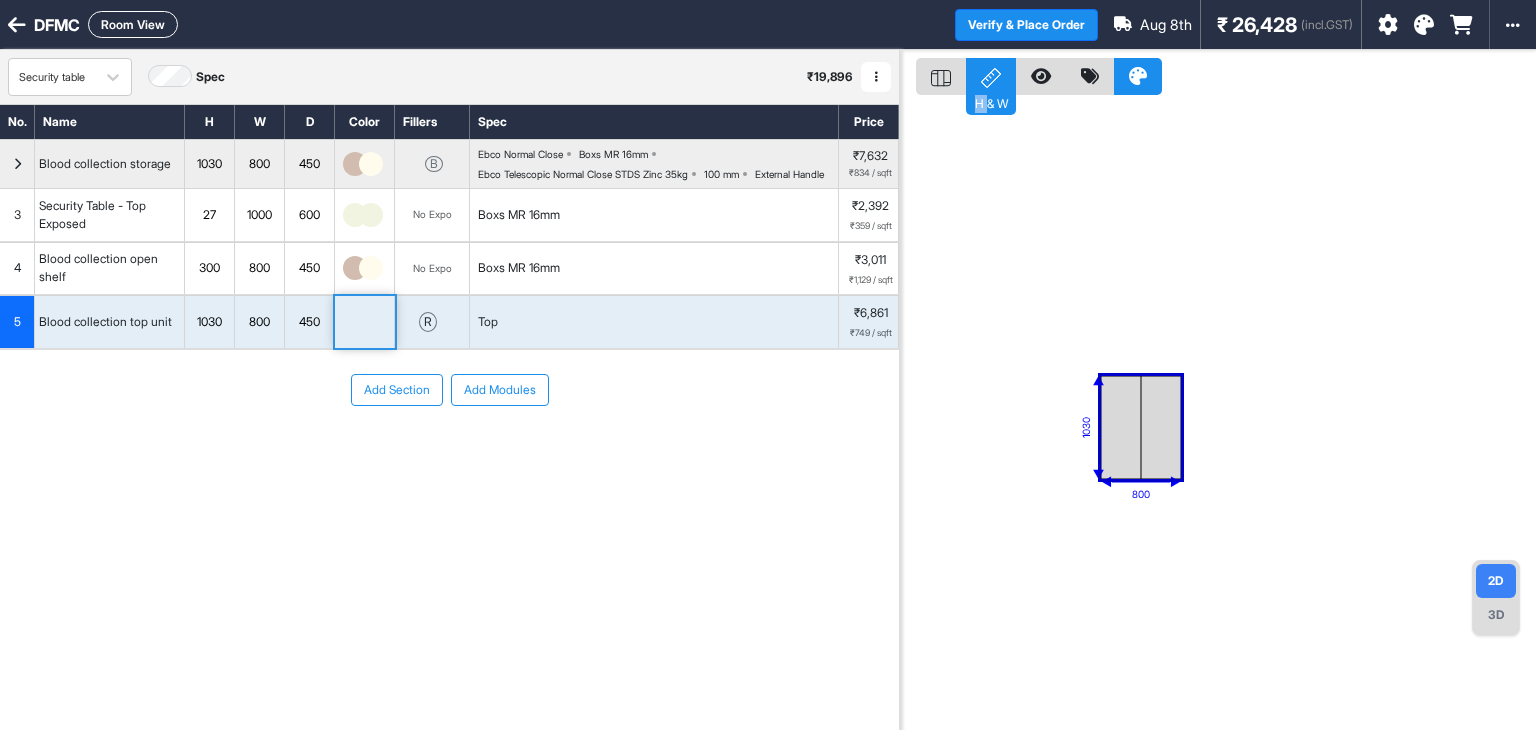 click on "Add Section Add Modules" at bounding box center (449, 450) 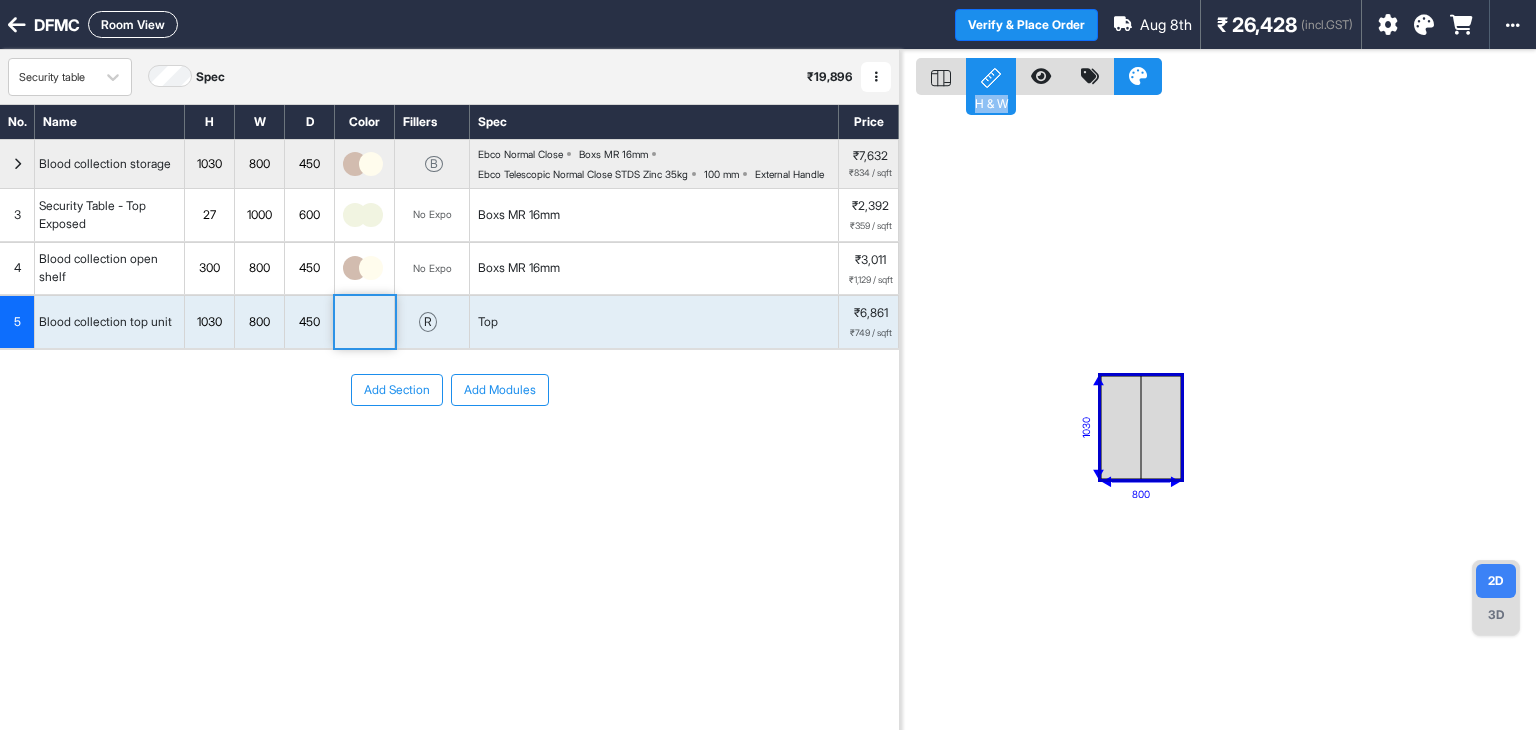 click on "Add Section Add Modules" at bounding box center (449, 450) 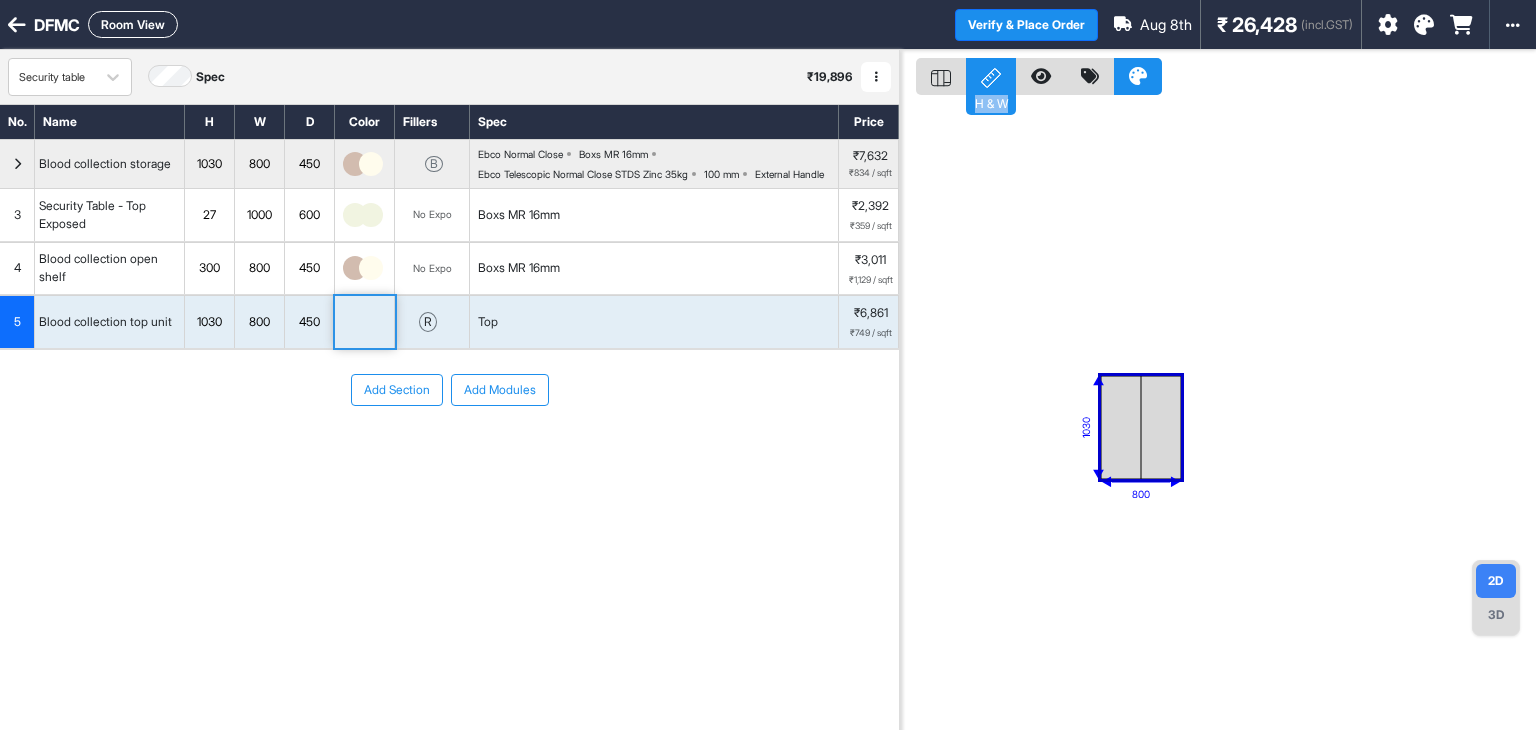 click at bounding box center (365, 322) 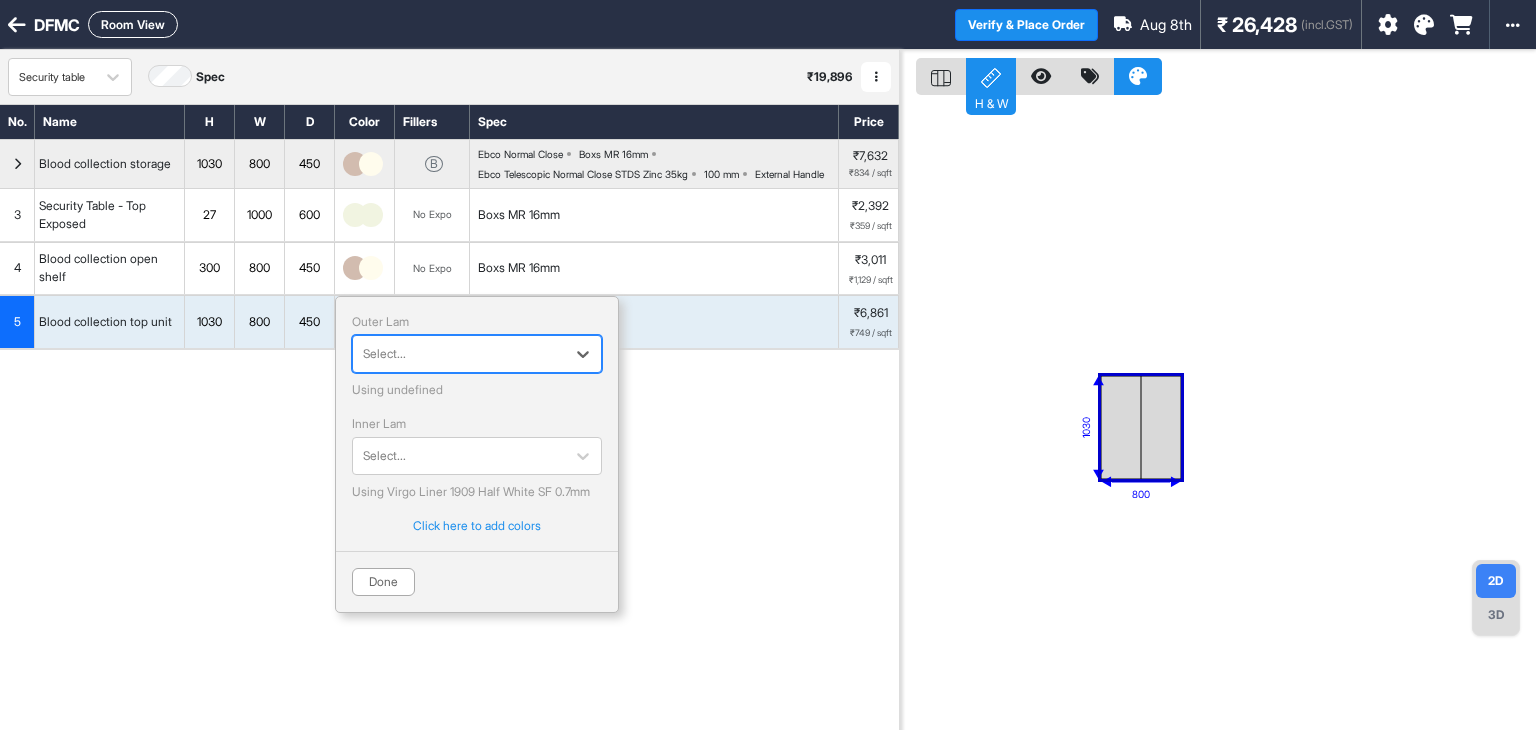 click at bounding box center (459, 354) 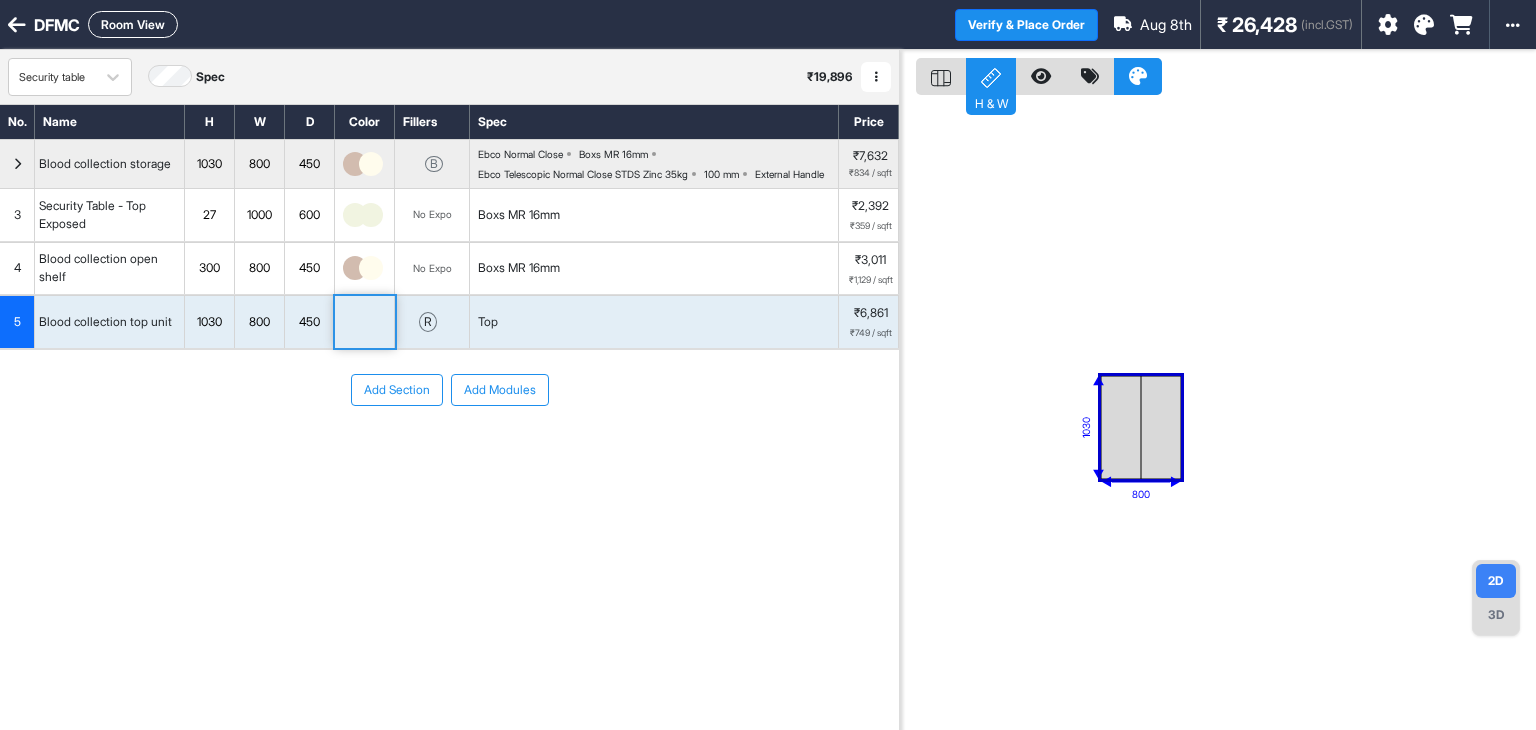 click at bounding box center [1417, 24] 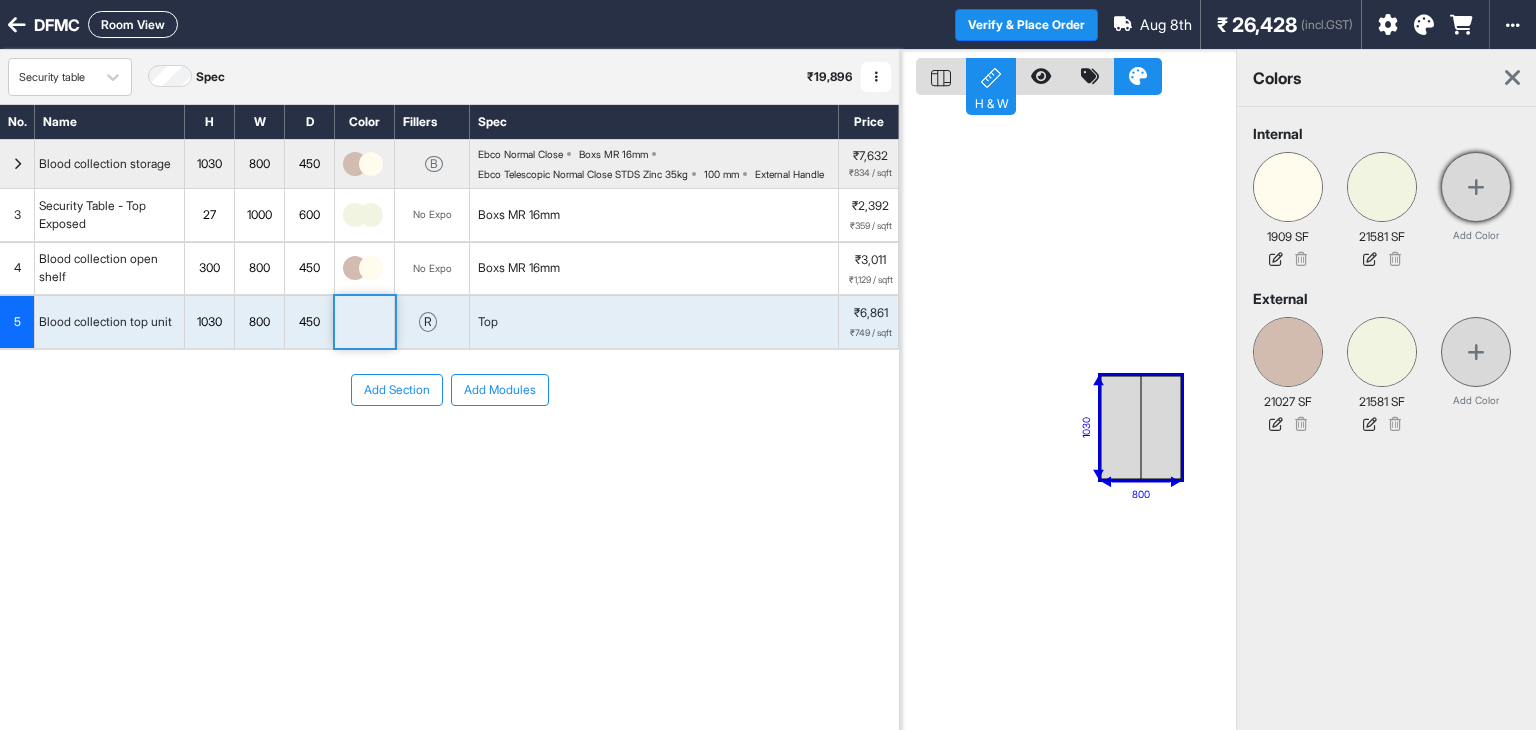click at bounding box center [1476, 187] 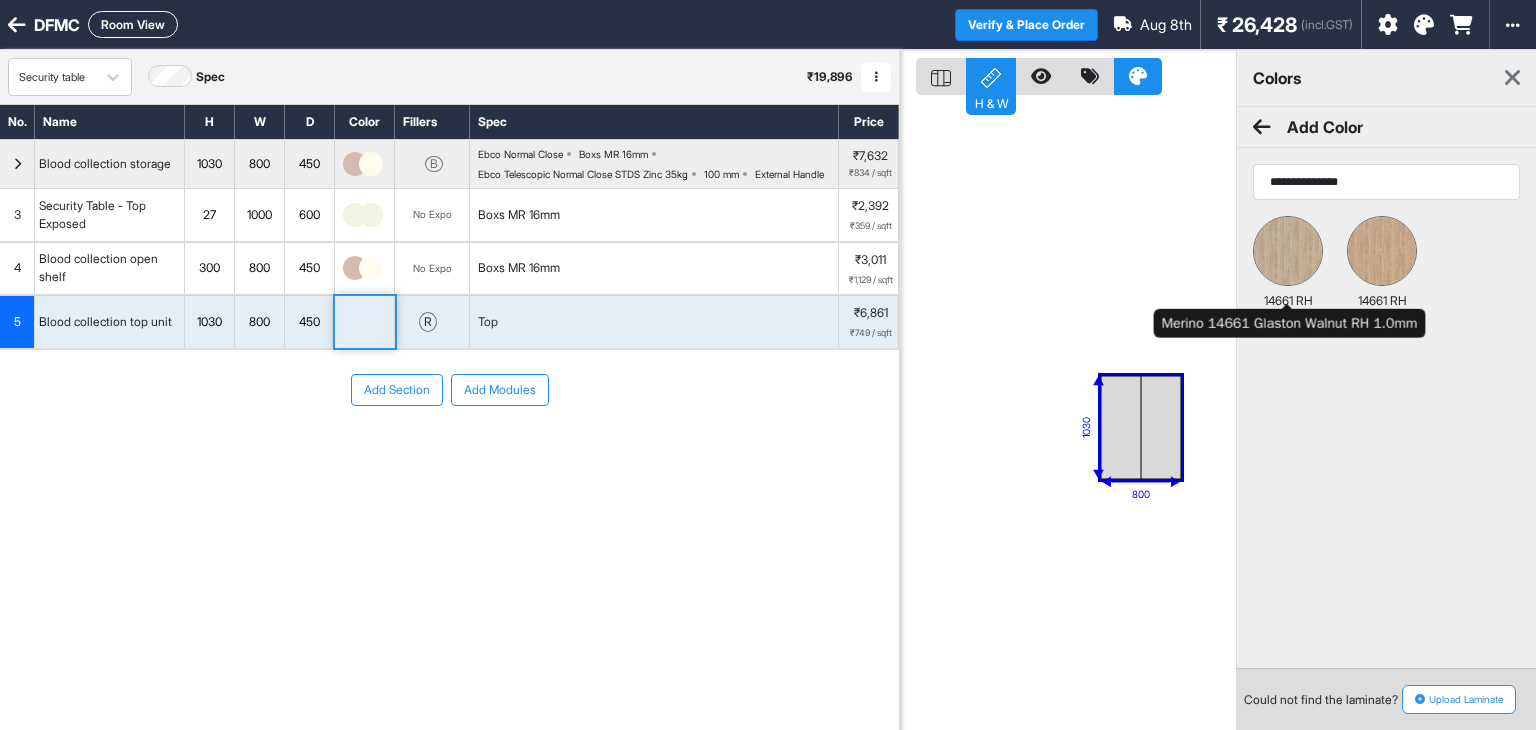 type on "**********" 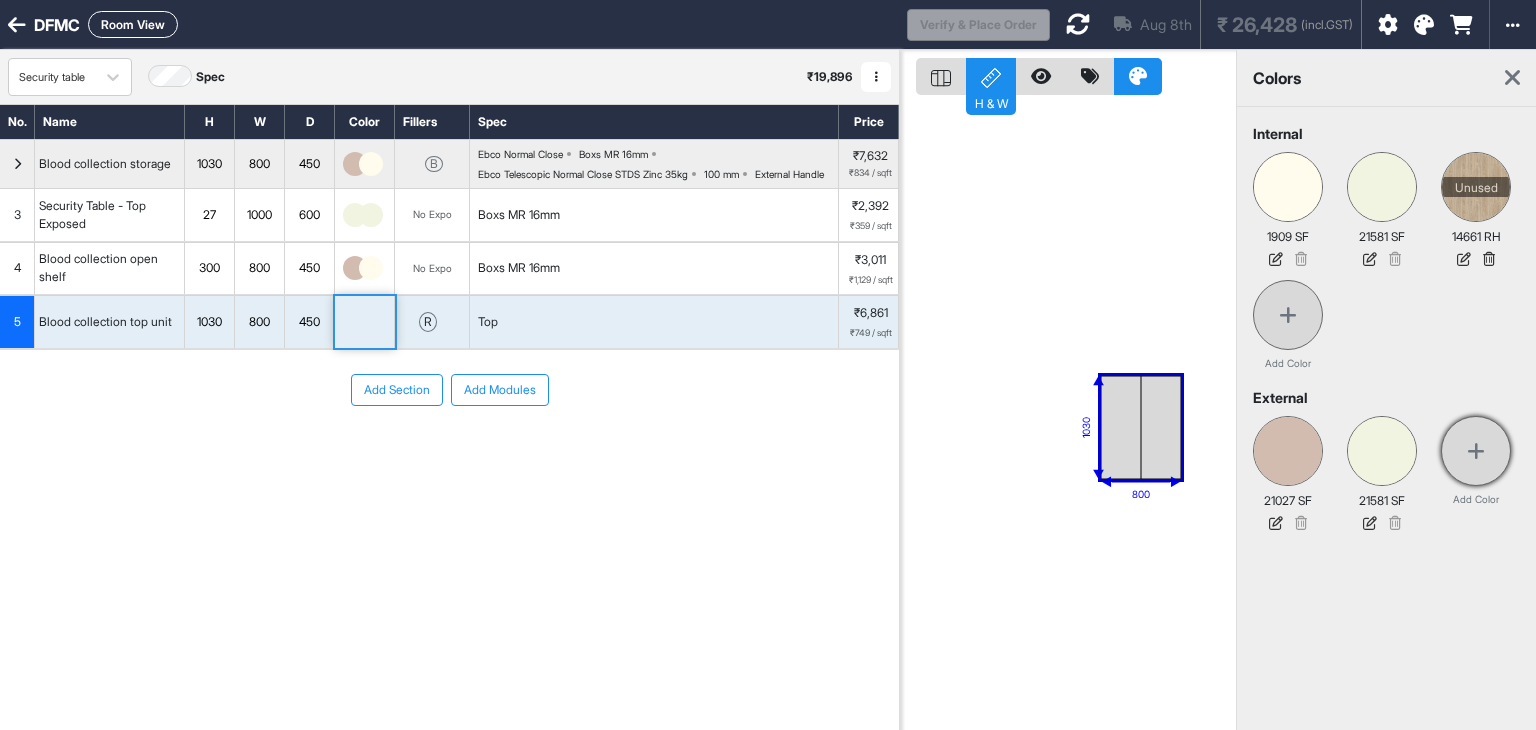 click at bounding box center (1476, 451) 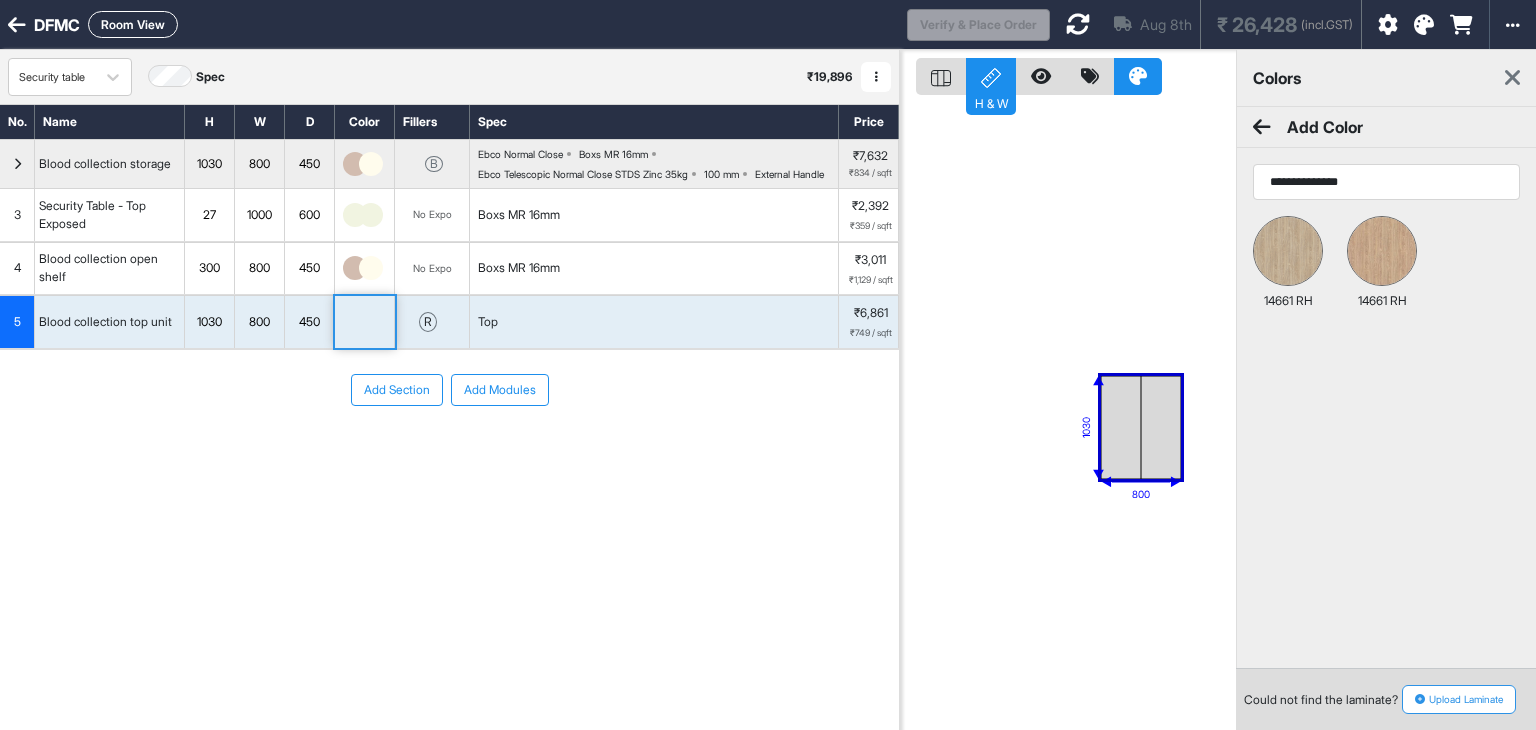 type on "**********" 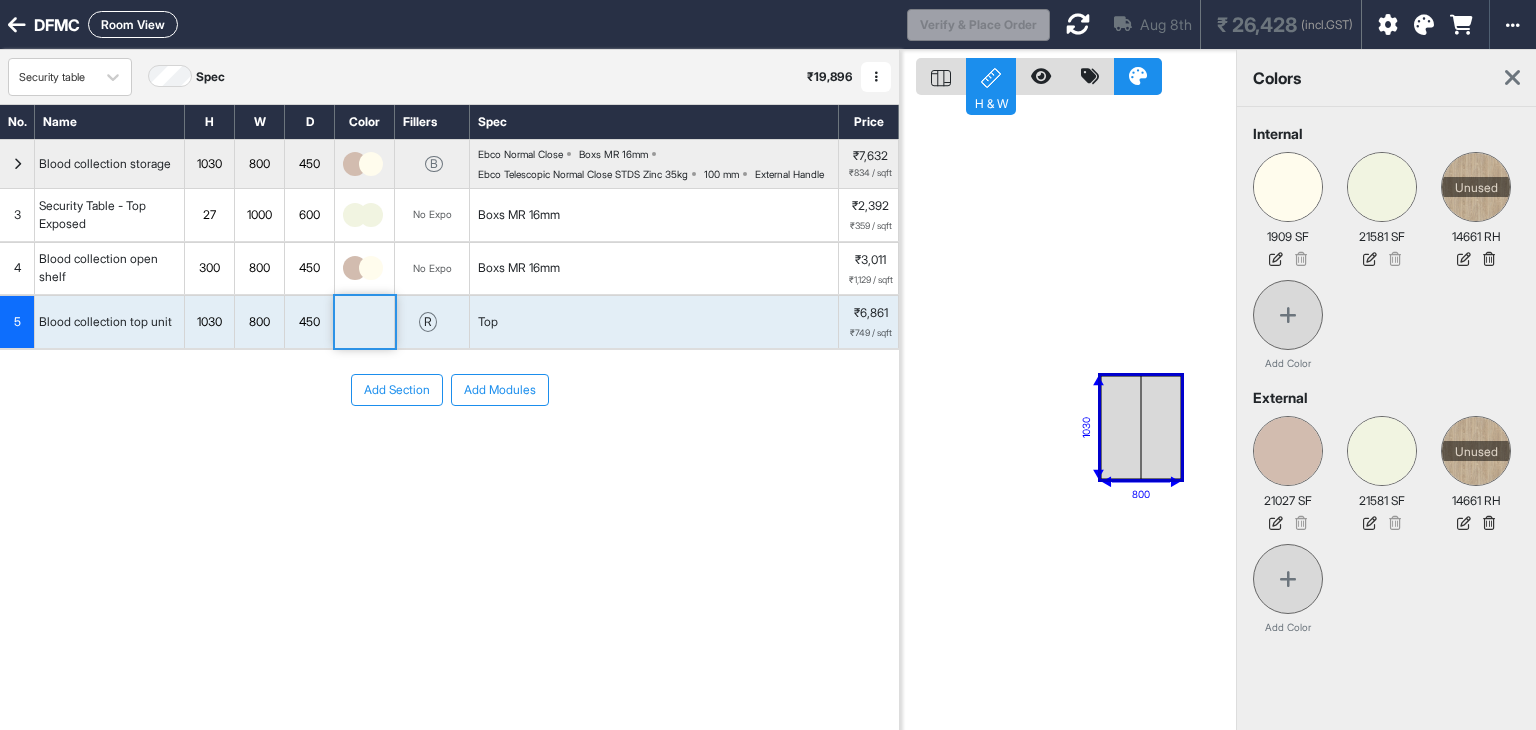 click on "Add Section Add Modules" at bounding box center [449, 450] 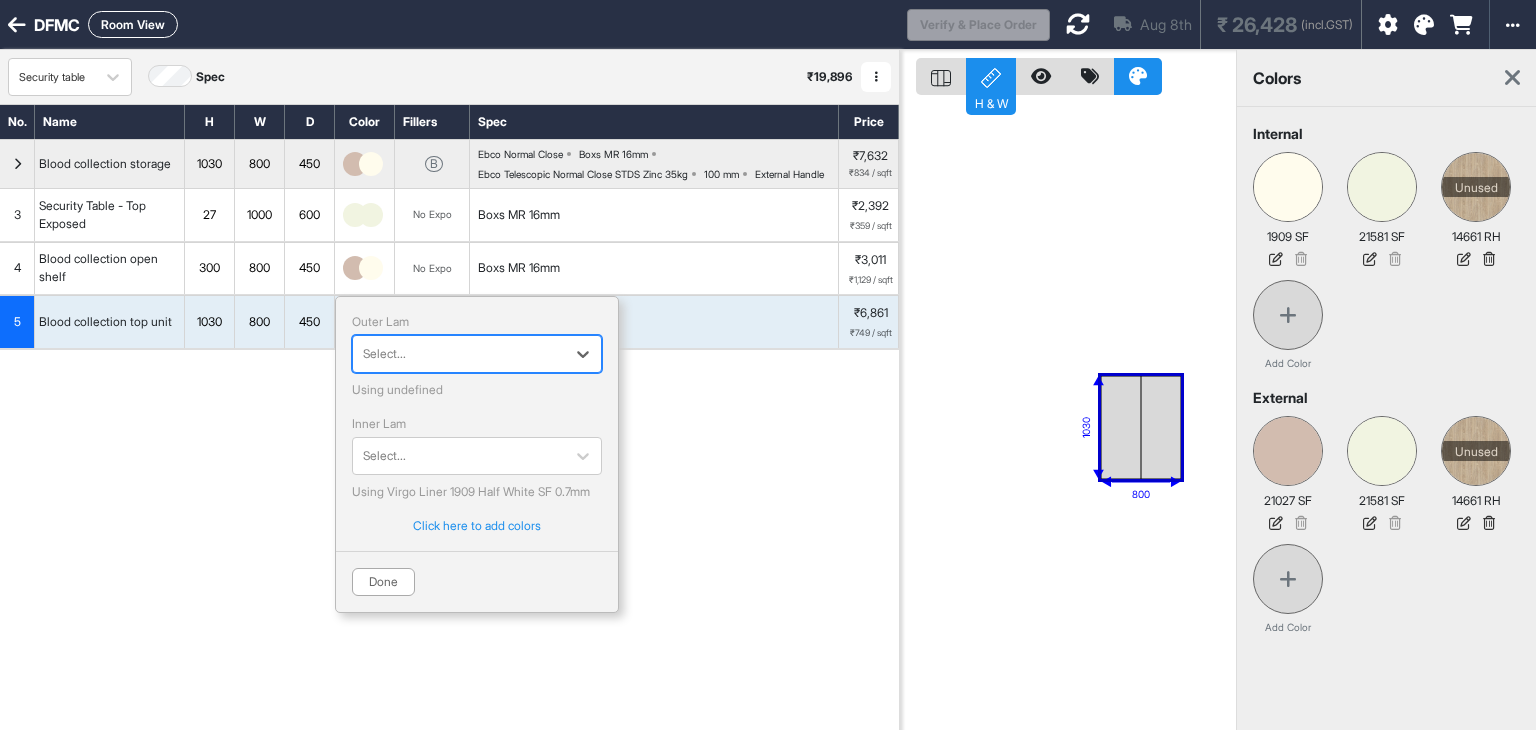 click at bounding box center [459, 354] 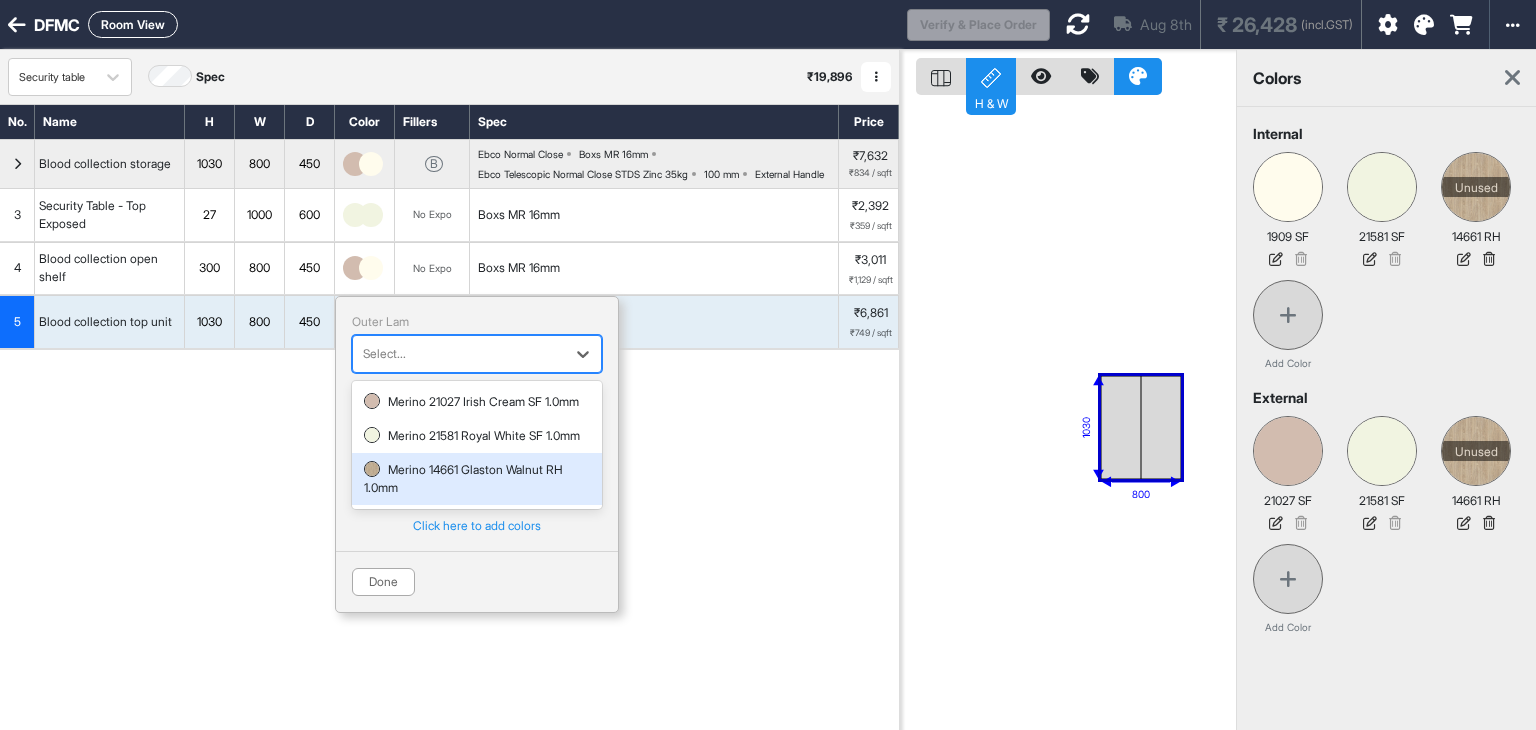 click on "Merino 14661 Glaston Walnut RH 1.0mm" at bounding box center [477, 479] 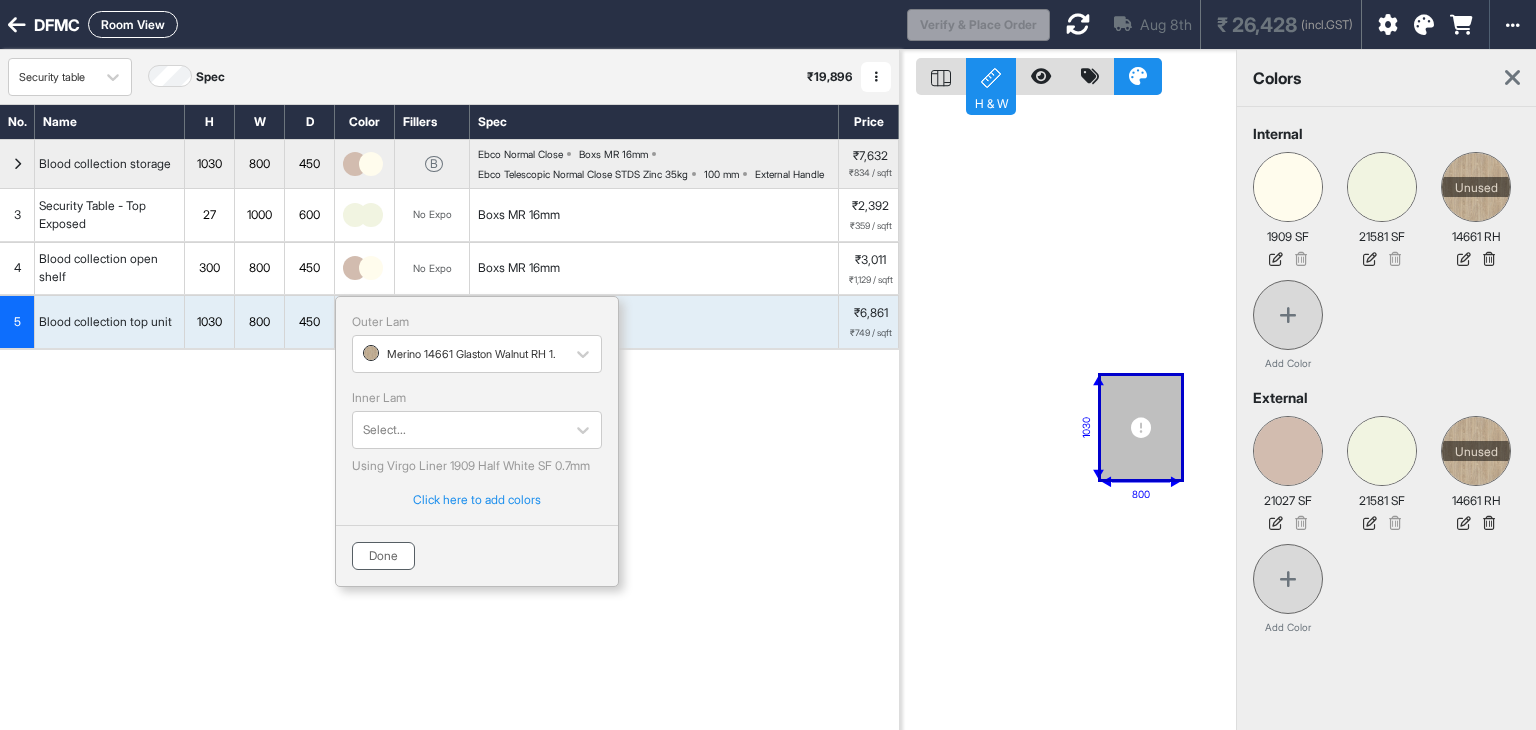 click on "Done" at bounding box center (383, 556) 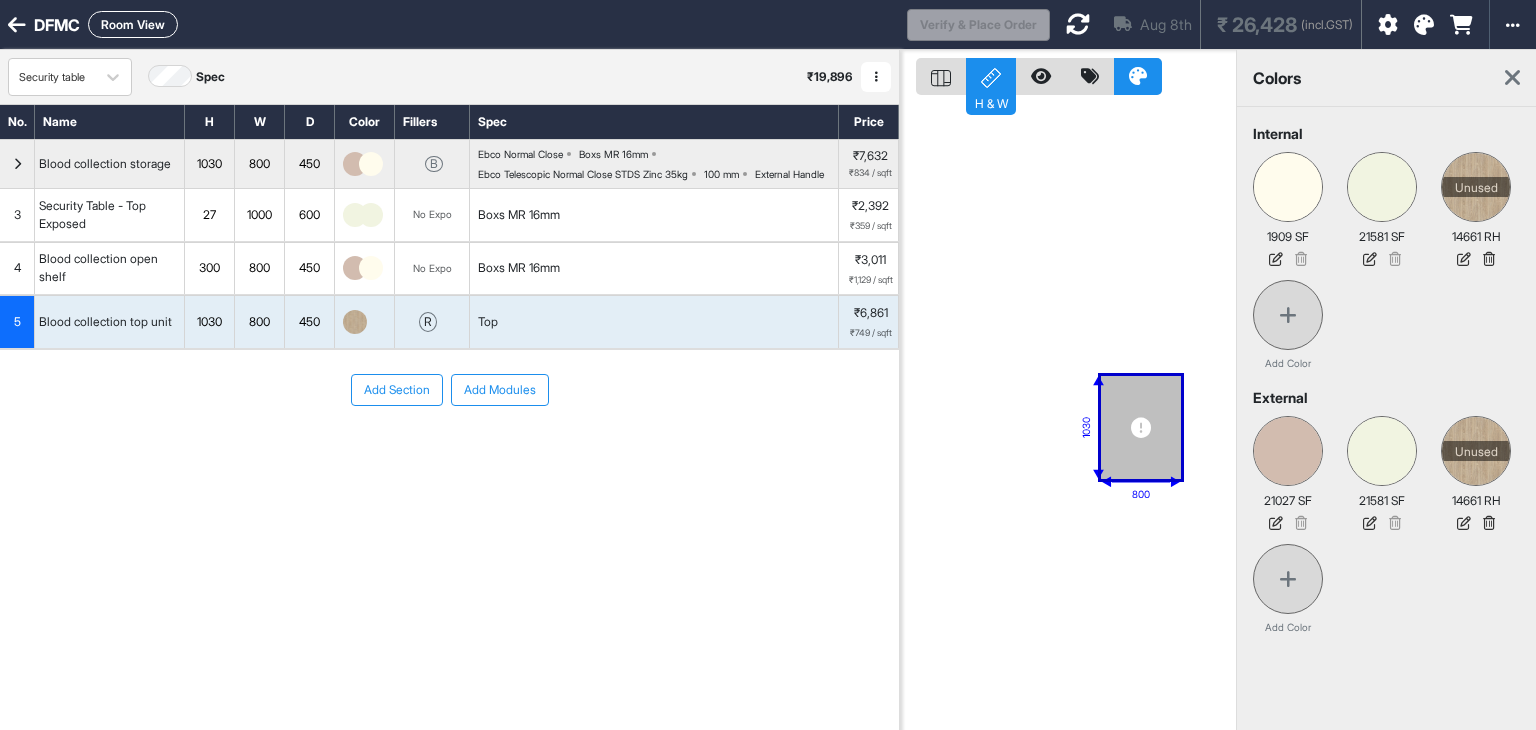 click at bounding box center [365, 322] 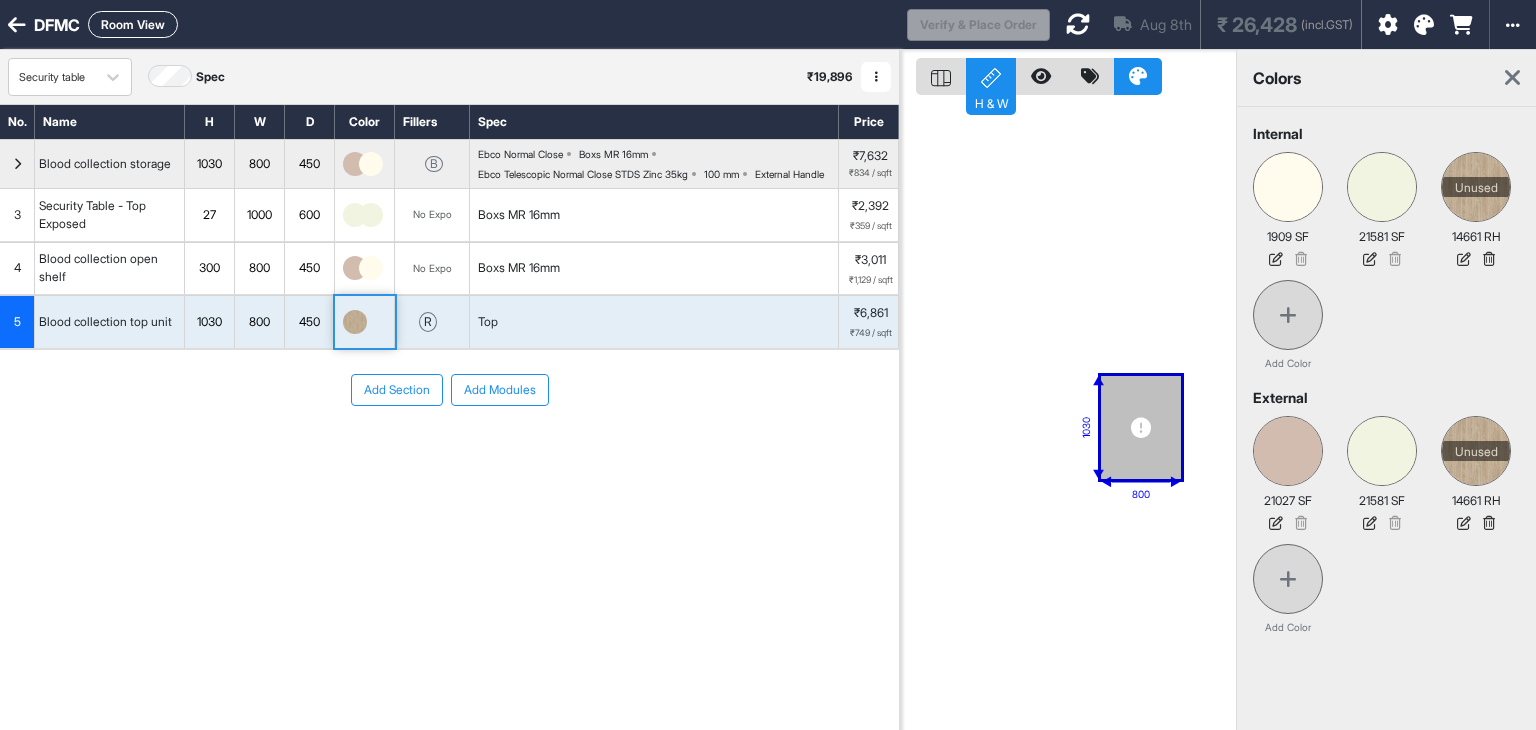click at bounding box center [365, 322] 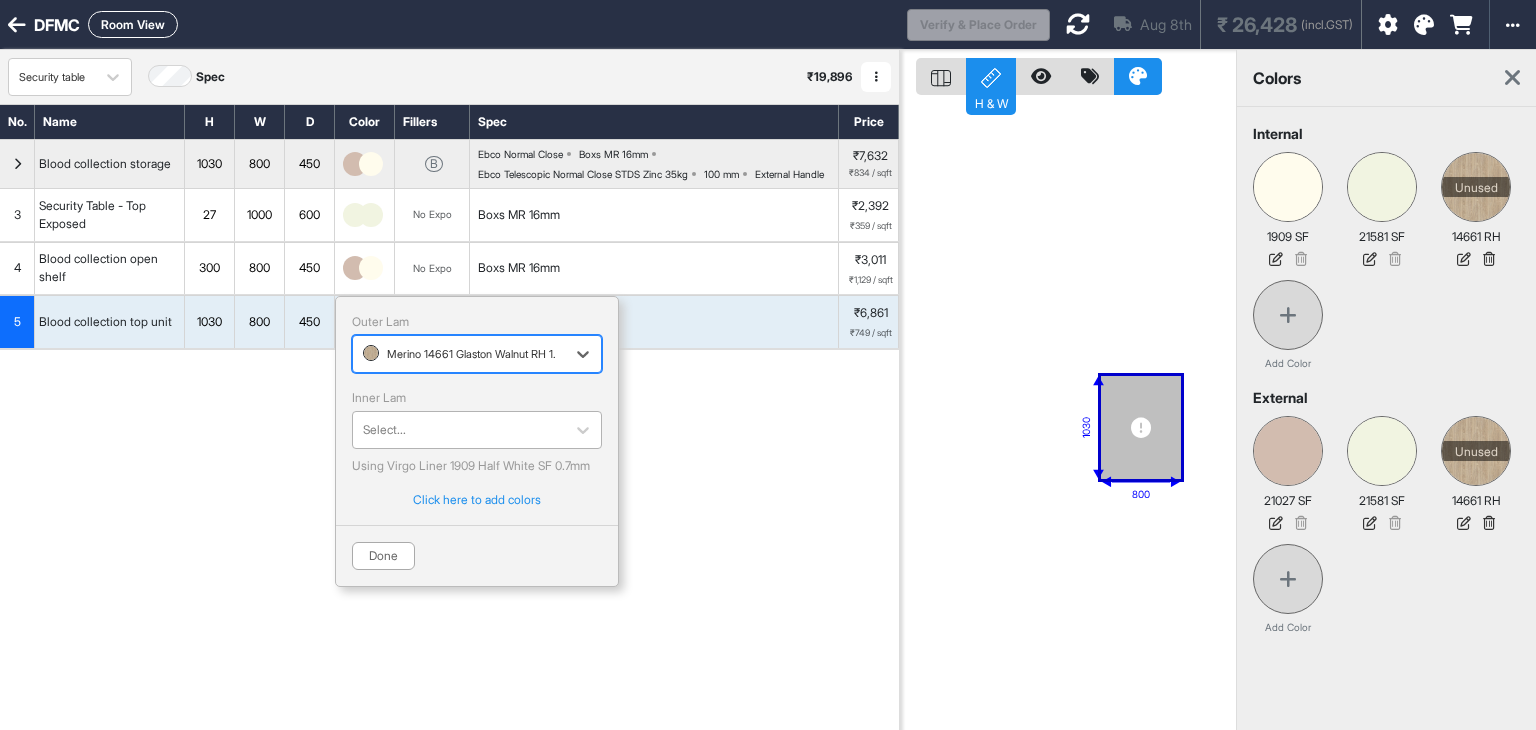 click on "Select..." at bounding box center [459, 430] 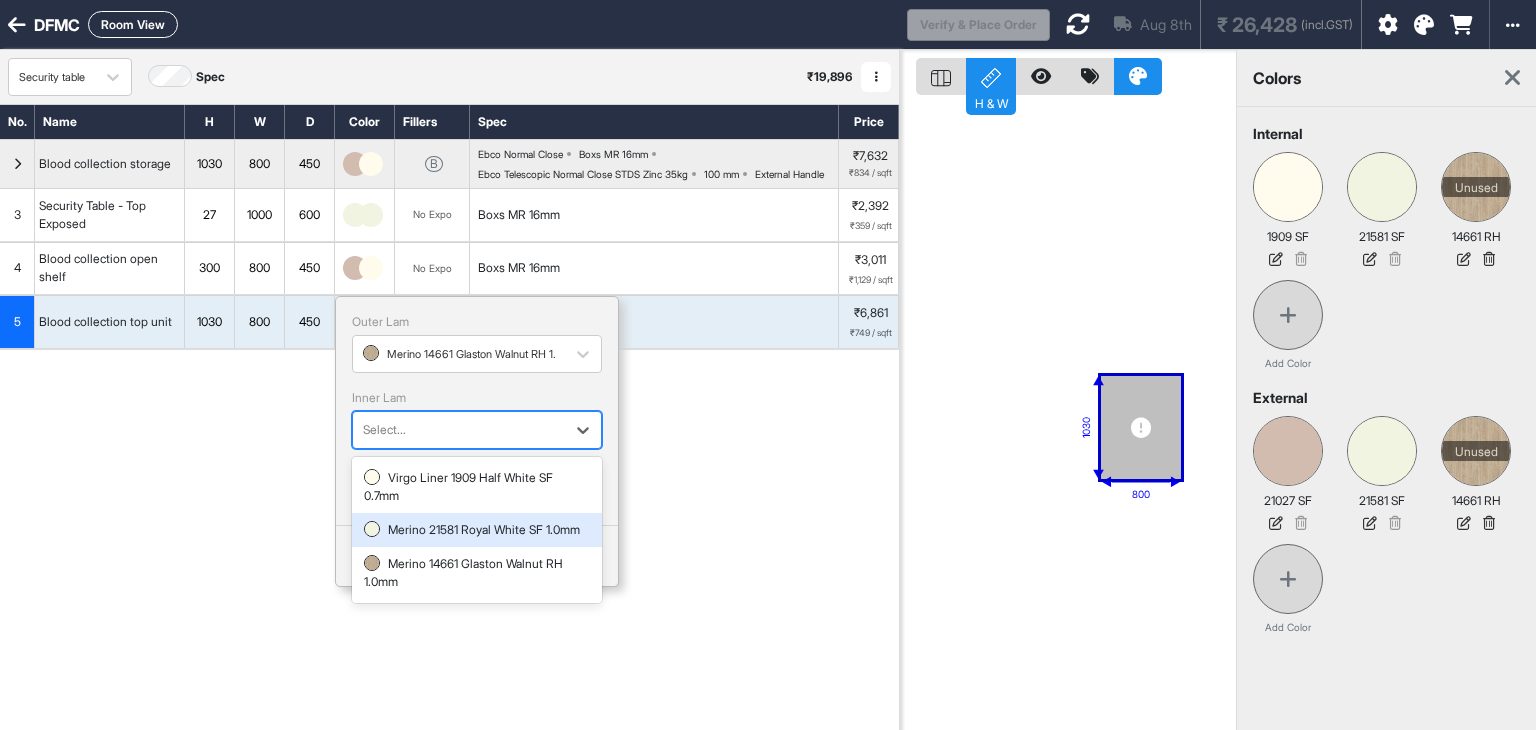 click on "Merino 21581 Royal White SF 1.0mm" at bounding box center [477, 530] 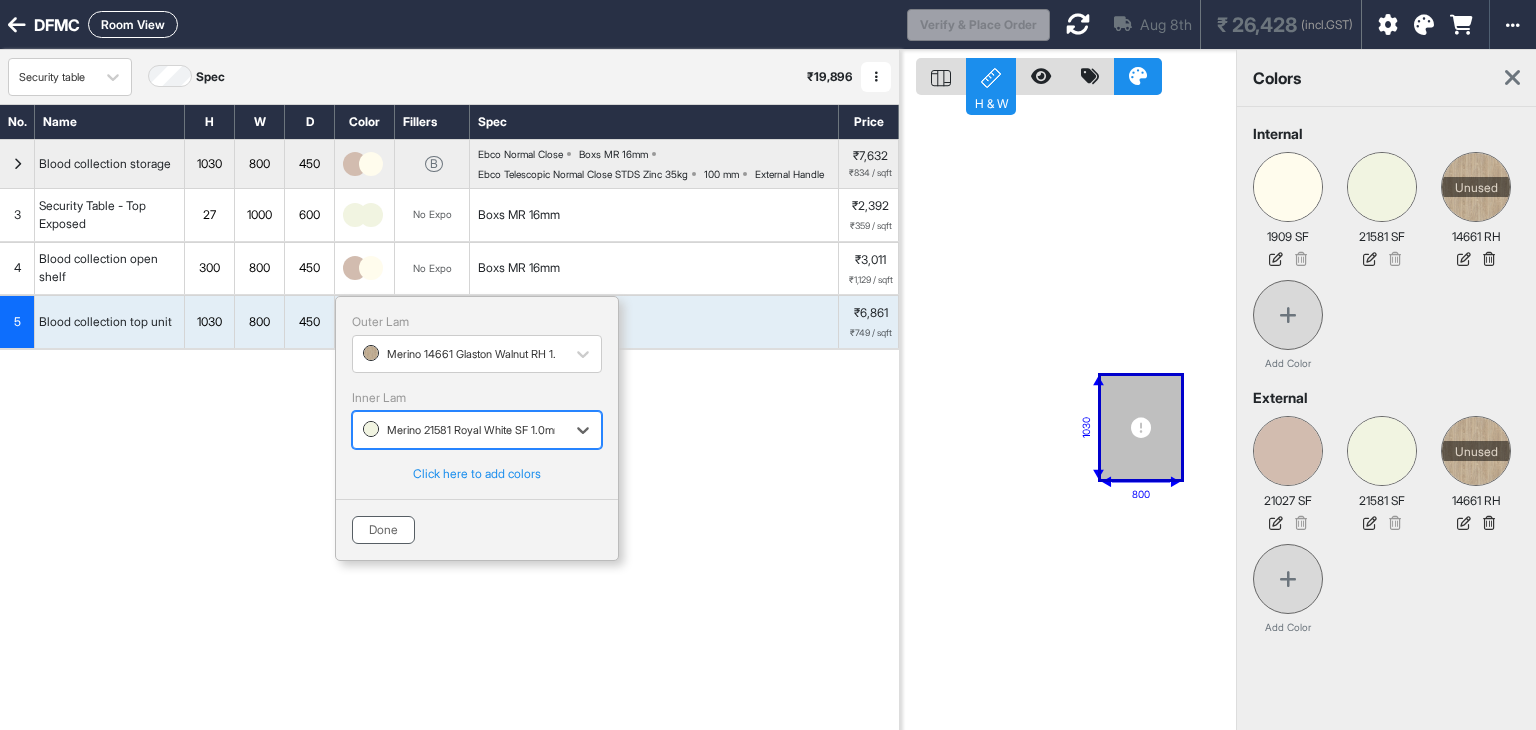 click on "Done" at bounding box center (383, 530) 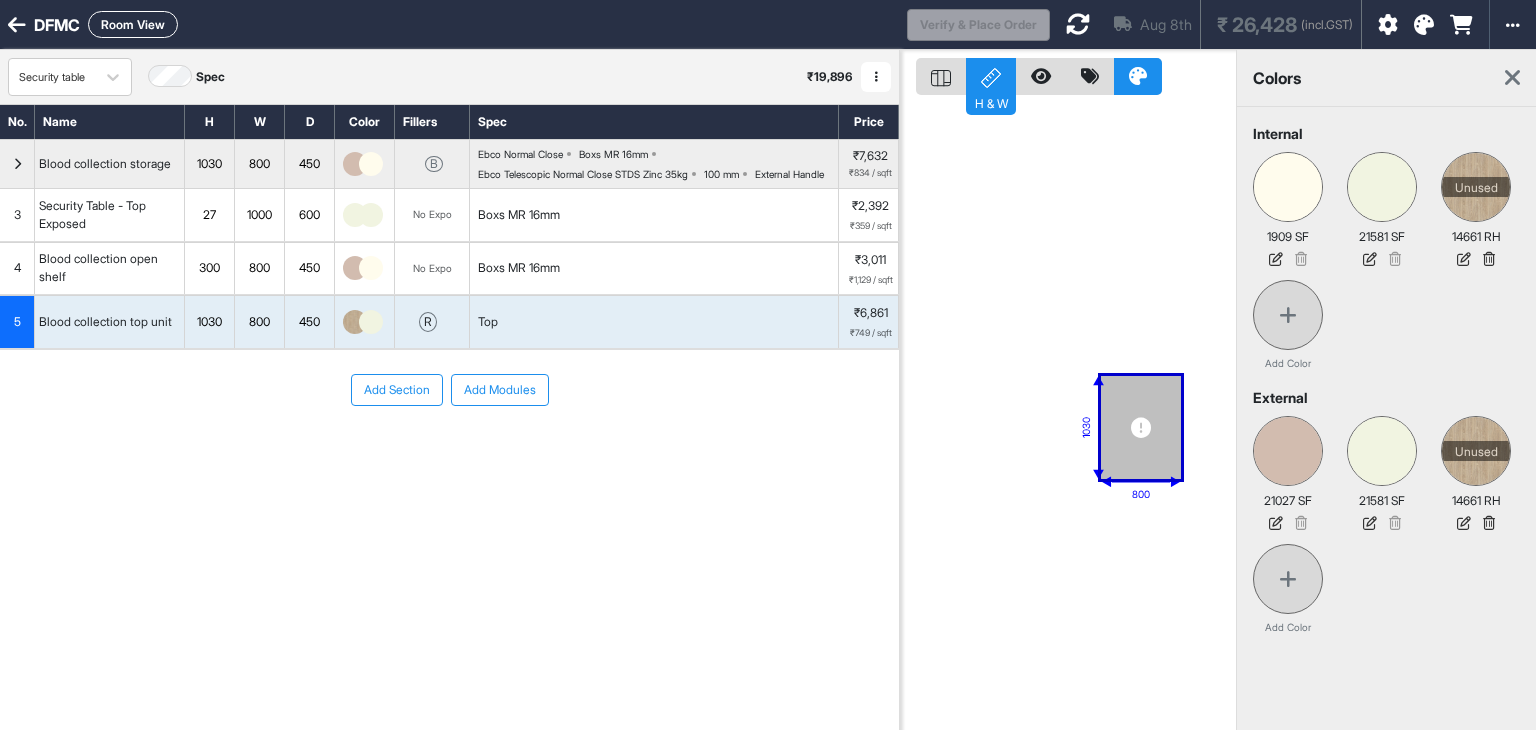 click on "Add Section Add Modules" at bounding box center [449, 450] 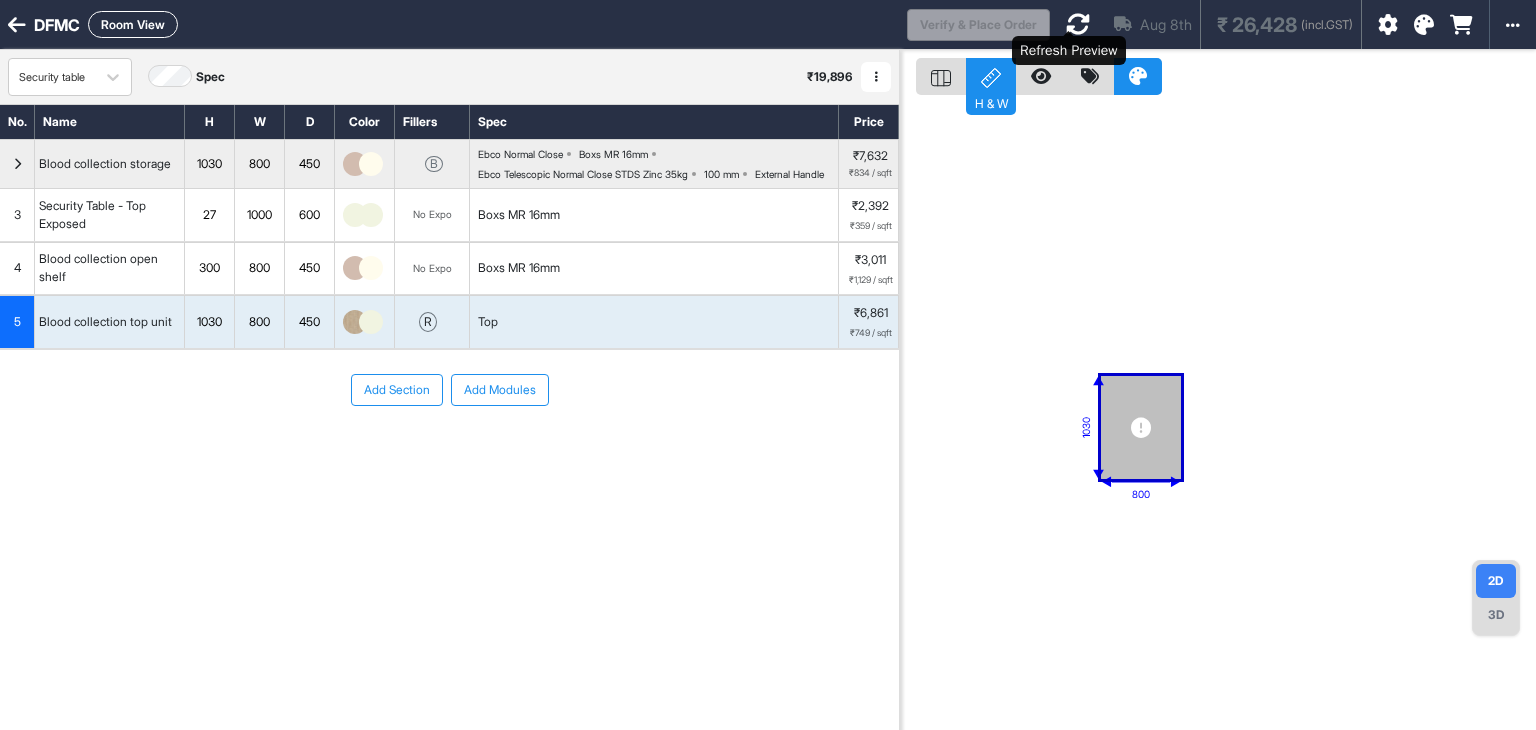 click at bounding box center (1078, 24) 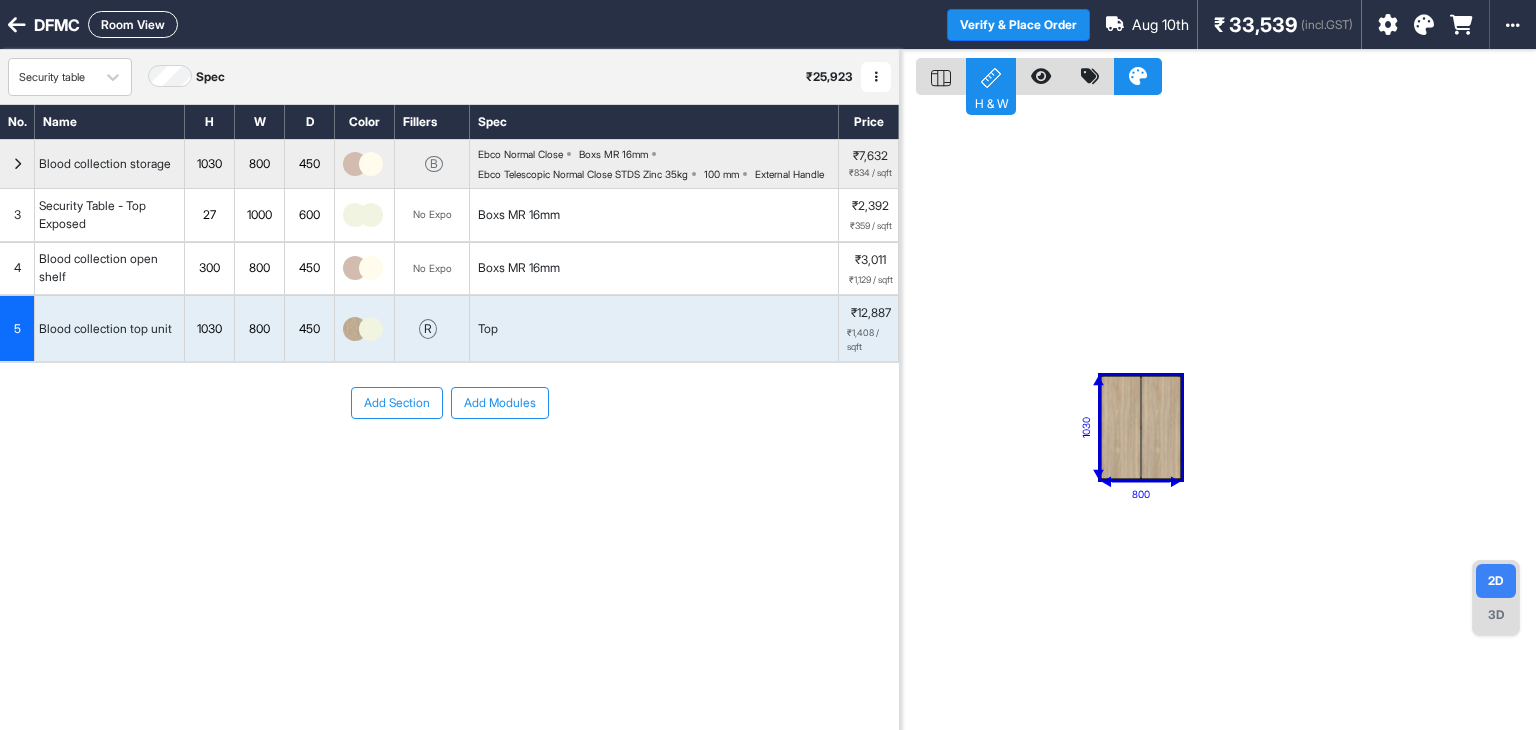 click on "eq eq 1030 800" at bounding box center [1218, 415] 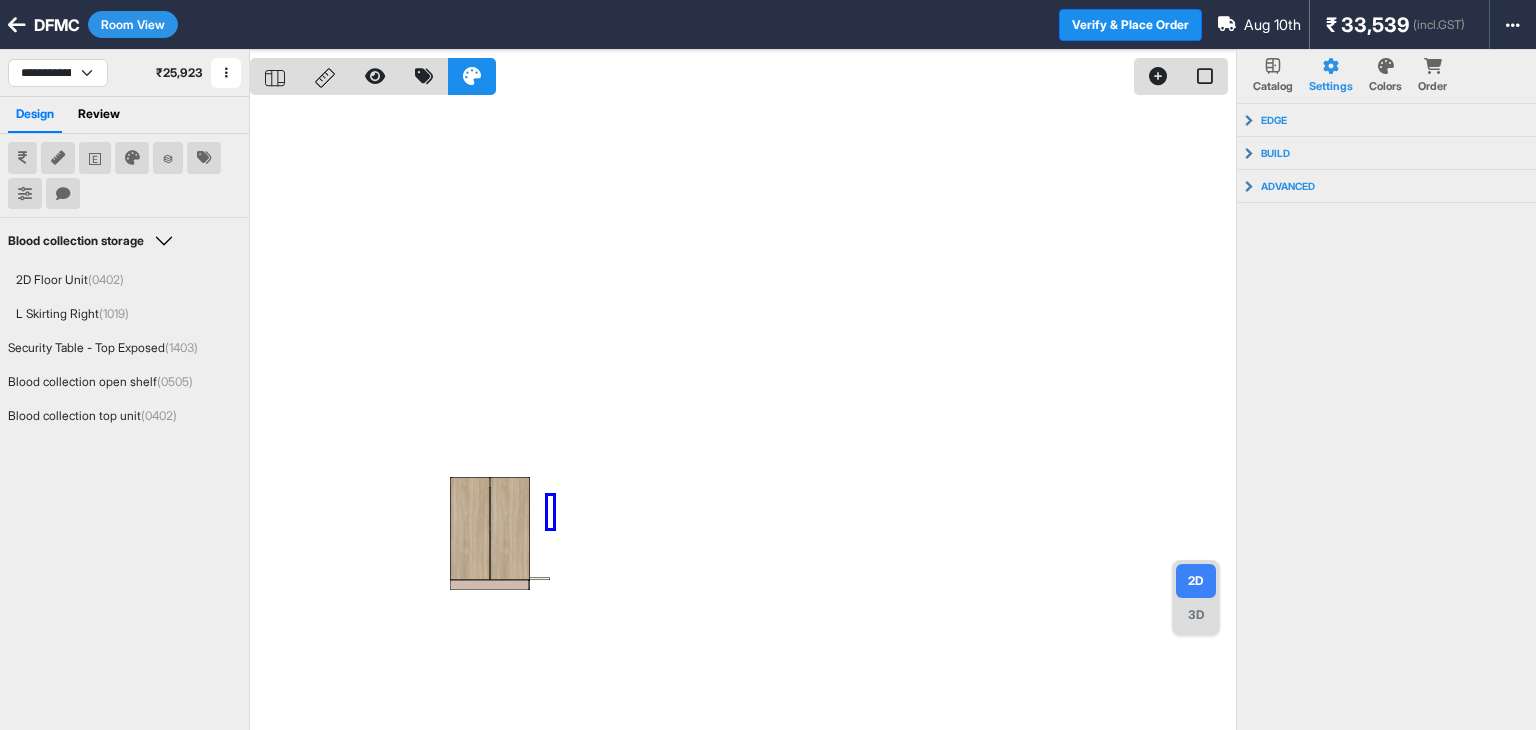 drag, startPoint x: 553, startPoint y: 496, endPoint x: 548, endPoint y: 528, distance: 32.38827 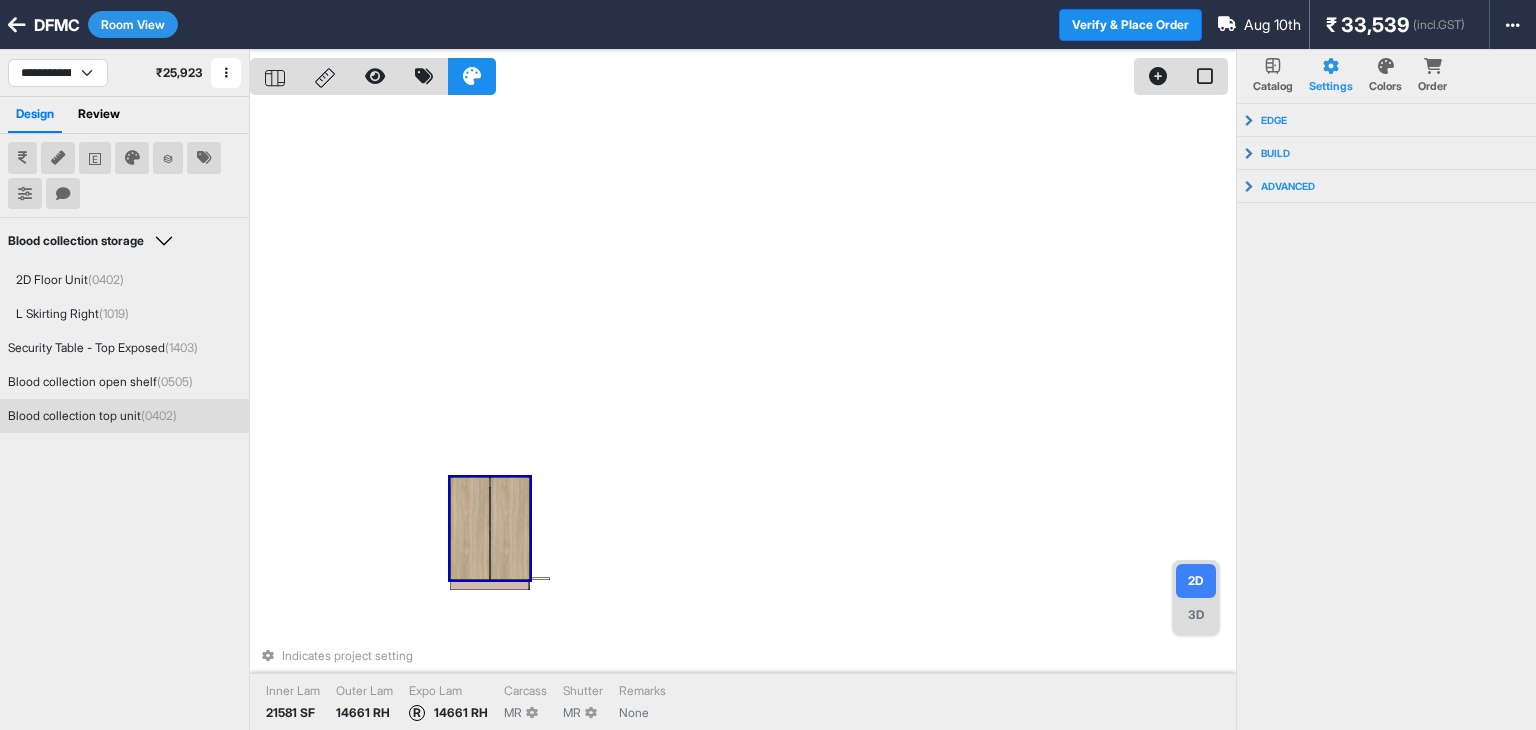 click at bounding box center (510, 528) 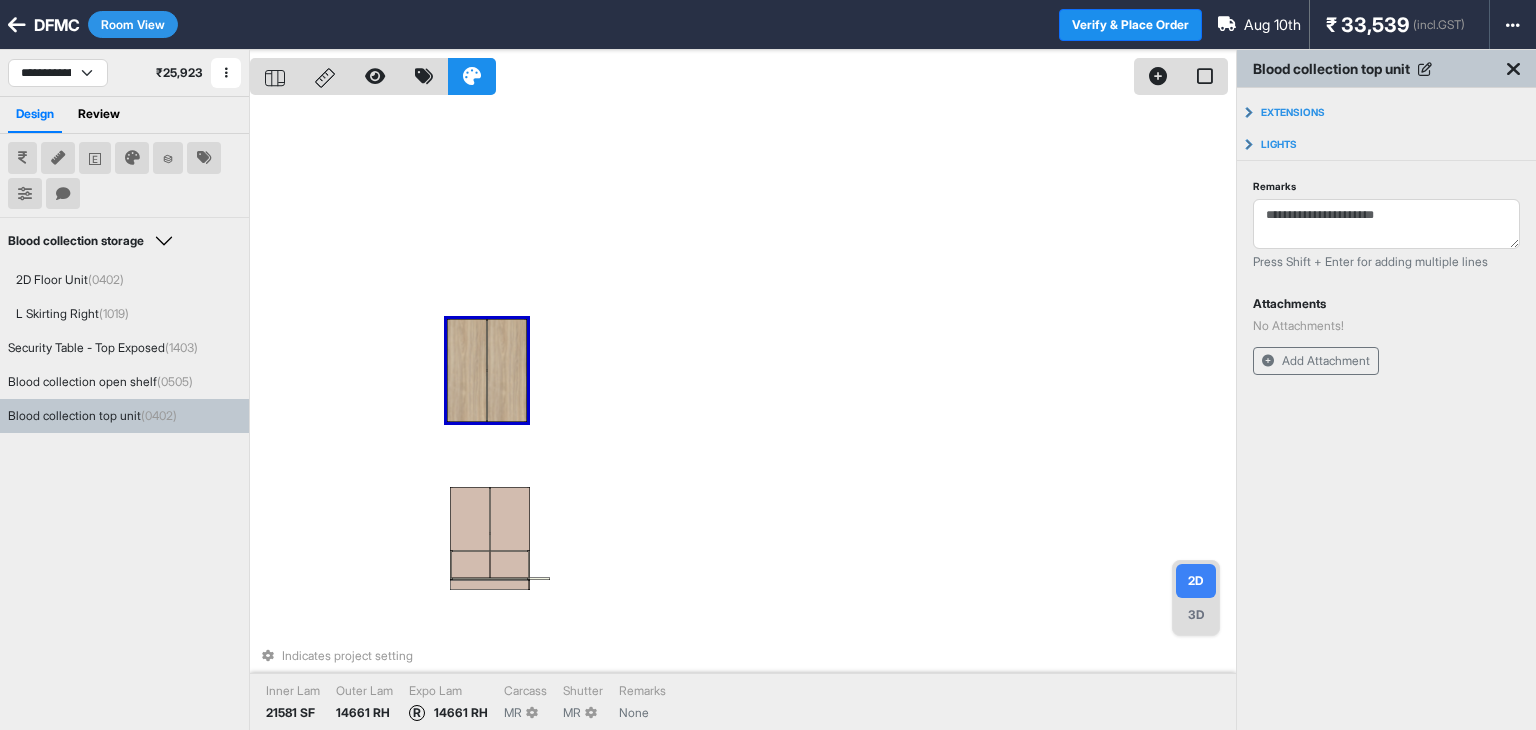 drag, startPoint x: 499, startPoint y: 503, endPoint x: 499, endPoint y: 345, distance: 158 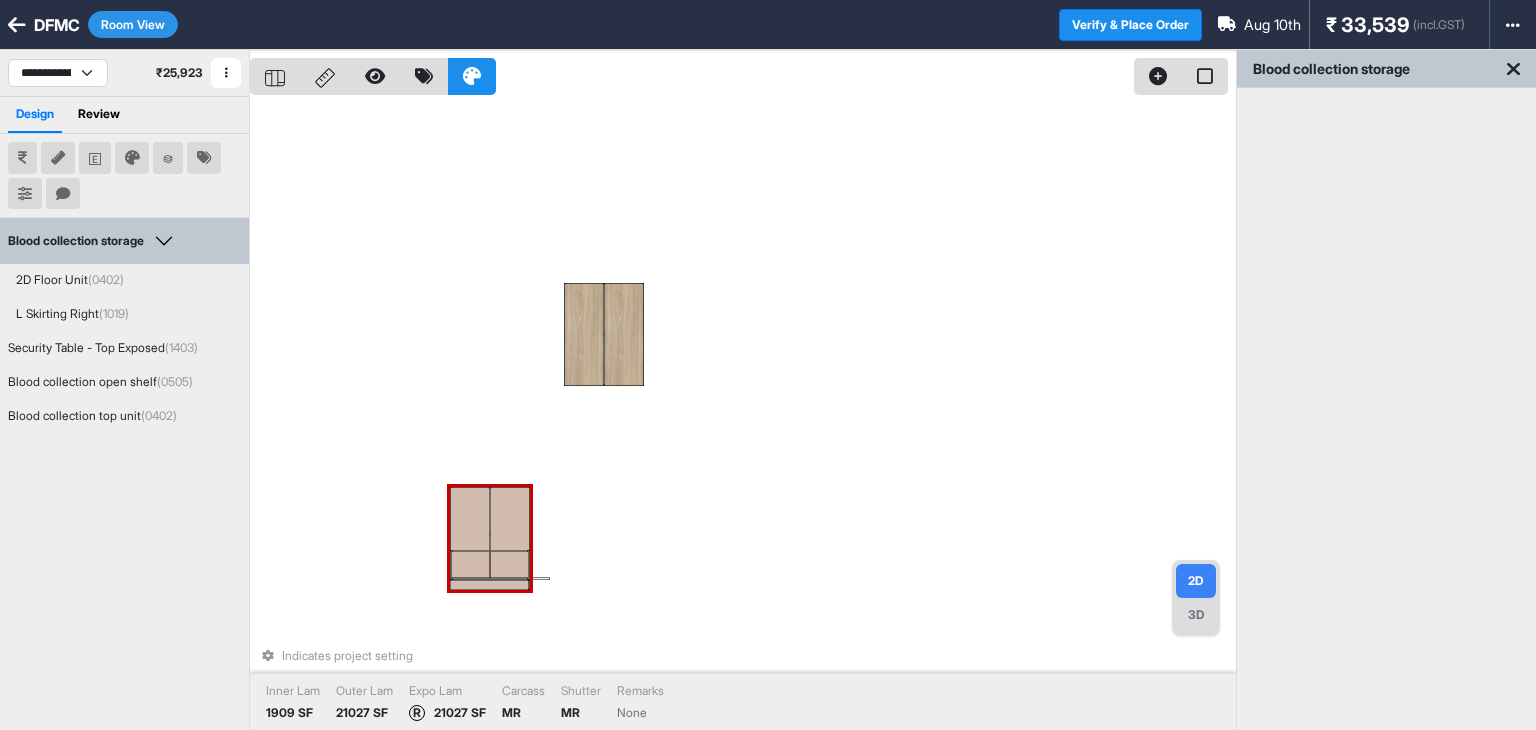 drag, startPoint x: 495, startPoint y: 483, endPoint x: 630, endPoint y: 476, distance: 135.18137 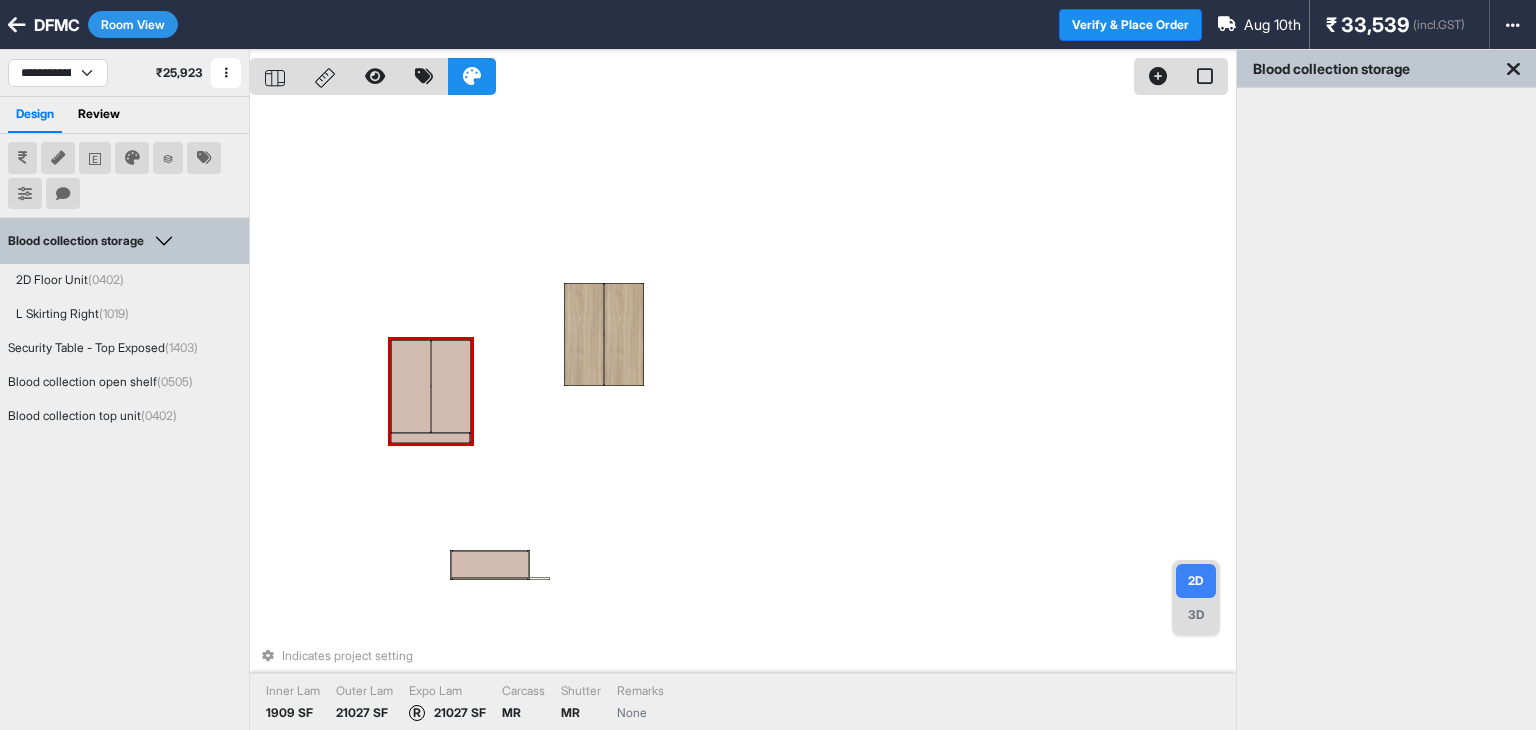 drag, startPoint x: 504, startPoint y: 509, endPoint x: 452, endPoint y: 413, distance: 109.17875 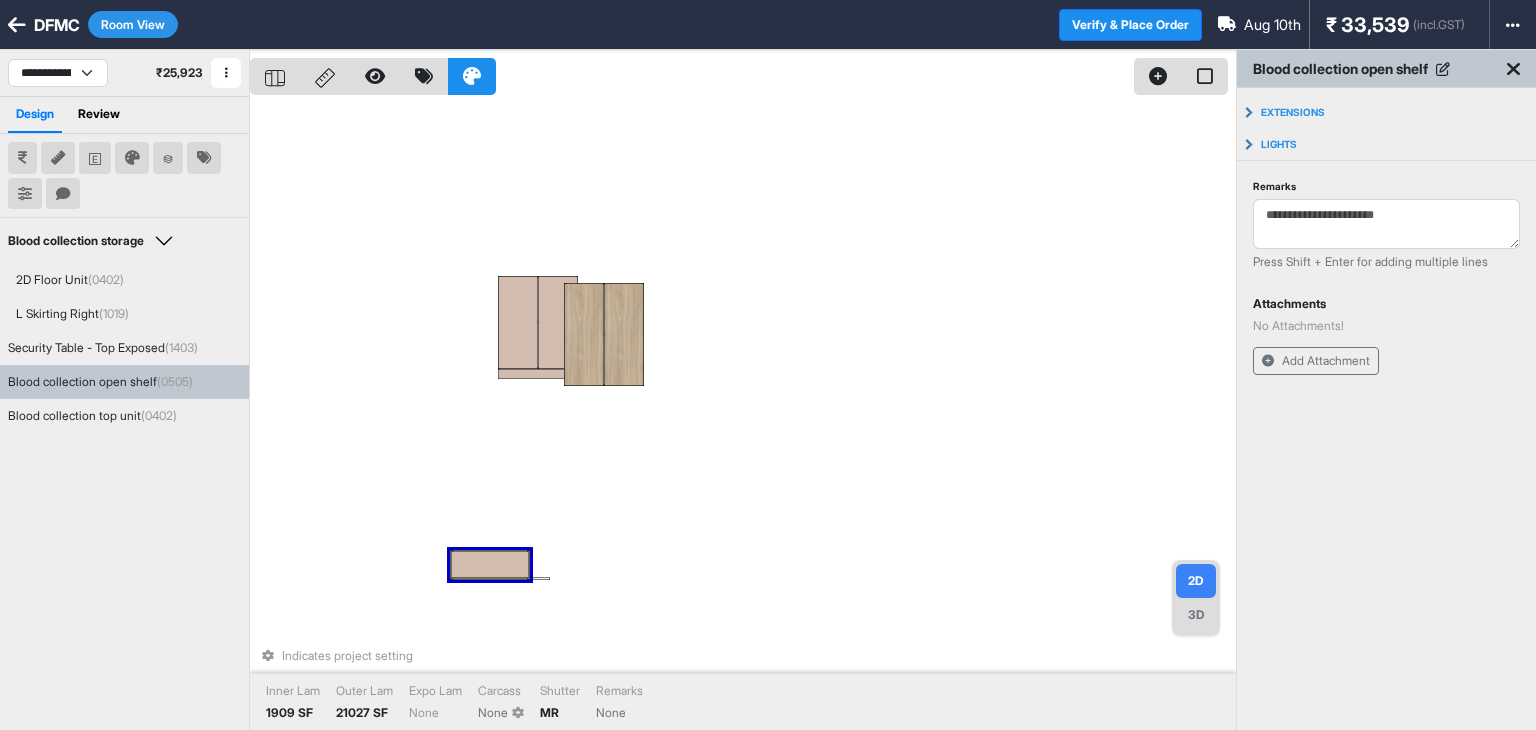 drag, startPoint x: 509, startPoint y: 553, endPoint x: 394, endPoint y: 481, distance: 135.67976 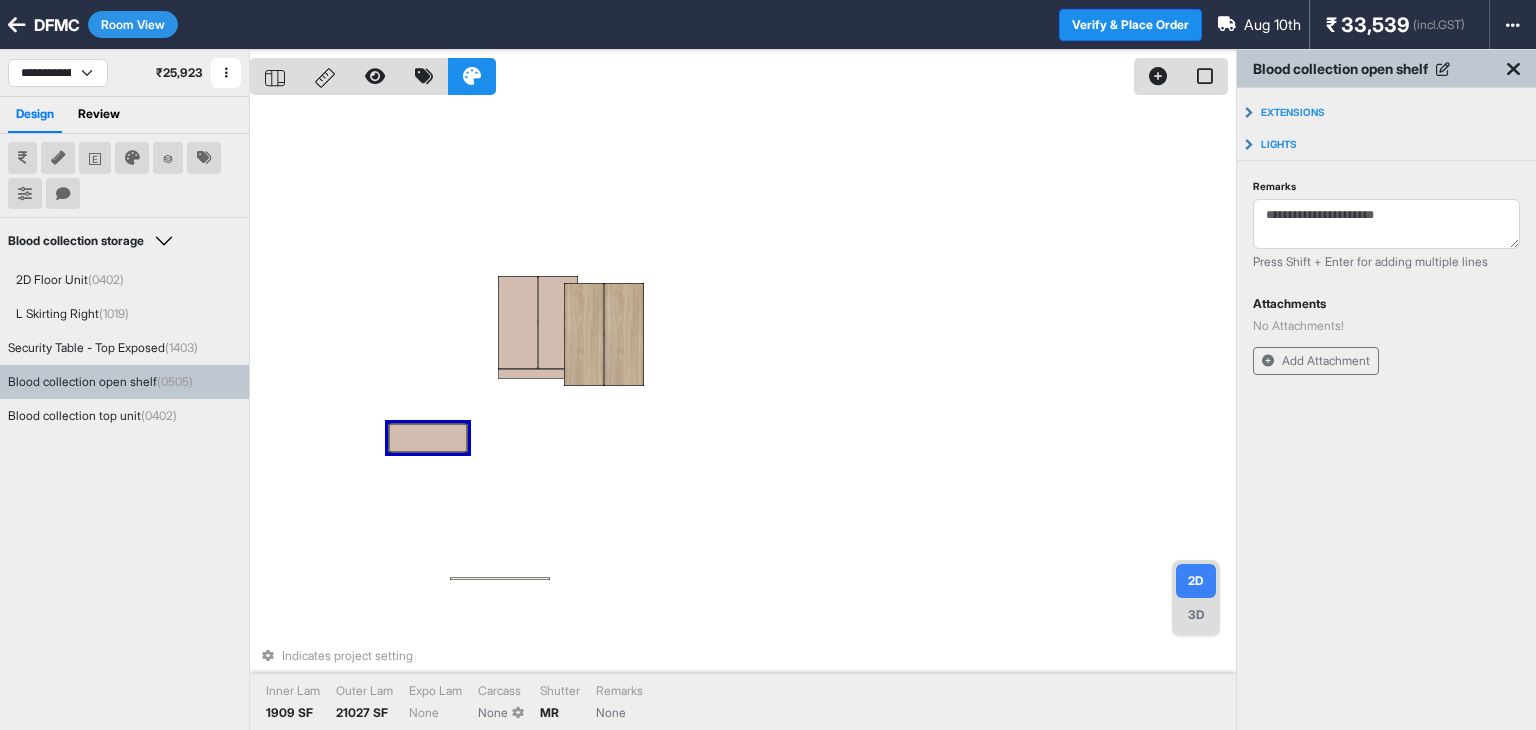 click on "Indicates project setting Inner Lam 1909 SF Outer Lam 21027 SF Expo Lam None Carcass None Shutter MR Remarks None" at bounding box center [743, 415] 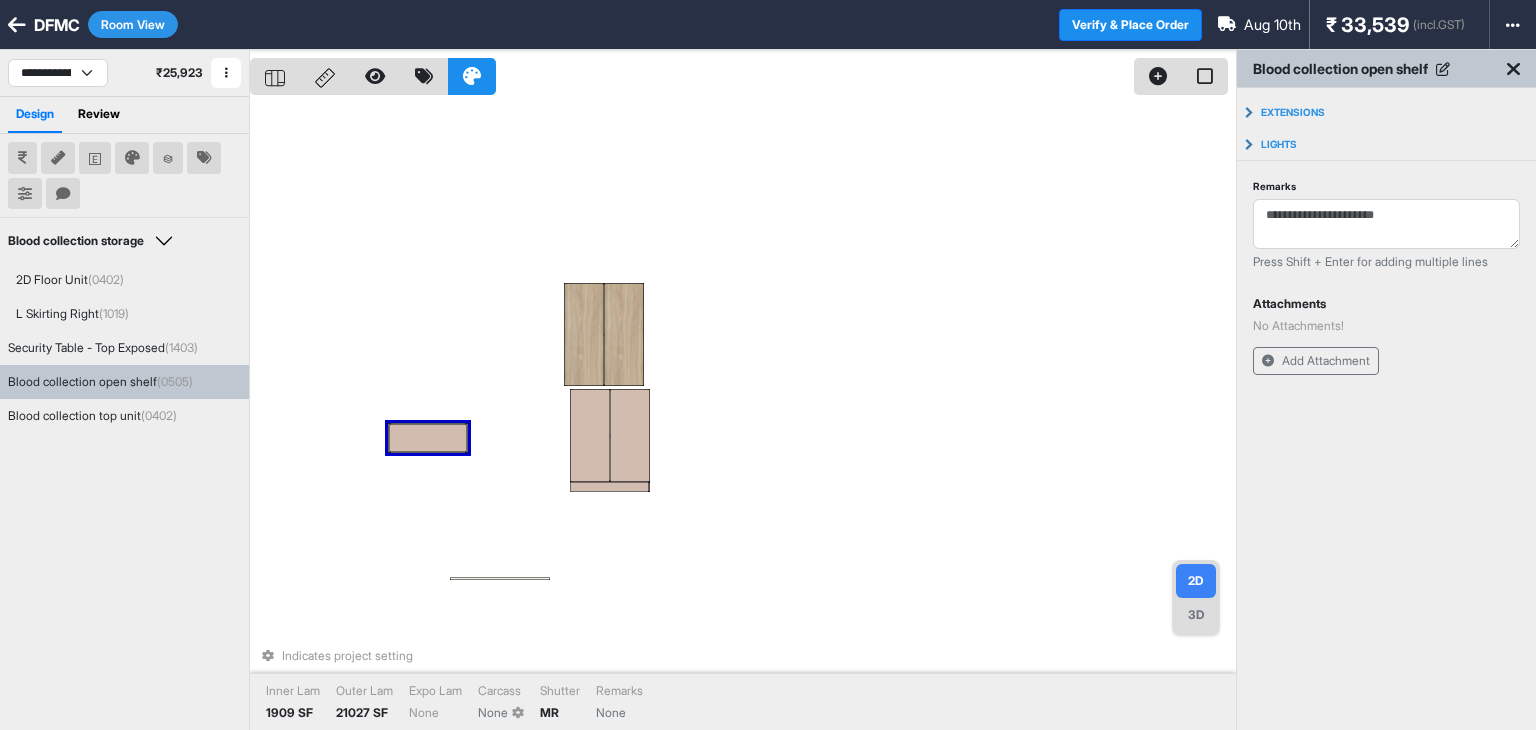 drag, startPoint x: 428, startPoint y: 434, endPoint x: 476, endPoint y: 421, distance: 49.729267 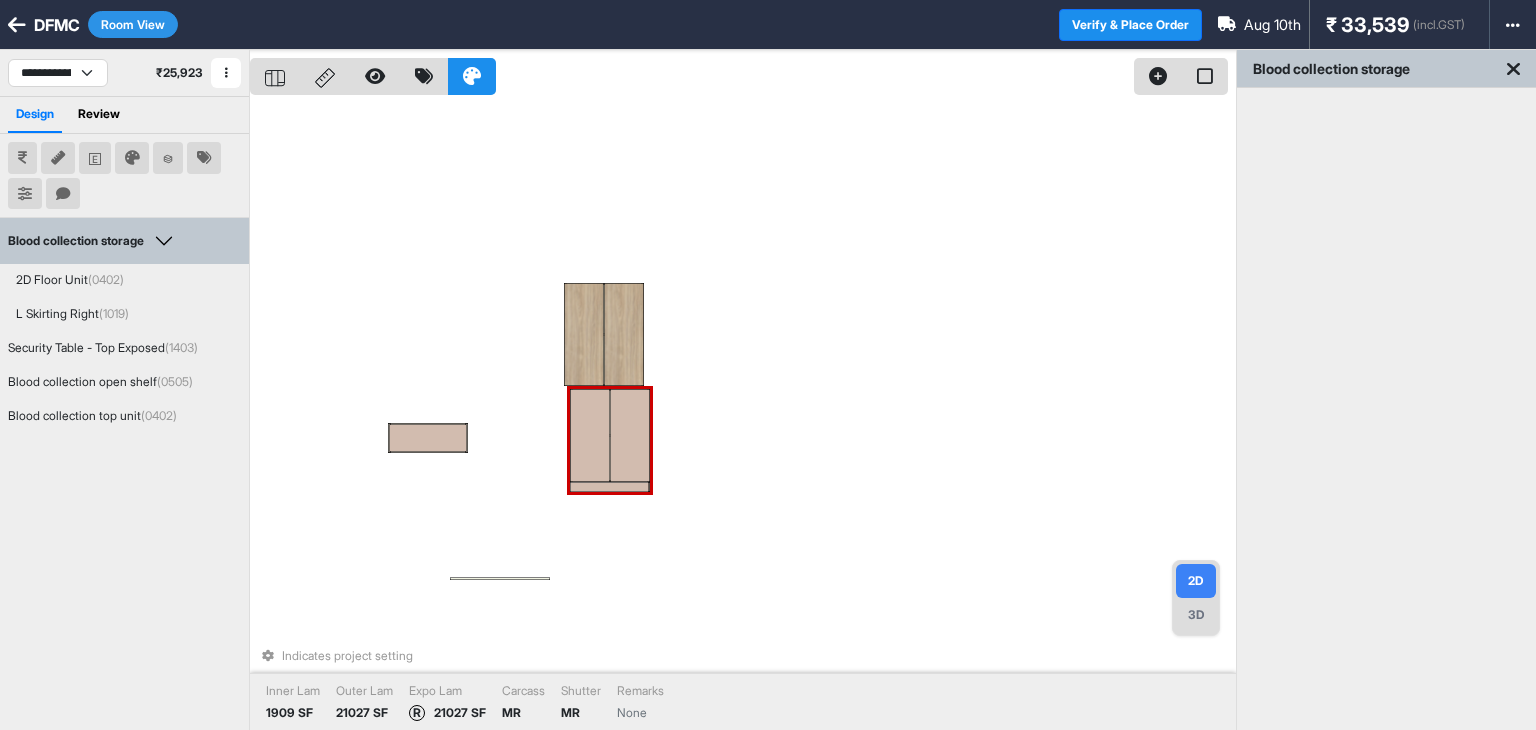 drag, startPoint x: 572, startPoint y: 438, endPoint x: 706, endPoint y: 471, distance: 138.00362 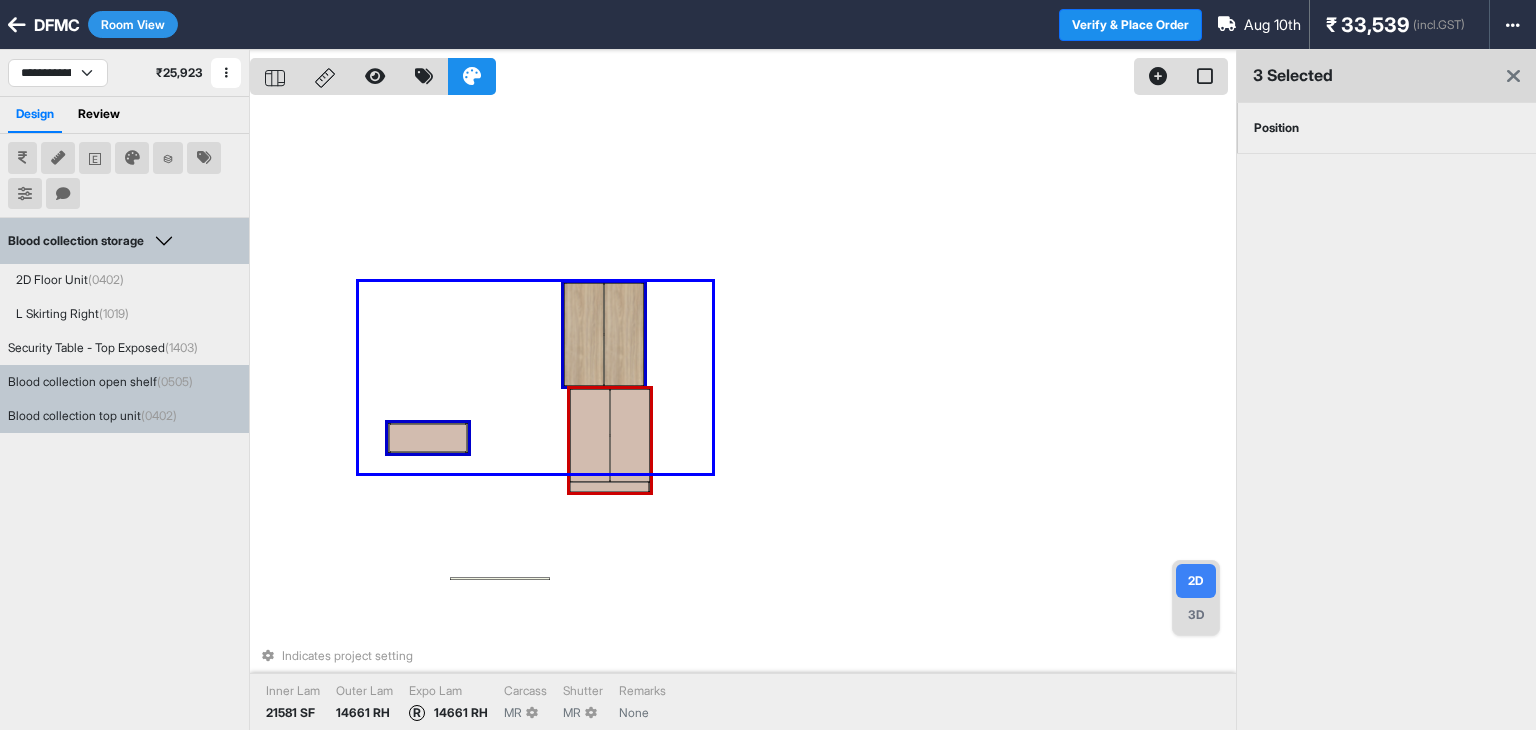 drag, startPoint x: 712, startPoint y: 473, endPoint x: 359, endPoint y: 282, distance: 401.3602 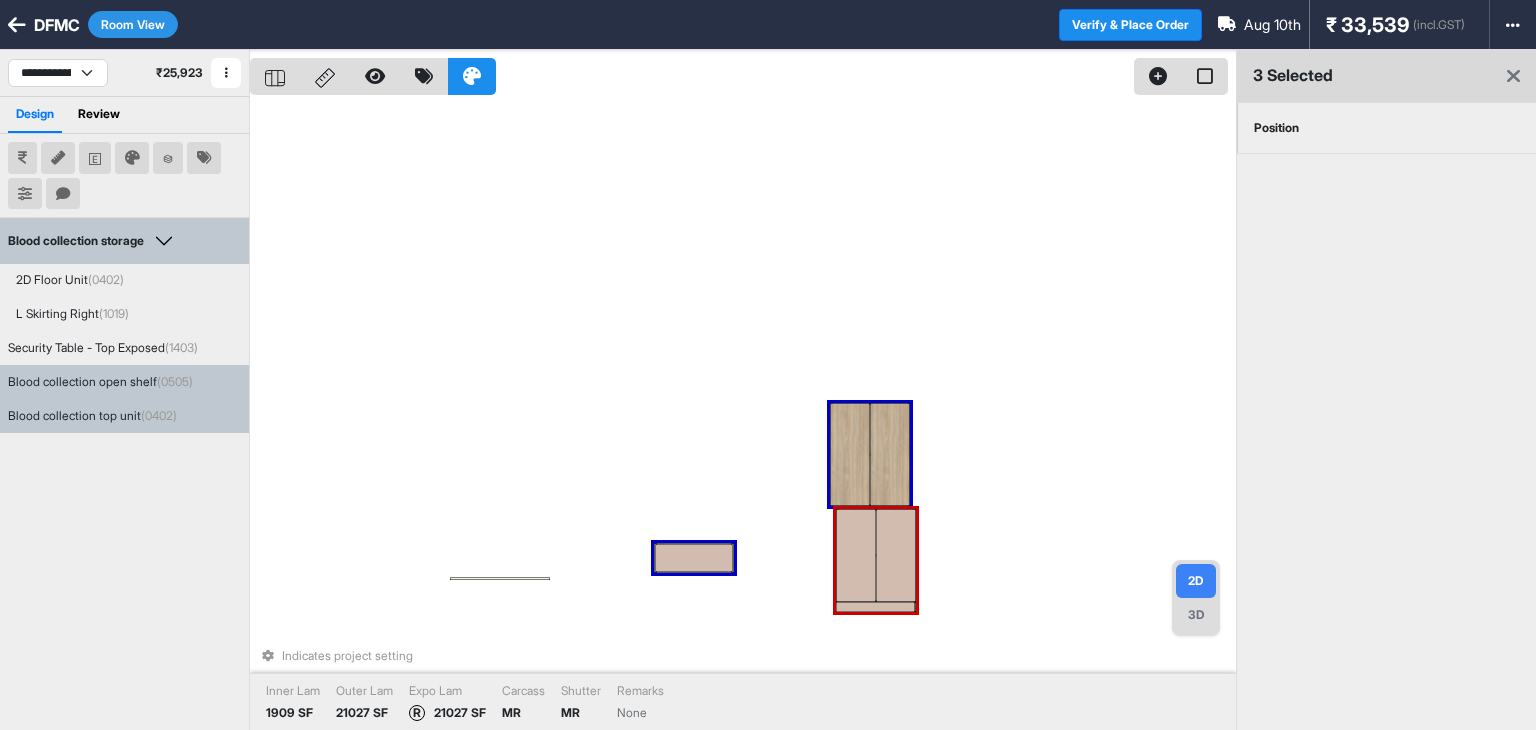 drag, startPoint x: 595, startPoint y: 389, endPoint x: 775, endPoint y: 530, distance: 228.65039 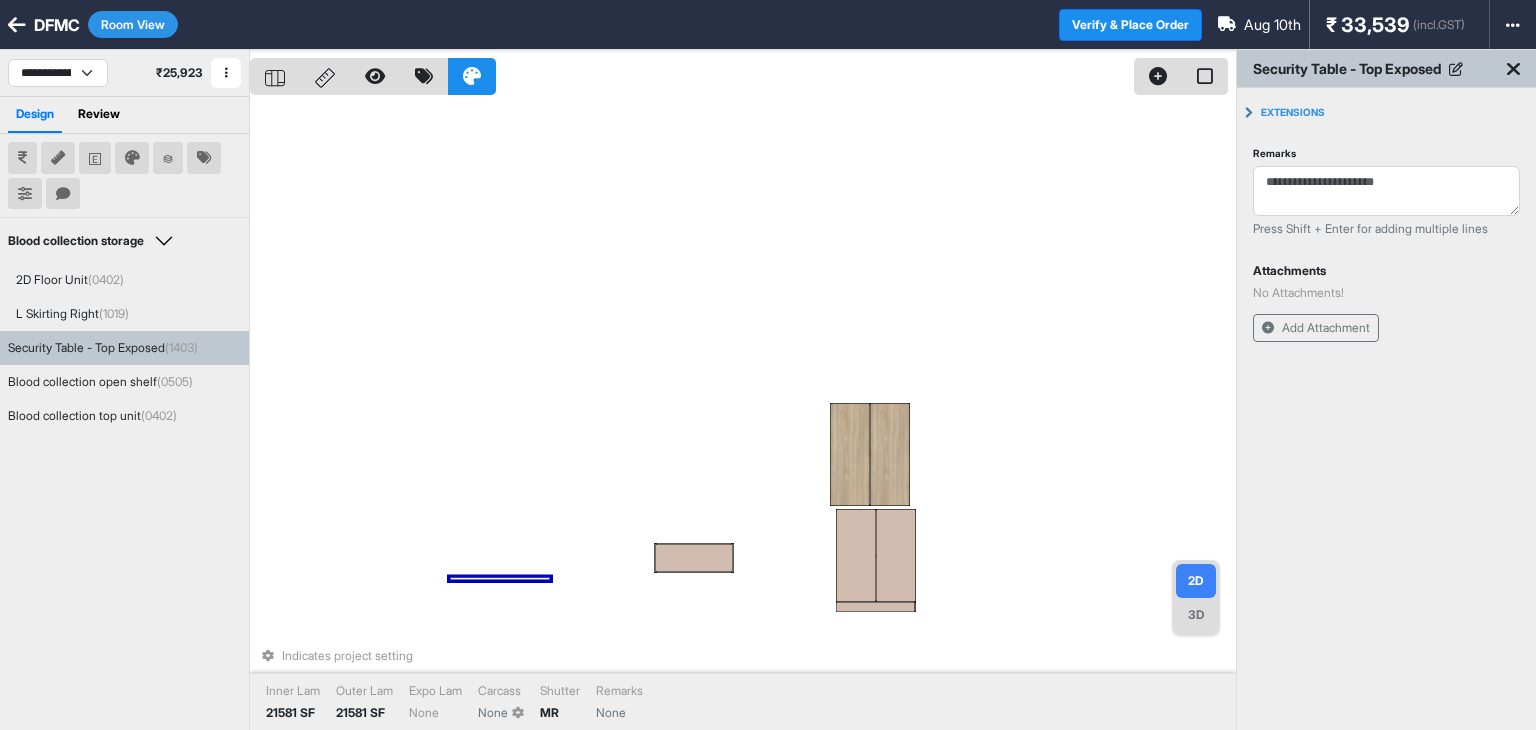 drag, startPoint x: 468, startPoint y: 579, endPoint x: 385, endPoint y: 320, distance: 271.97427 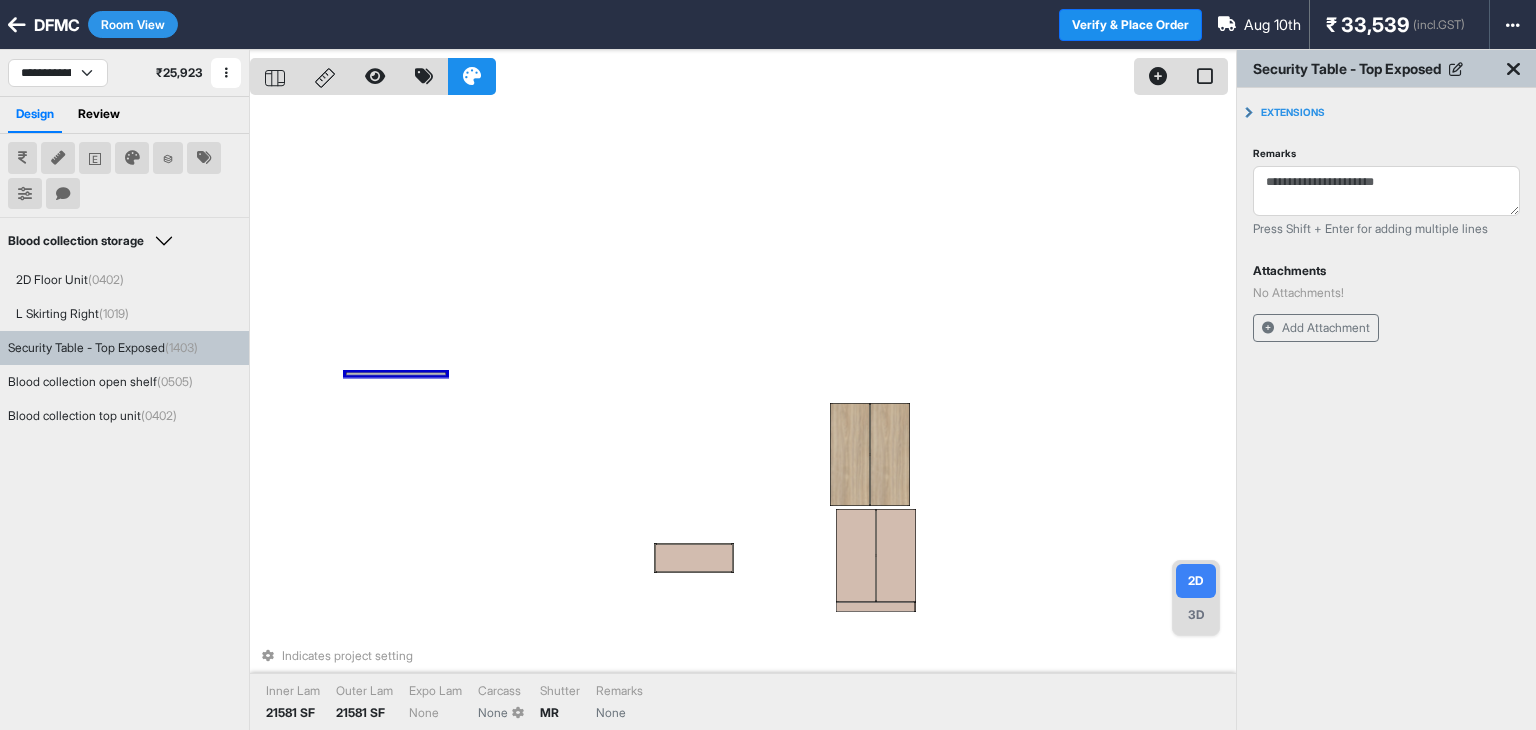 drag, startPoint x: 520, startPoint y: 579, endPoint x: 416, endPoint y: 381, distance: 223.65152 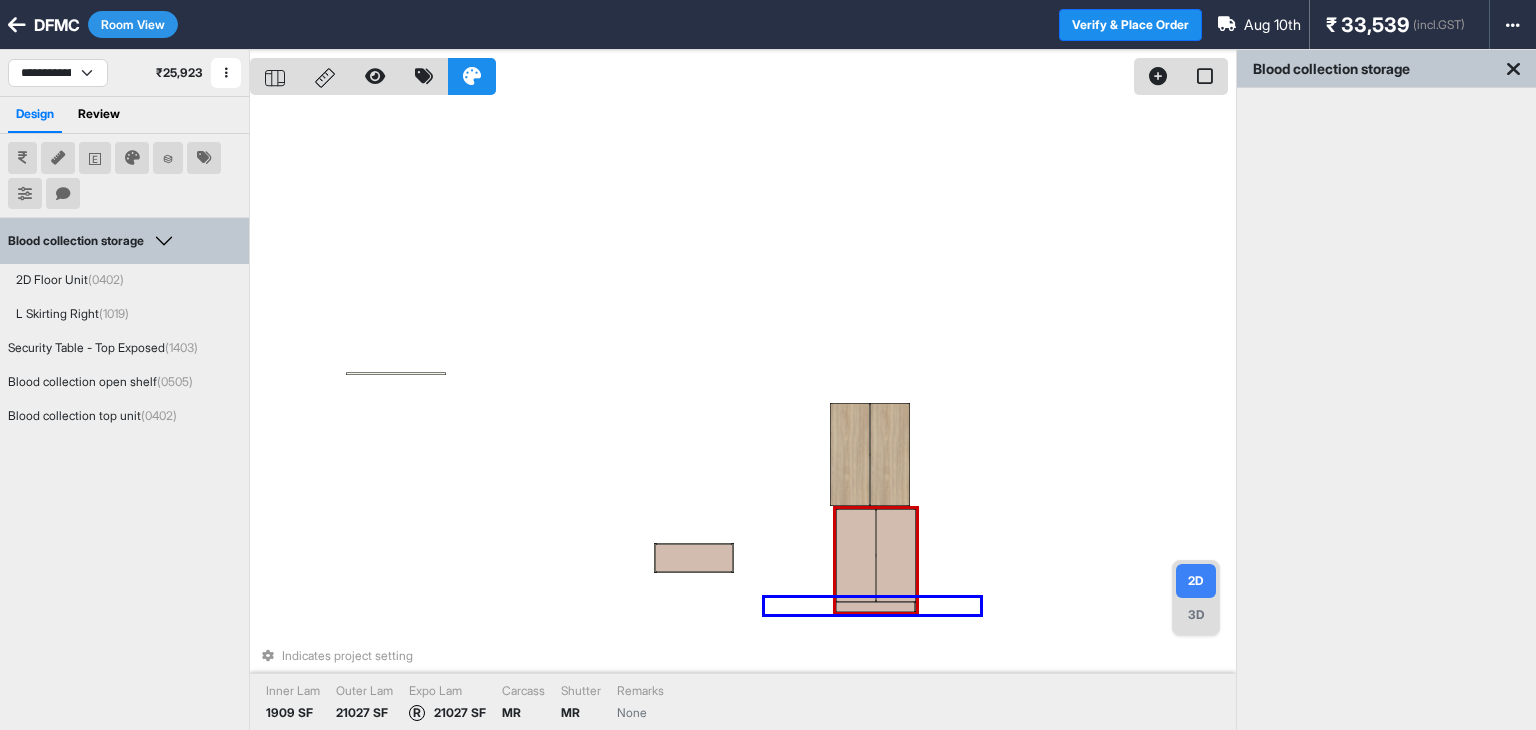 drag, startPoint x: 980, startPoint y: 614, endPoint x: 765, endPoint y: 598, distance: 215.59453 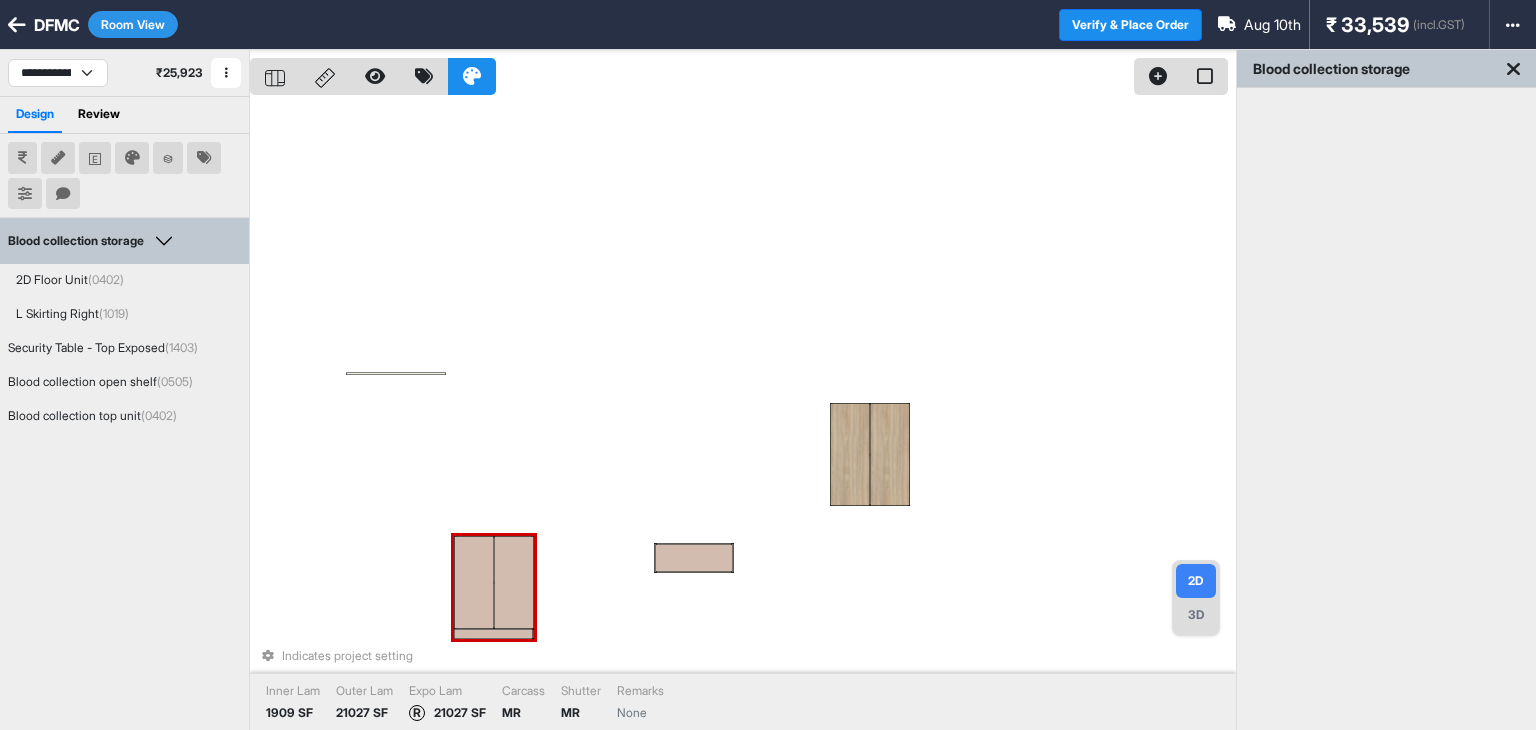 drag, startPoint x: 850, startPoint y: 573, endPoint x: 468, endPoint y: 602, distance: 383.0992 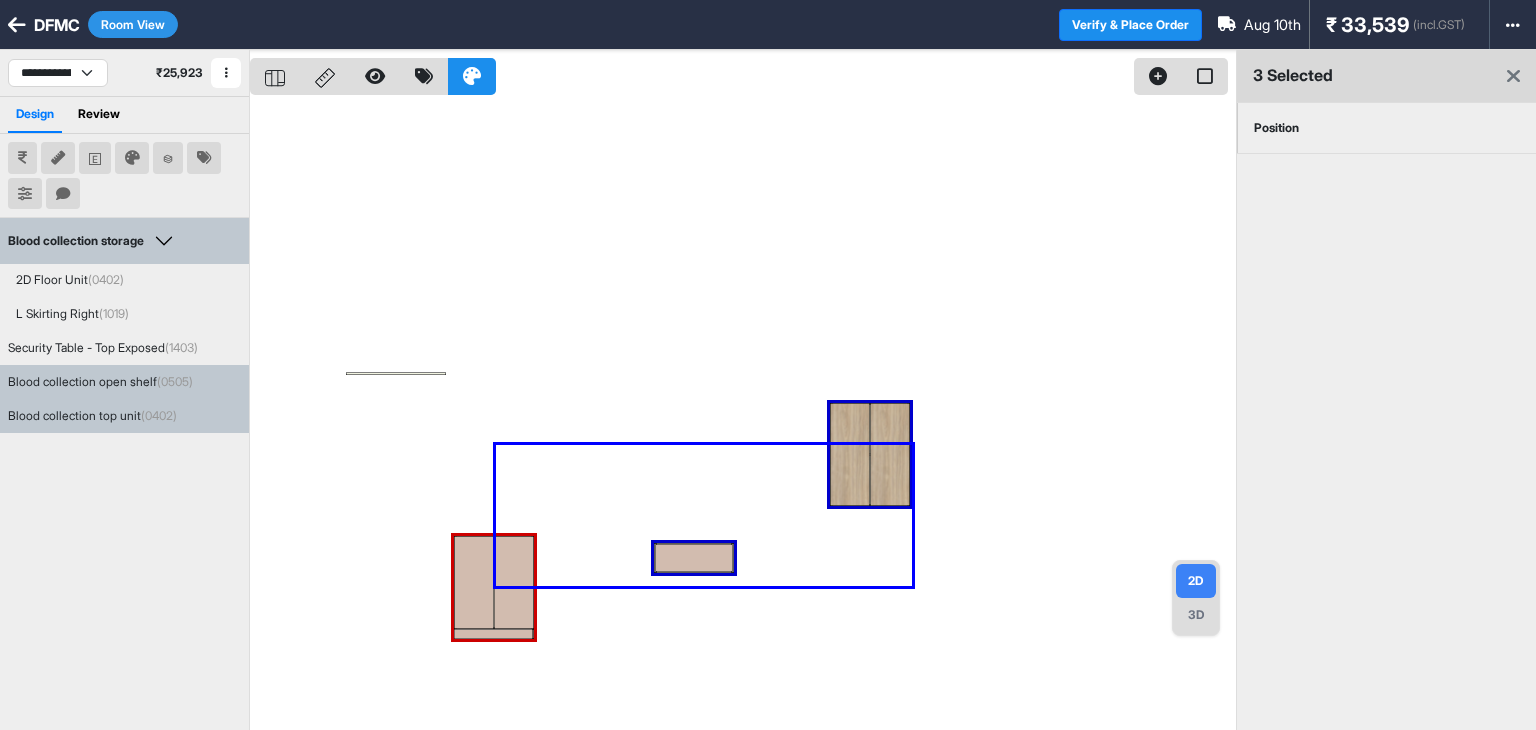 drag, startPoint x: 912, startPoint y: 586, endPoint x: 496, endPoint y: 445, distance: 439.24594 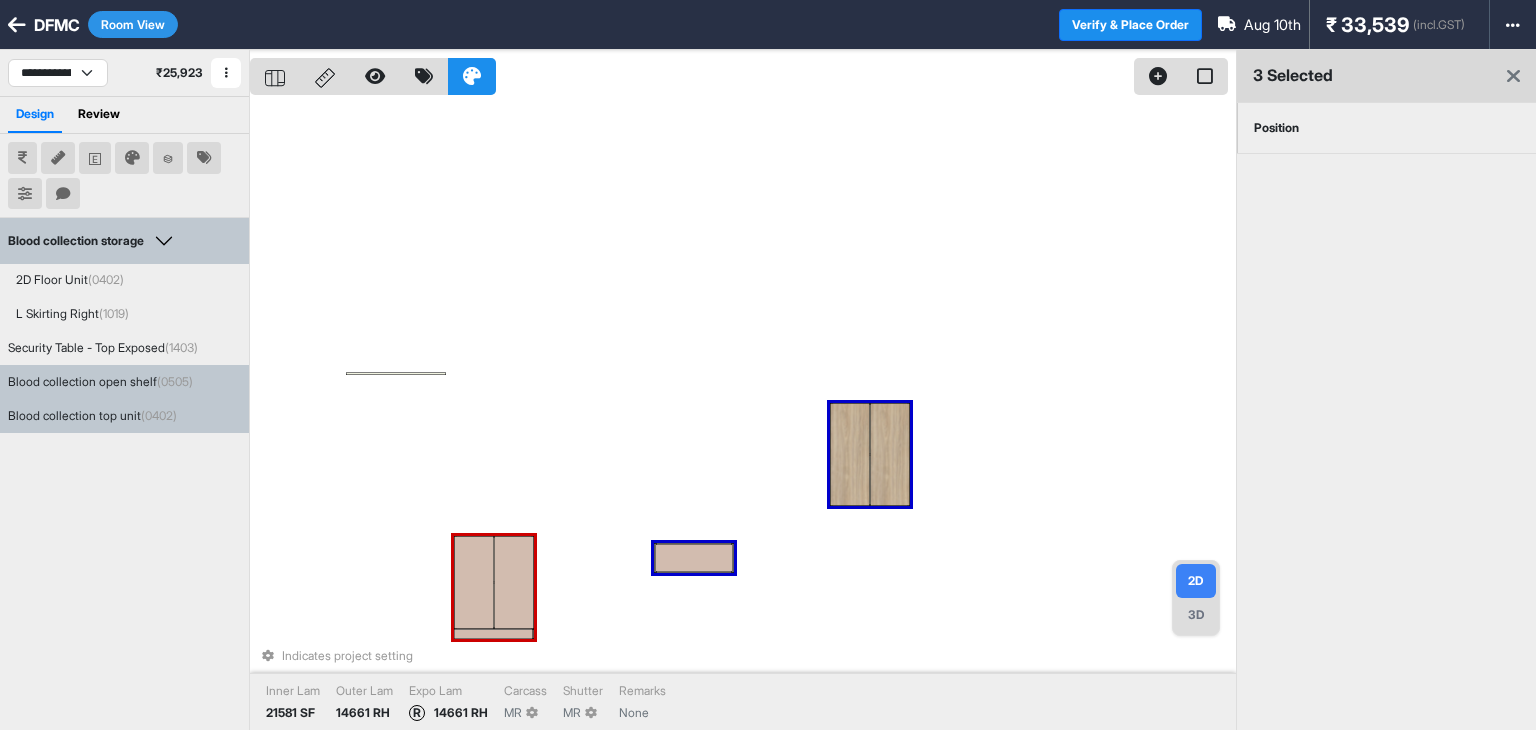 click on "Position" at bounding box center [1276, 128] 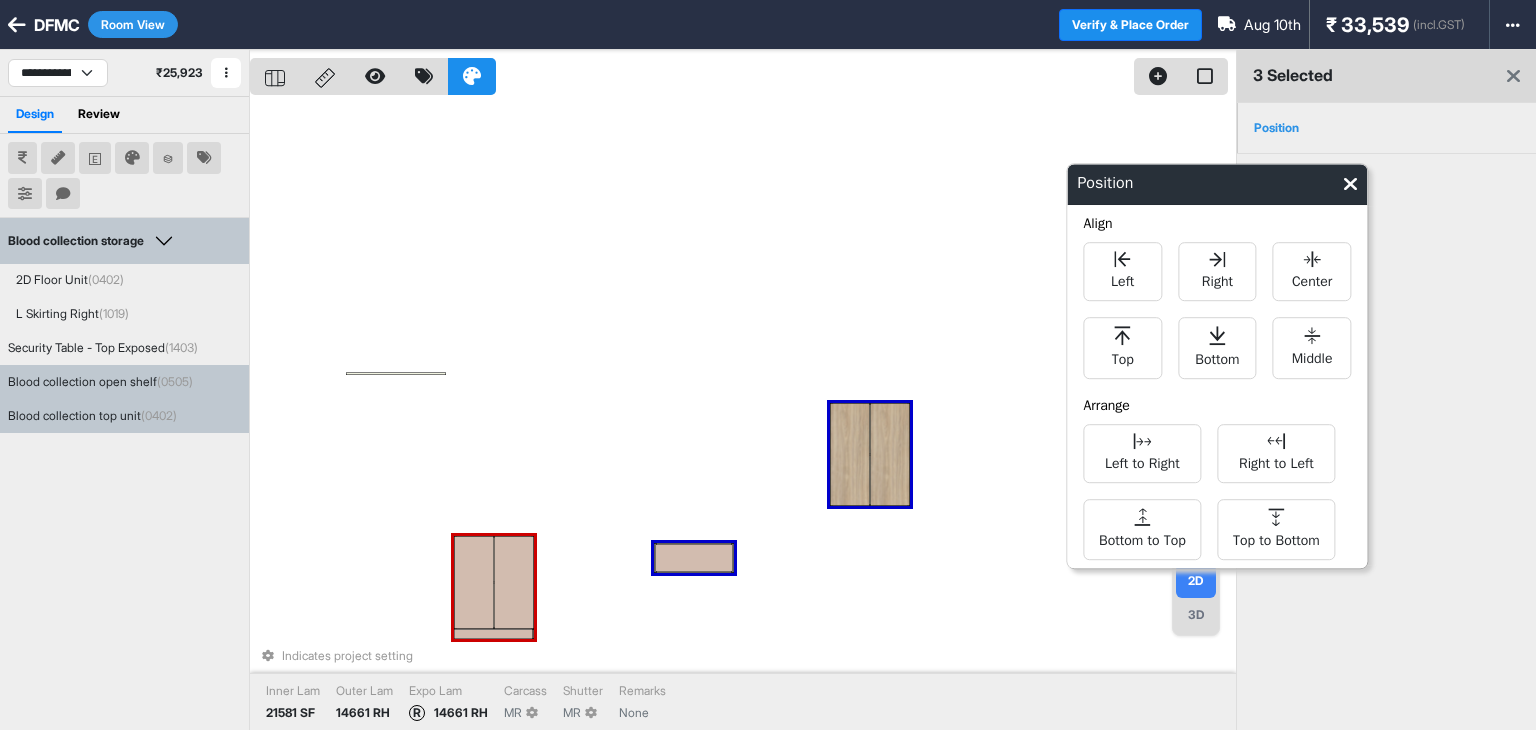 click on "Align Left Right Center Top Bottom Middle" at bounding box center [1217, 296] 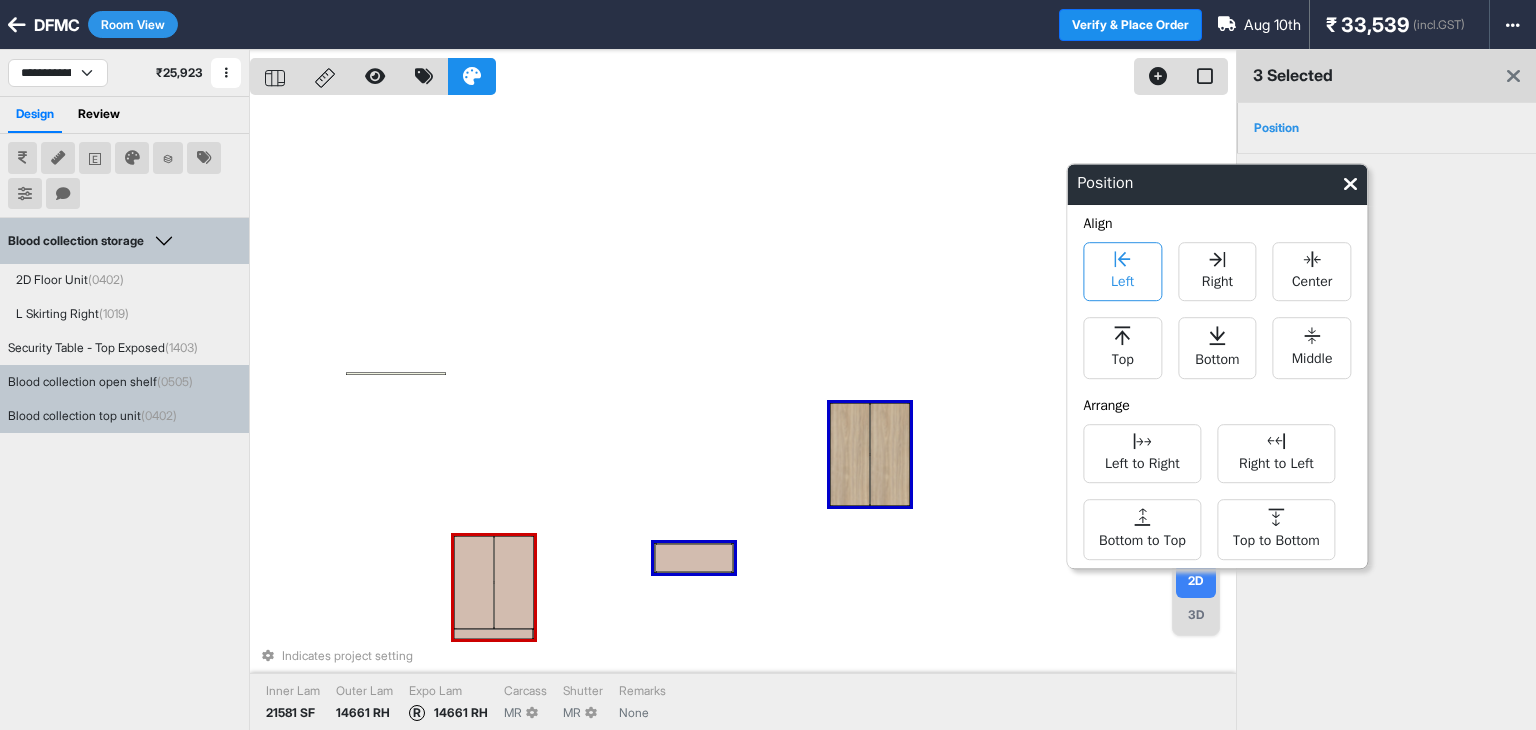 click 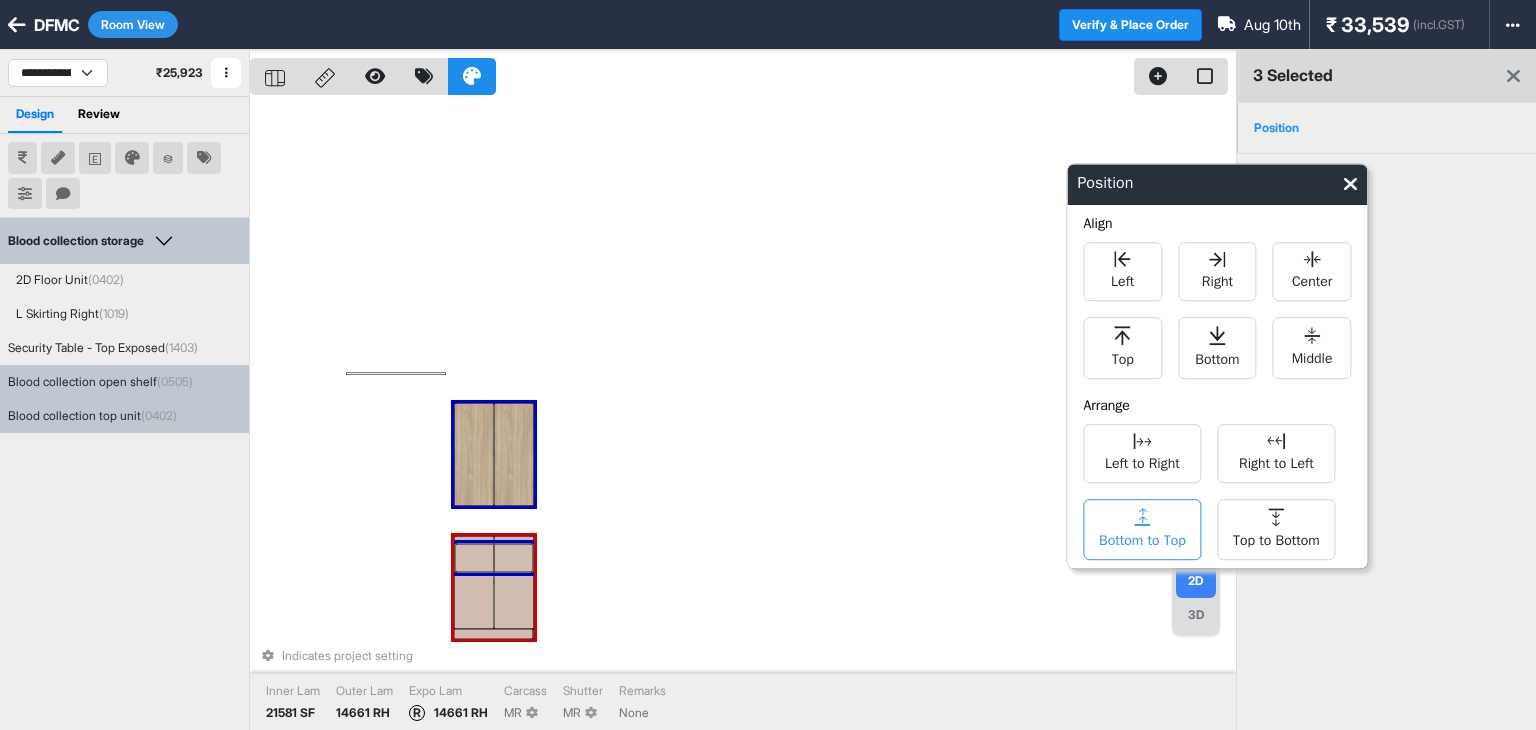 click on "Bottom to Top" at bounding box center (1142, 538) 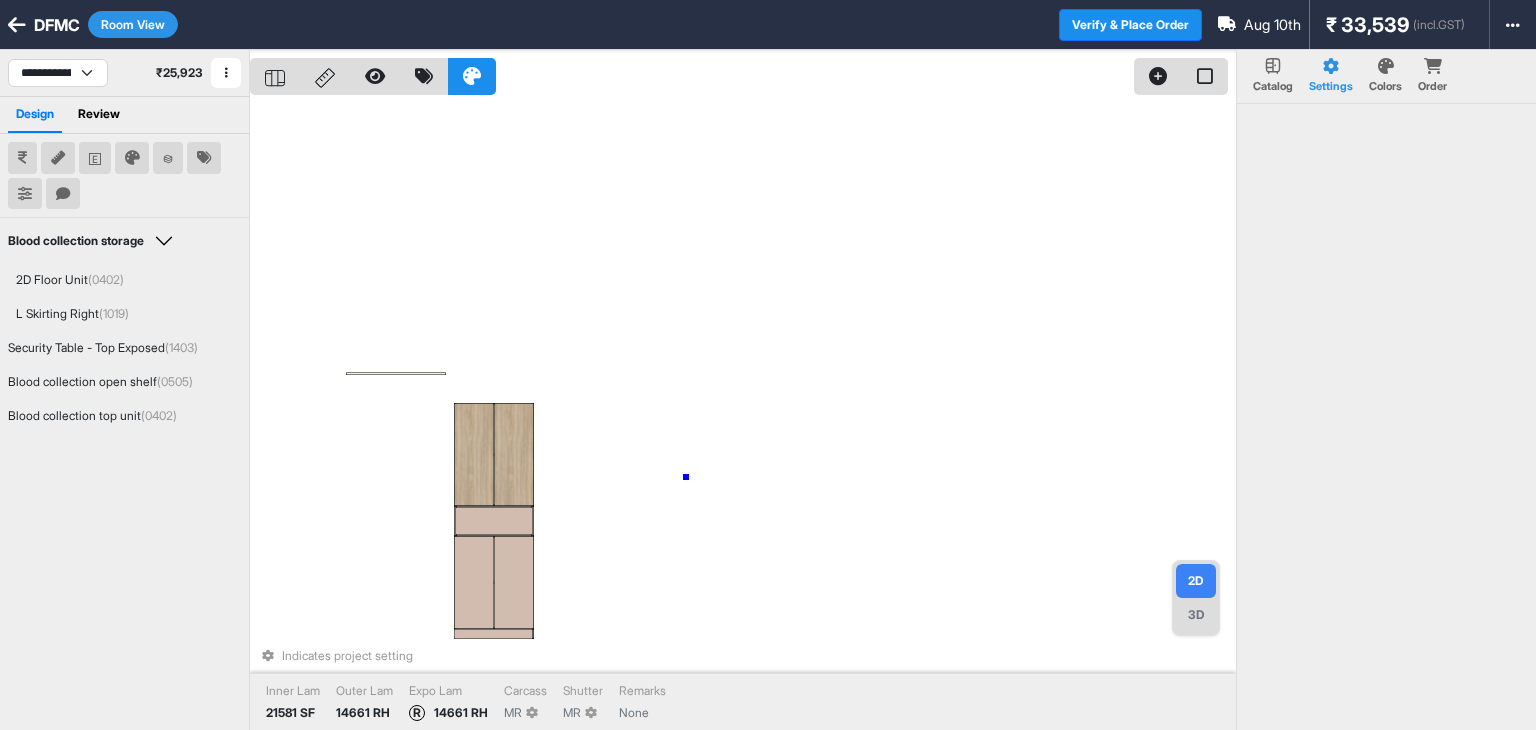 click on "Indicates project setting Inner Lam 21581 SF Outer Lam 14661 RH Expo Lam R 14661 RH Carcass MR Shutter MR Remarks None" at bounding box center (743, 415) 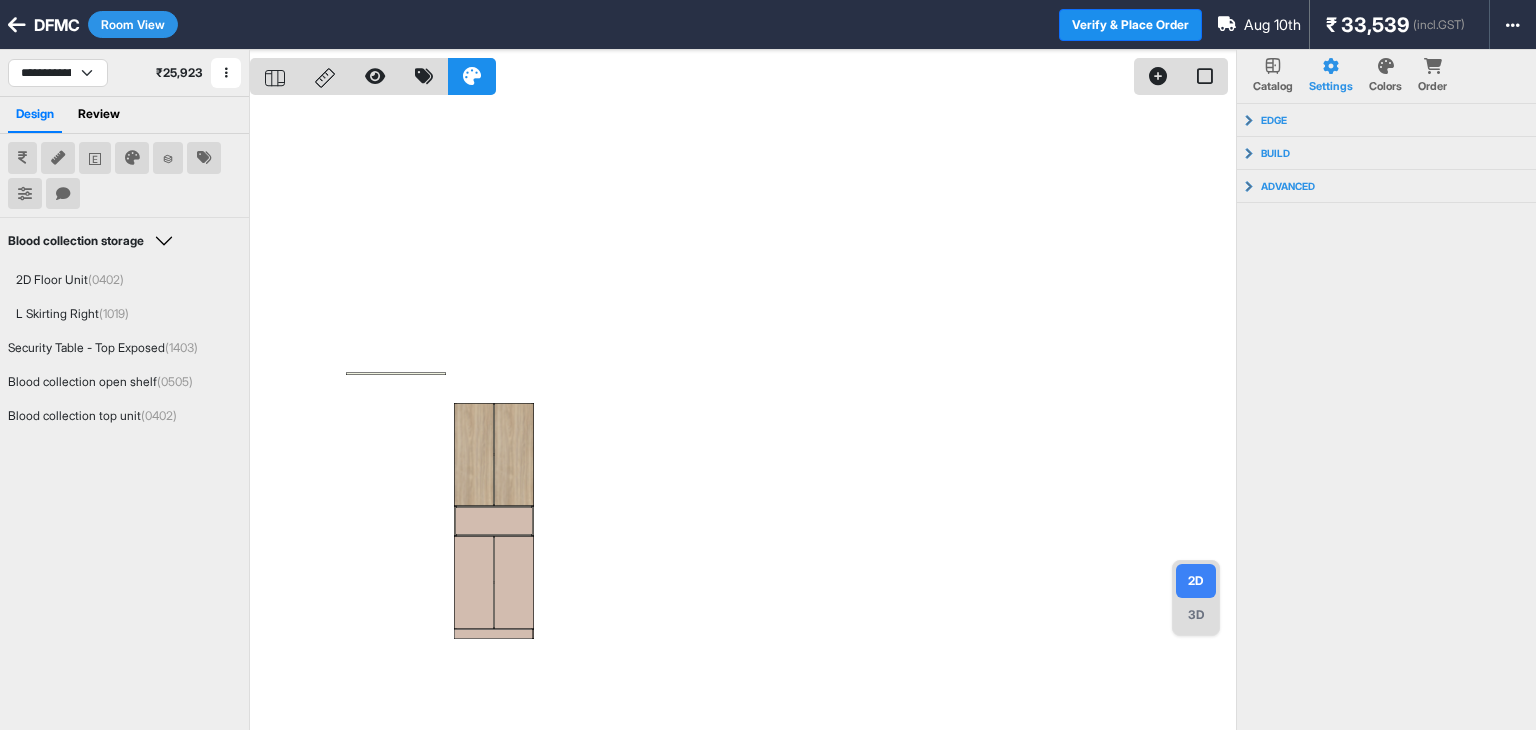 click on "3D" at bounding box center (1196, 615) 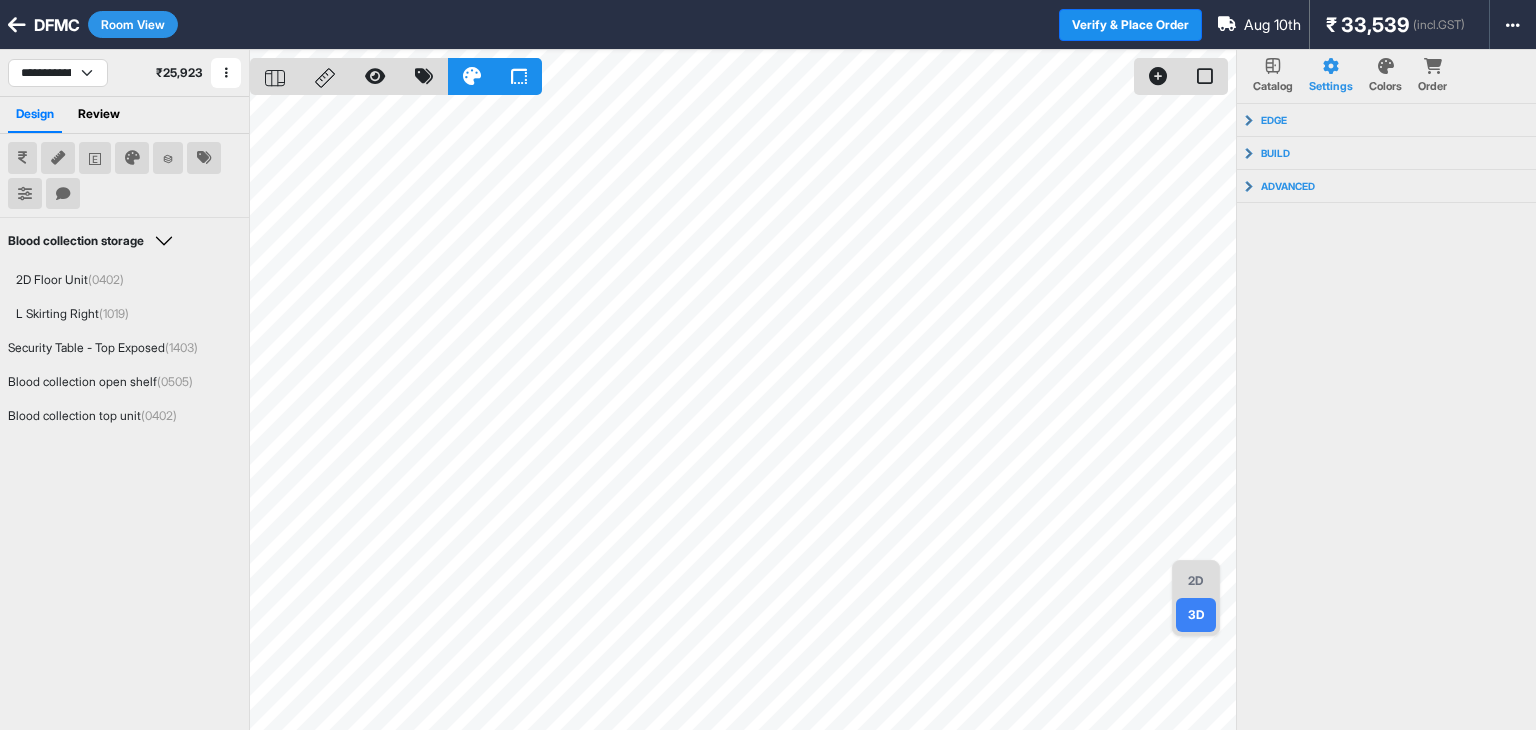 click on "Room View" at bounding box center (133, 24) 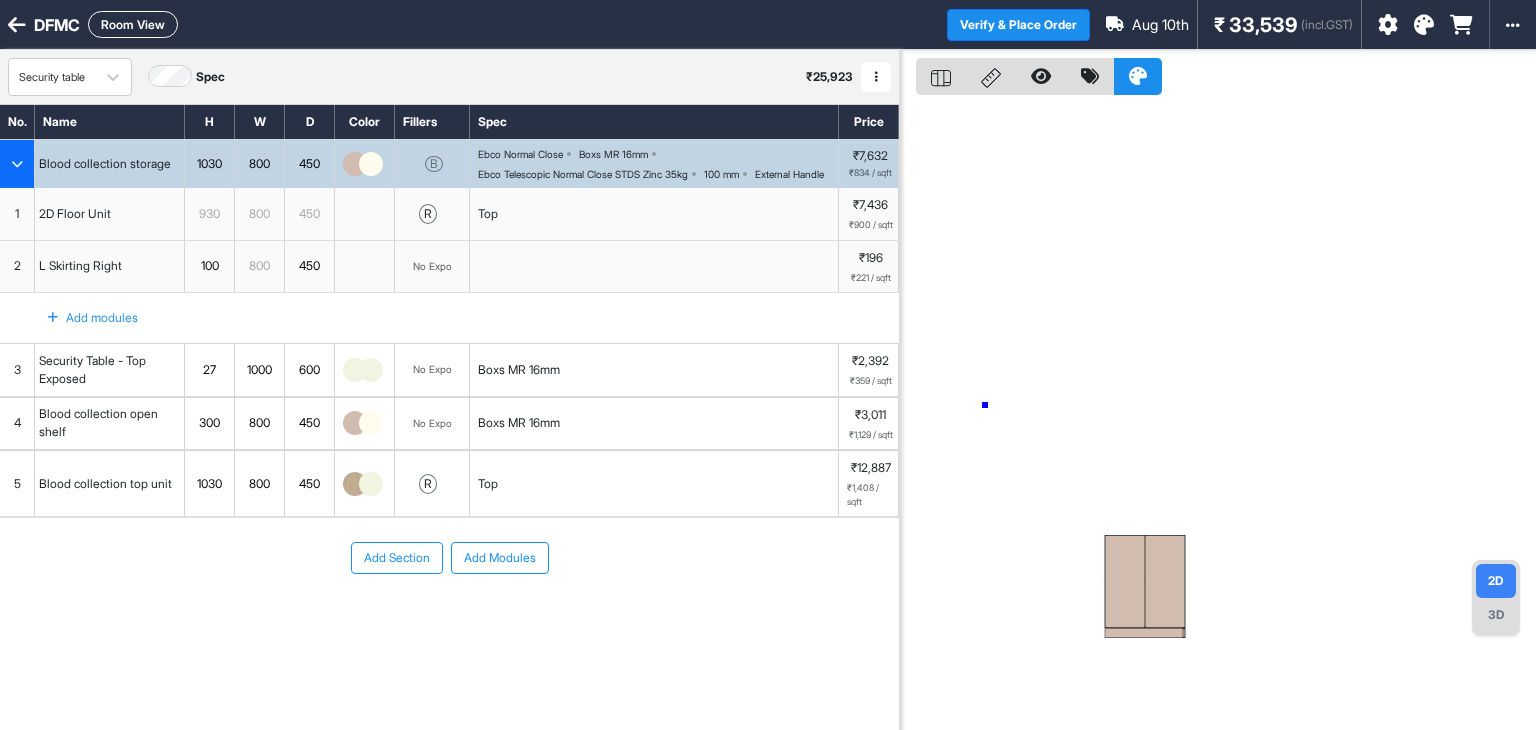 click at bounding box center [1218, 415] 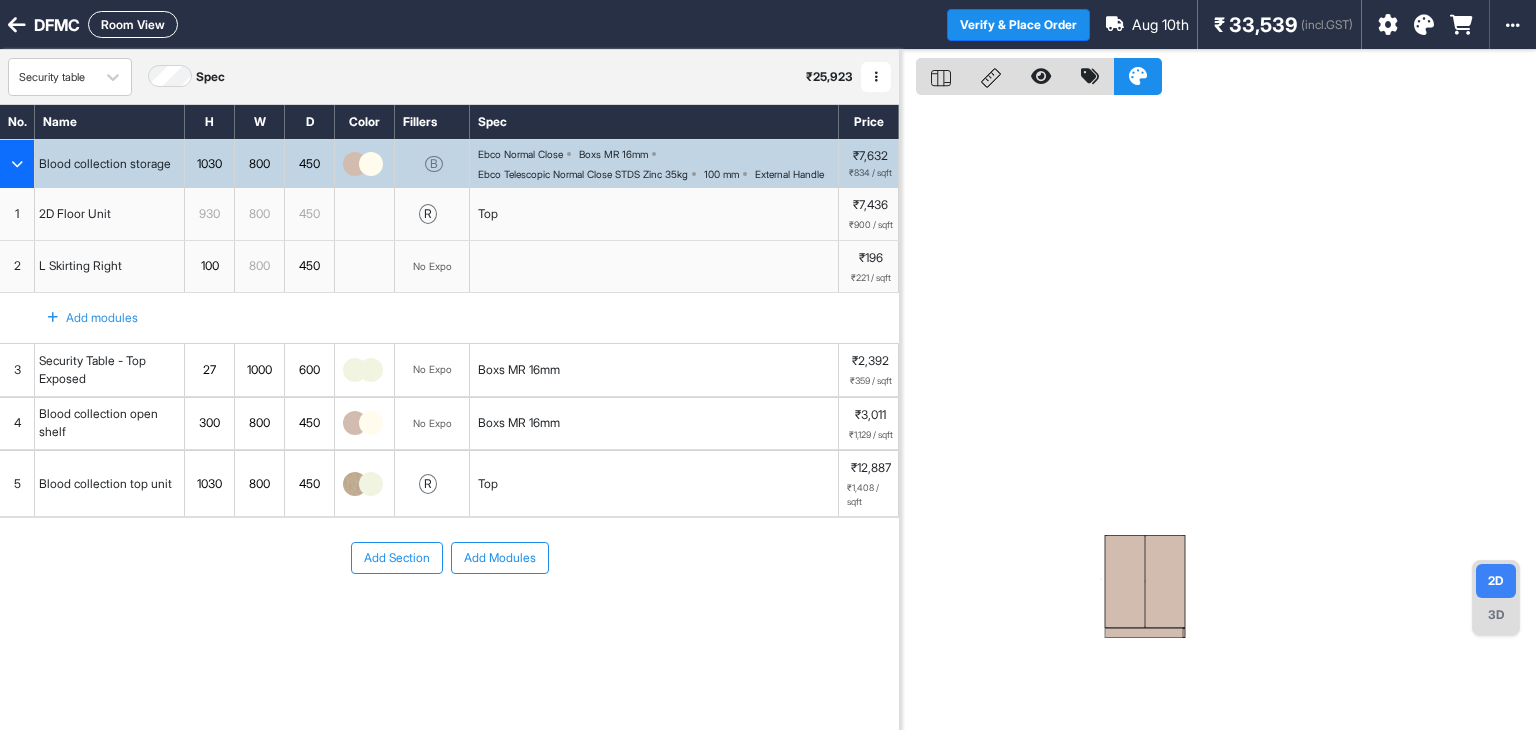 click on "Add Section Add Modules" at bounding box center (449, 618) 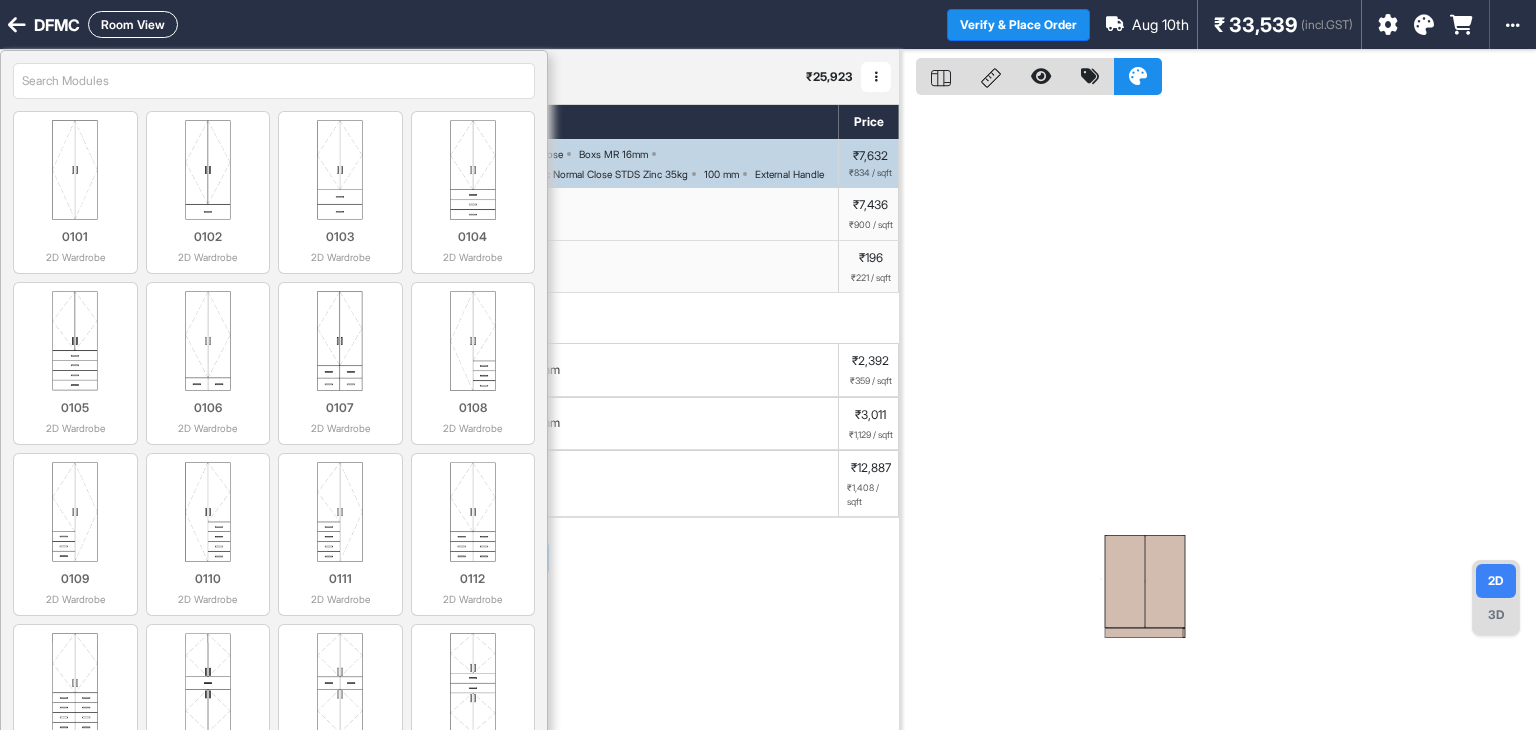 click on "Add Section Add Modules" at bounding box center [449, 618] 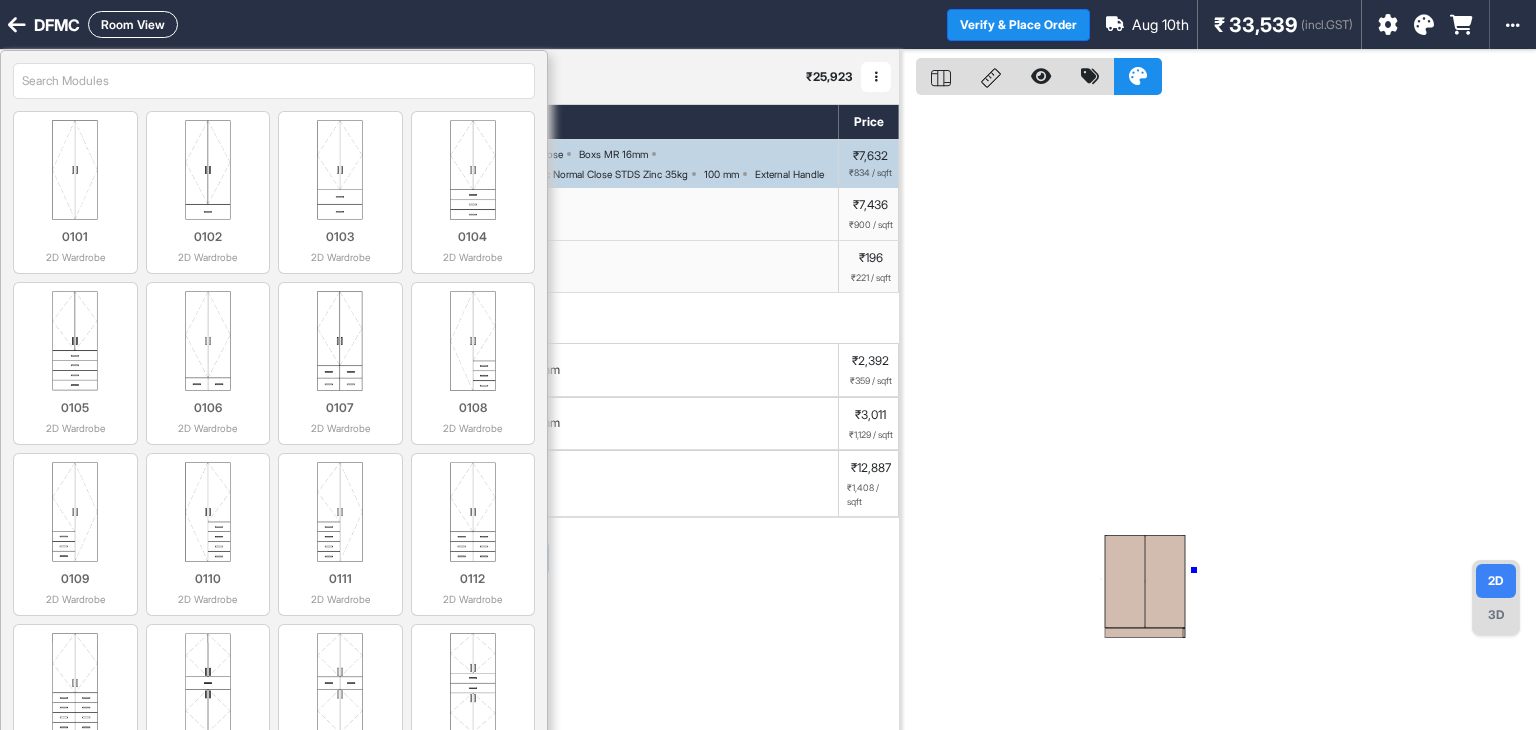 drag, startPoint x: 1194, startPoint y: 570, endPoint x: 1212, endPoint y: 556, distance: 22.803509 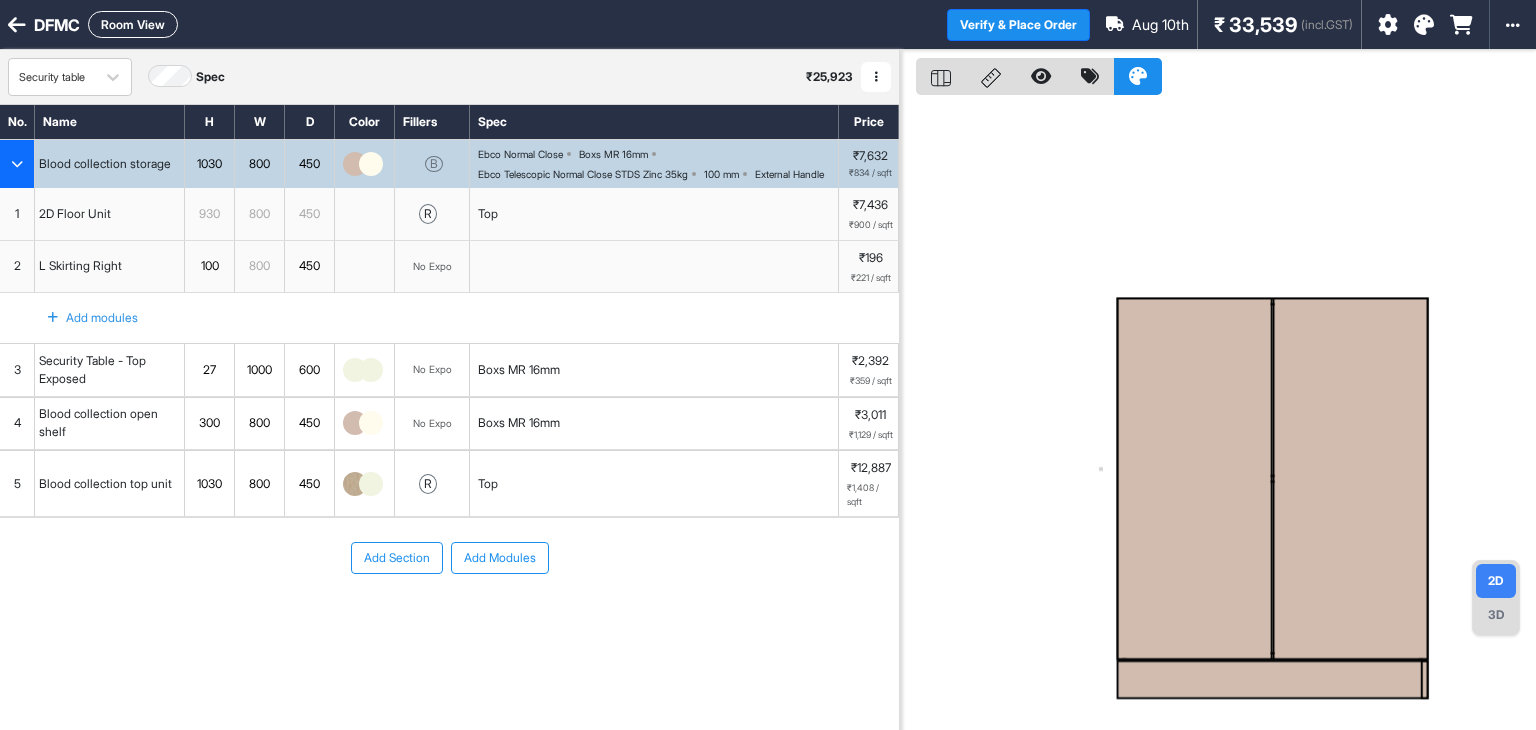 click at bounding box center [1194, 478] 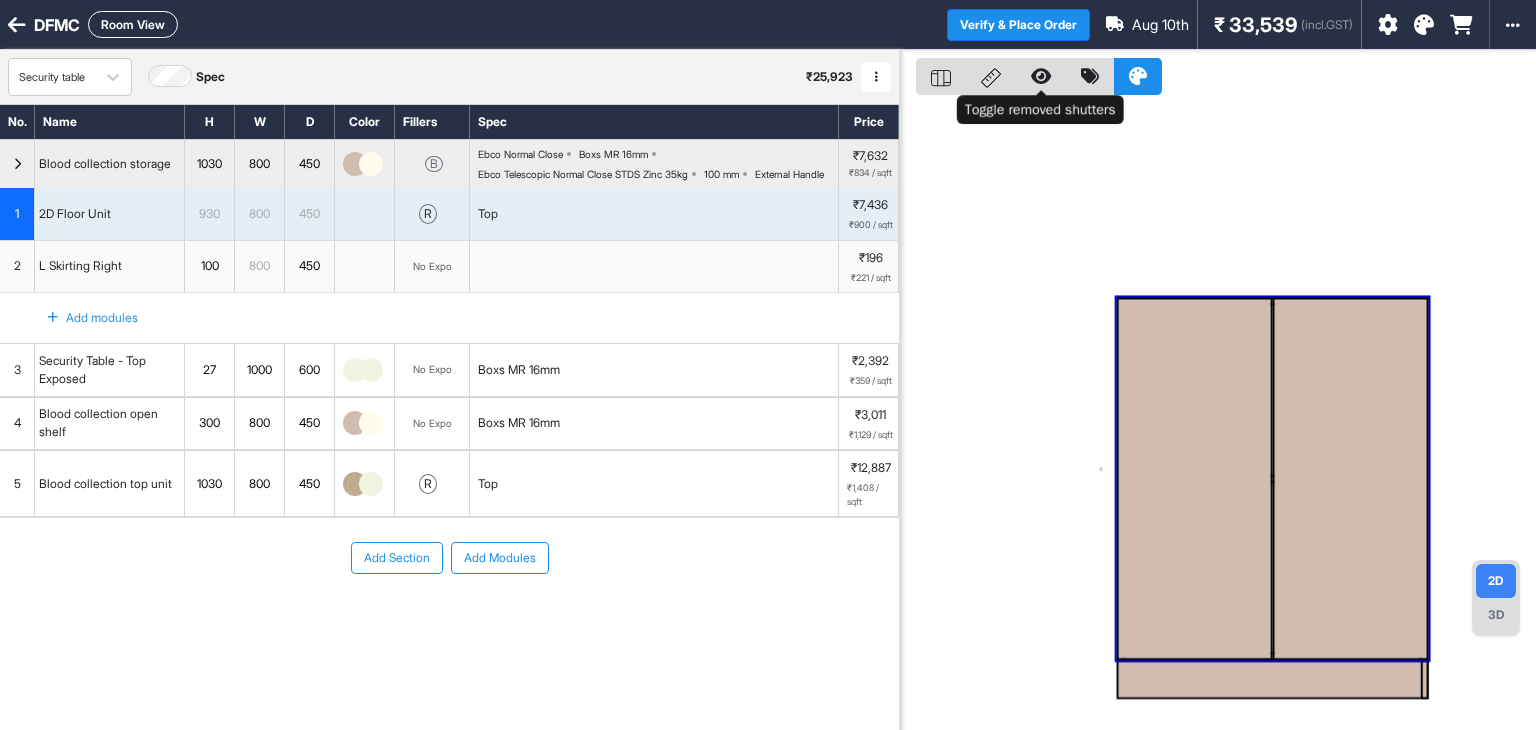 click at bounding box center [1041, 76] 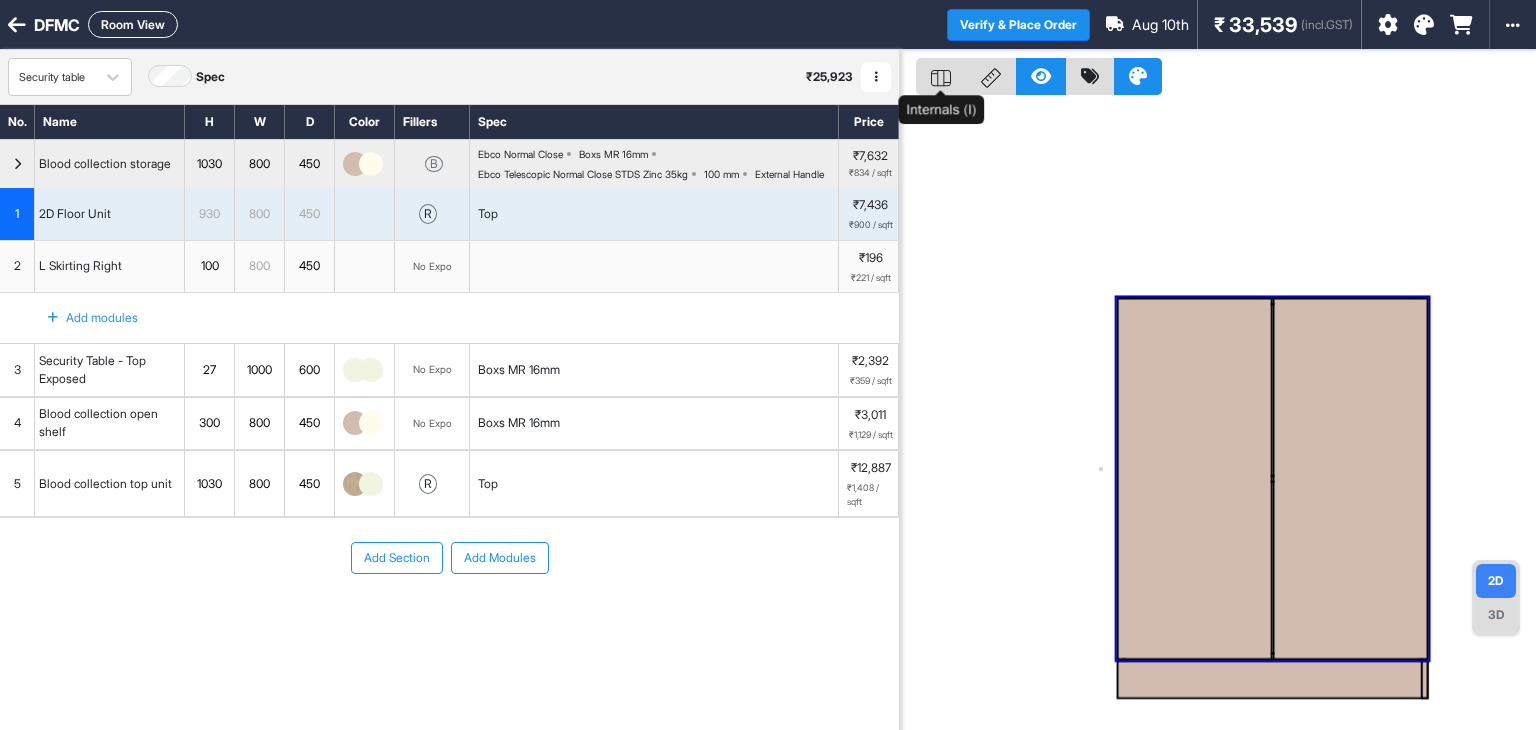 click 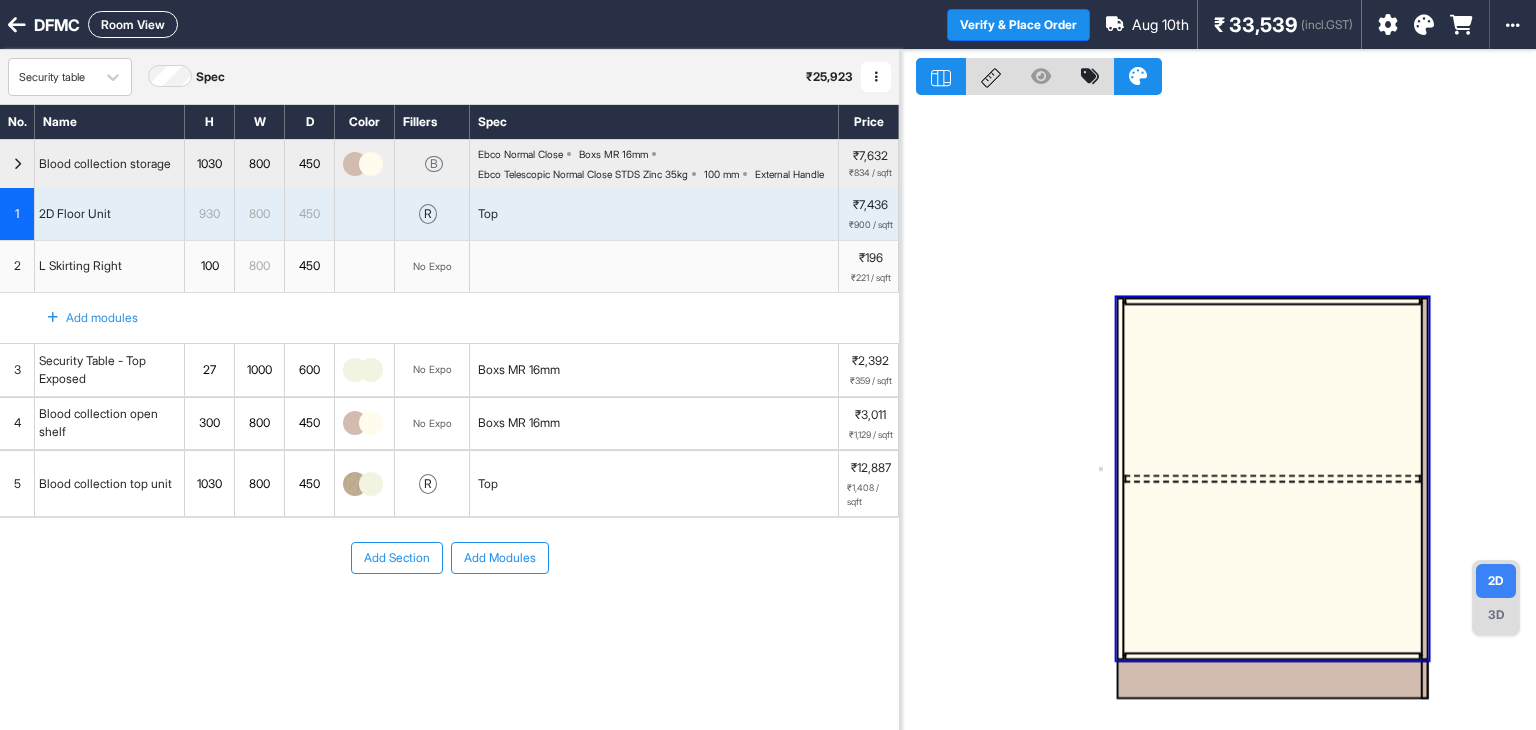 click at bounding box center (1273, 389) 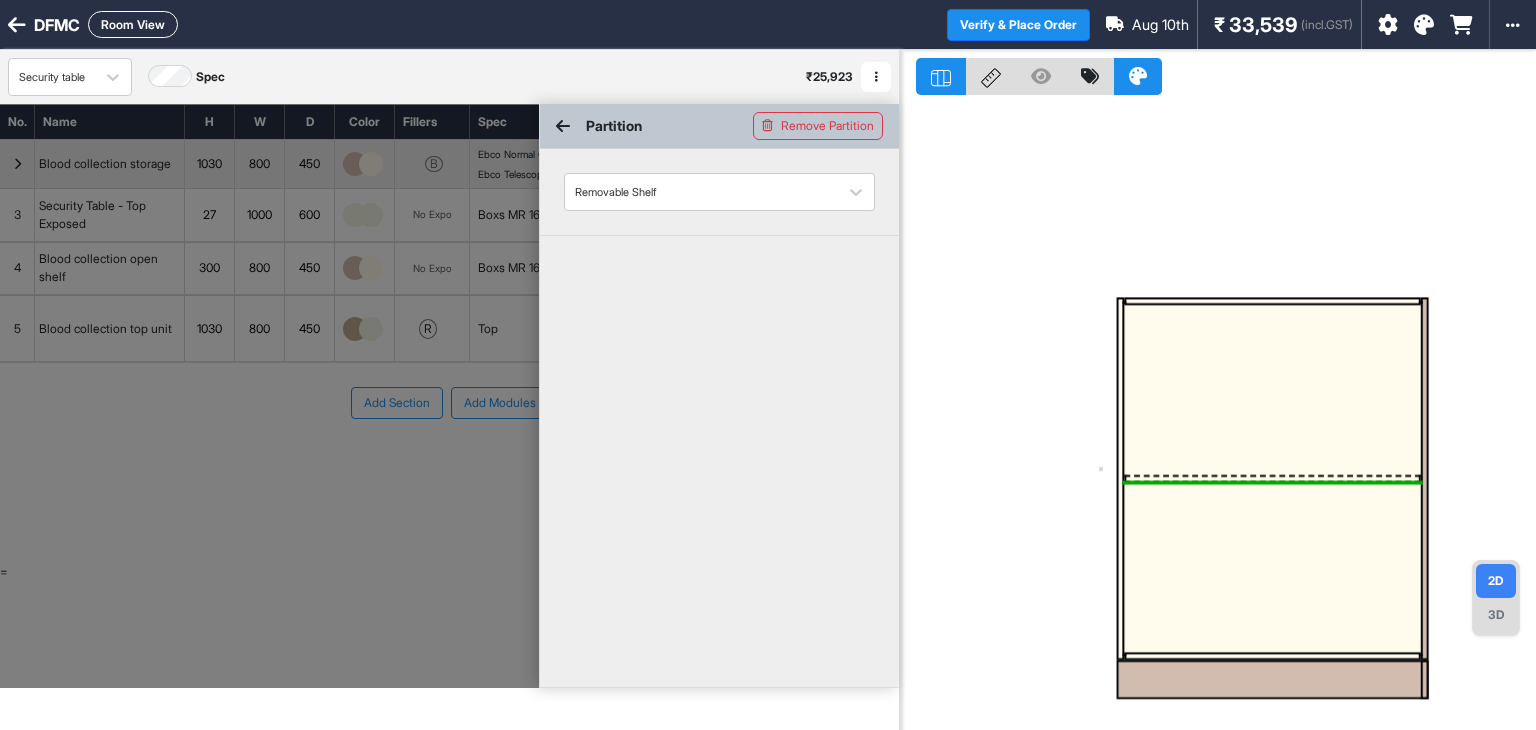 click at bounding box center (1218, 415) 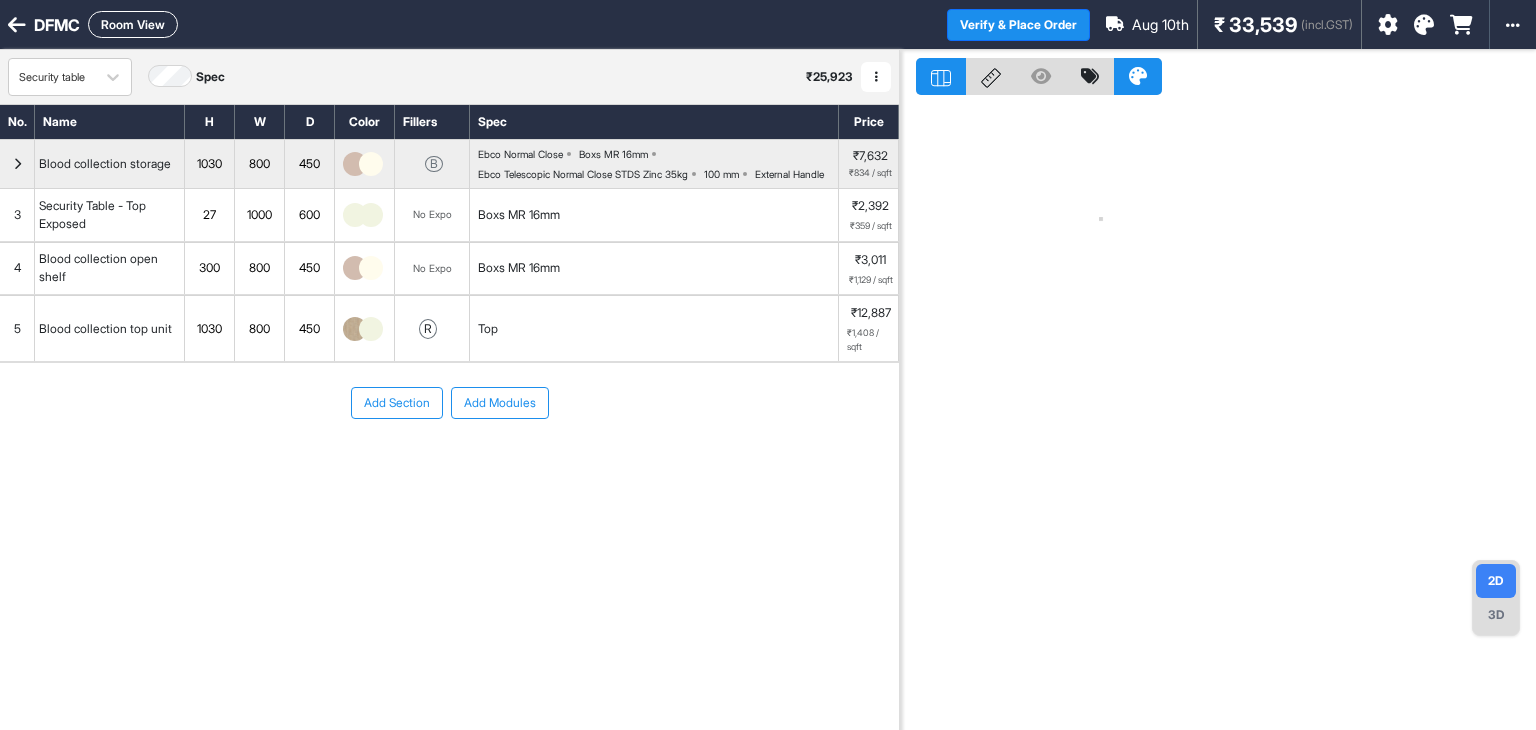 click at bounding box center (1218, 415) 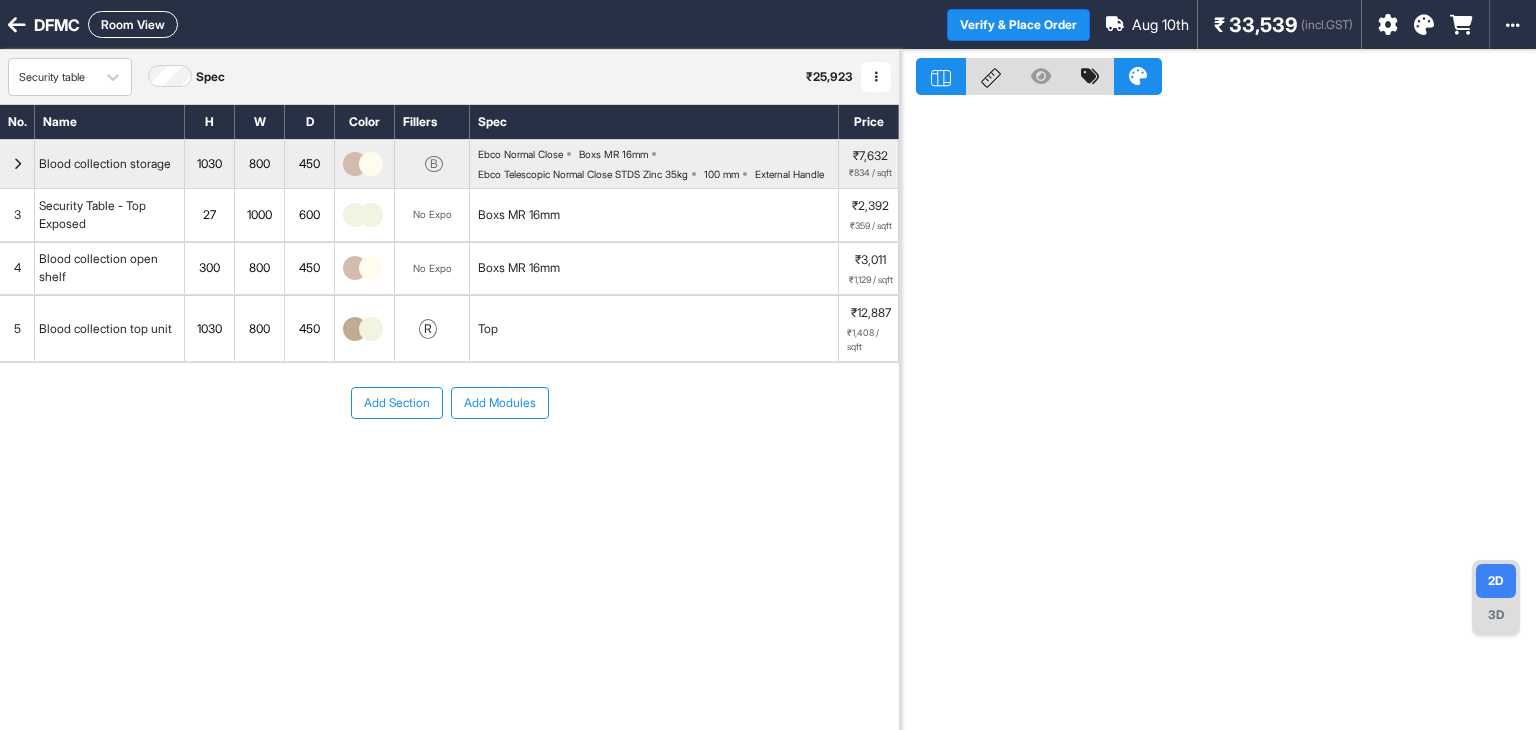 click on "Blood collection top unit" at bounding box center [105, 329] 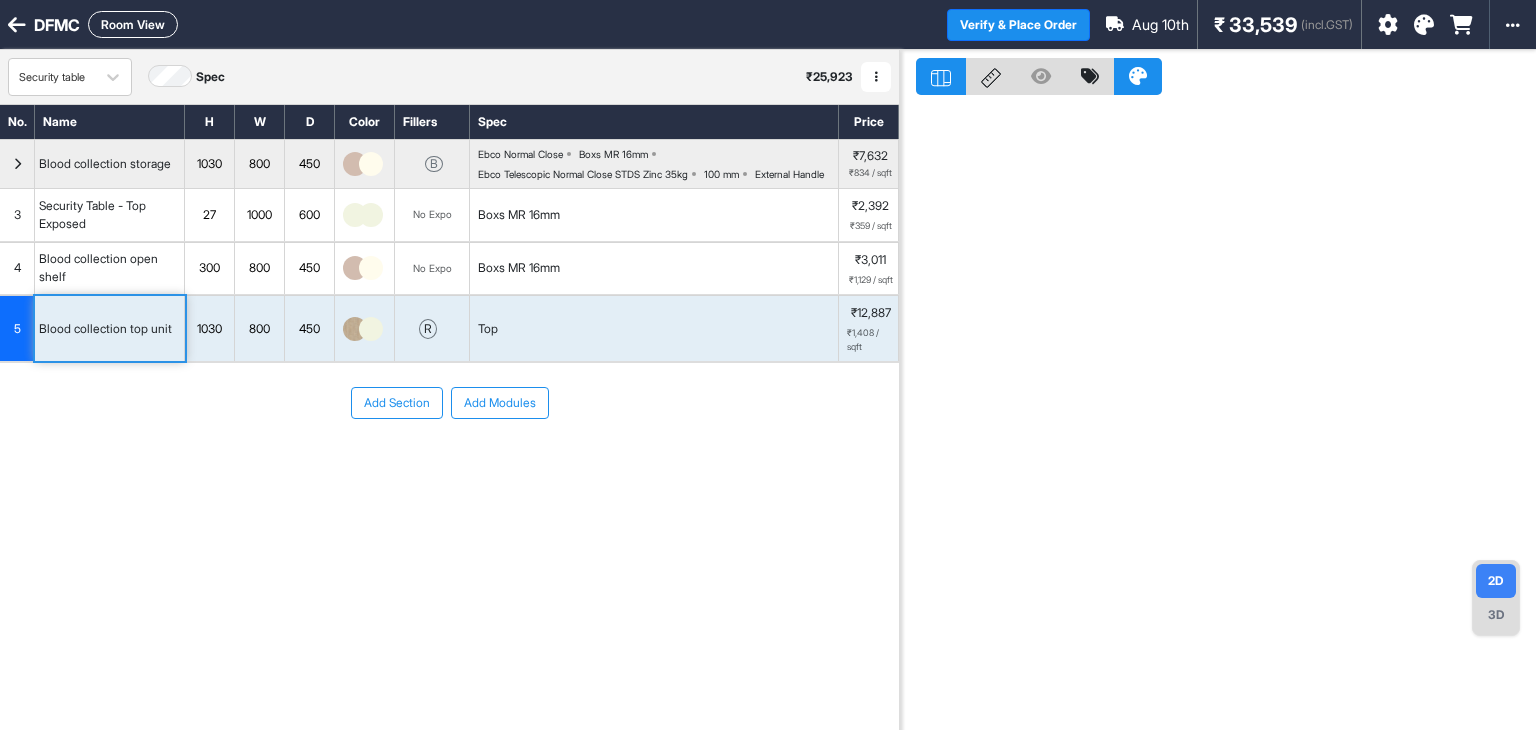 click on "5" at bounding box center [17, 328] 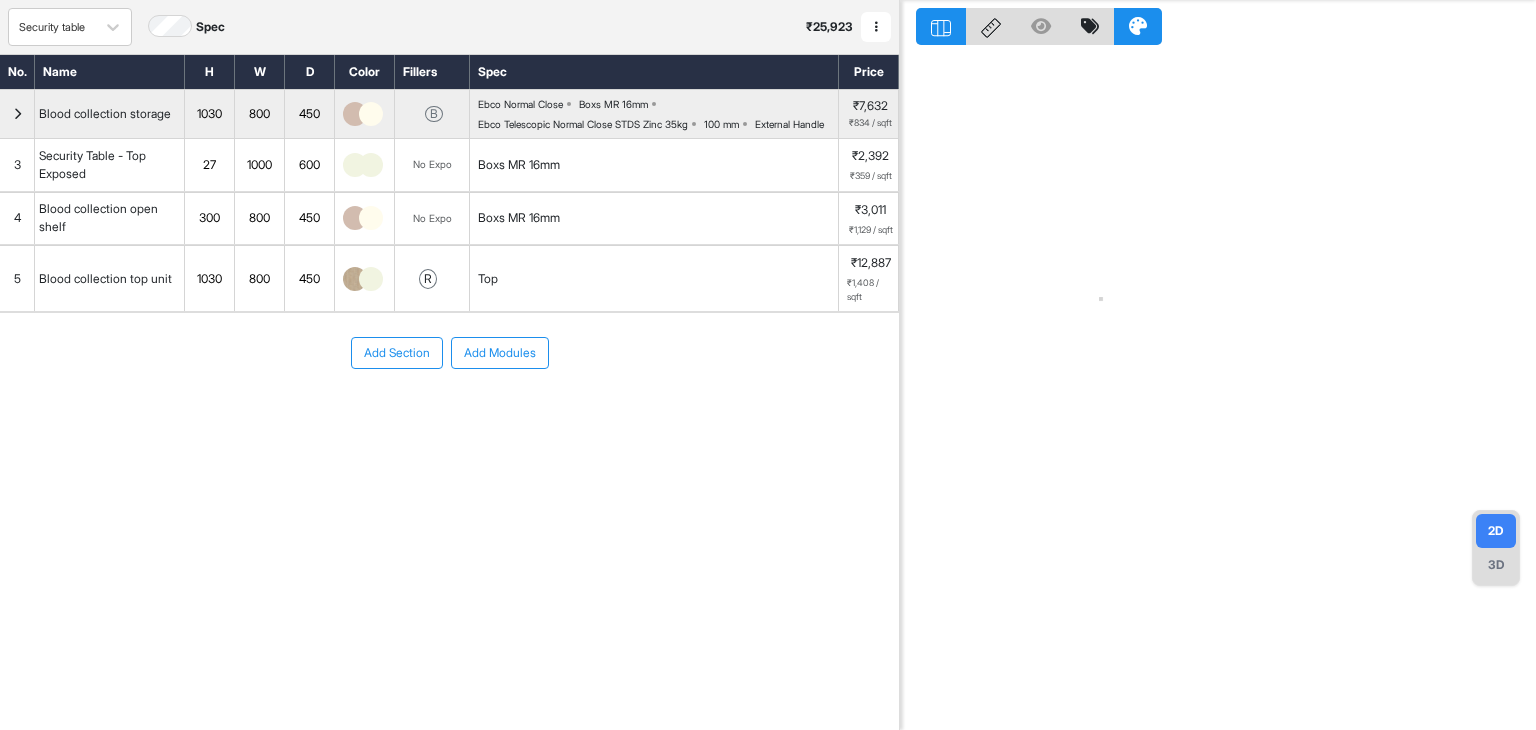 scroll, scrollTop: 0, scrollLeft: 0, axis: both 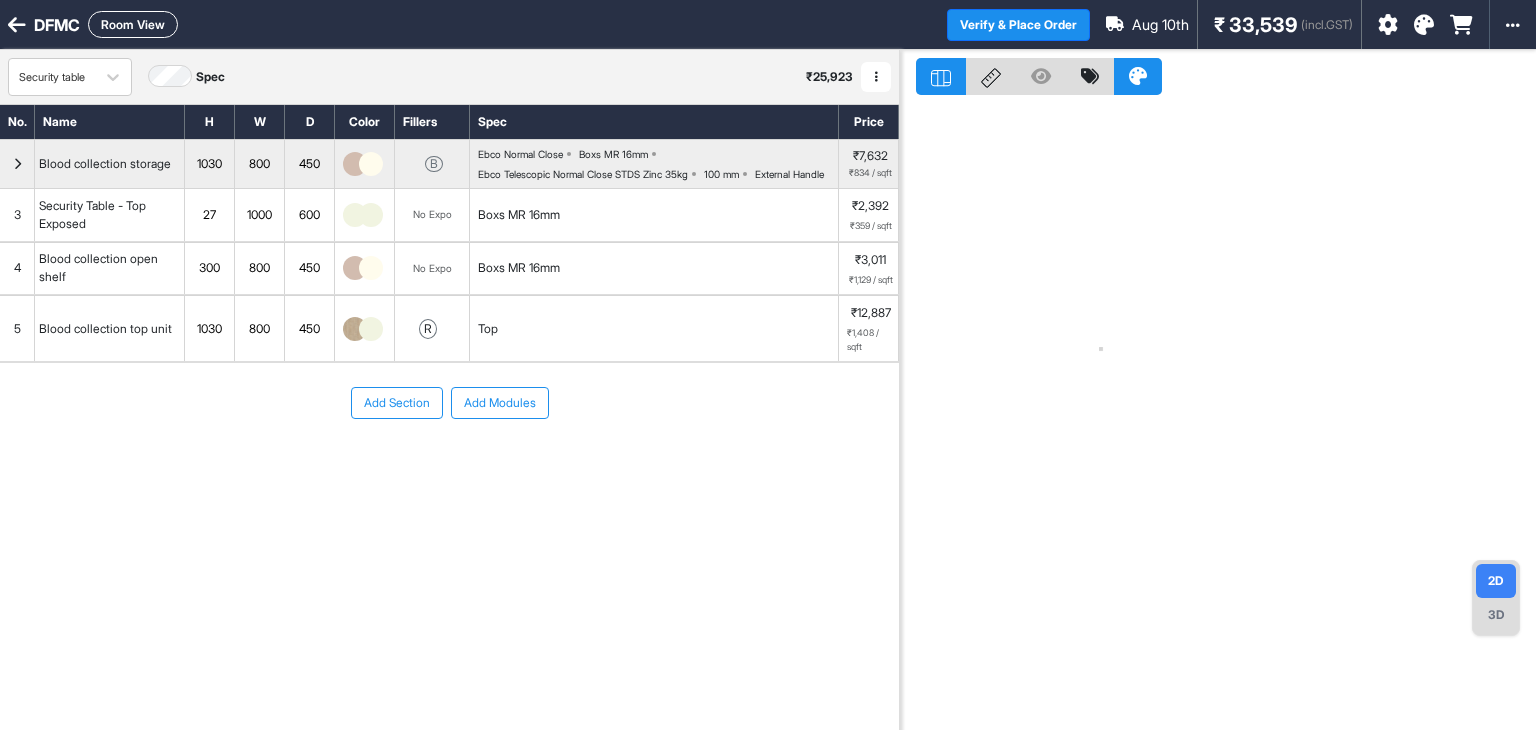 click on "Room View" at bounding box center (133, 24) 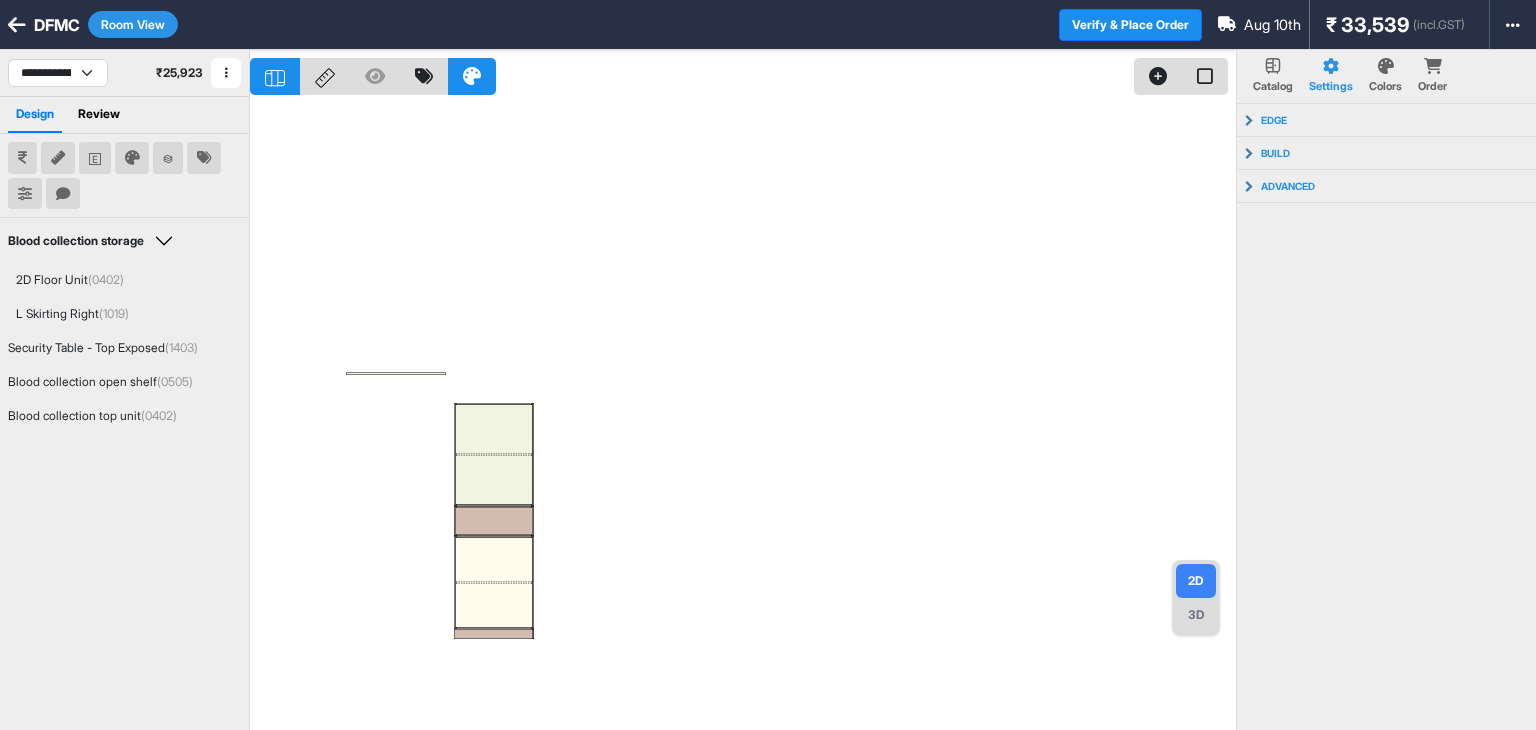 click on "Room View" at bounding box center [133, 24] 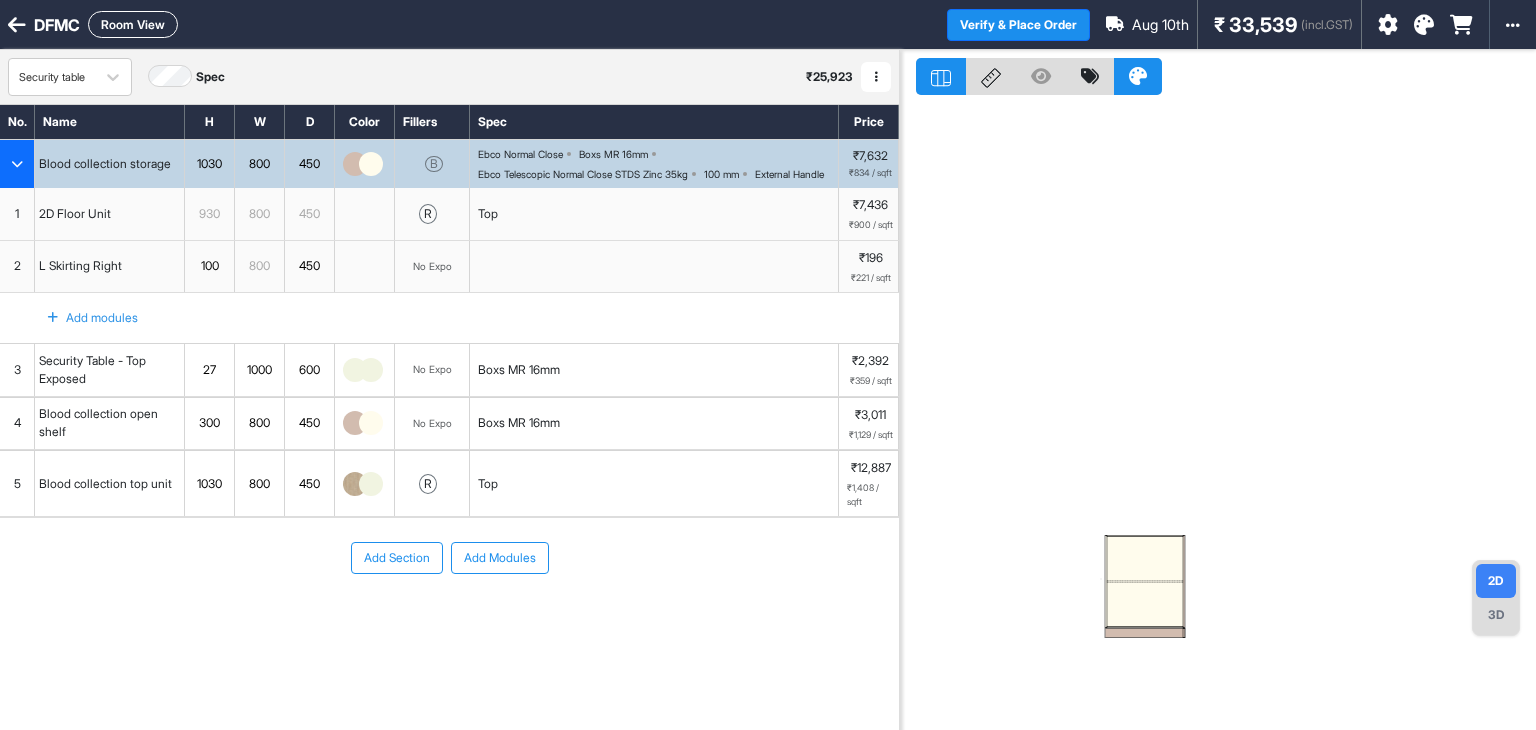 type 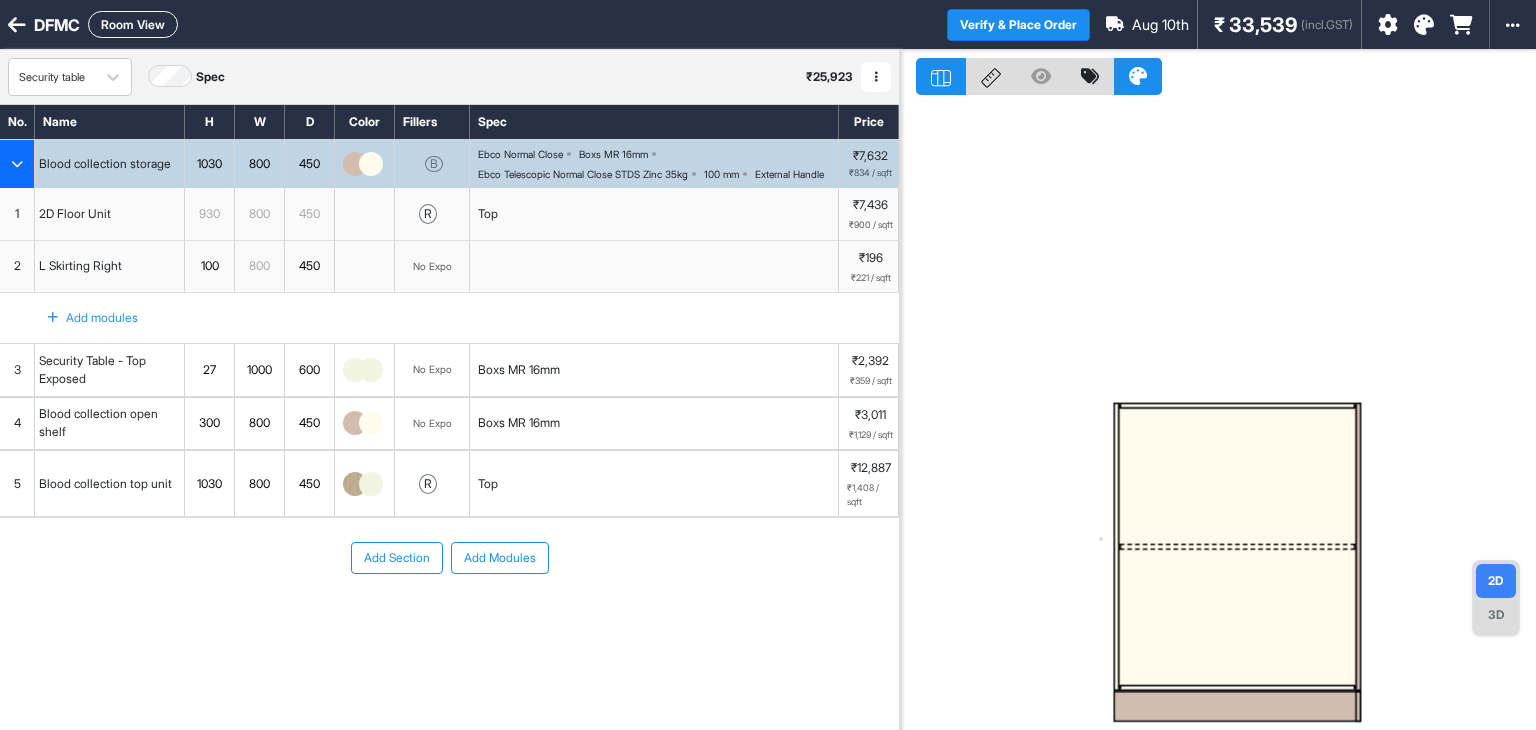 click at bounding box center (1237, 618) 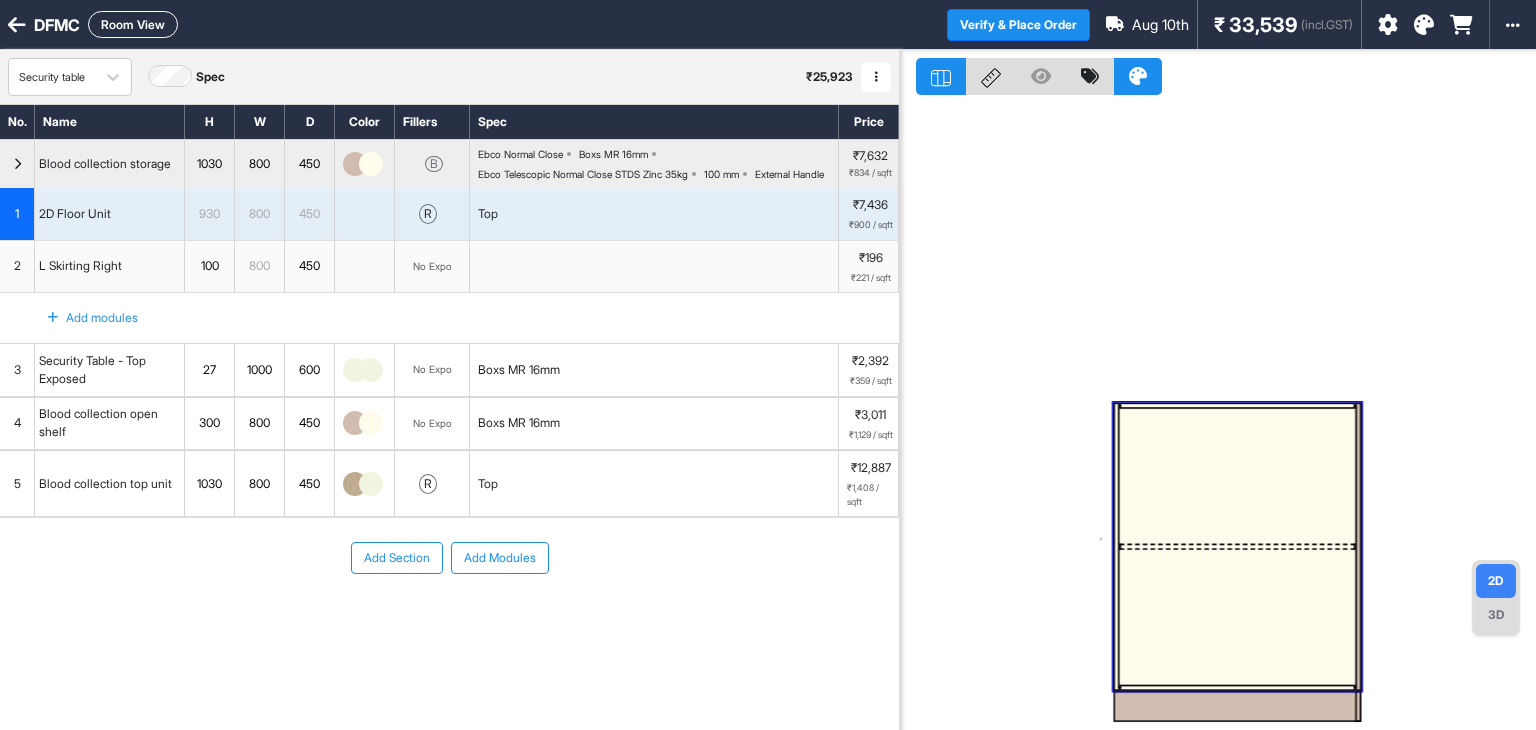 click at bounding box center [1237, 618] 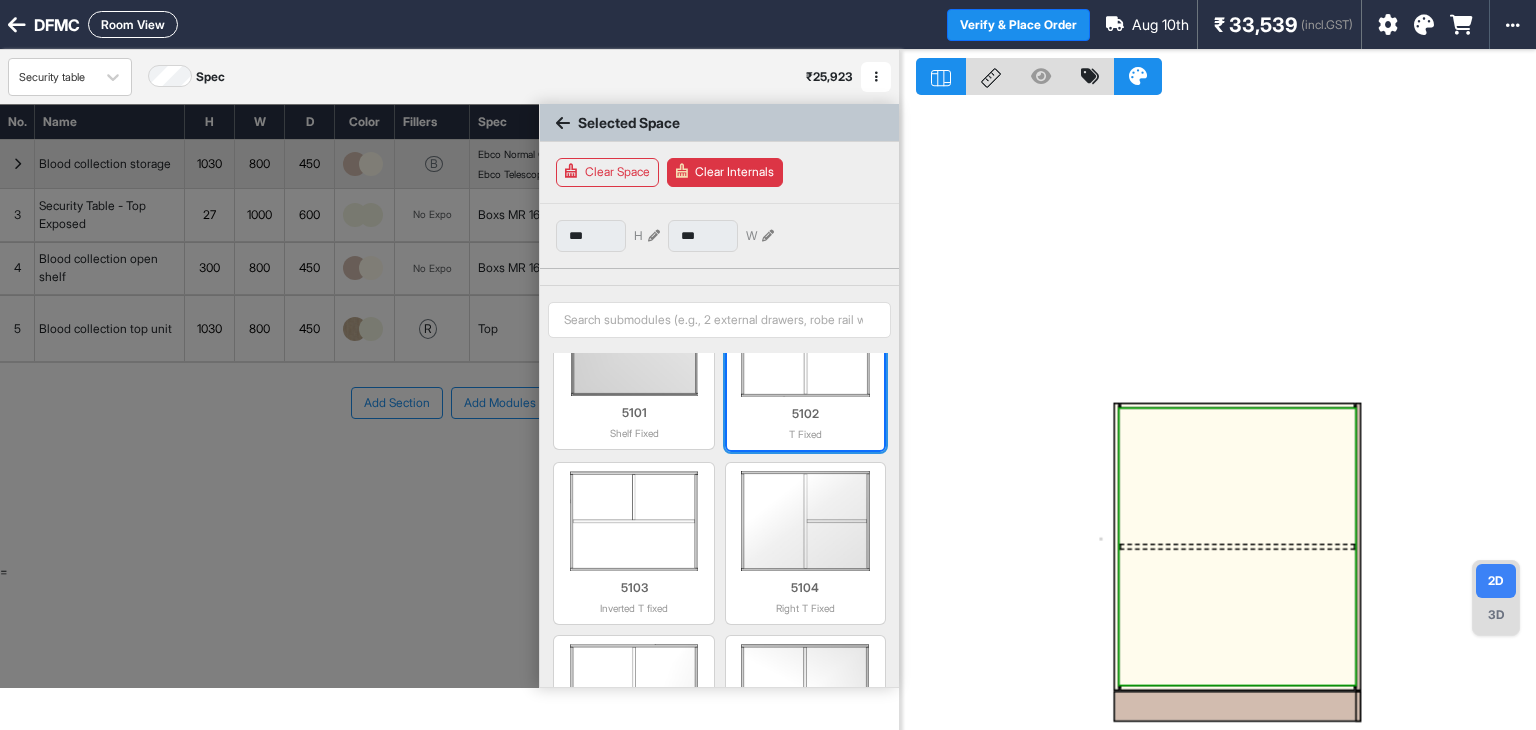 scroll, scrollTop: 100, scrollLeft: 0, axis: vertical 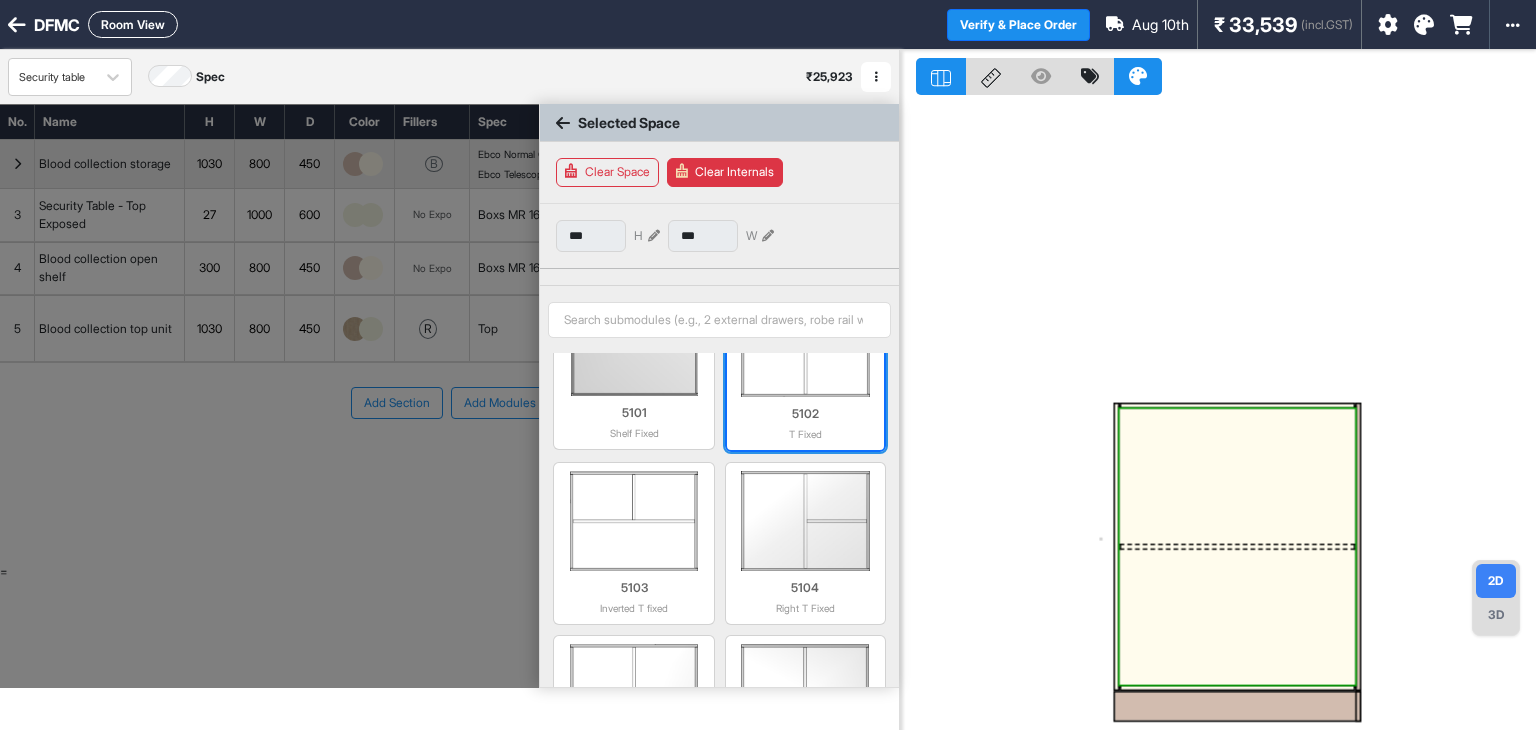 click on "5102 T Fixed" at bounding box center [805, 419] 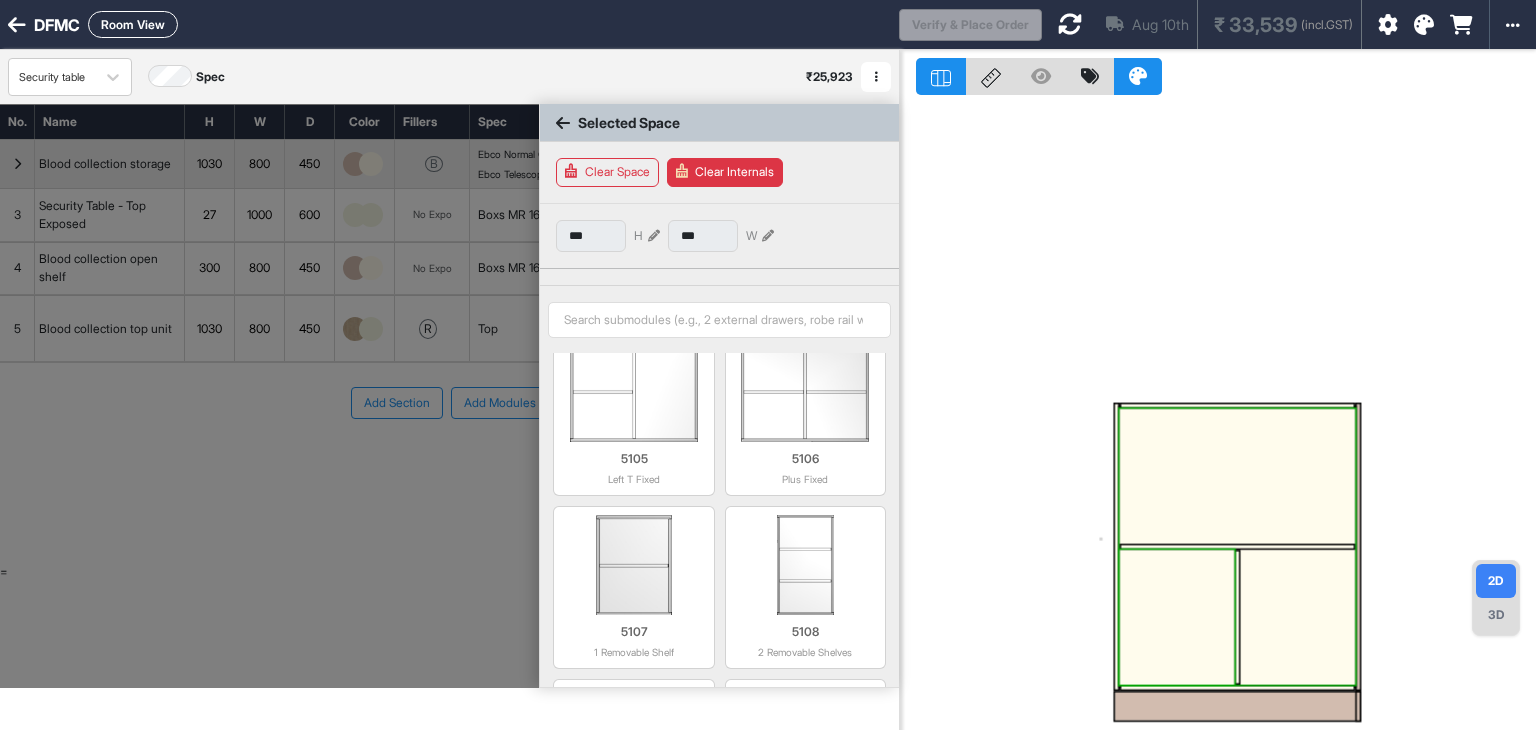 scroll, scrollTop: 398, scrollLeft: 0, axis: vertical 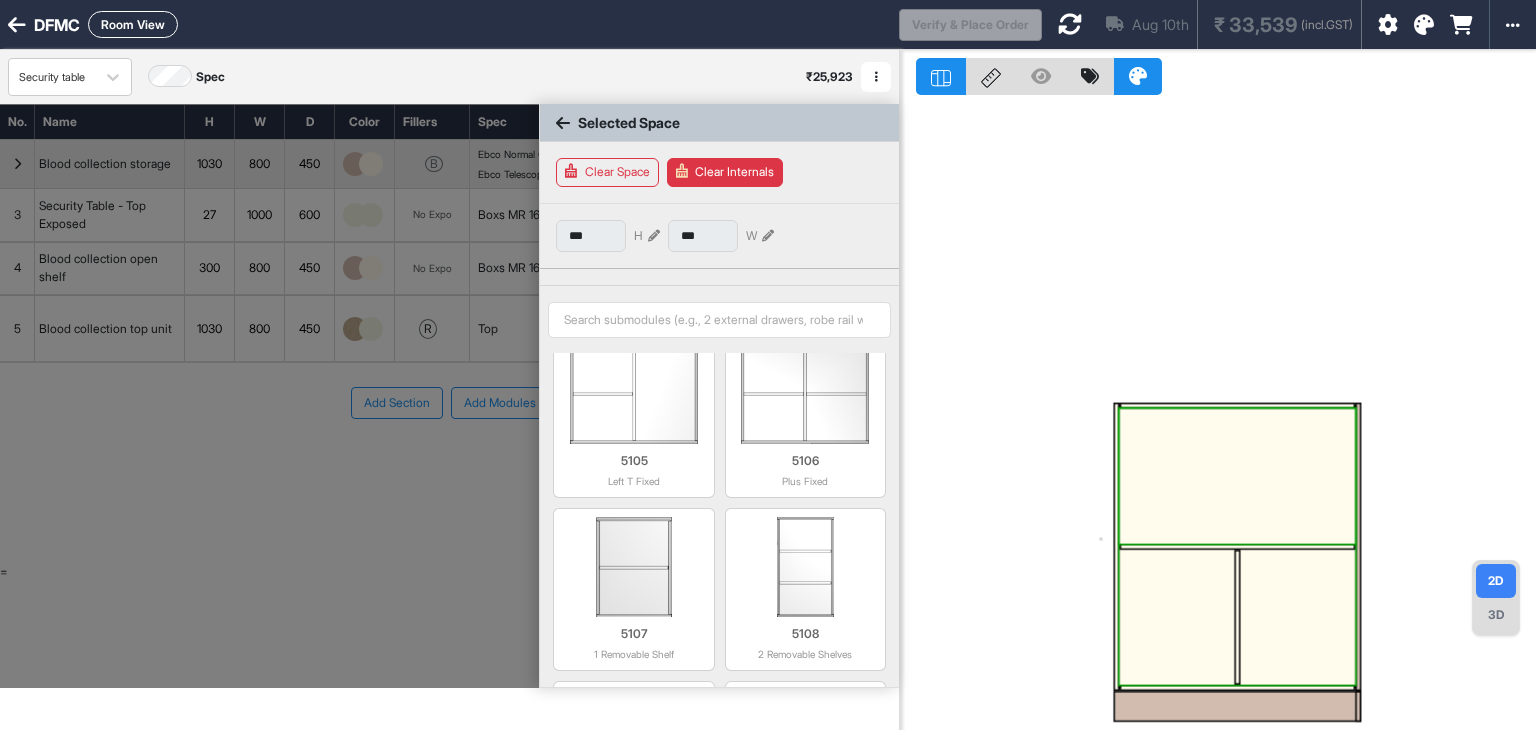 click at bounding box center (1237, 476) 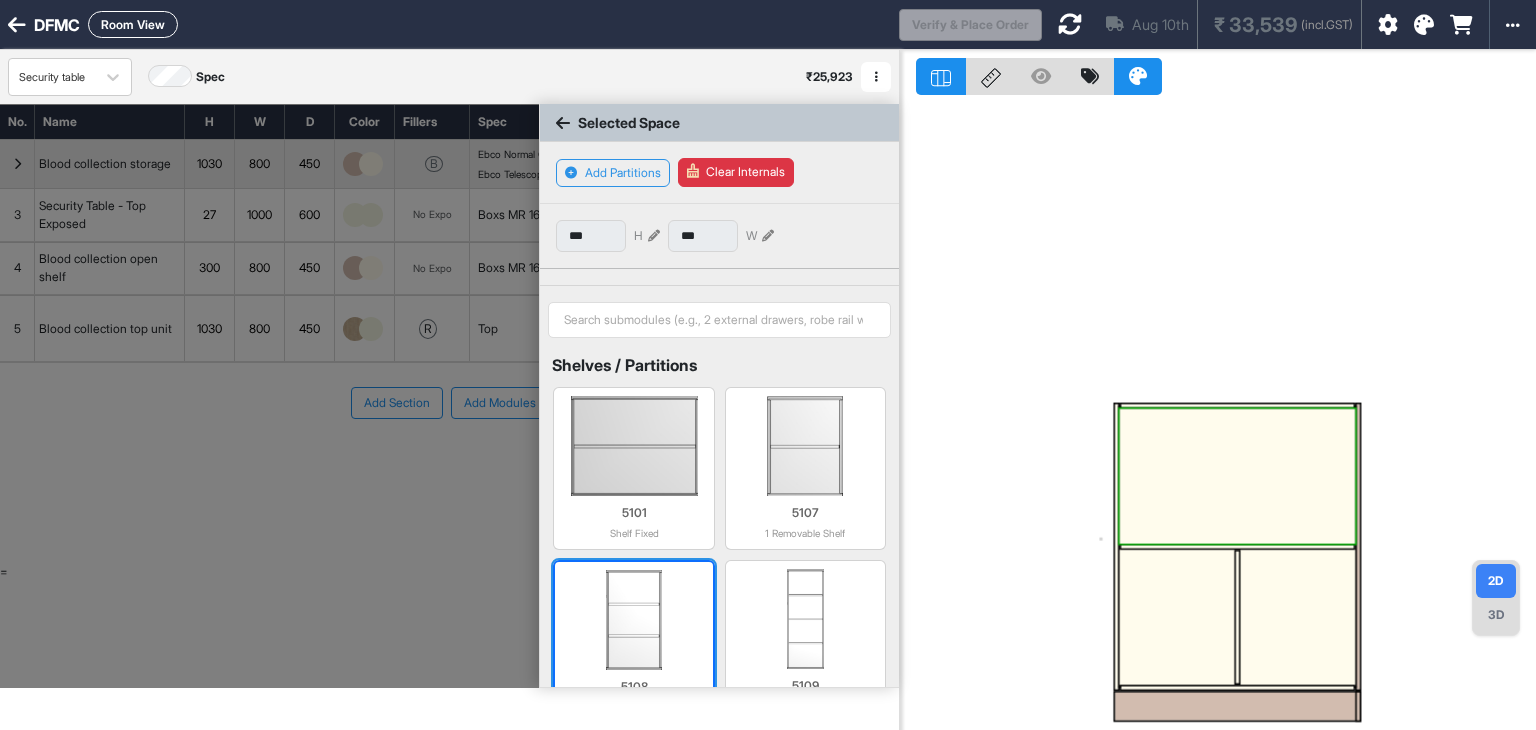 click at bounding box center (633, 620) 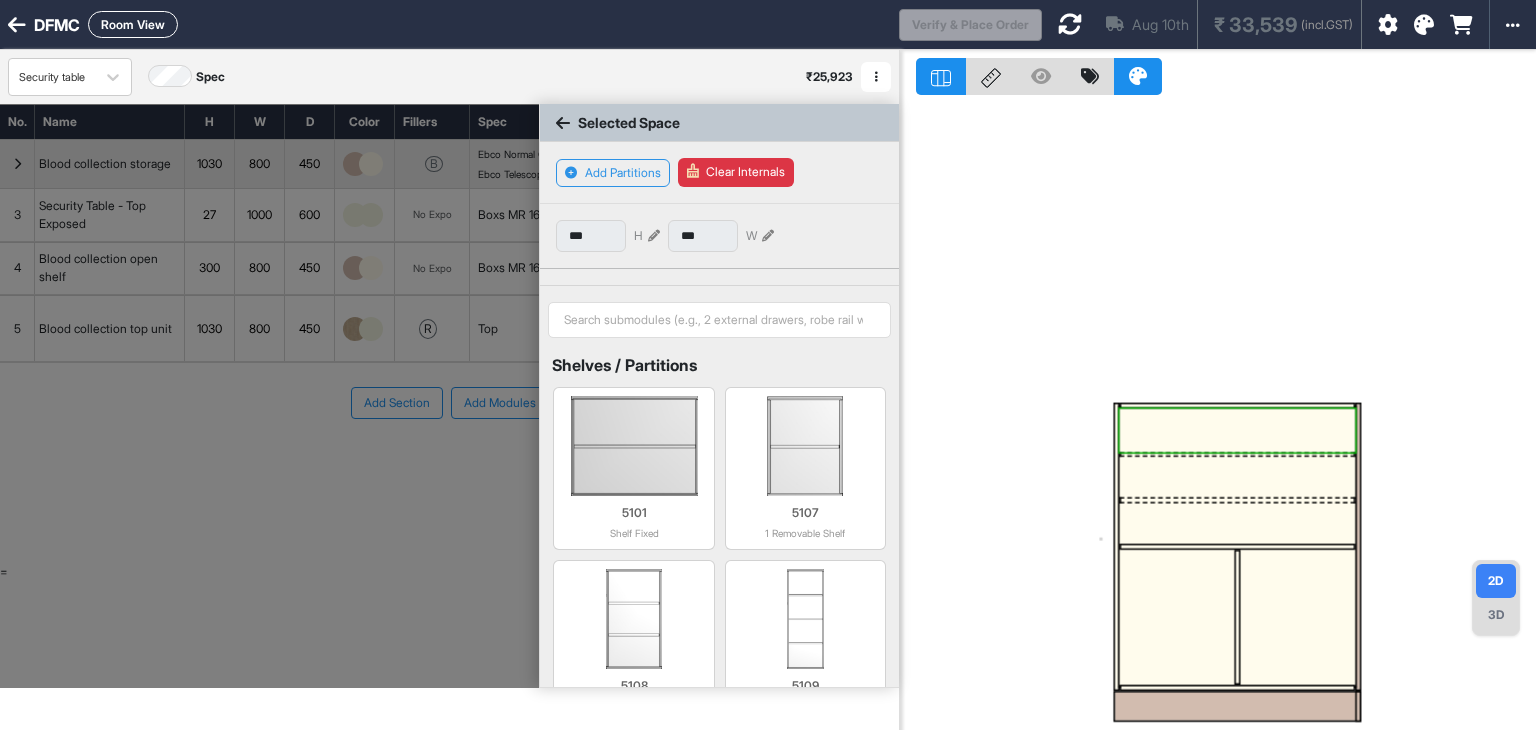 click on "Clear Internals" at bounding box center [736, 172] 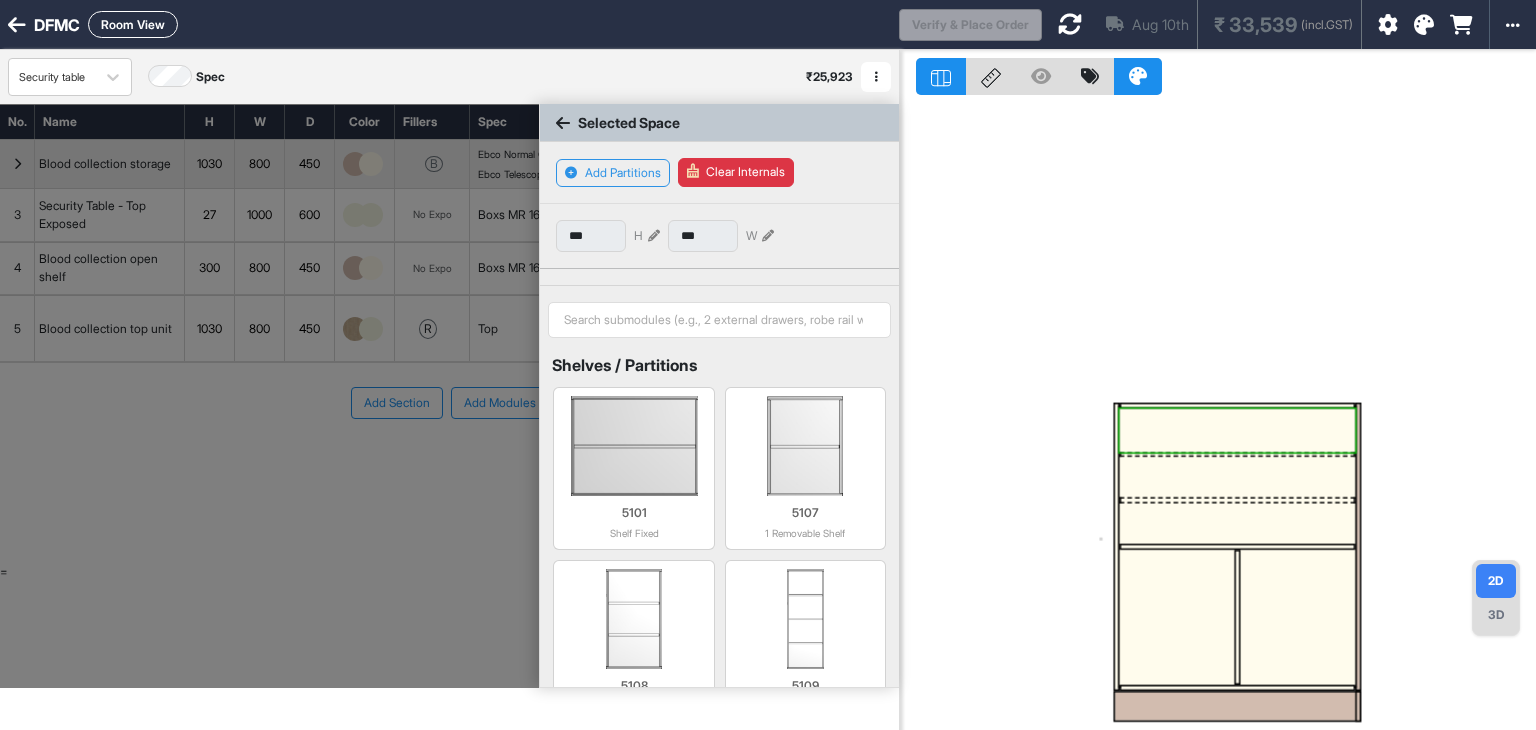click at bounding box center (1177, 618) 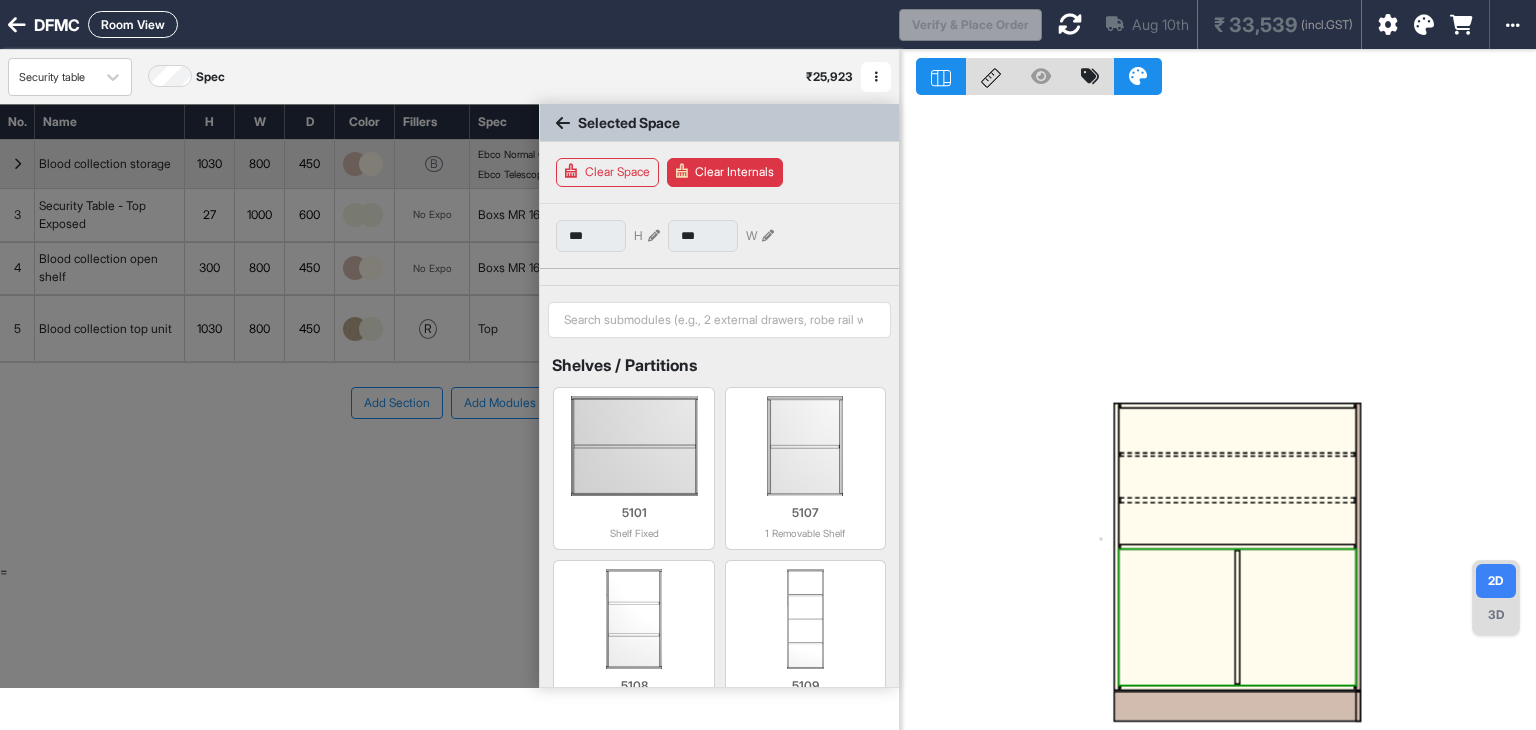 click at bounding box center (1177, 618) 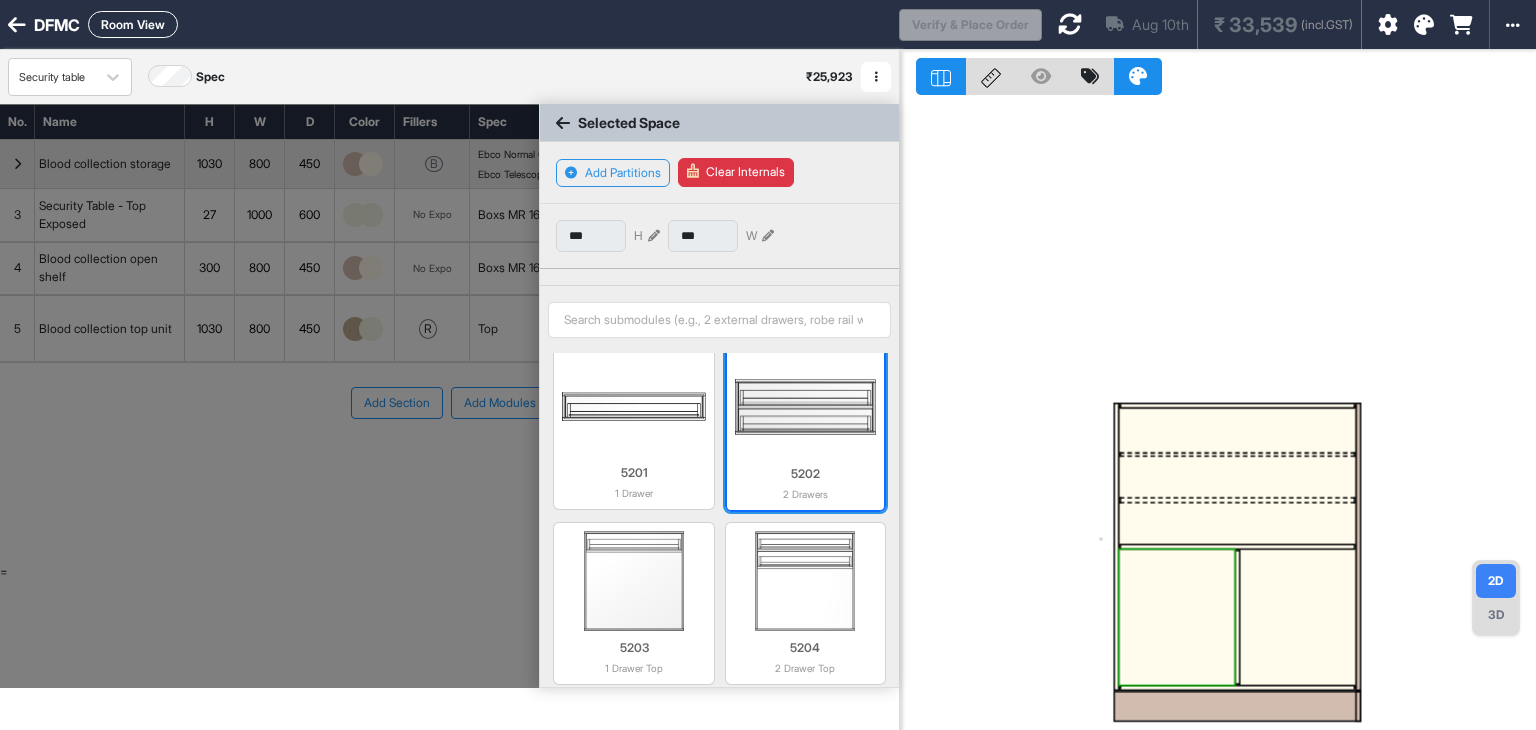 scroll, scrollTop: 598, scrollLeft: 0, axis: vertical 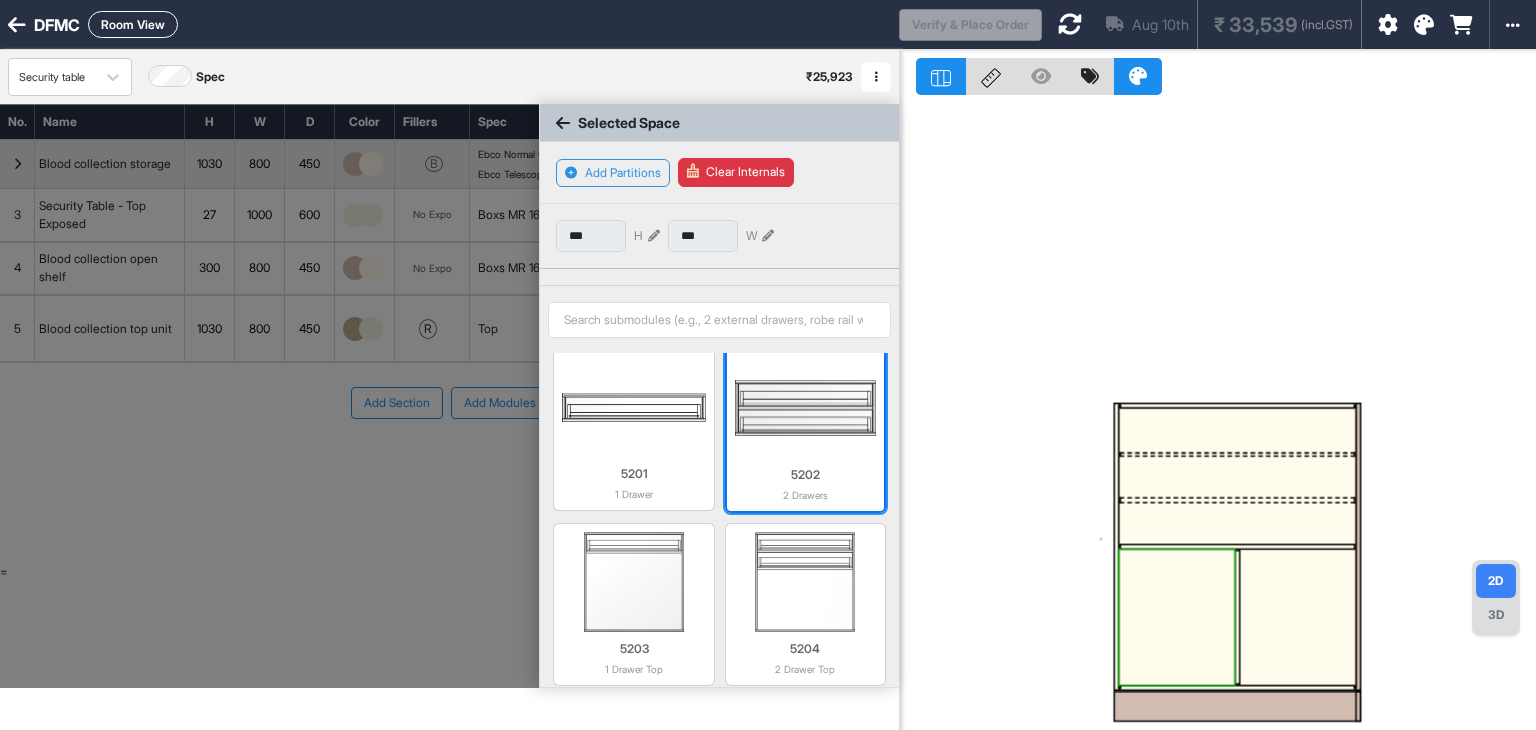click at bounding box center [805, 408] 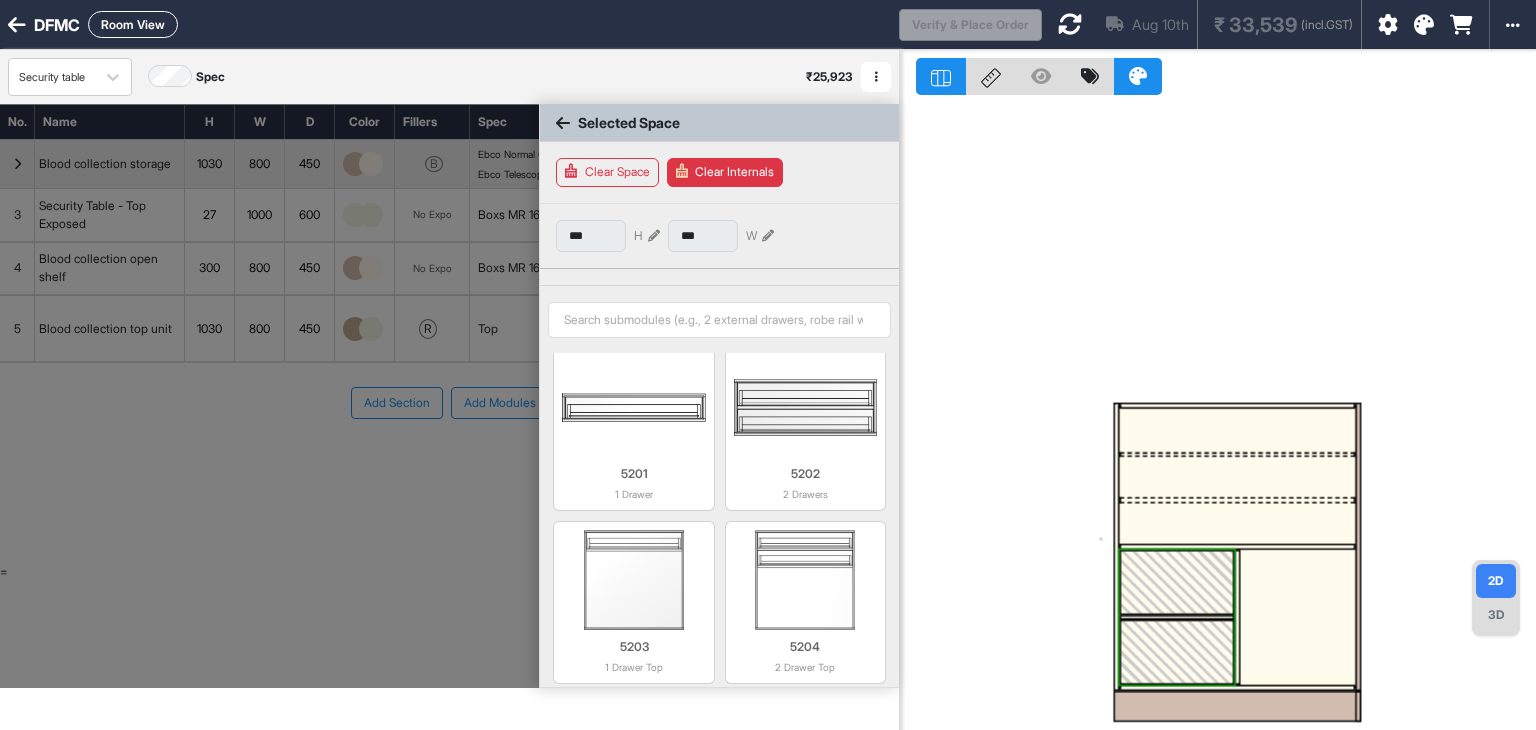 click at bounding box center [1298, 618] 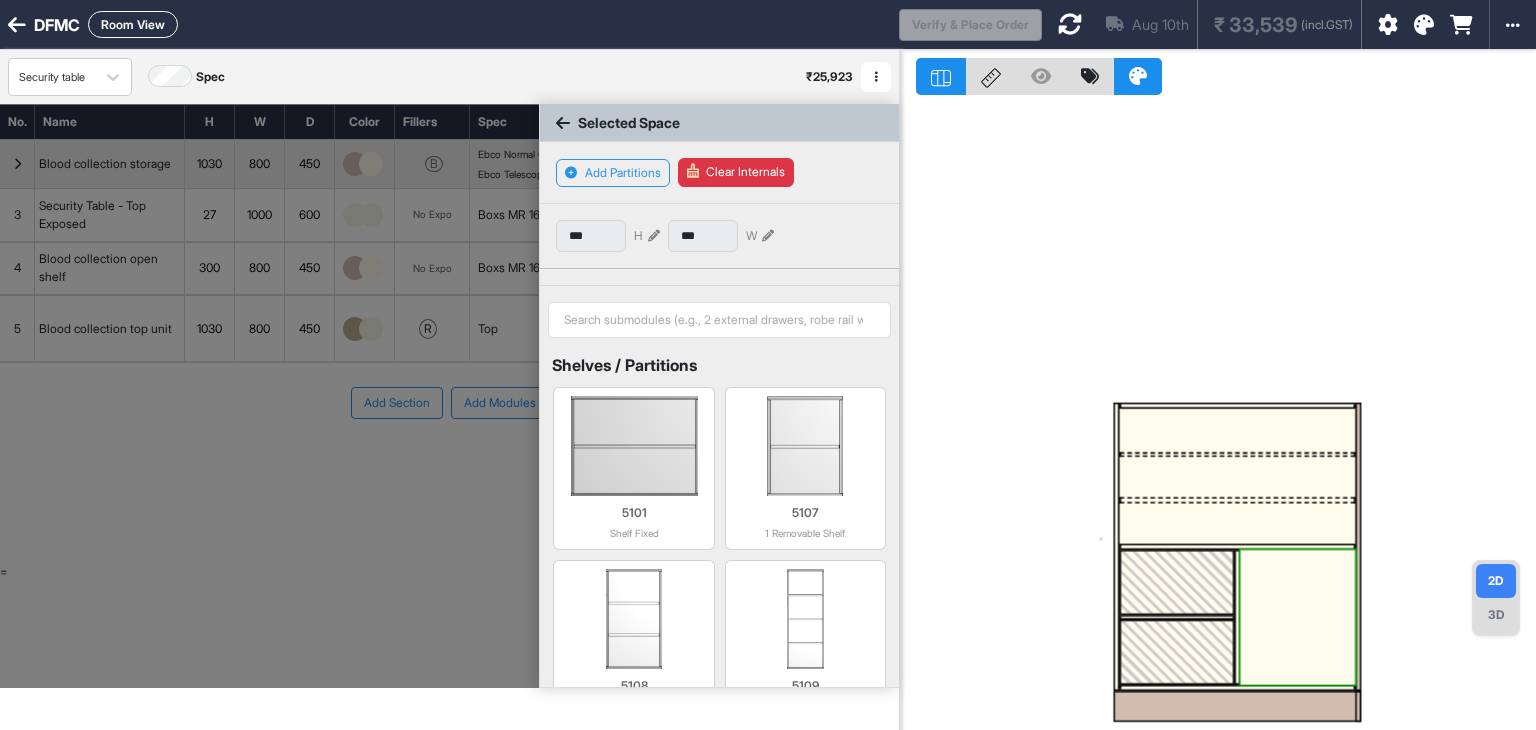 click at bounding box center [1177, 582] 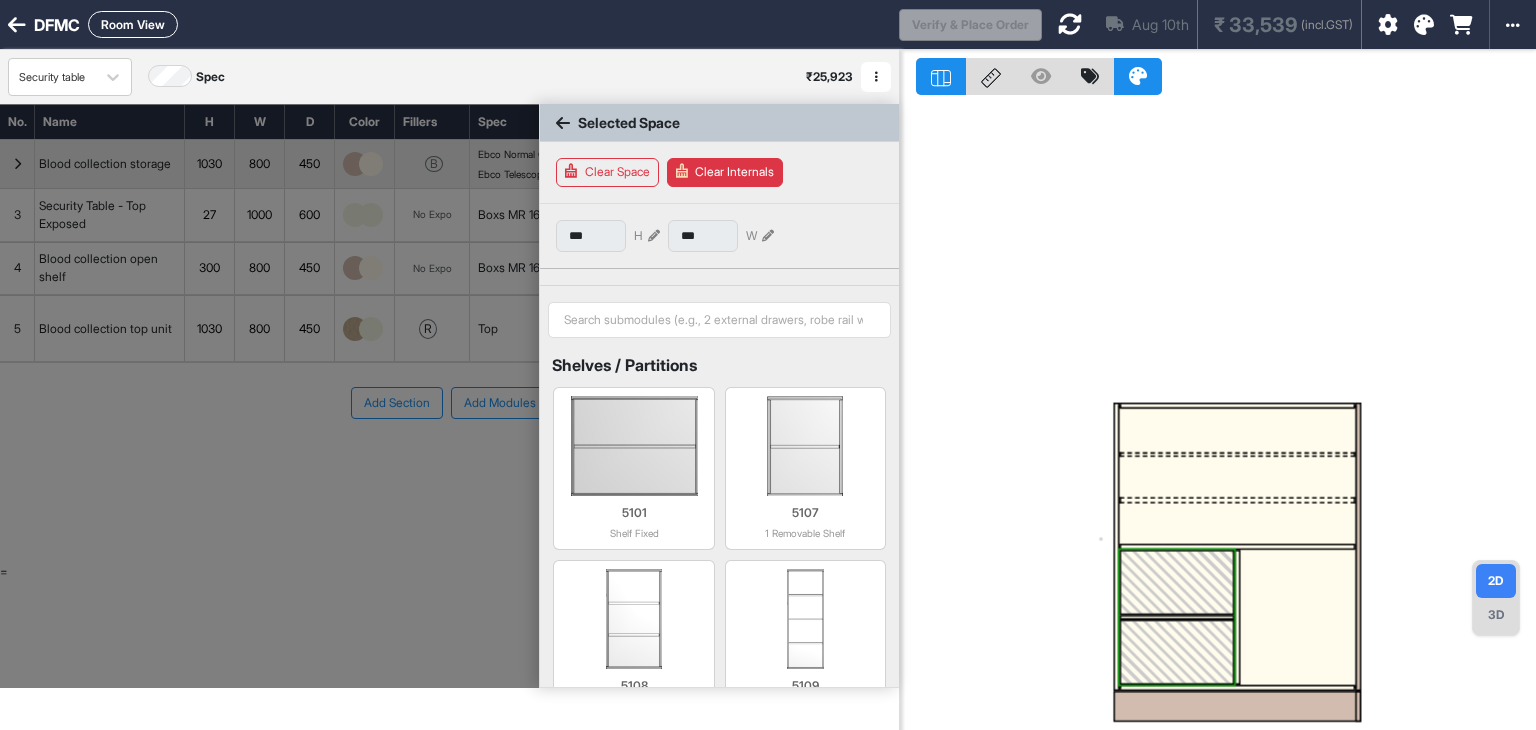 click at bounding box center (1177, 582) 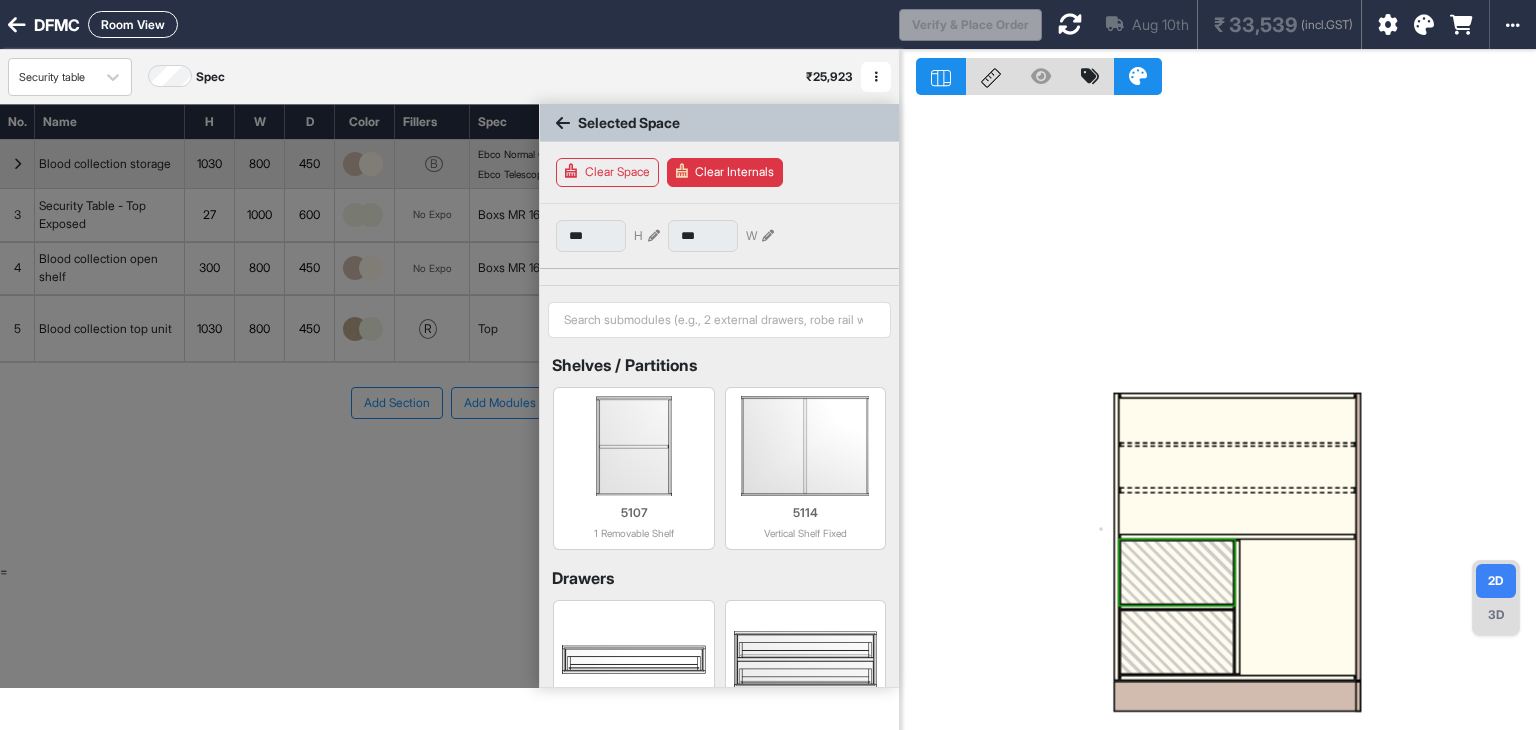 click at bounding box center [1177, 572] 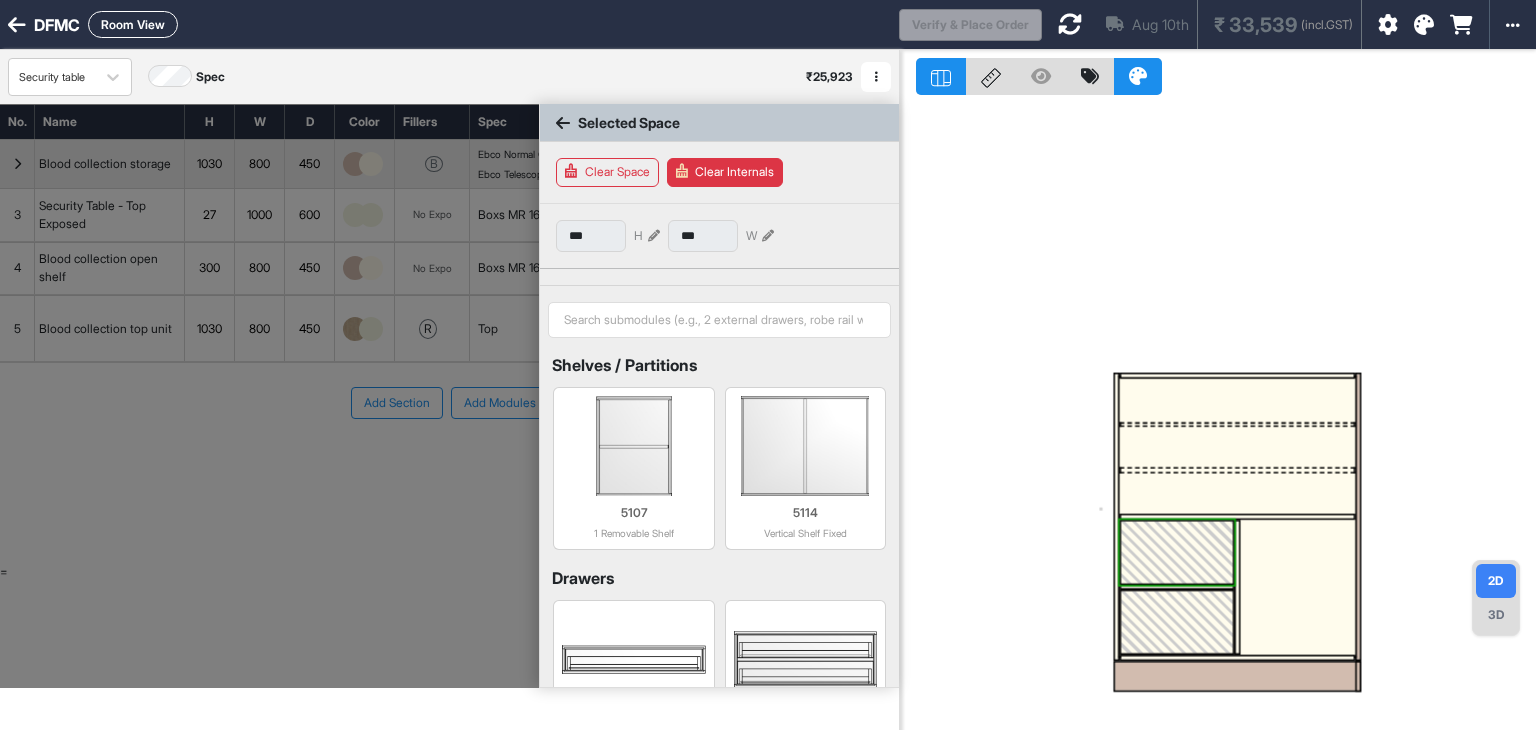click at bounding box center (1177, 622) 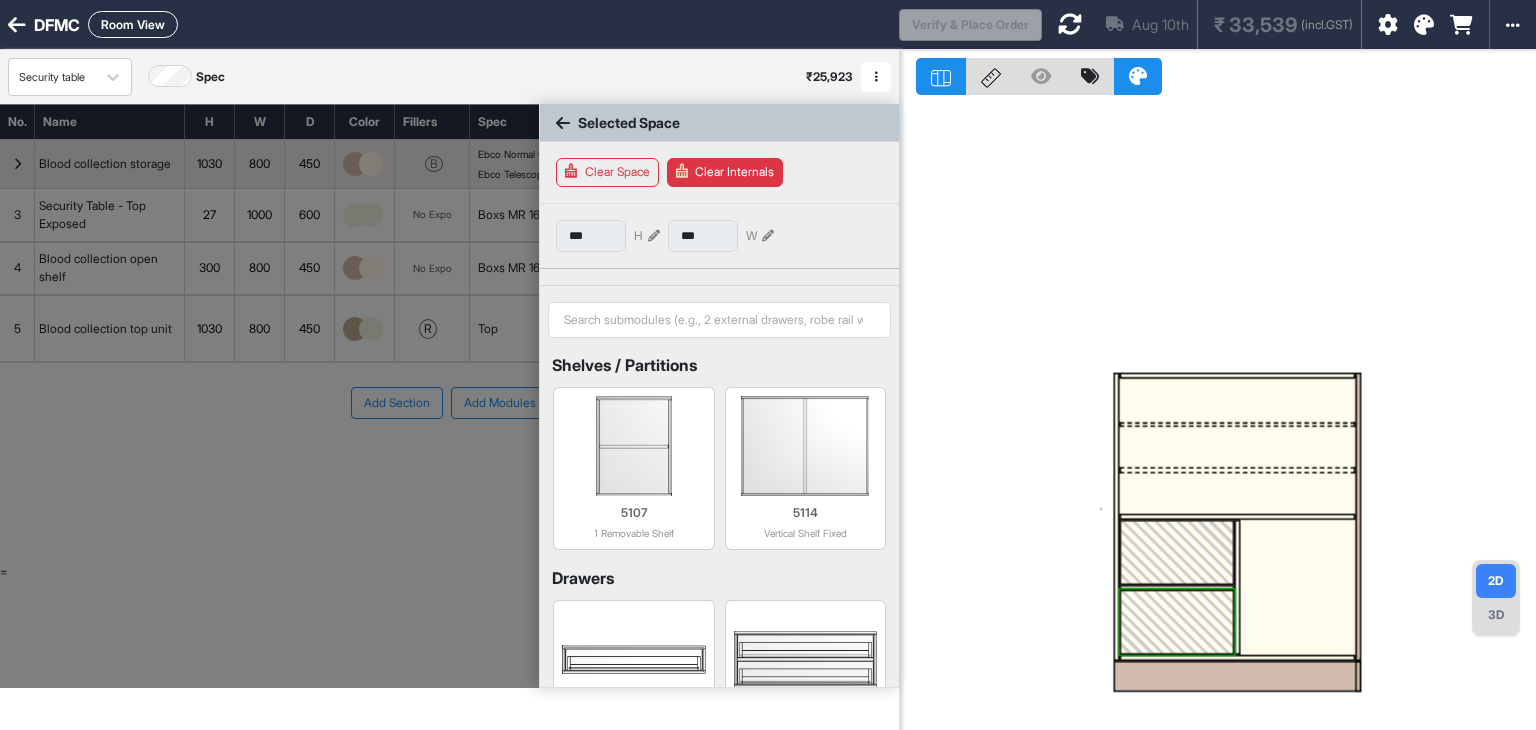 click at bounding box center (1177, 552) 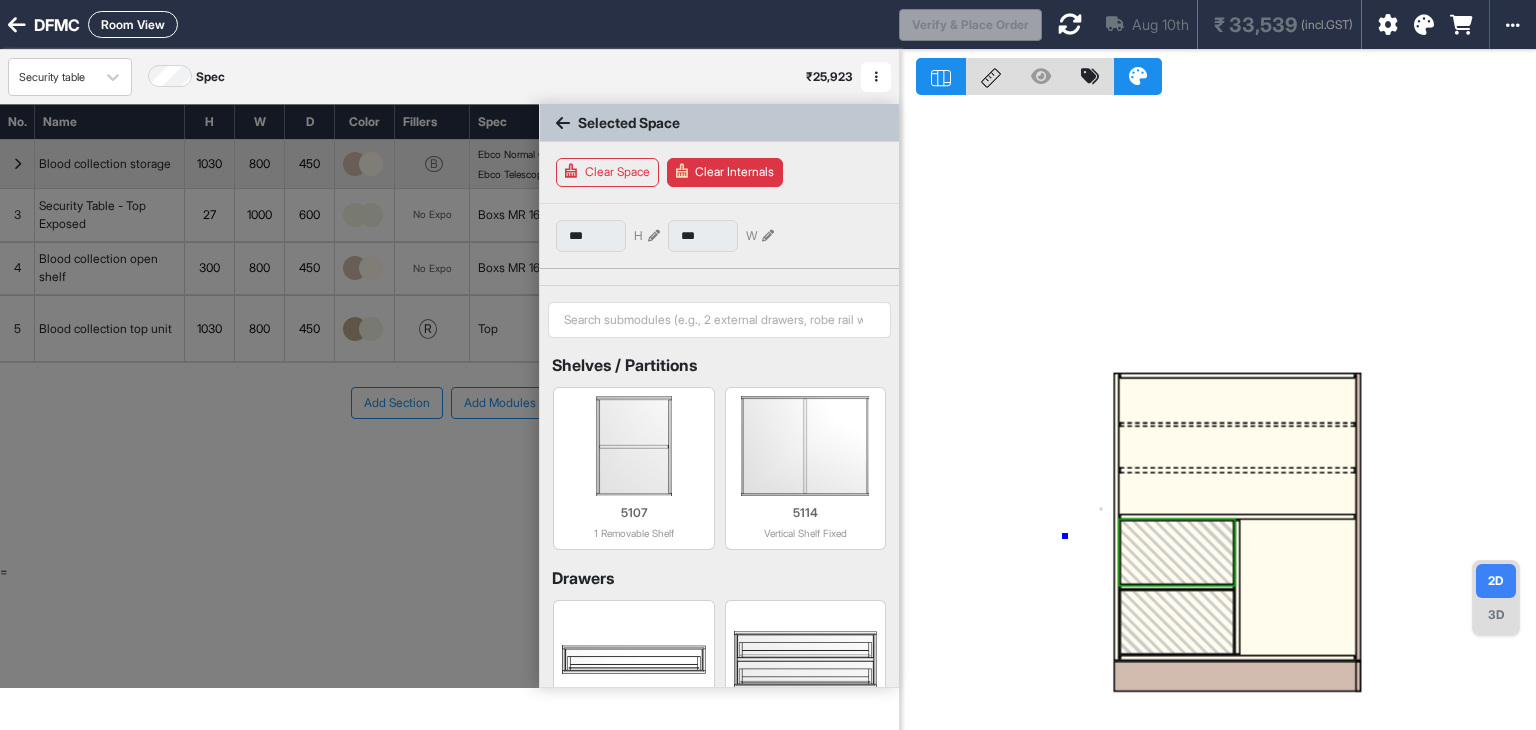 click at bounding box center [1218, 415] 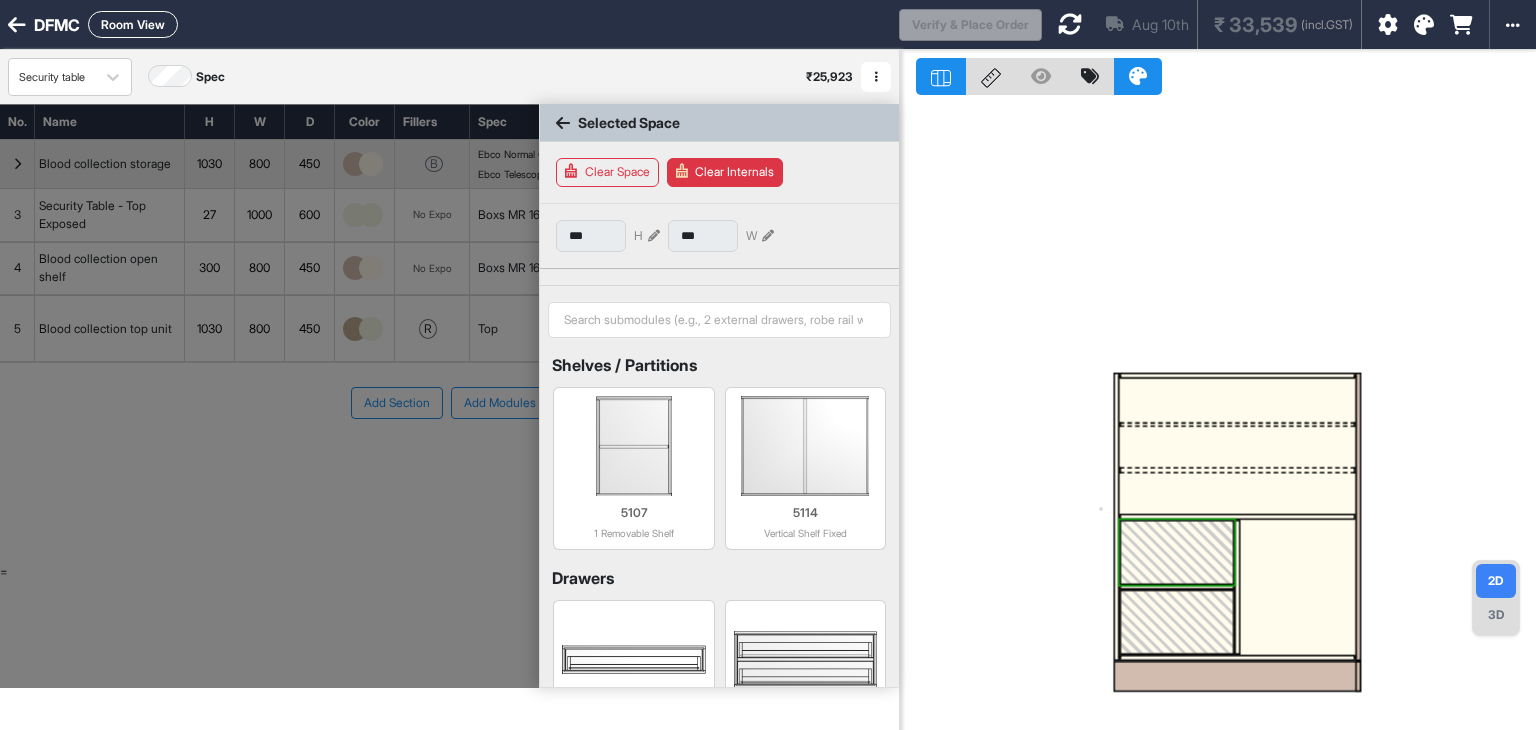 click at bounding box center [1218, 415] 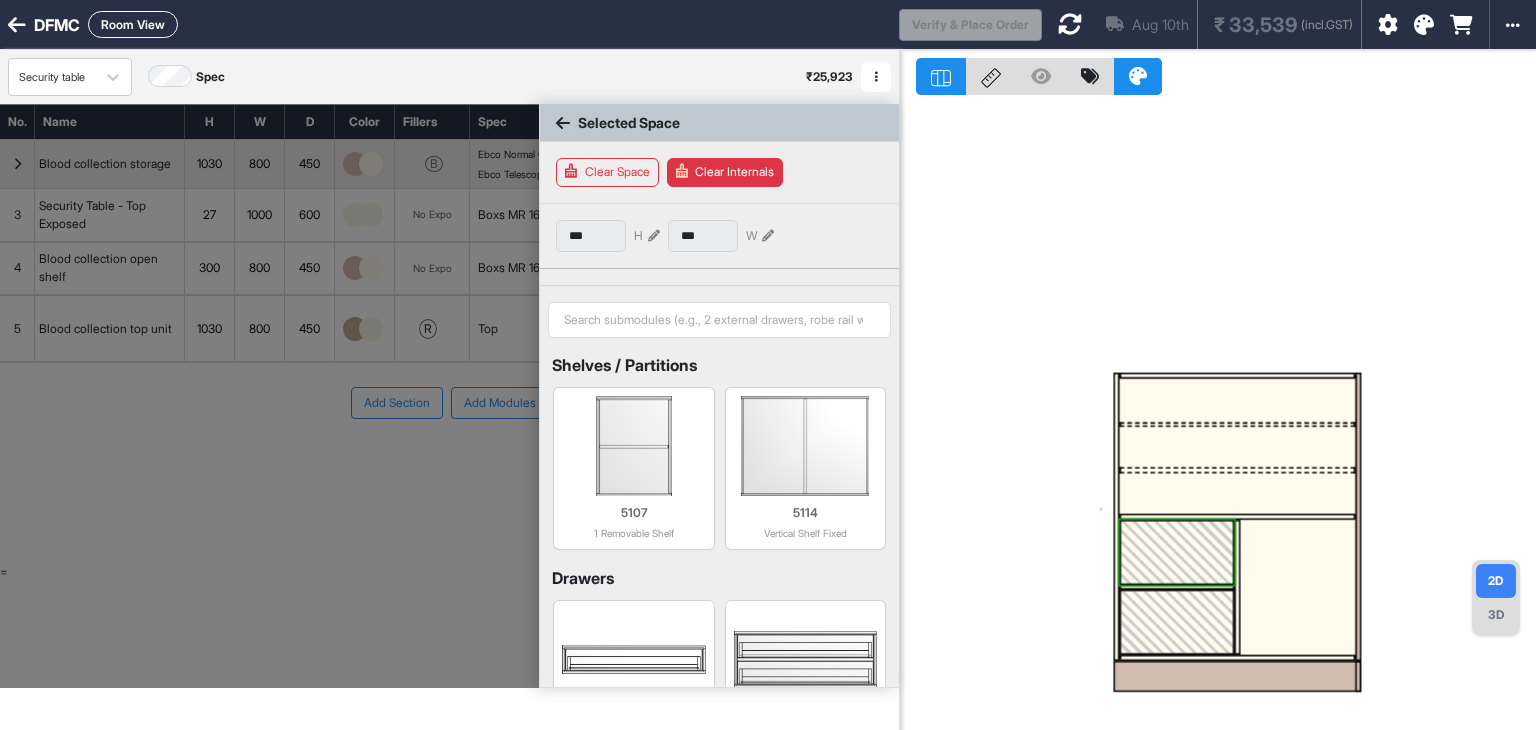 click at bounding box center (1218, 415) 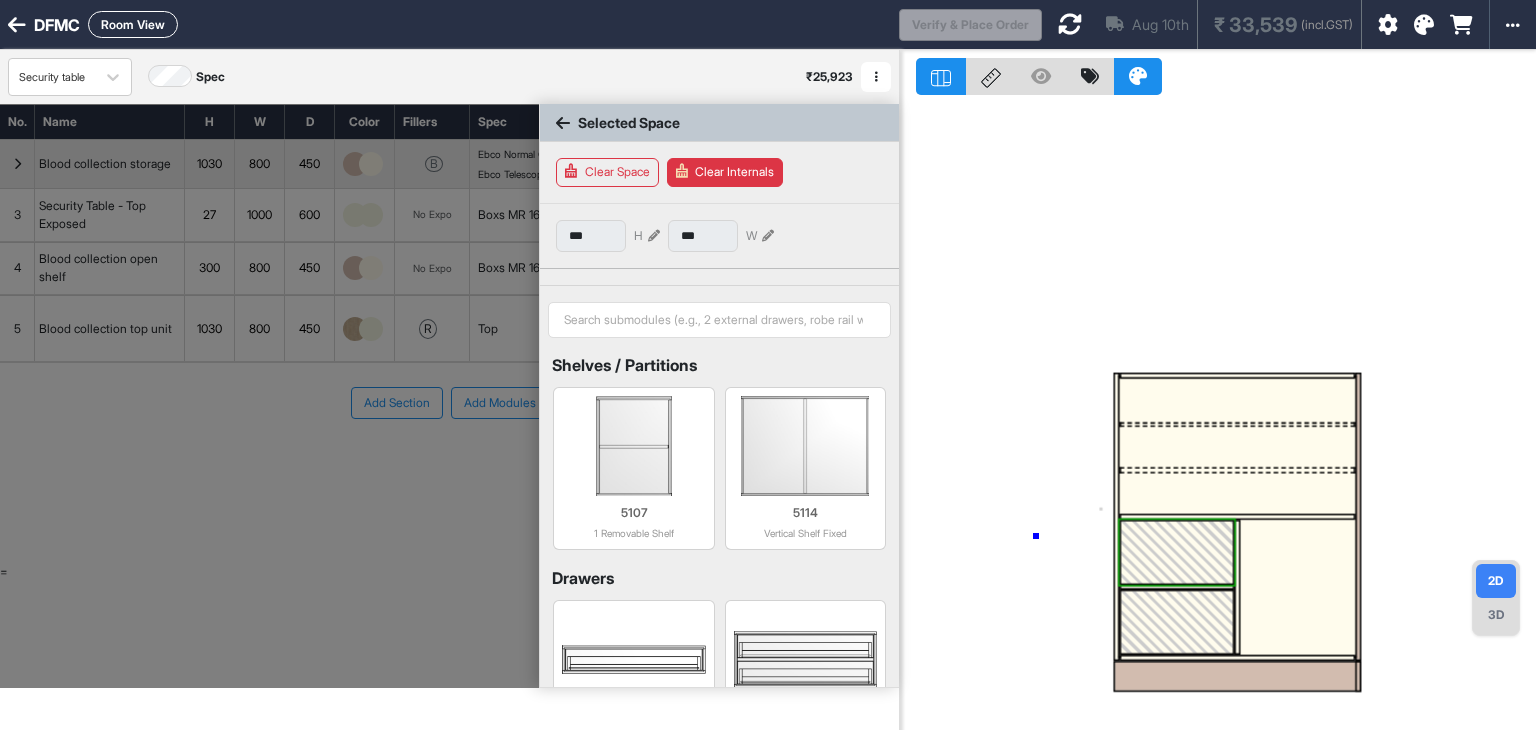 click at bounding box center (1218, 415) 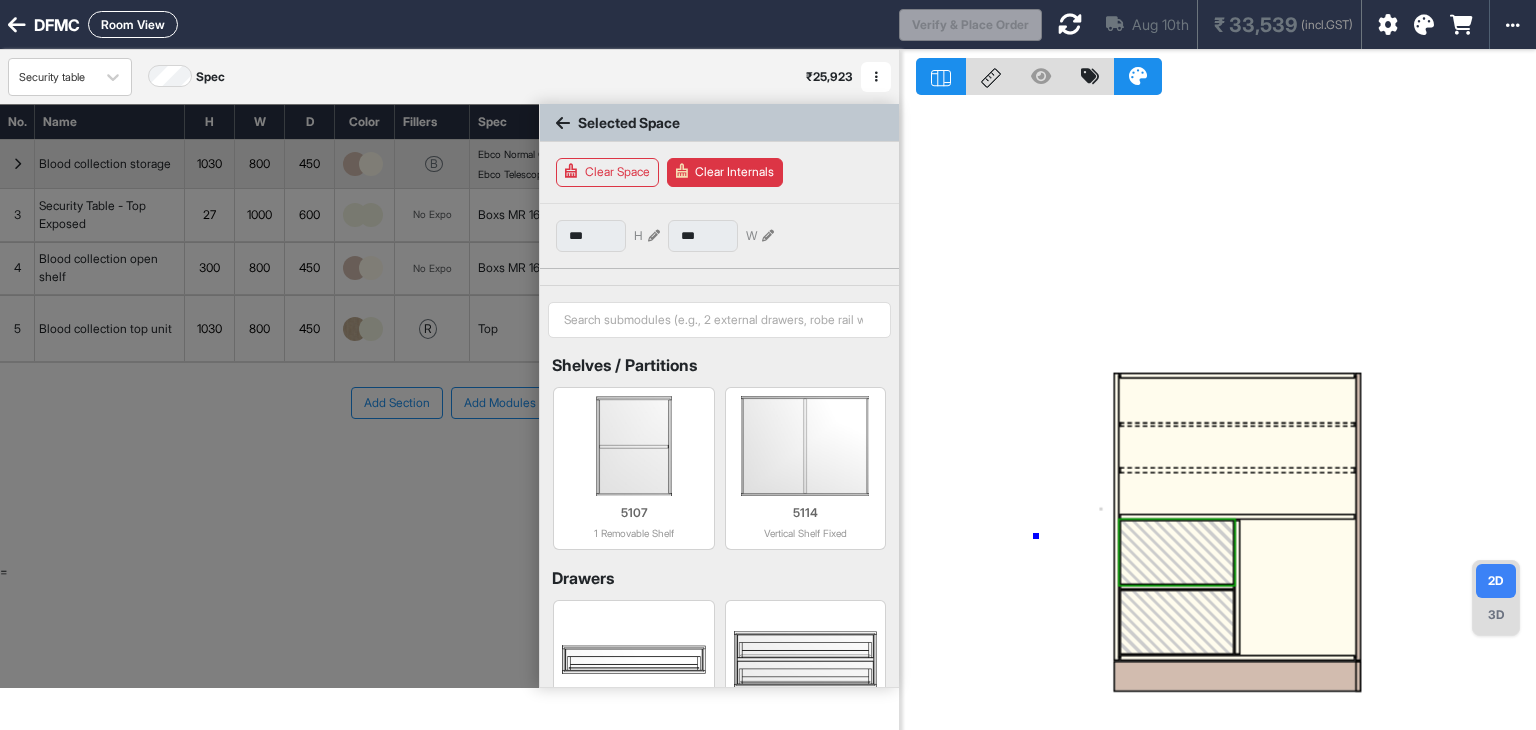 click at bounding box center [1218, 415] 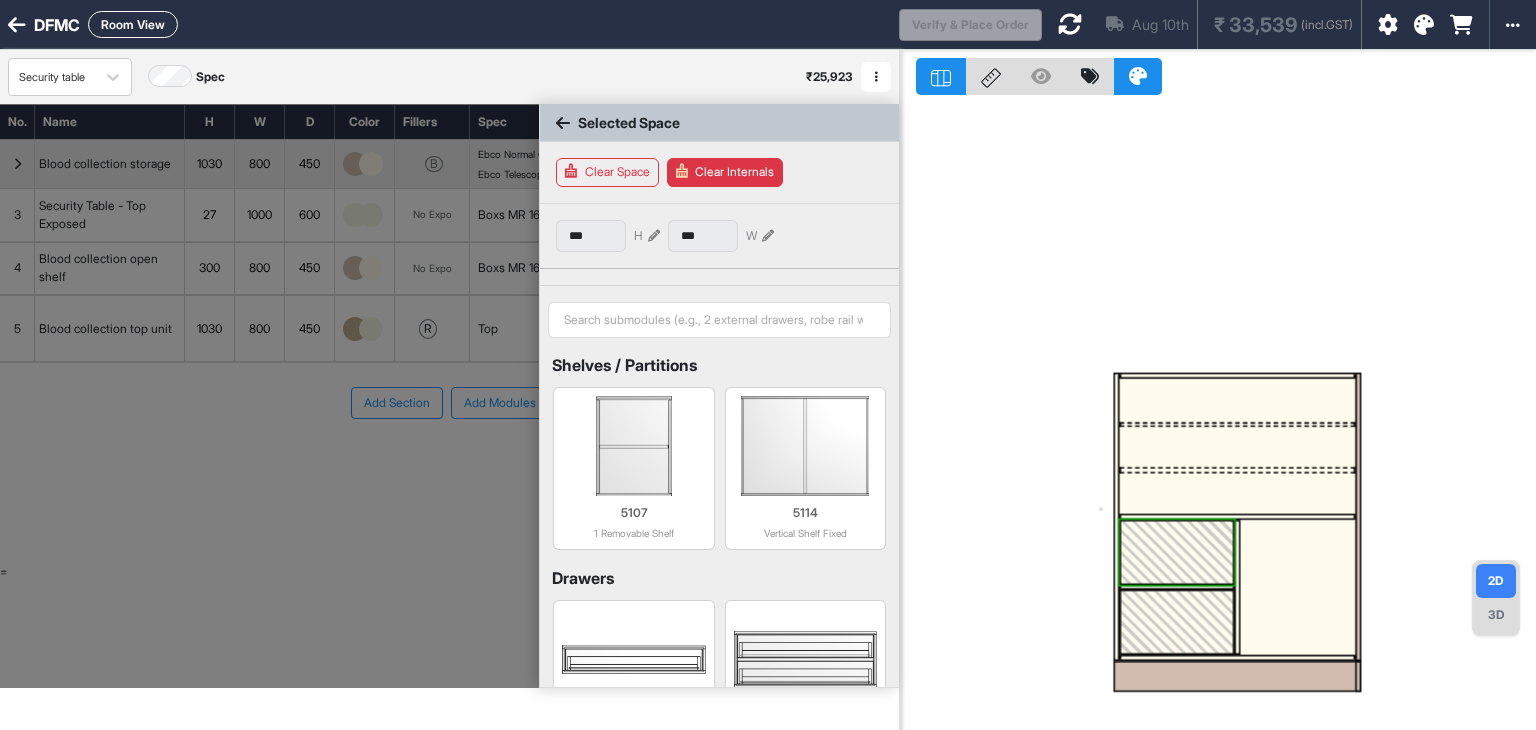 click at bounding box center [1218, 415] 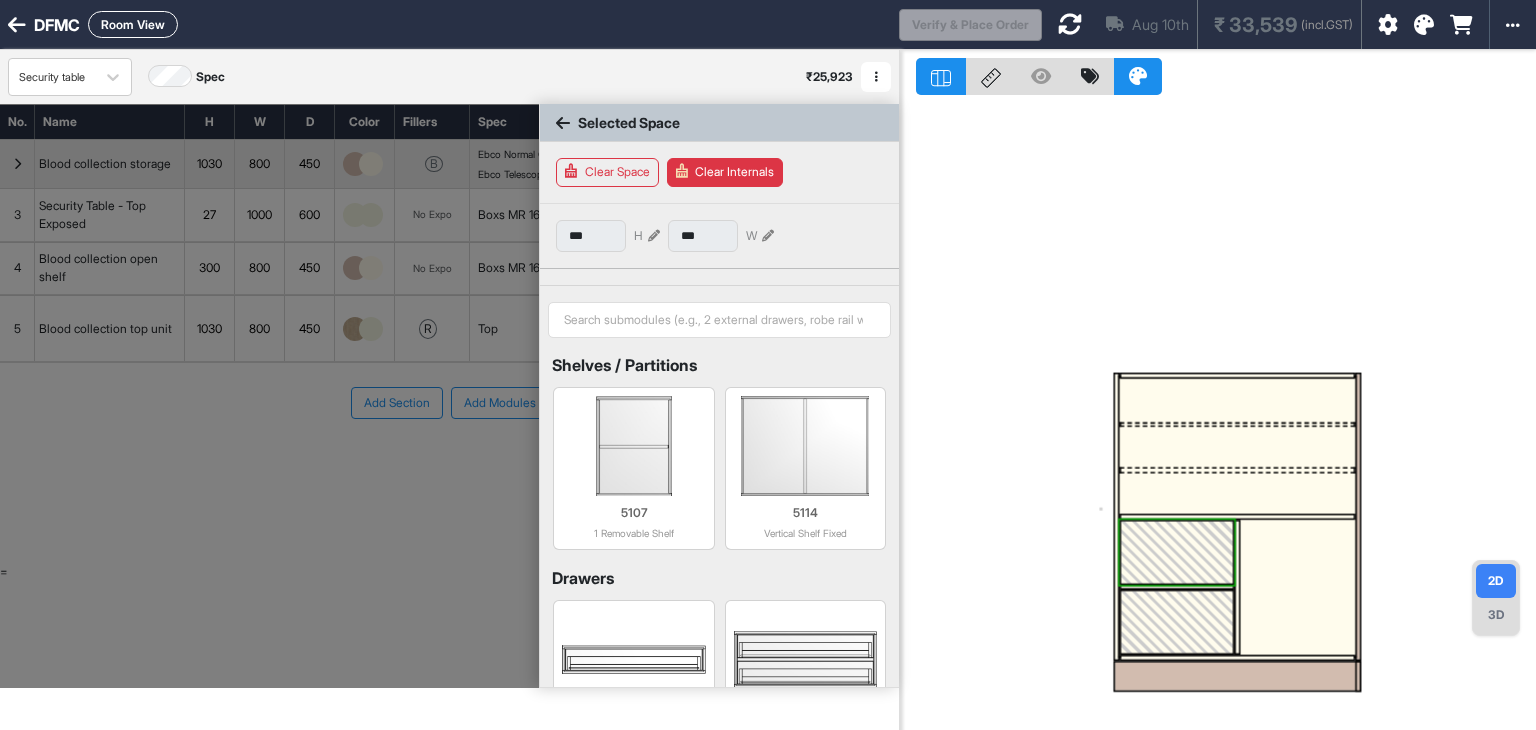 type on "***" 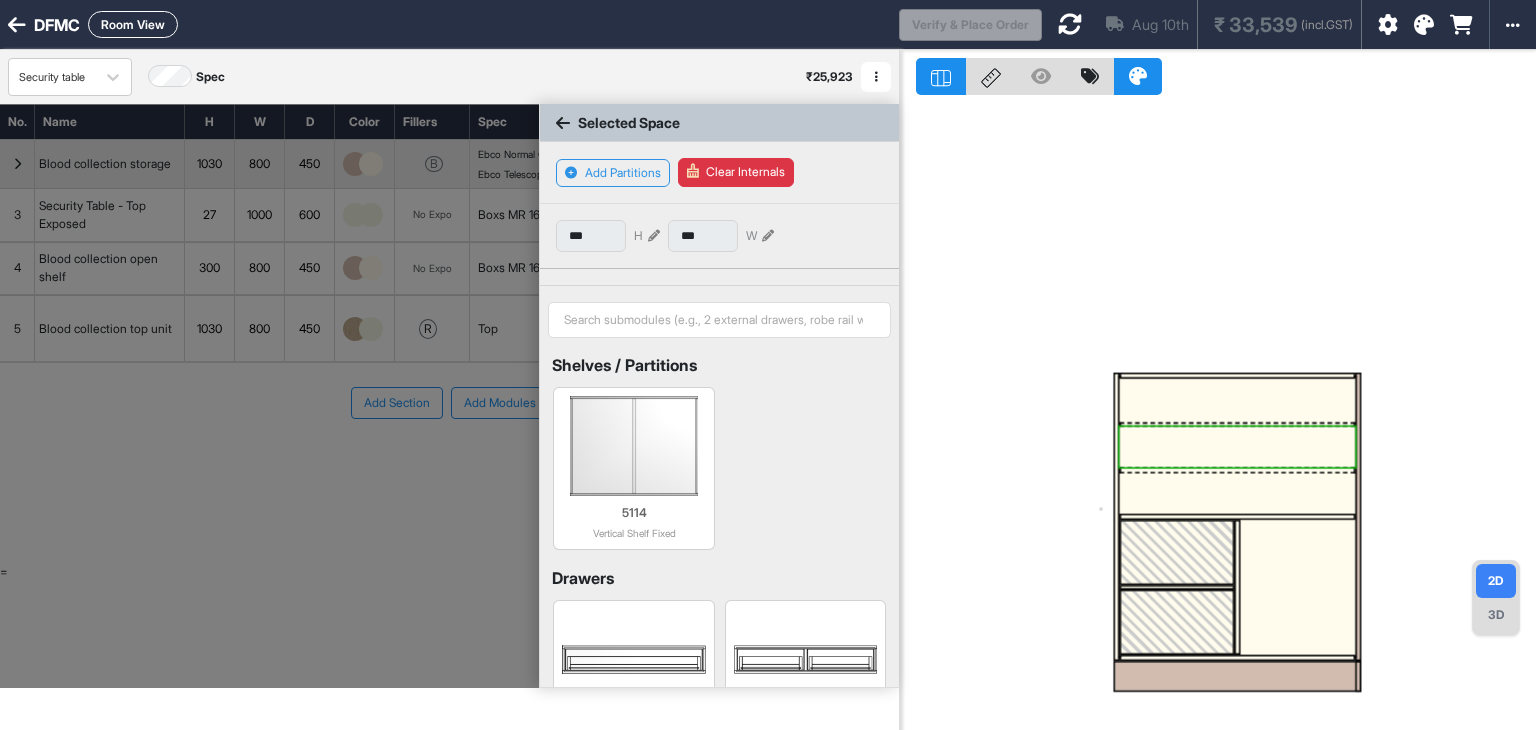 click at bounding box center (1177, 552) 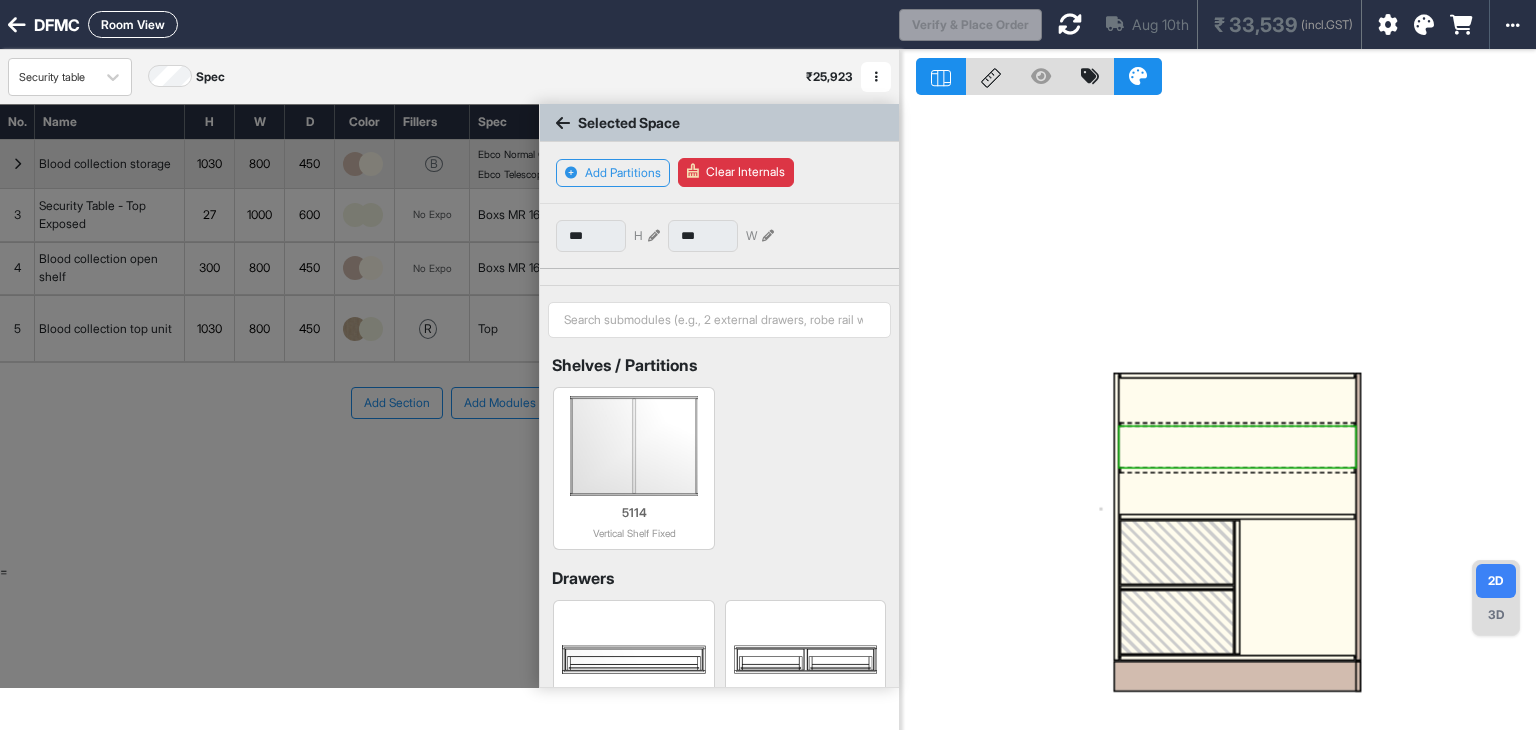 type on "***" 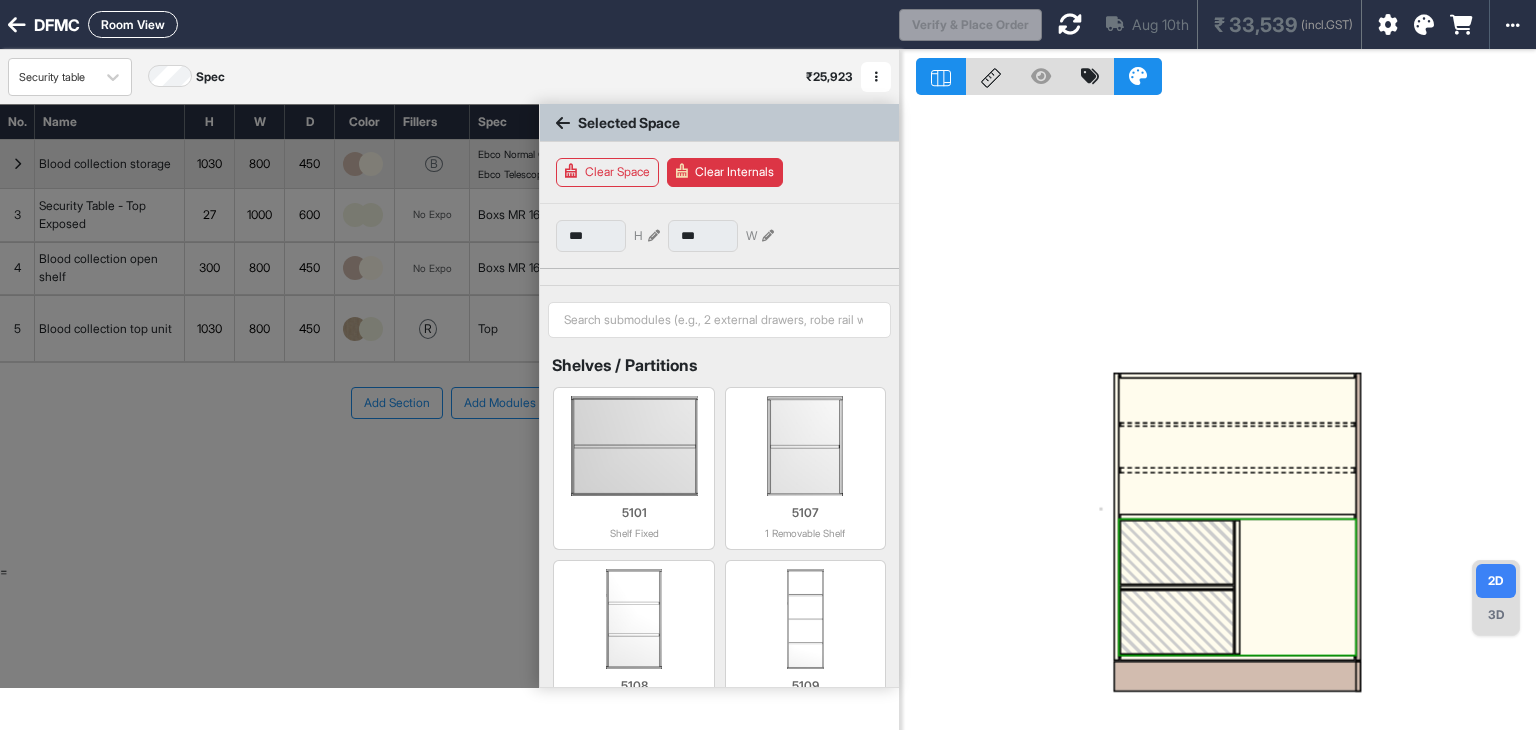click at bounding box center (1177, 552) 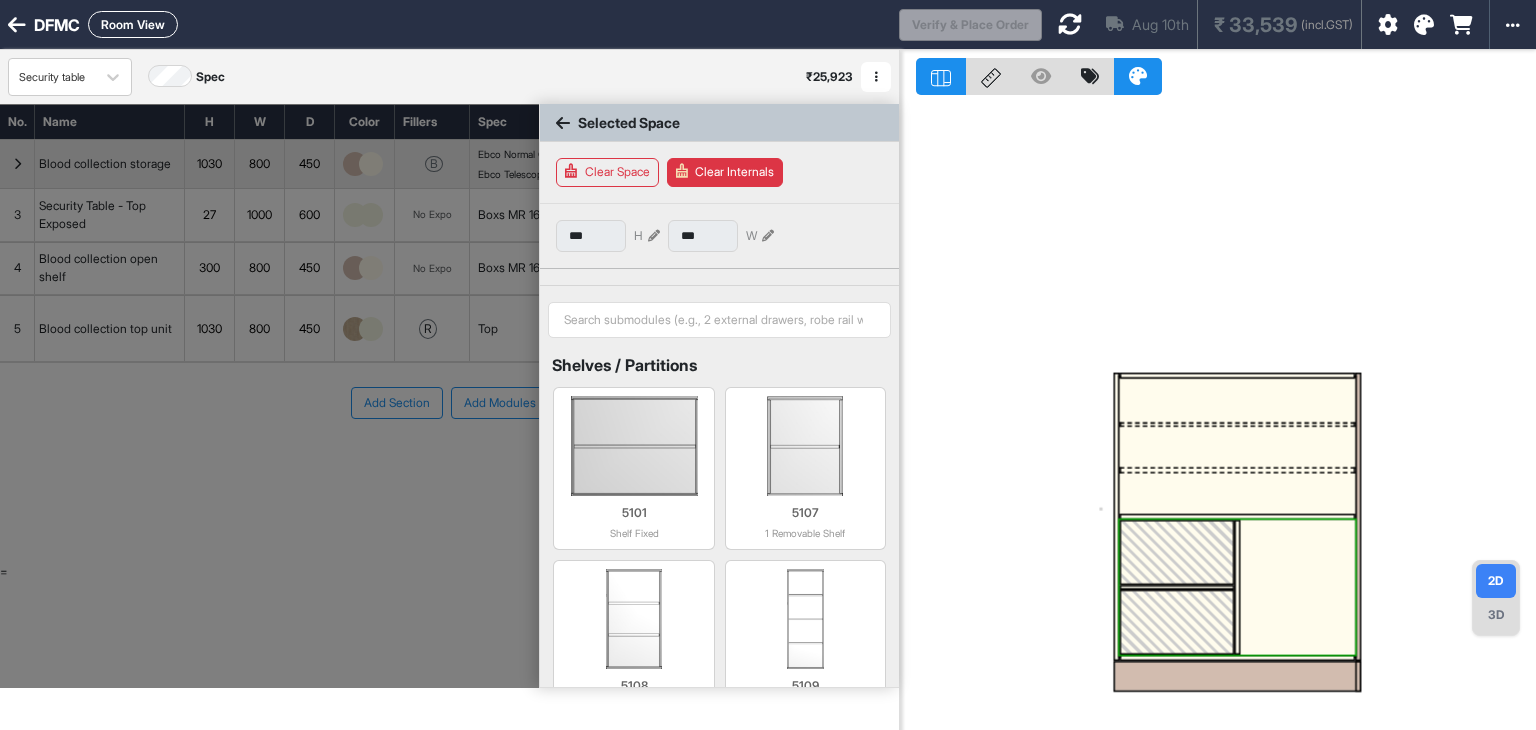 type on "***" 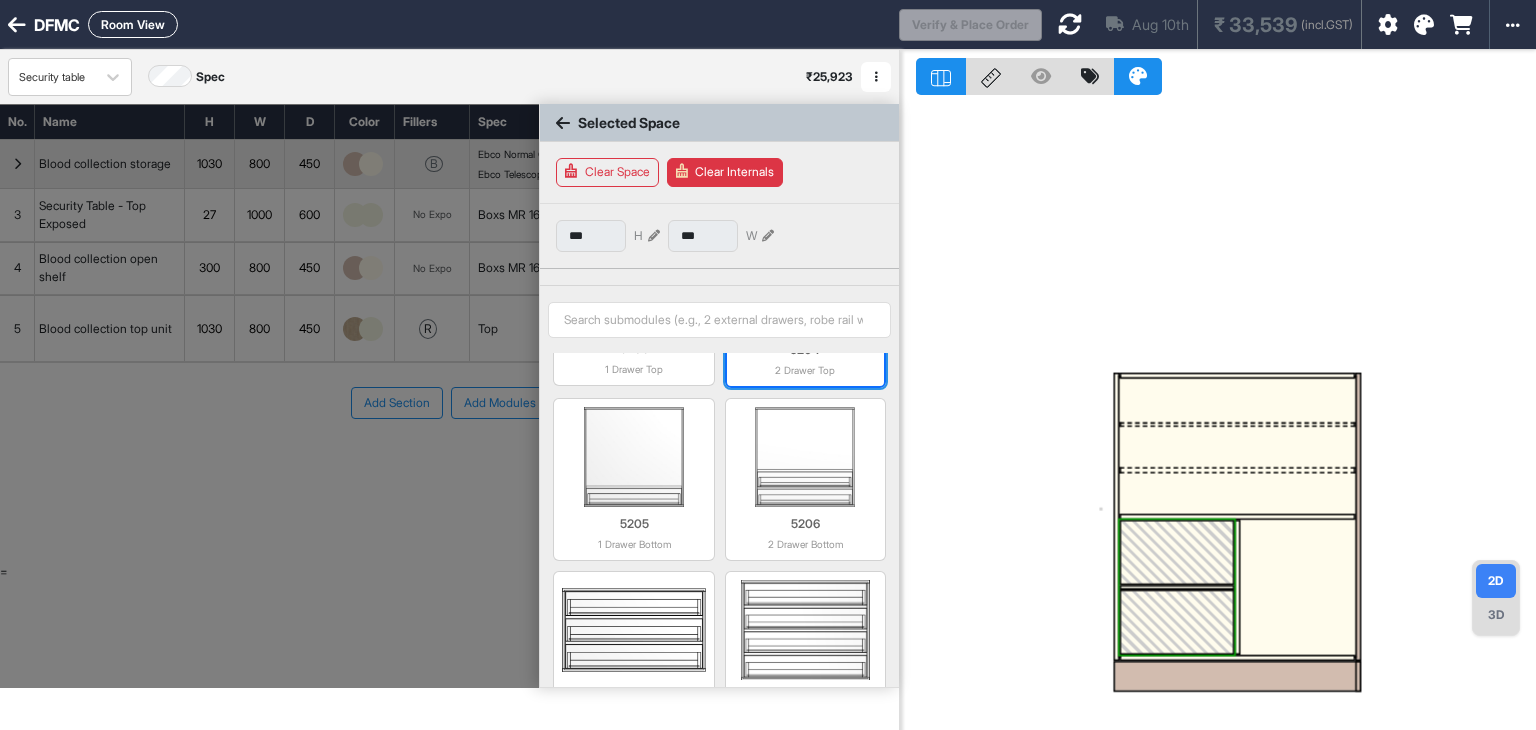 scroll, scrollTop: 996, scrollLeft: 0, axis: vertical 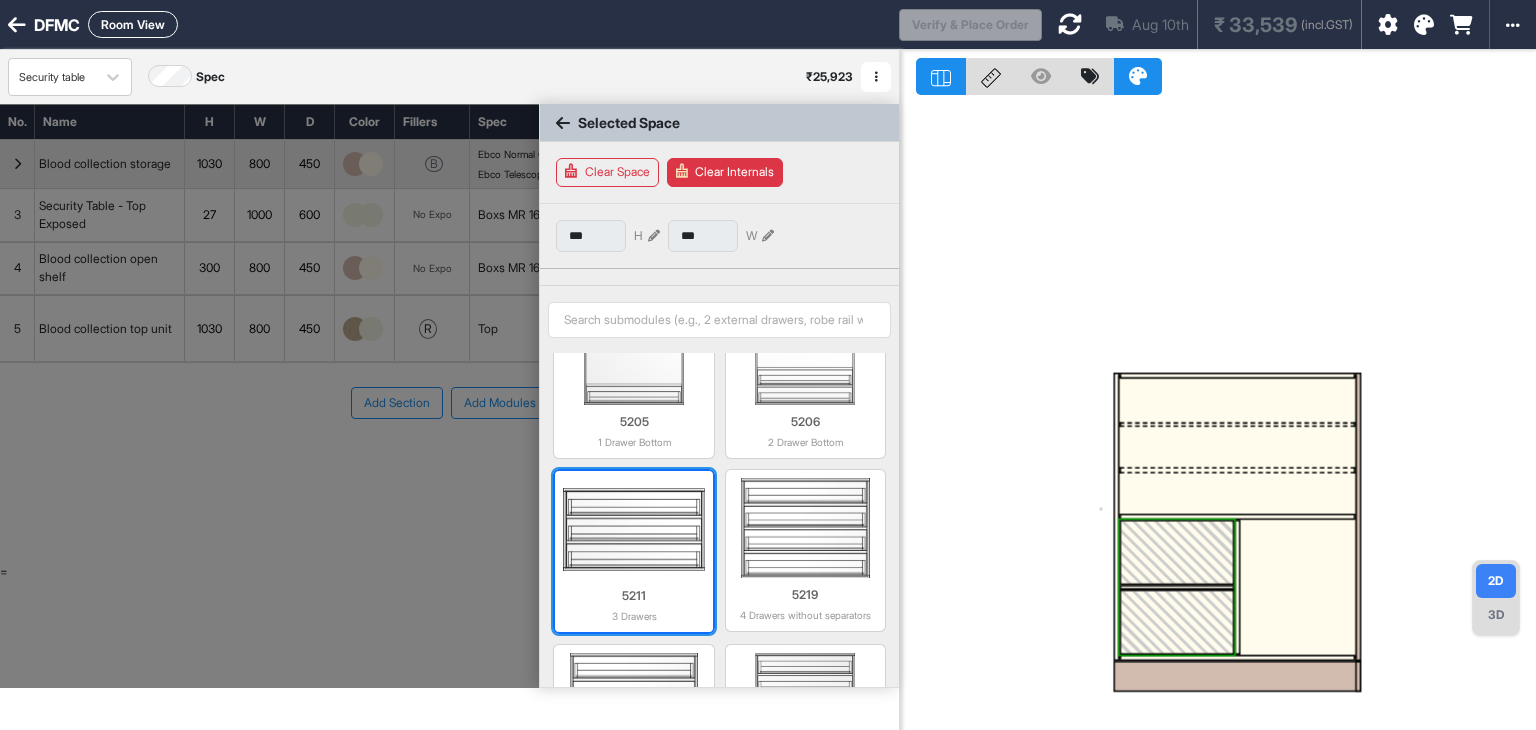 click at bounding box center [633, 529] 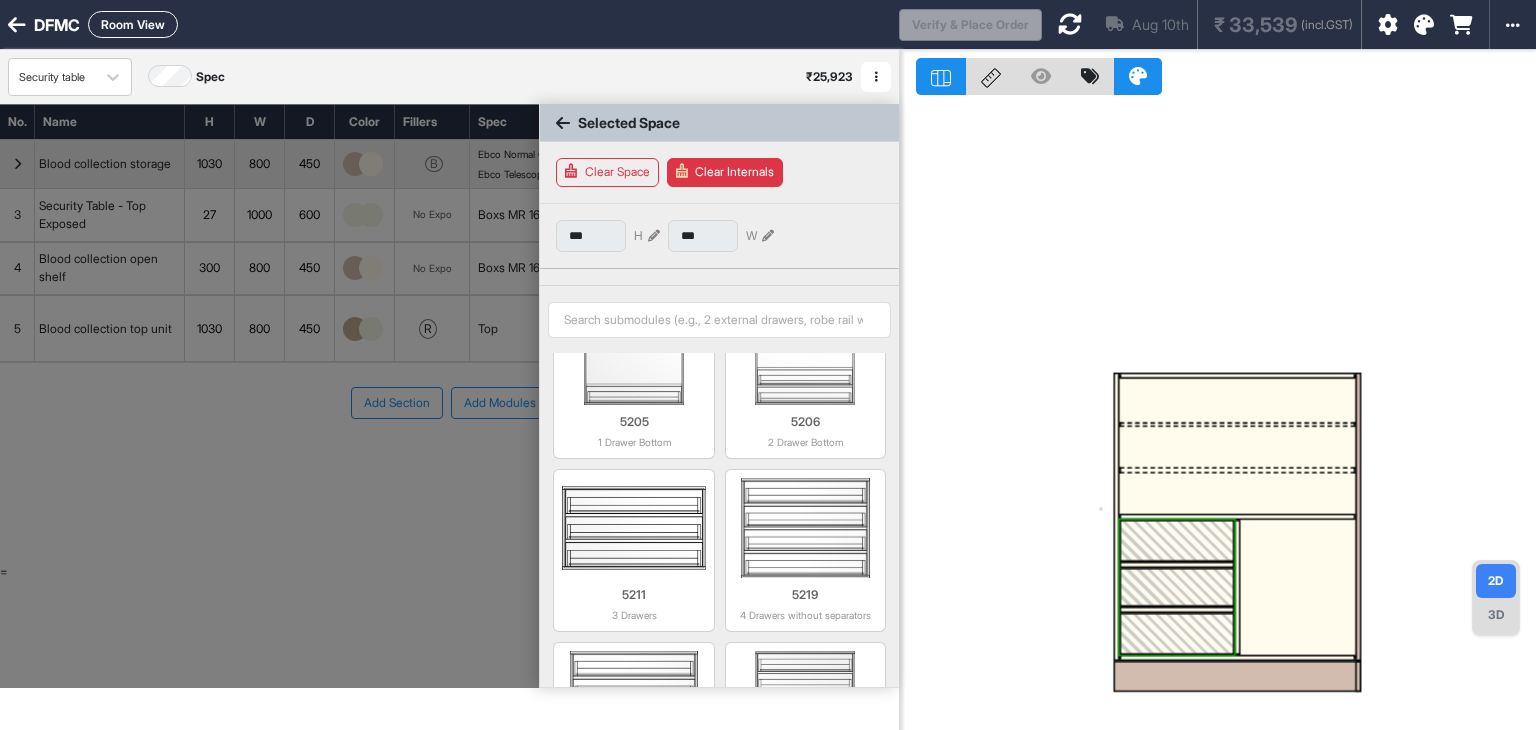 click at bounding box center [1298, 588] 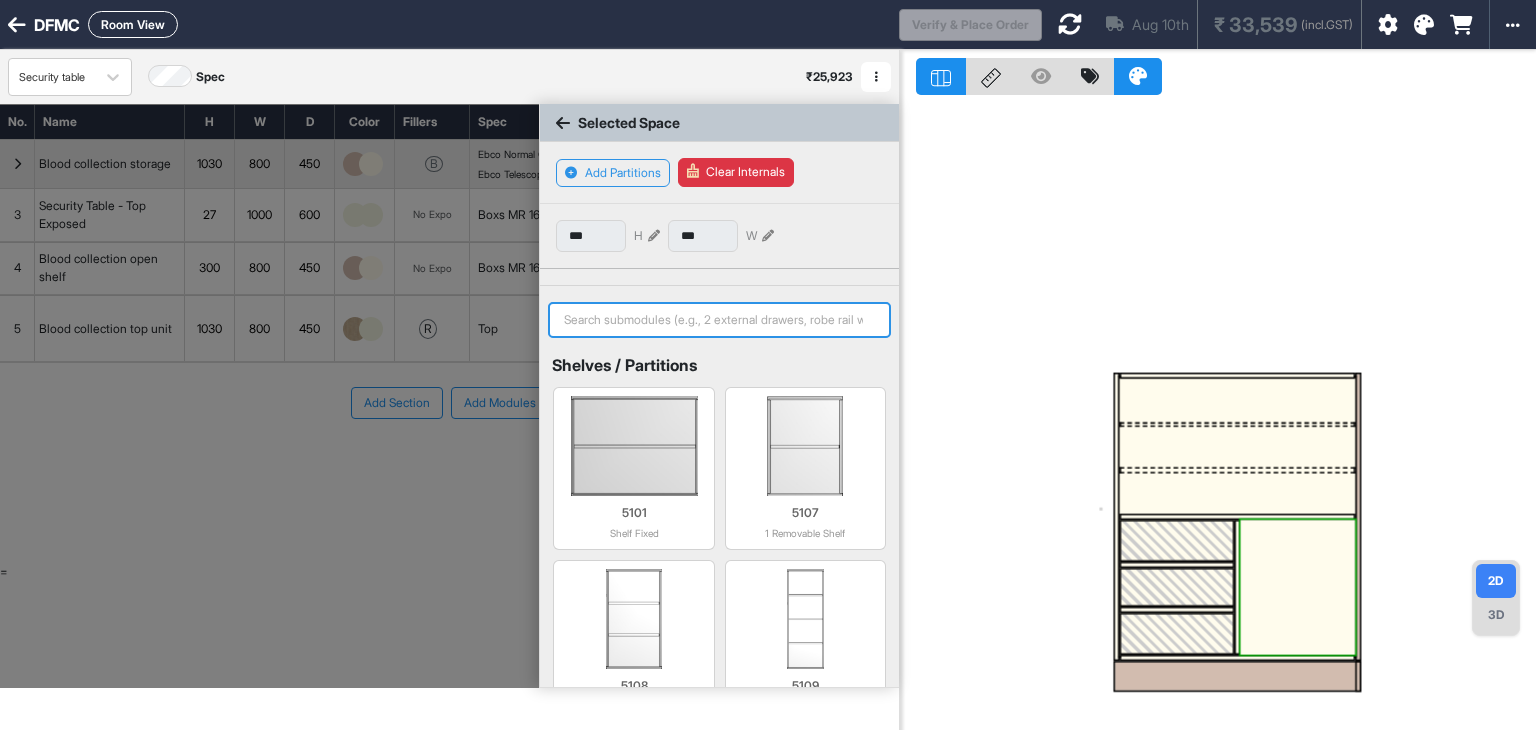 click at bounding box center [719, 320] 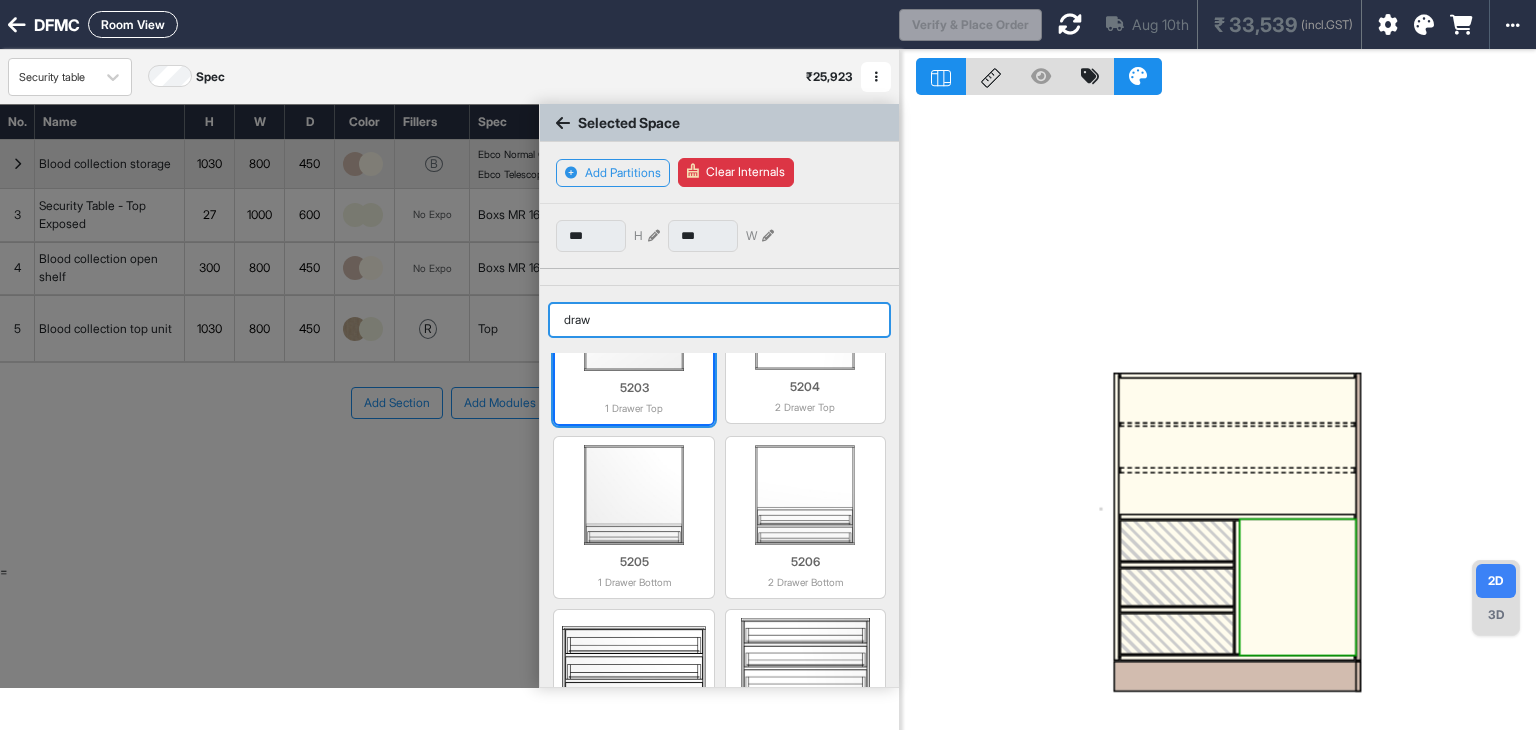 scroll, scrollTop: 300, scrollLeft: 0, axis: vertical 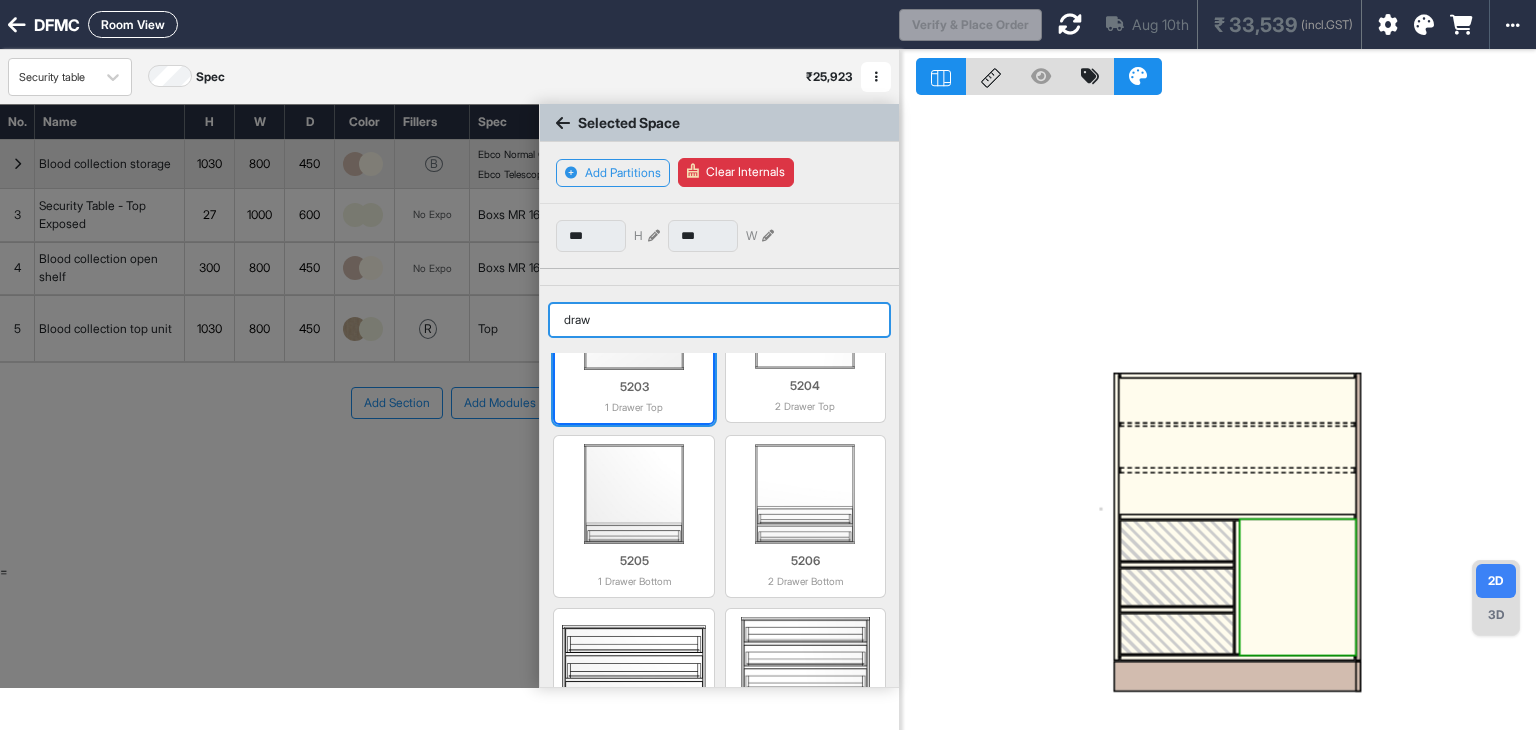 type on "draw" 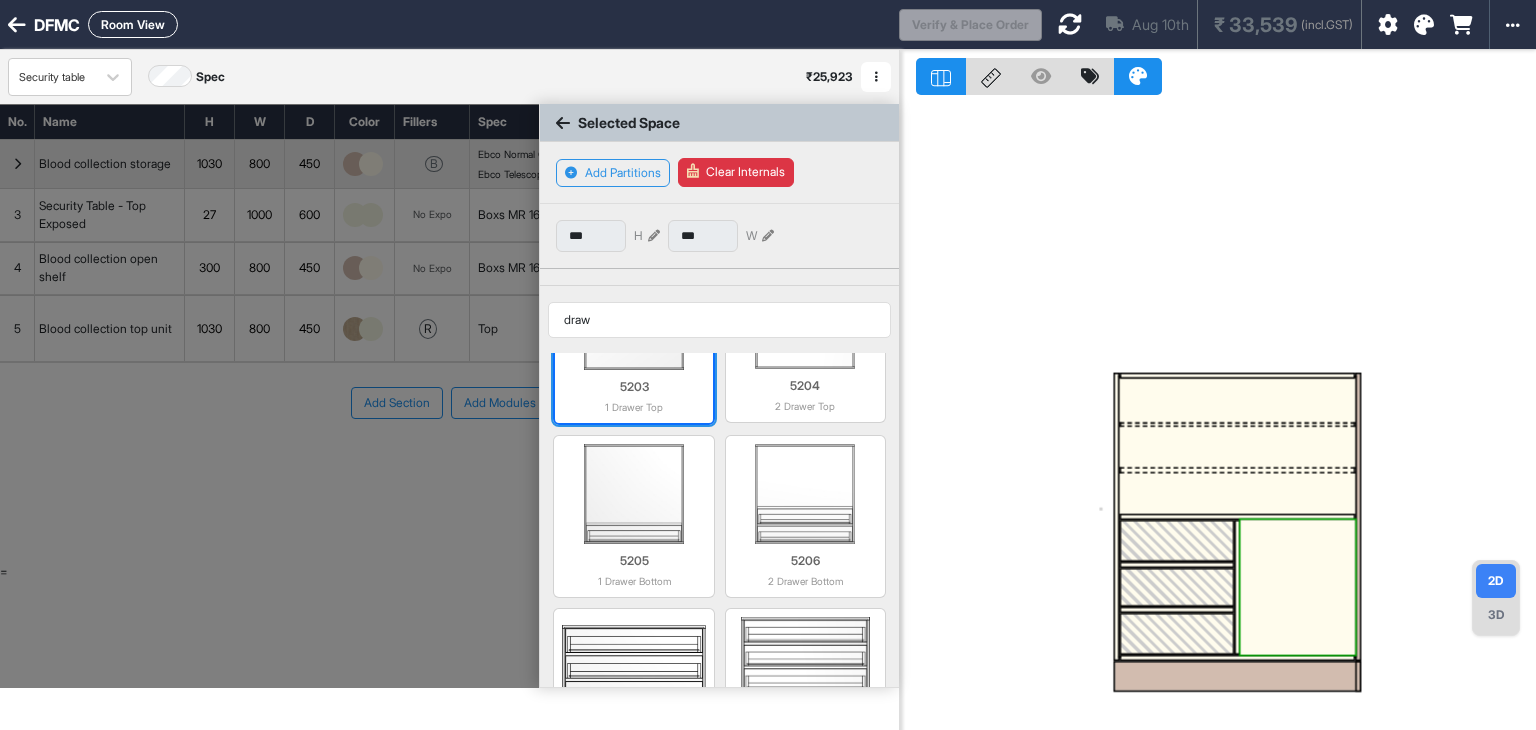 click on "5203 1 Drawer Top" at bounding box center (633, 392) 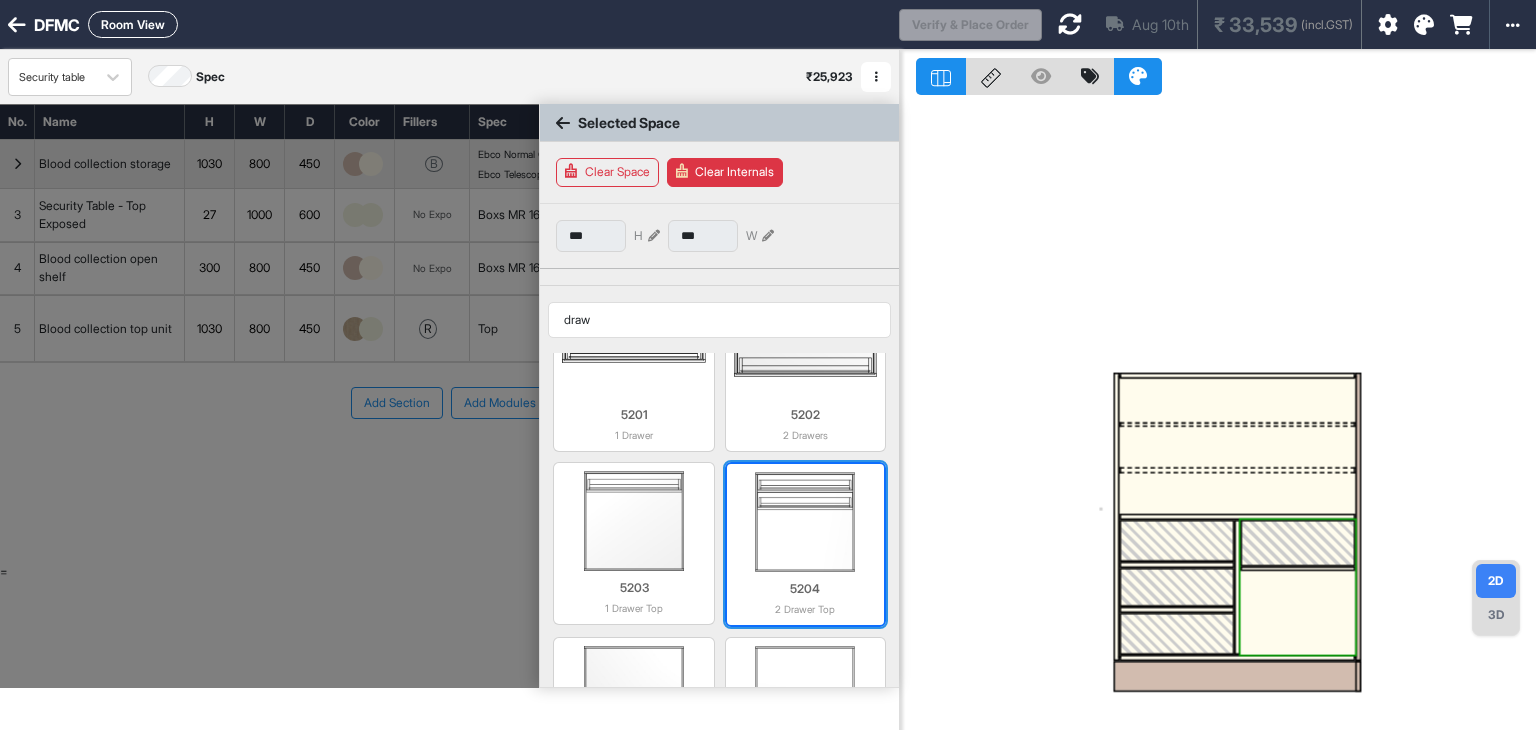 scroll, scrollTop: 0, scrollLeft: 0, axis: both 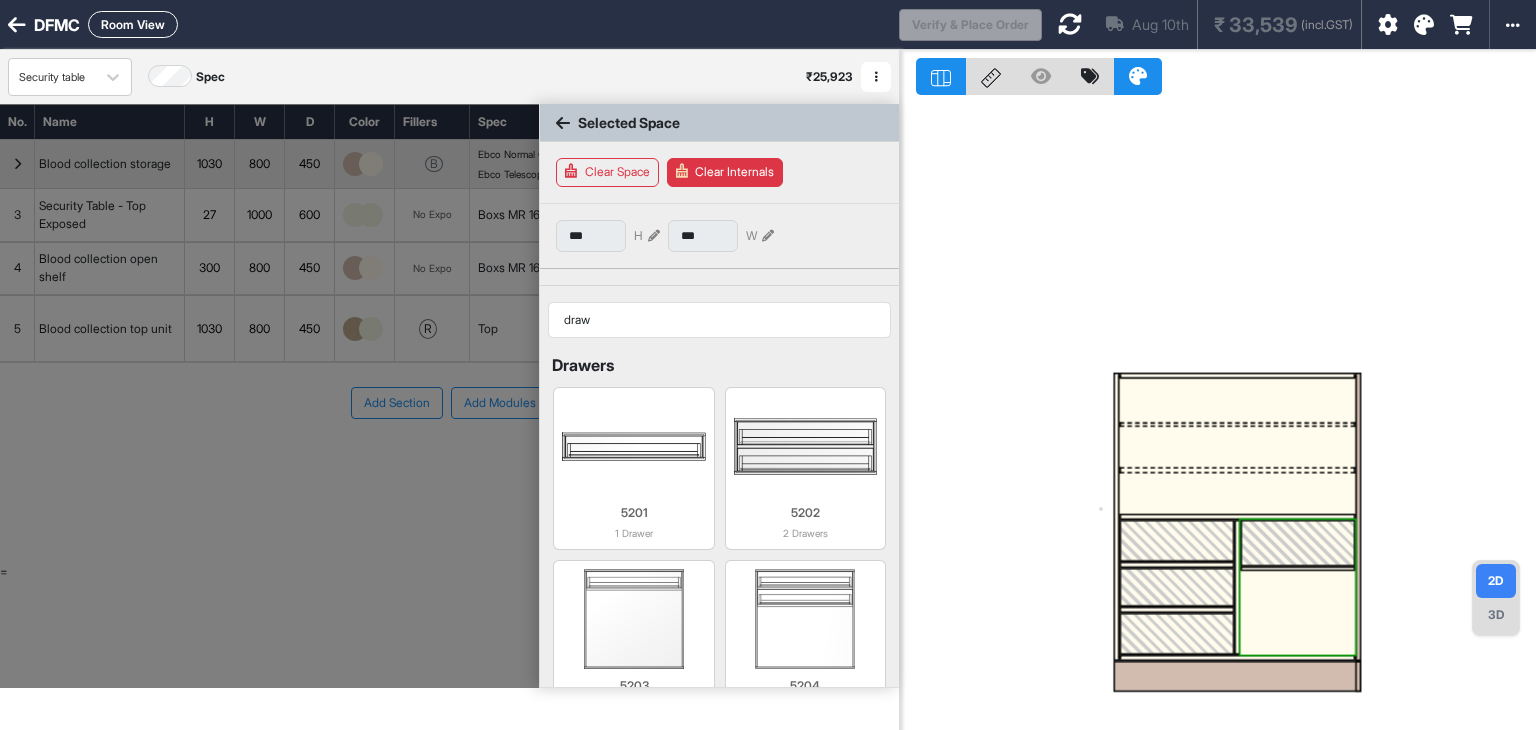 click at bounding box center [1298, 543] 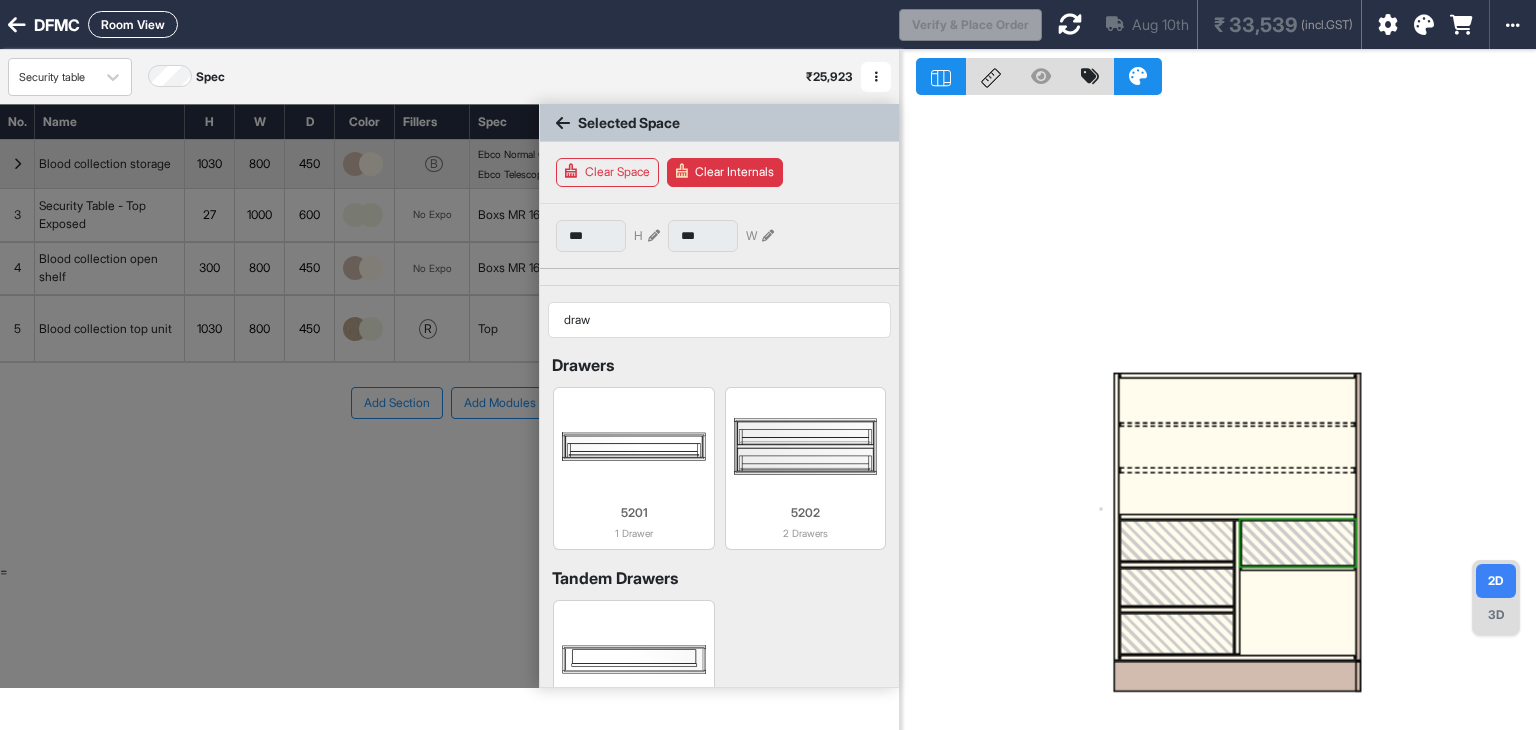 click at bounding box center (1298, 543) 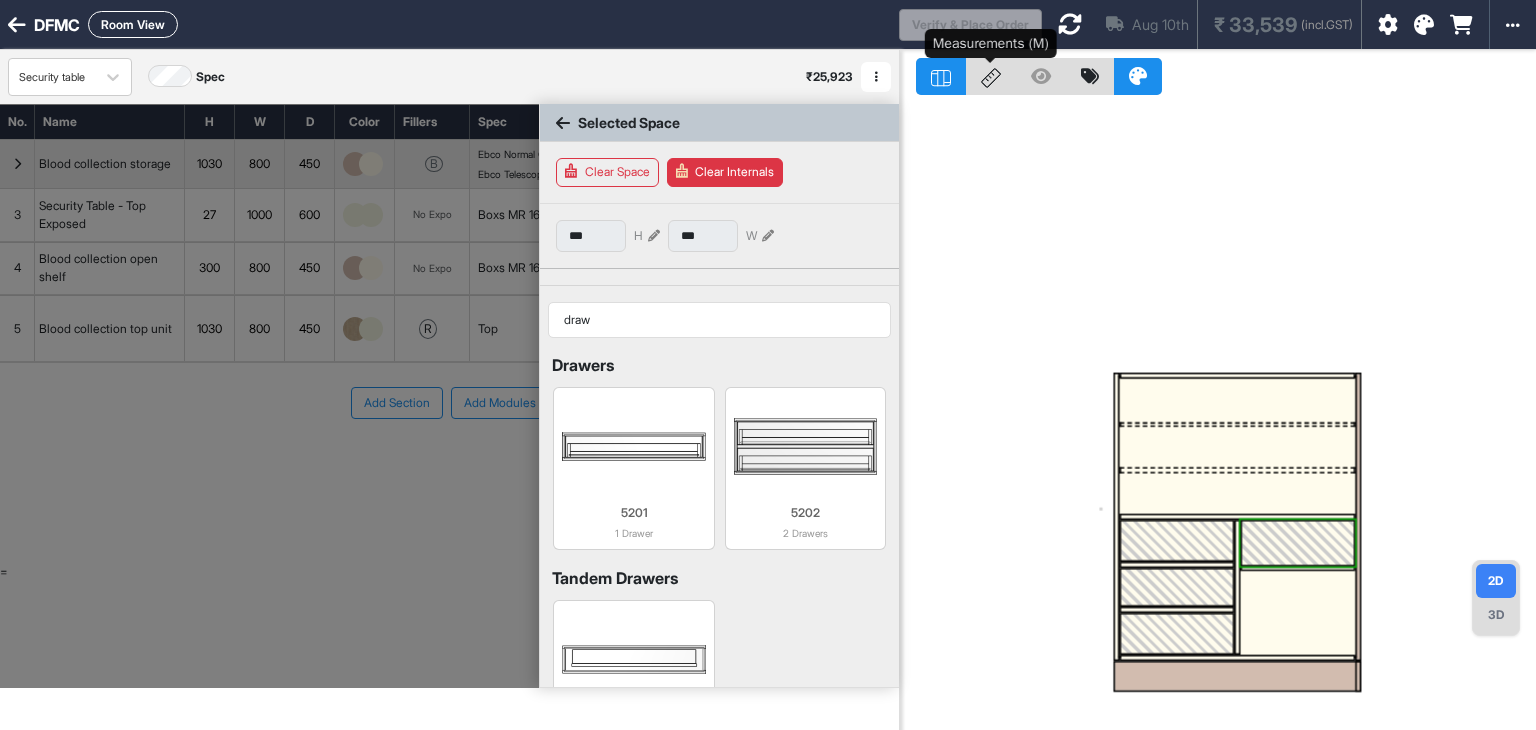 click 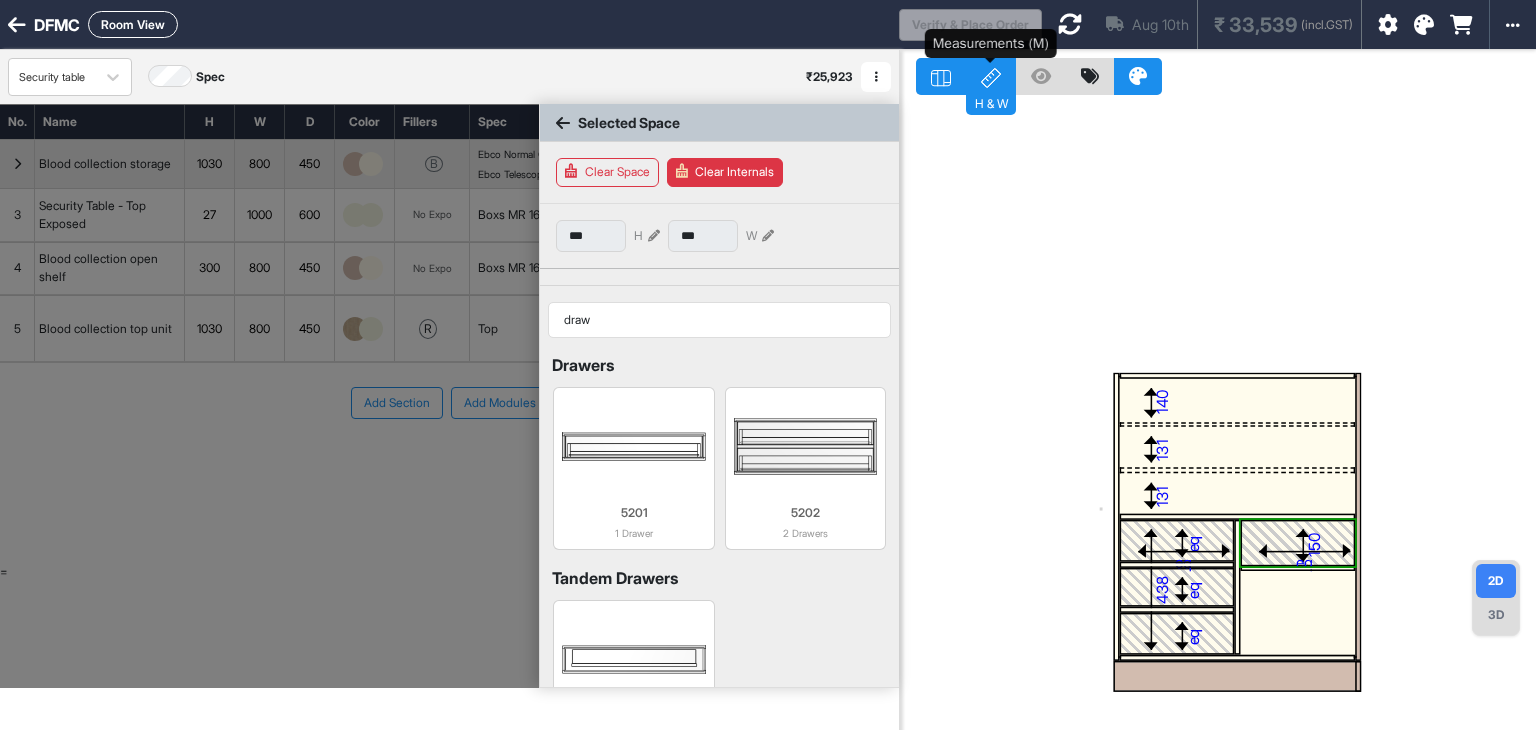 click on "H & W" at bounding box center [991, 102] 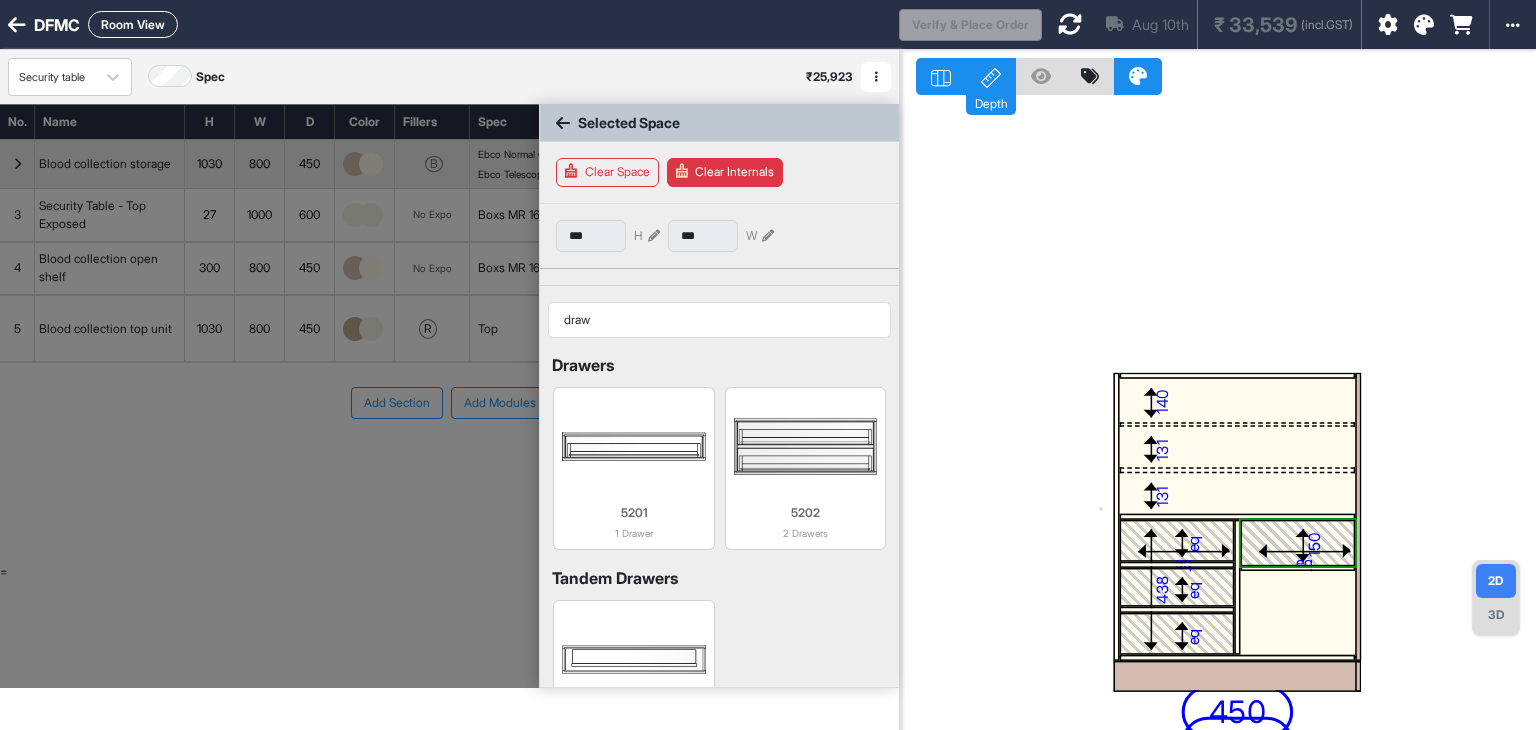 click at bounding box center (654, 236) 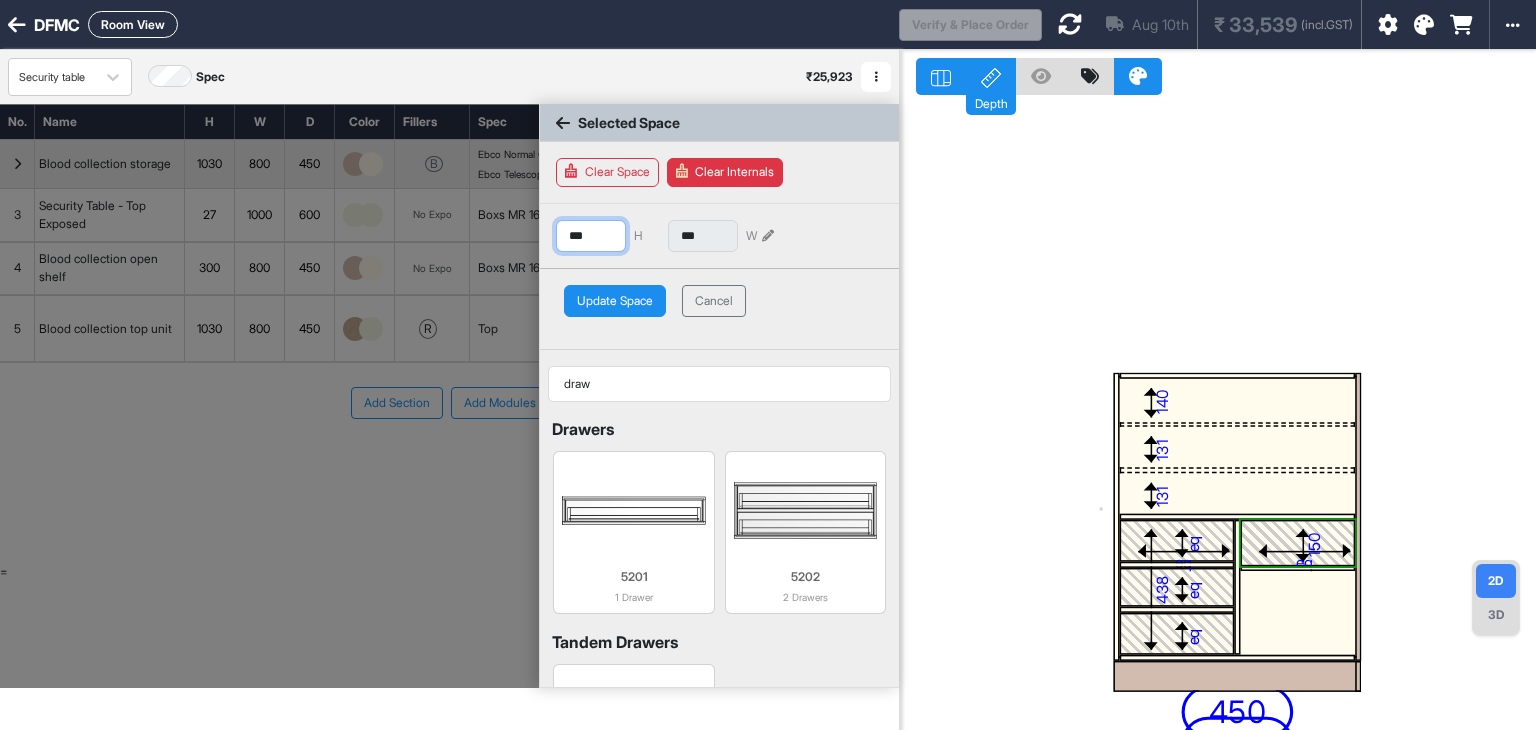 drag, startPoint x: 604, startPoint y: 236, endPoint x: 521, endPoint y: 235, distance: 83.00603 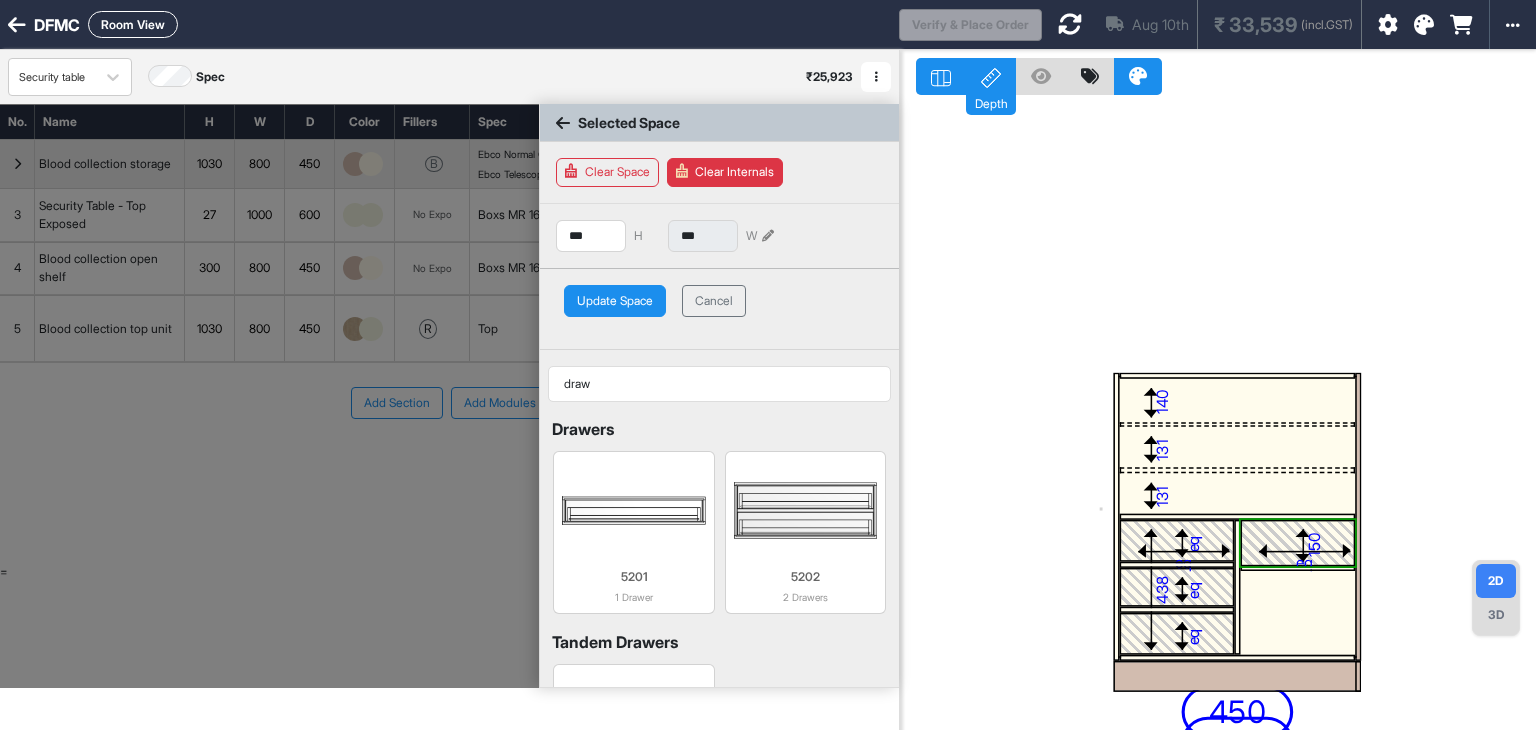 click on "Update Space" at bounding box center (615, 301) 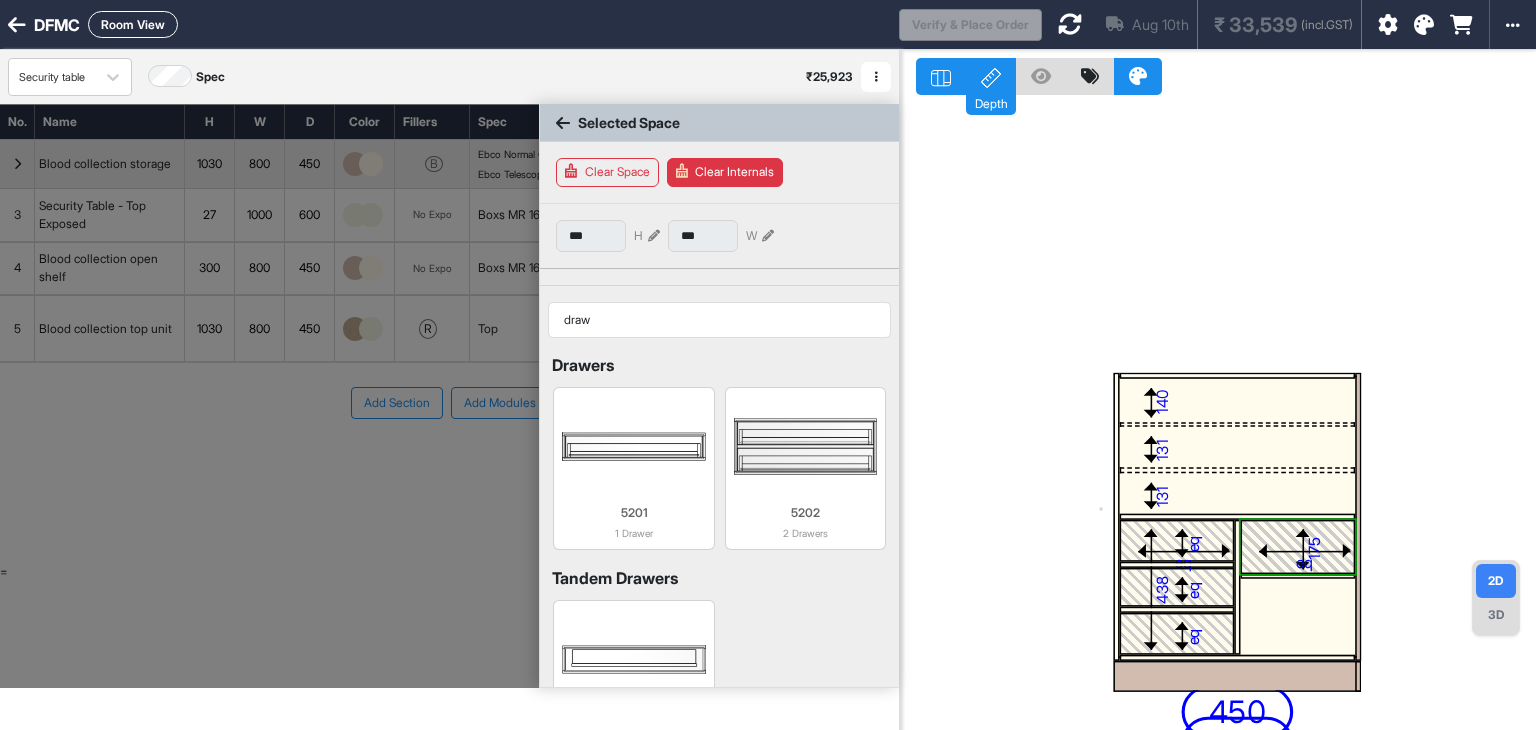 click on "140" at bounding box center (1237, 399) 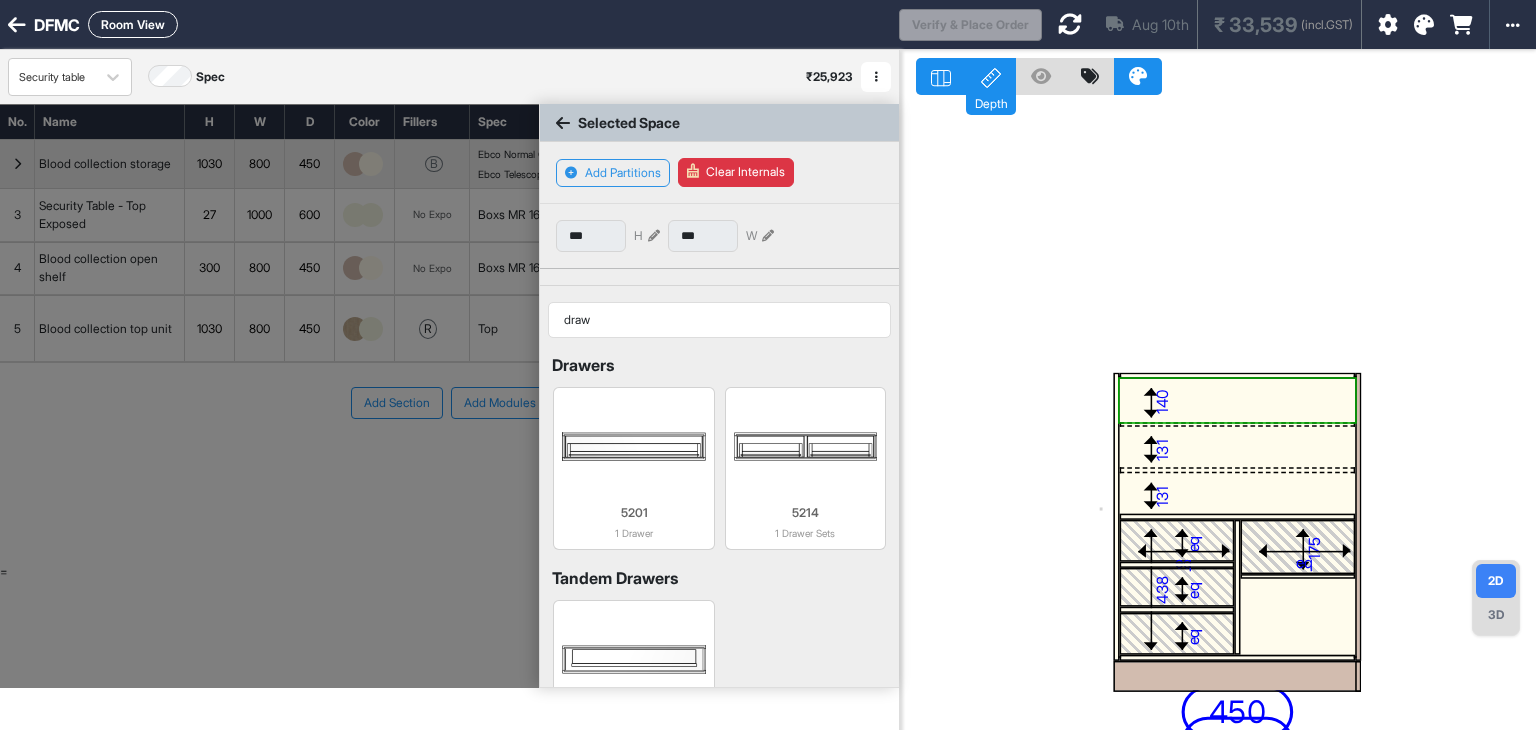 click at bounding box center (654, 236) 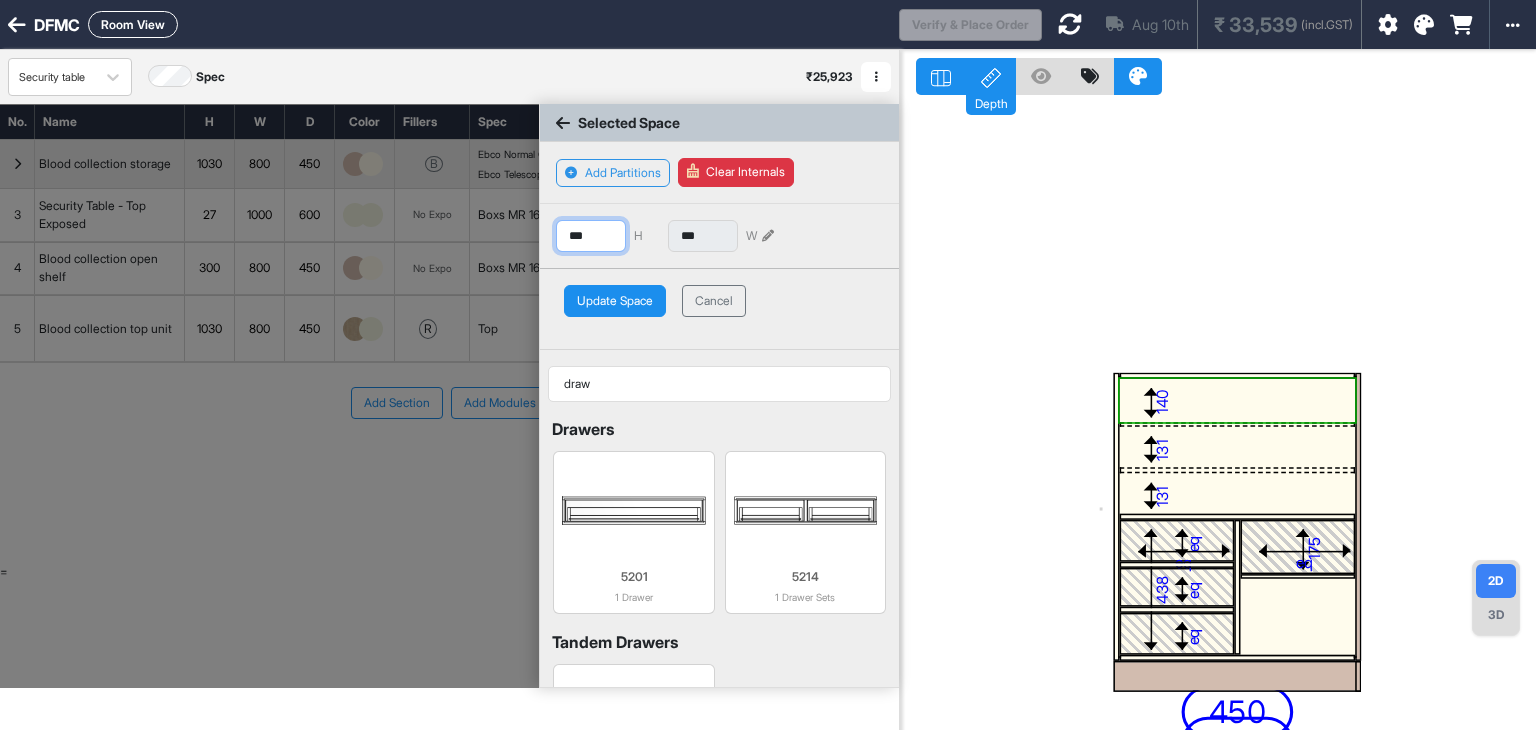 drag, startPoint x: 596, startPoint y: 232, endPoint x: 451, endPoint y: 224, distance: 145.22052 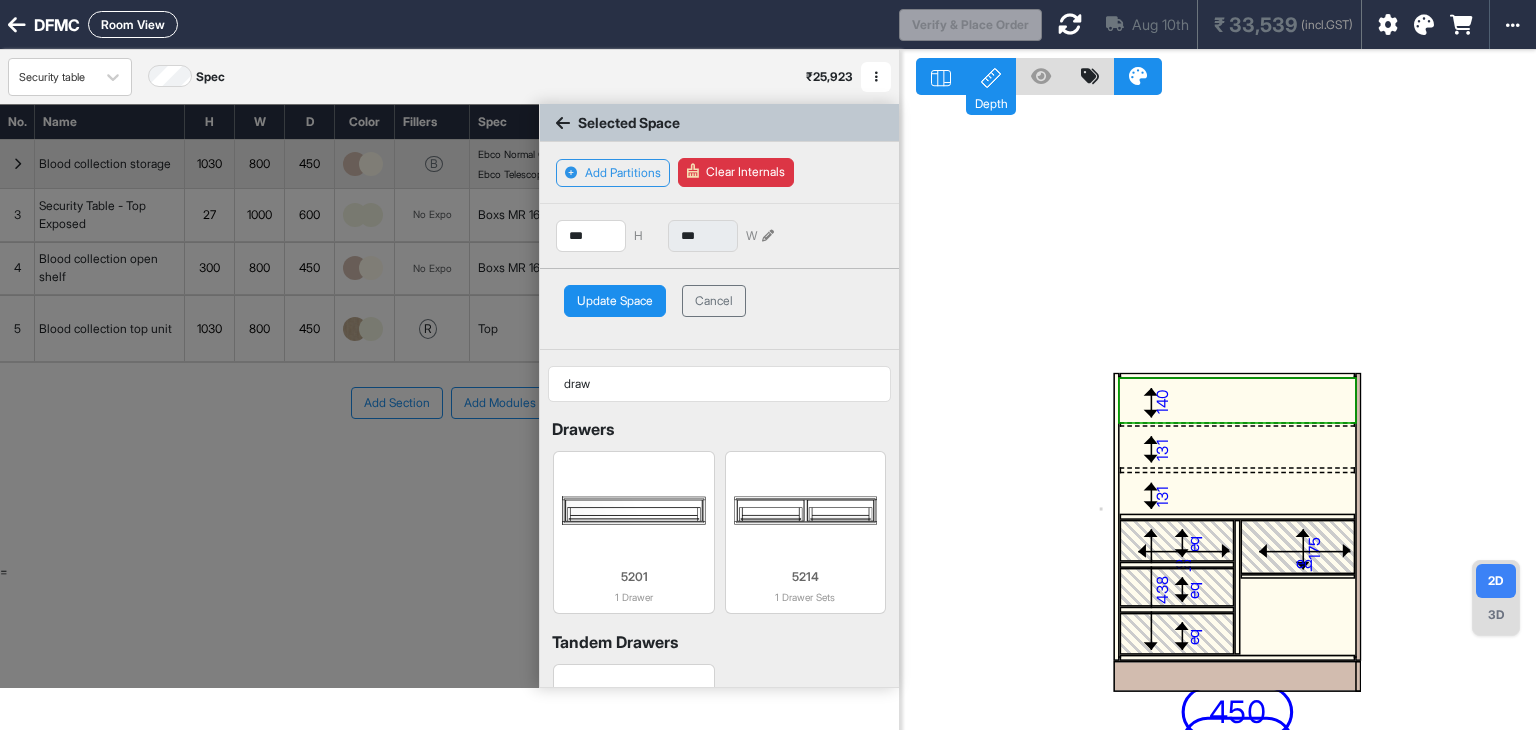 click on "Update Space" at bounding box center (615, 301) 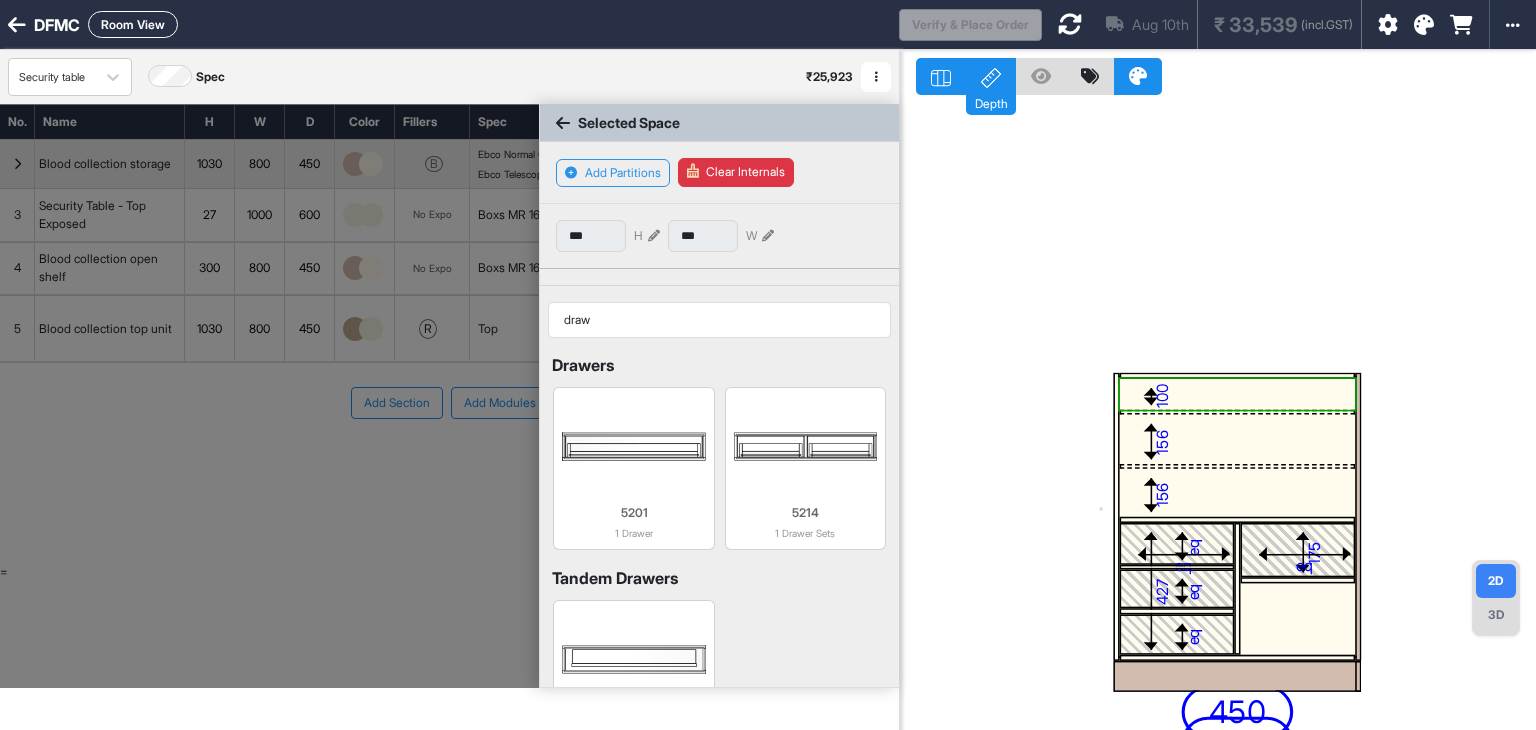 click on "100 156 156 eq eq eq eq 175 eq 427 450   450" at bounding box center (1218, 415) 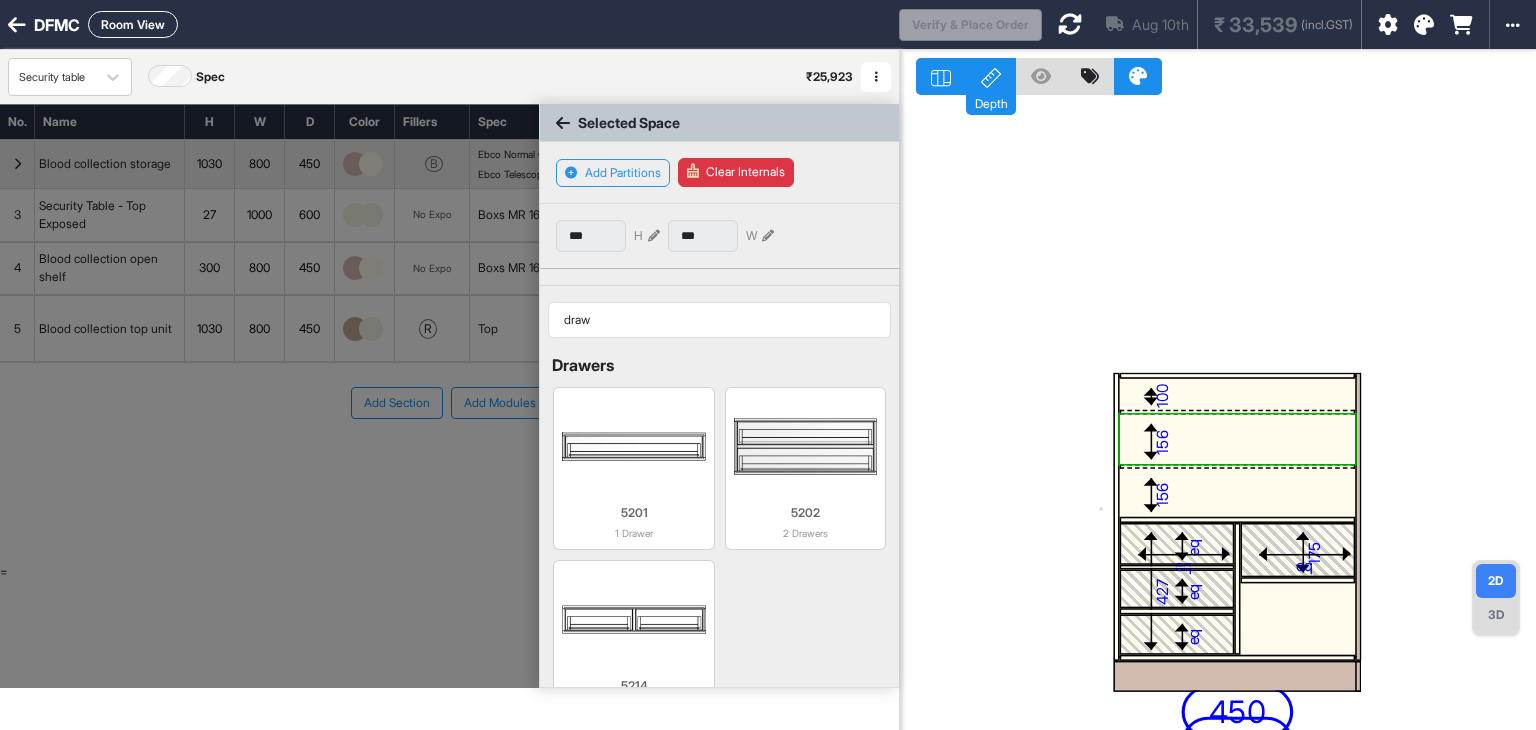 click on "156" at bounding box center (1237, 493) 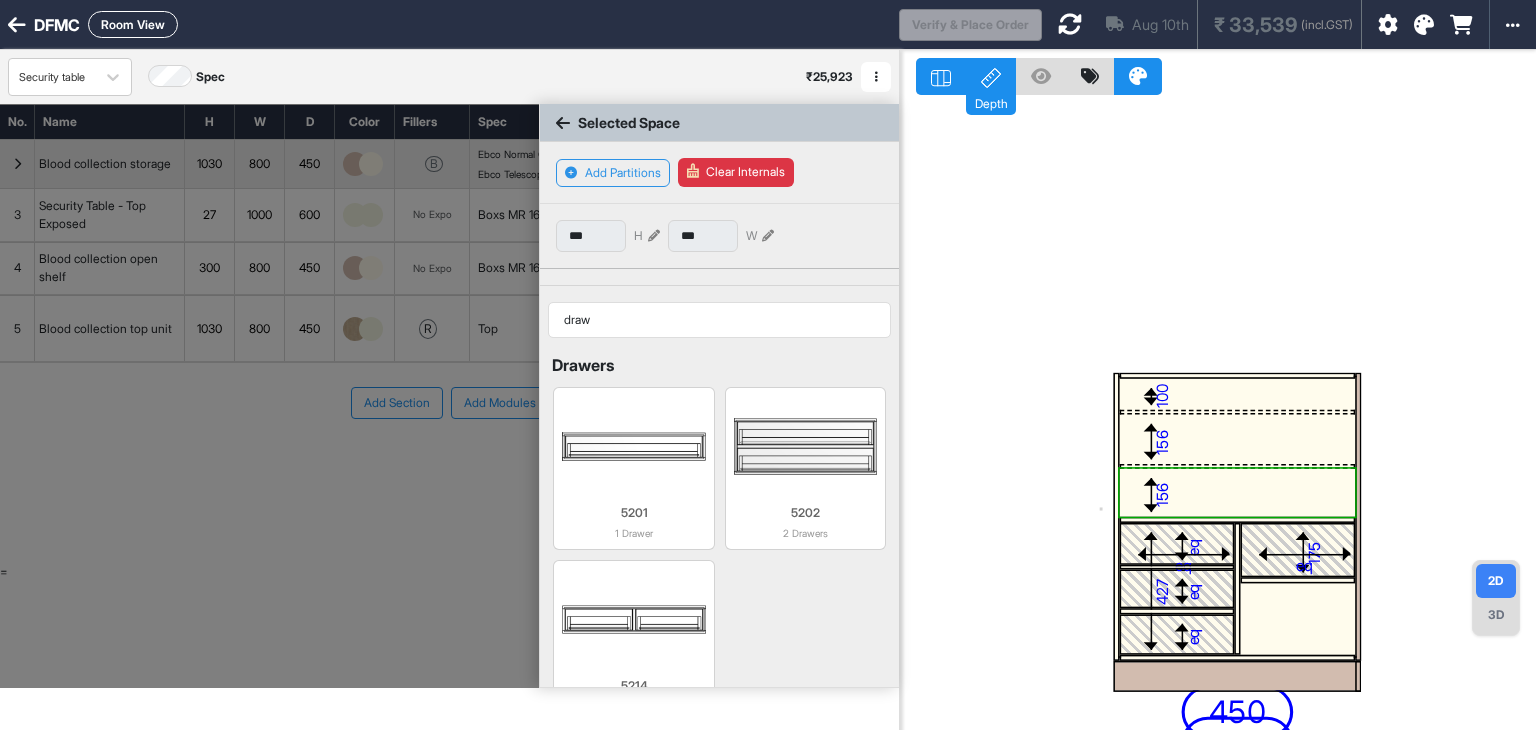 click on "Clear Internals" at bounding box center (736, 172) 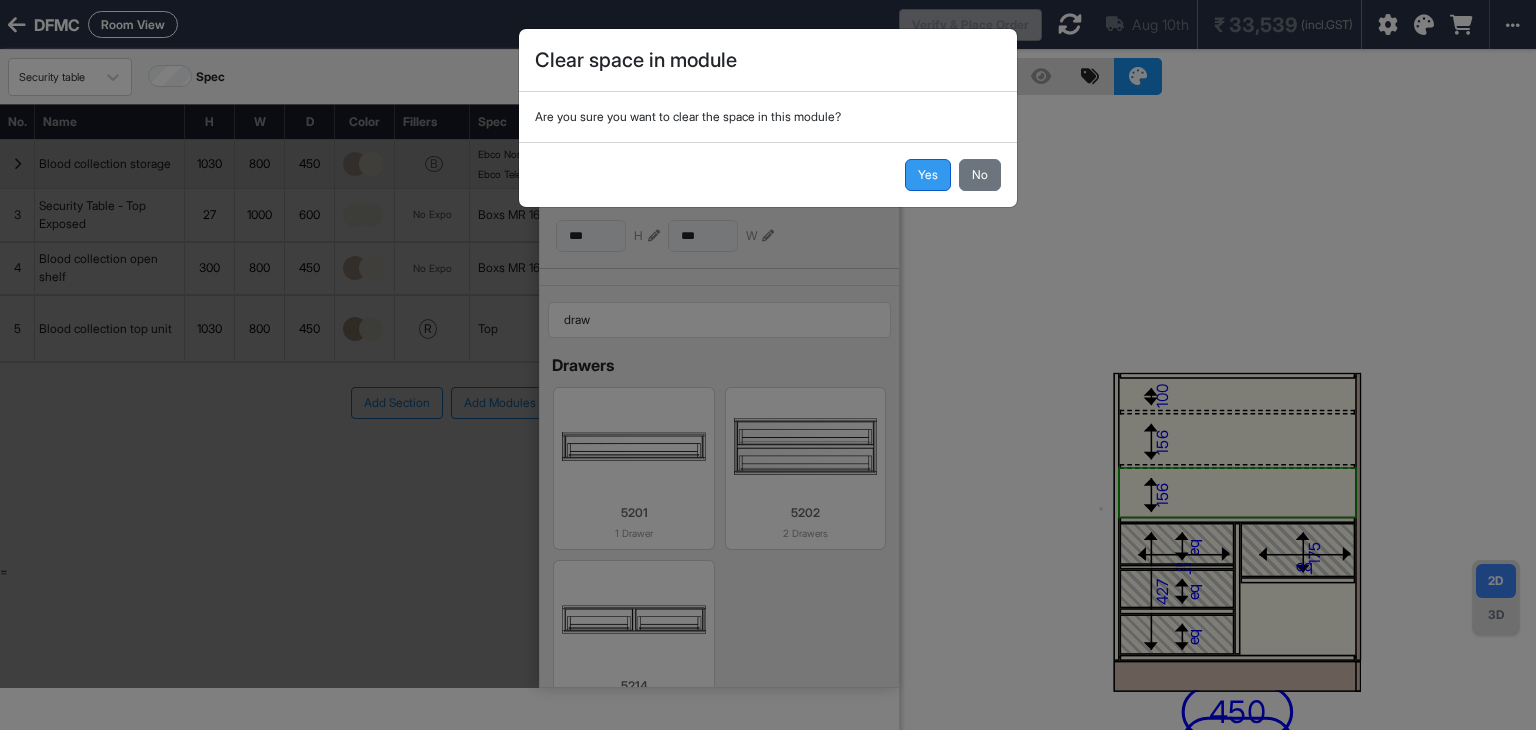 click on "Yes" at bounding box center [928, 175] 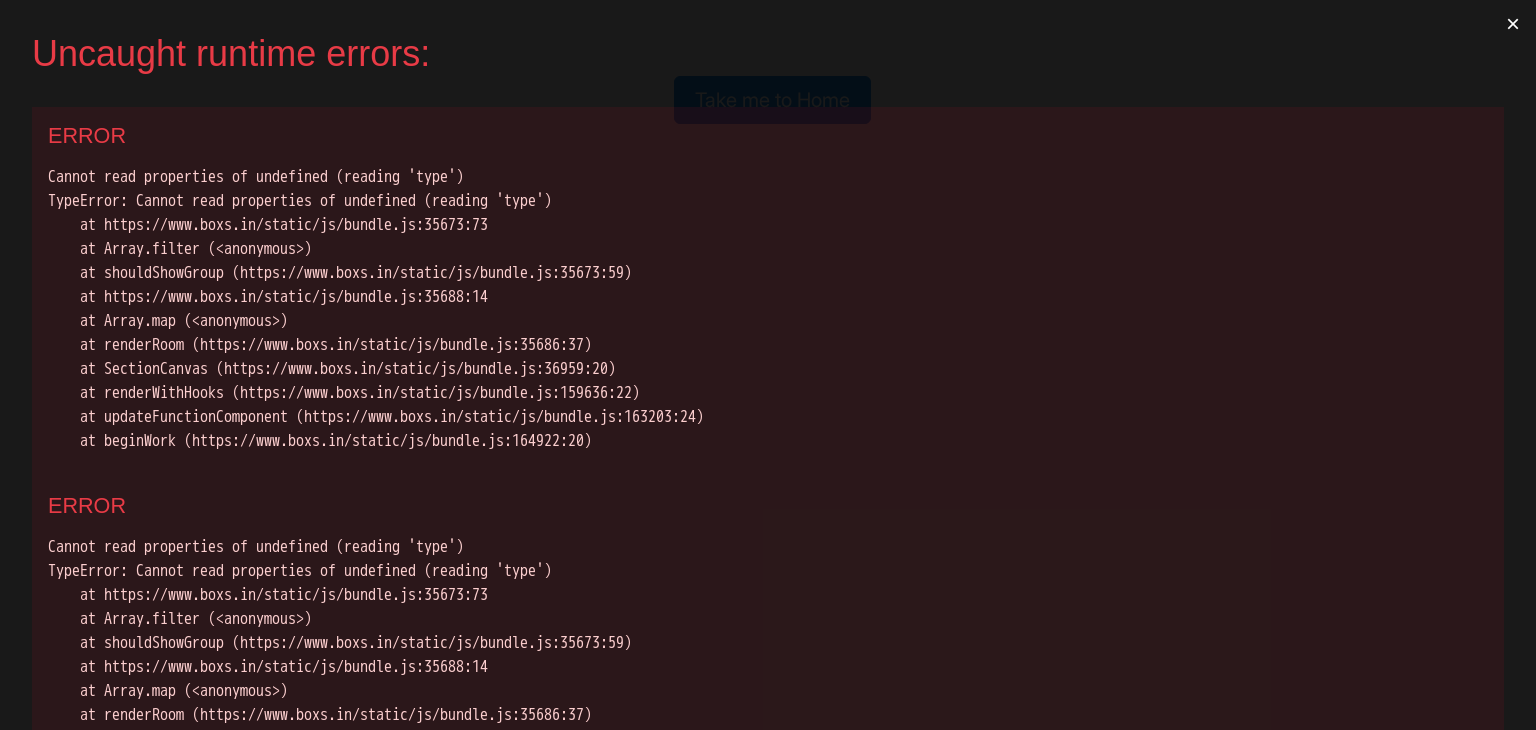 scroll, scrollTop: 0, scrollLeft: 0, axis: both 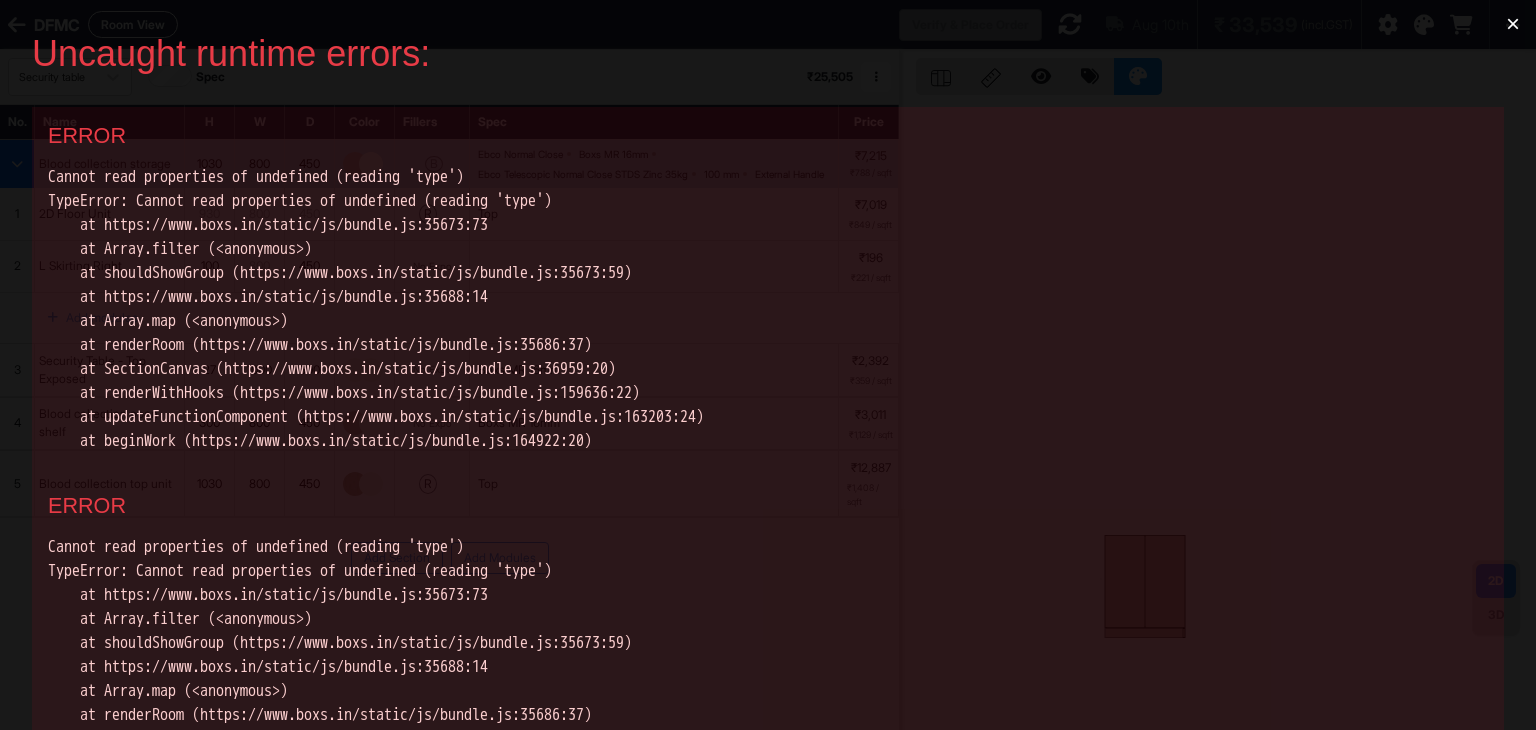 click on "×" at bounding box center [1513, 24] 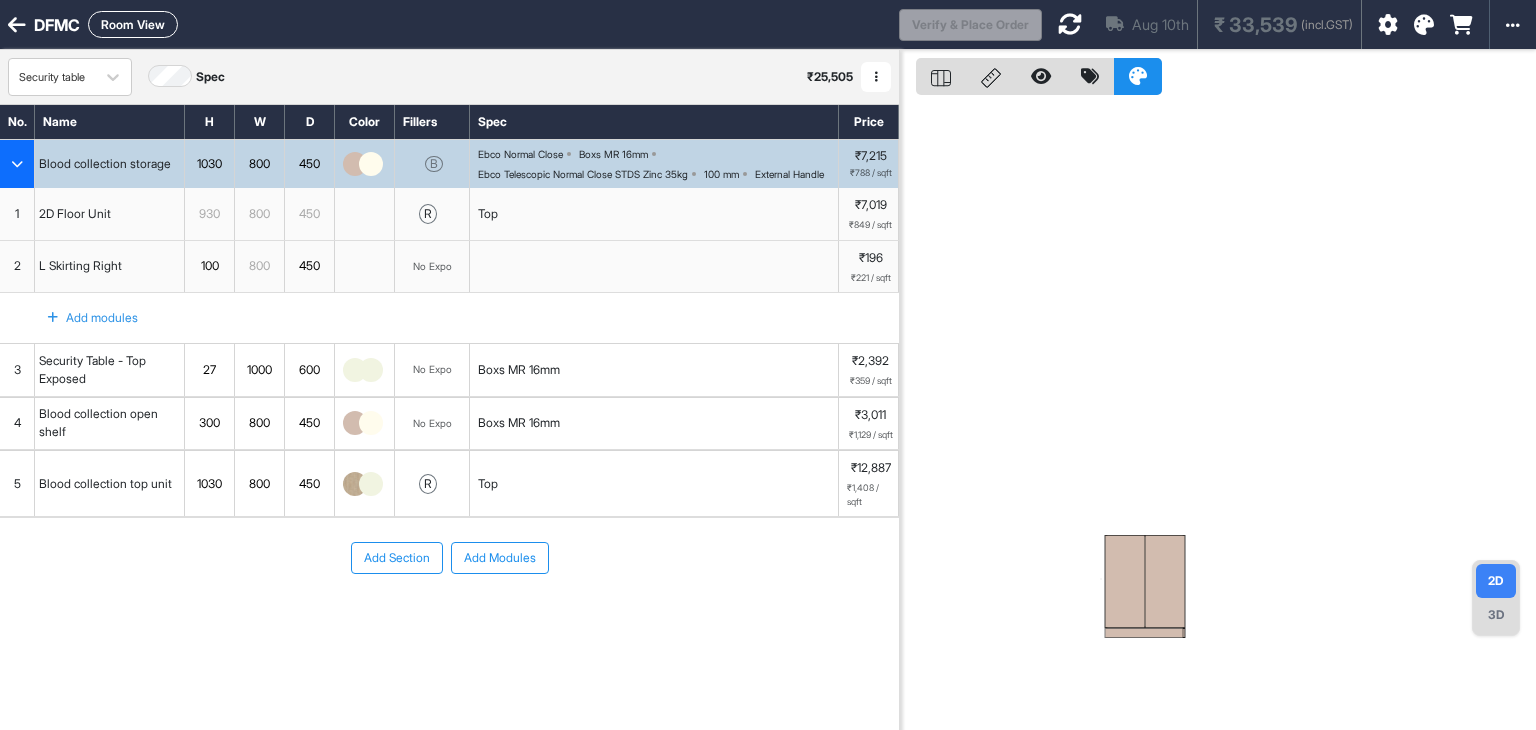 click at bounding box center [1165, 581] 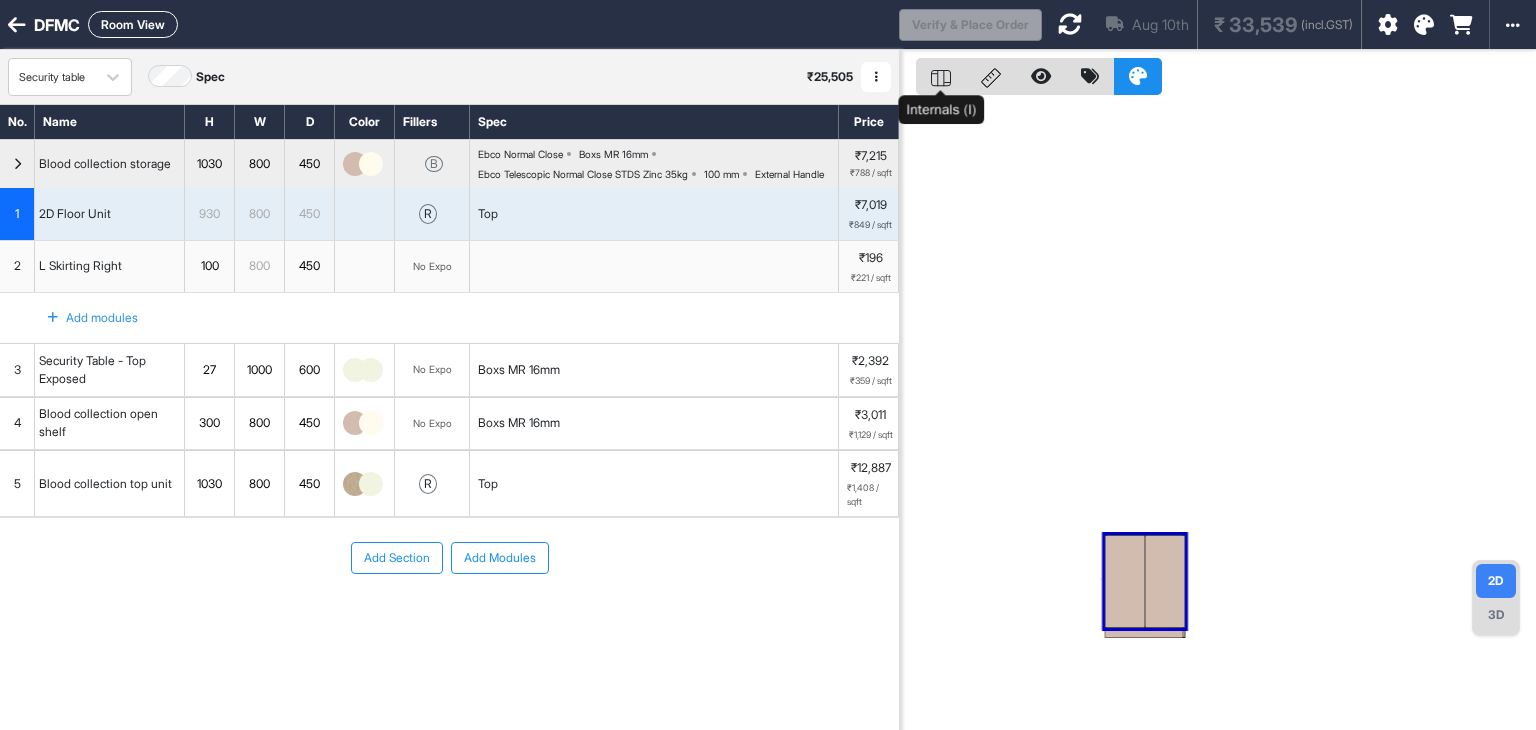 click 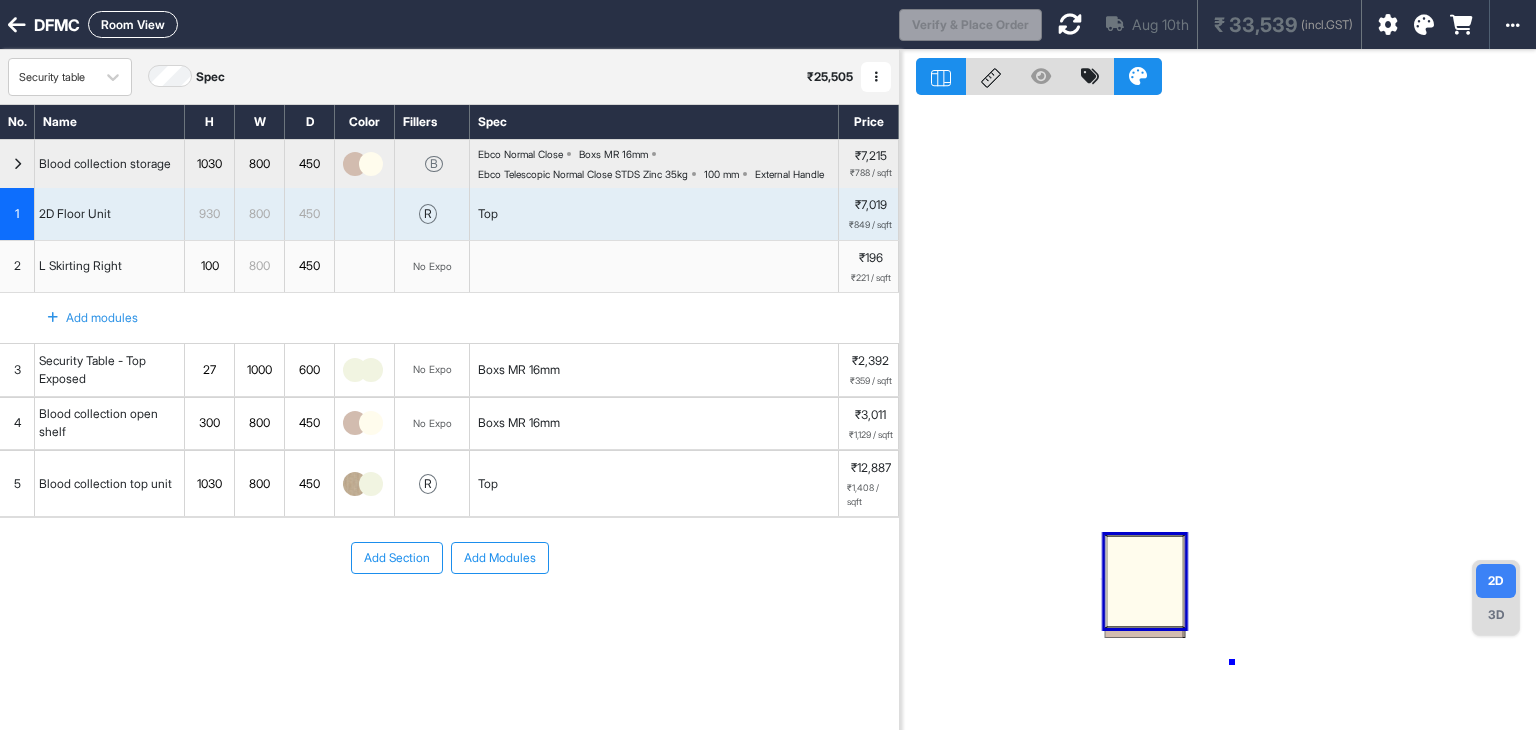 click at bounding box center [1218, 415] 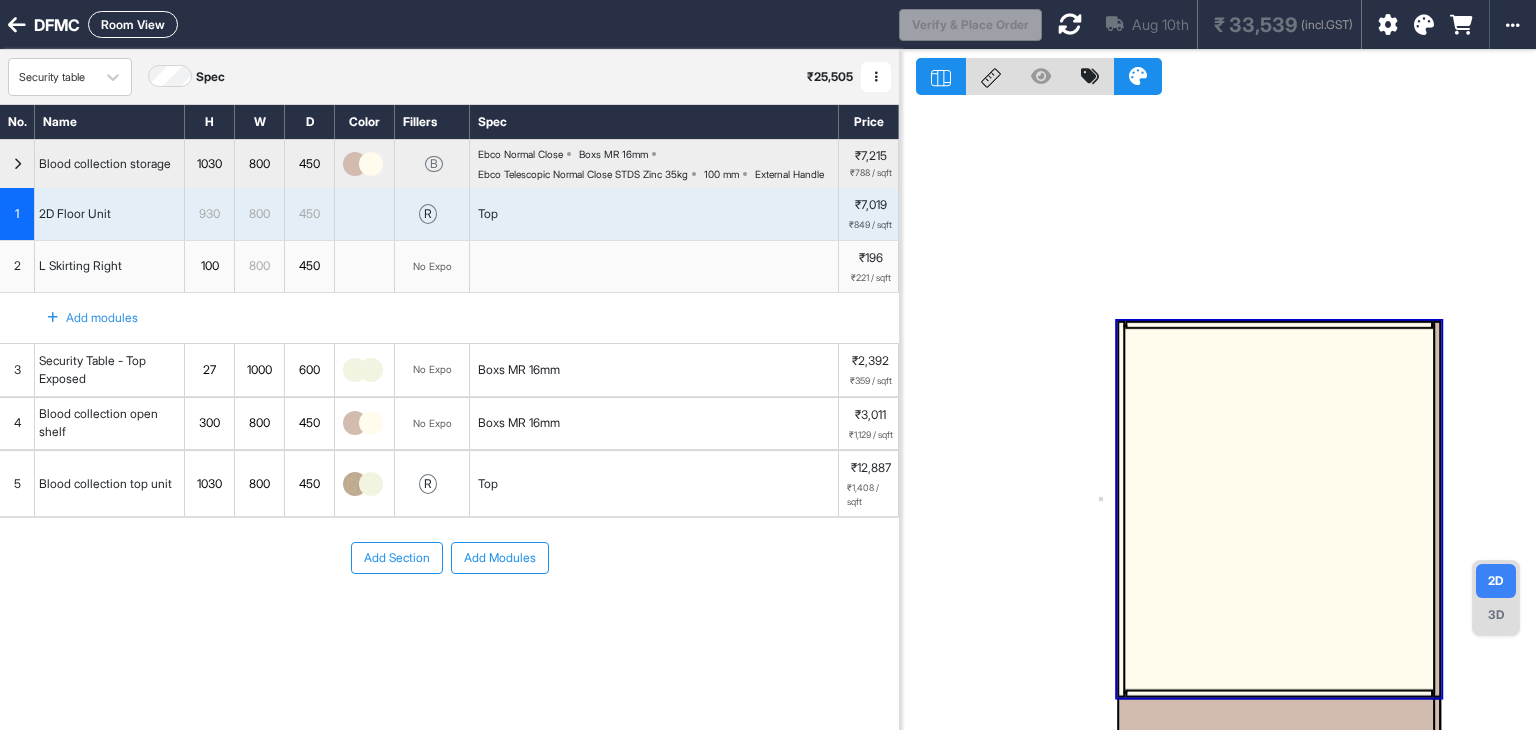 click at bounding box center (1218, 415) 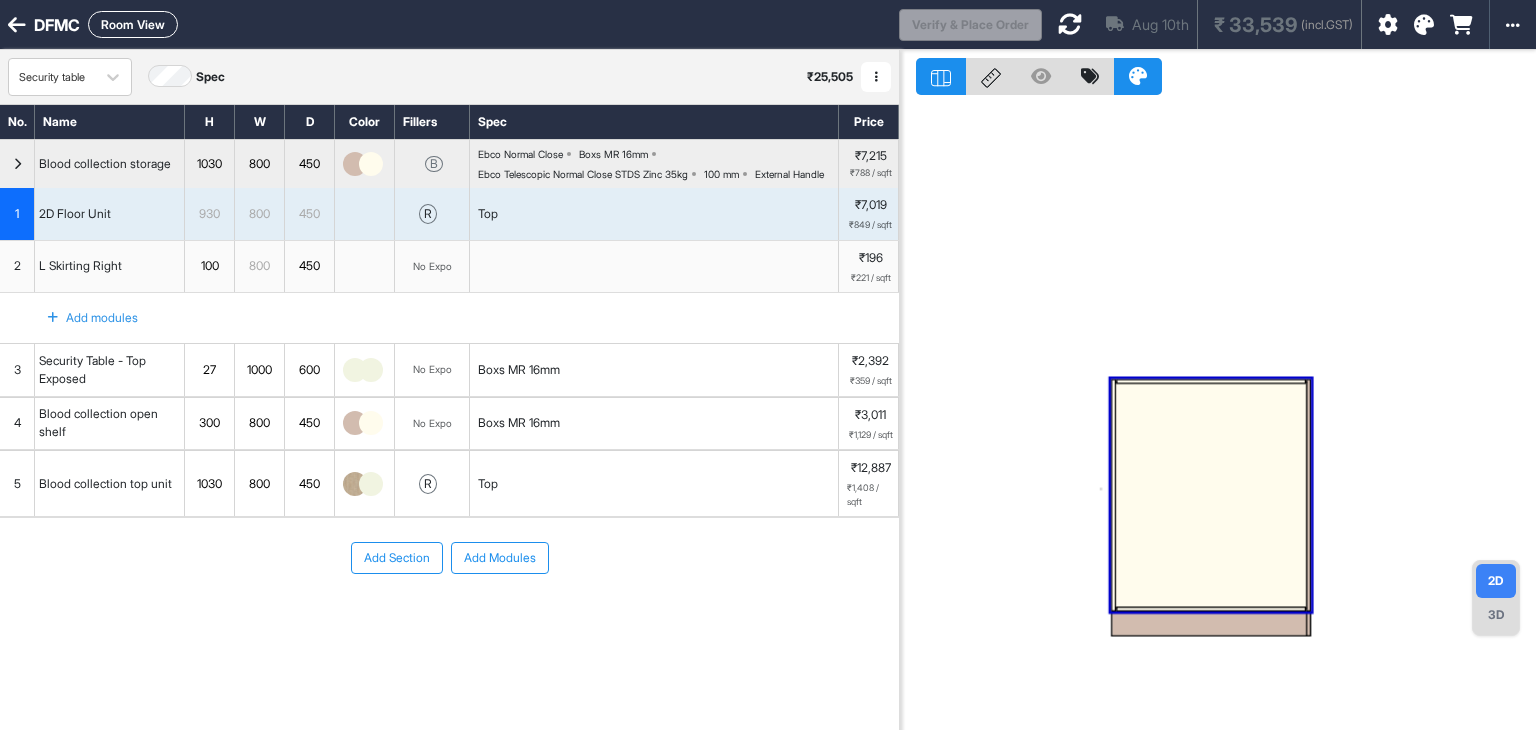 click at bounding box center (1218, 415) 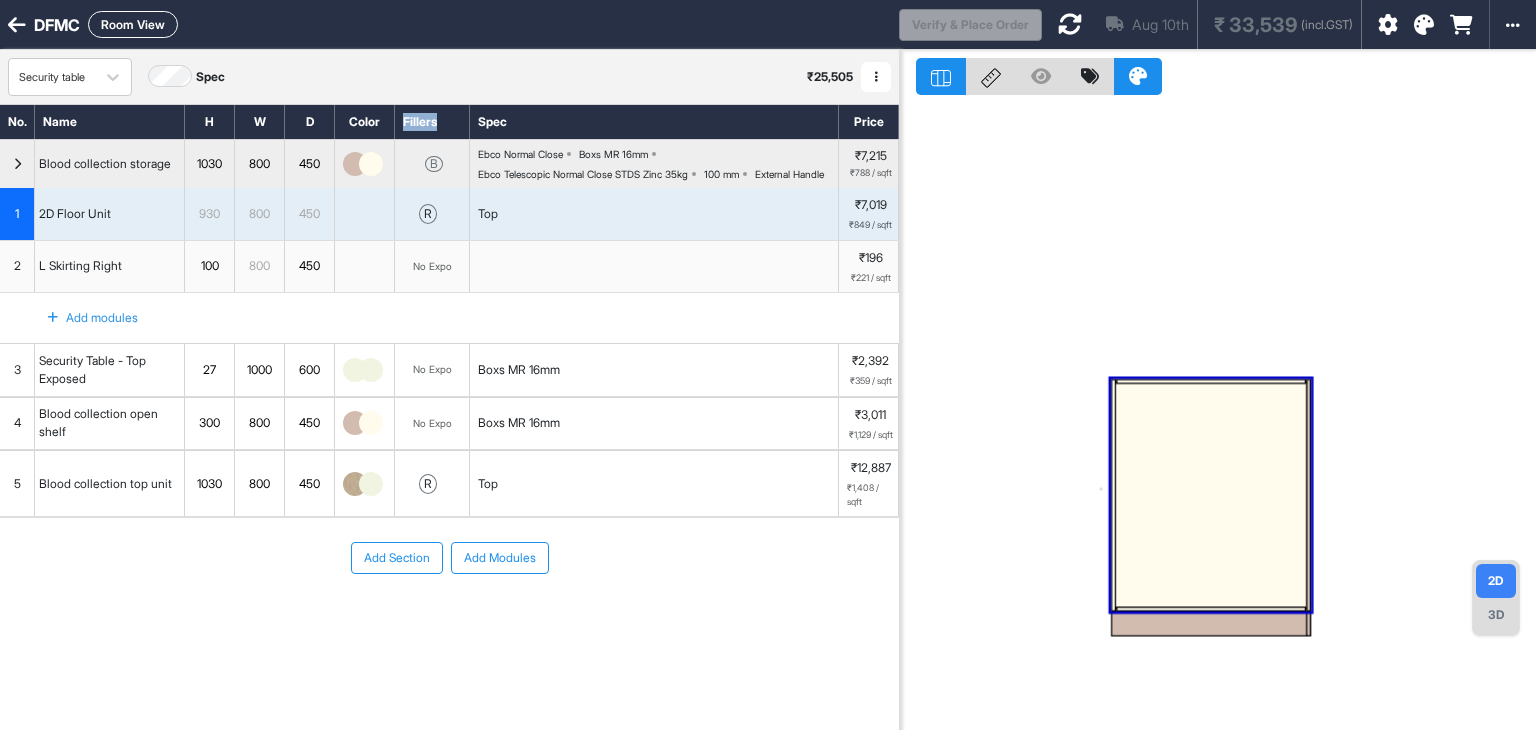 click on "Fillers" at bounding box center [432, 122] 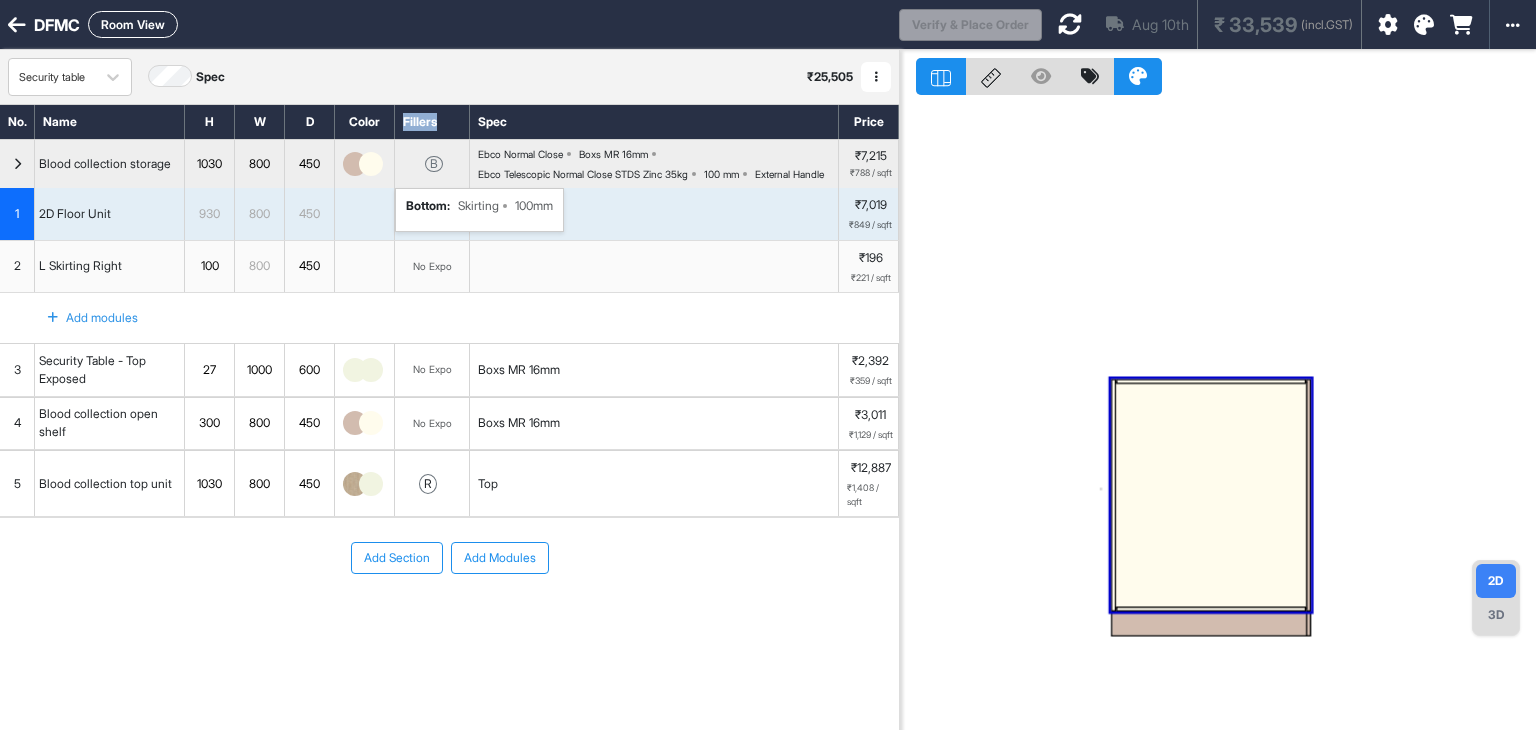 click on "B" at bounding box center [432, 164] 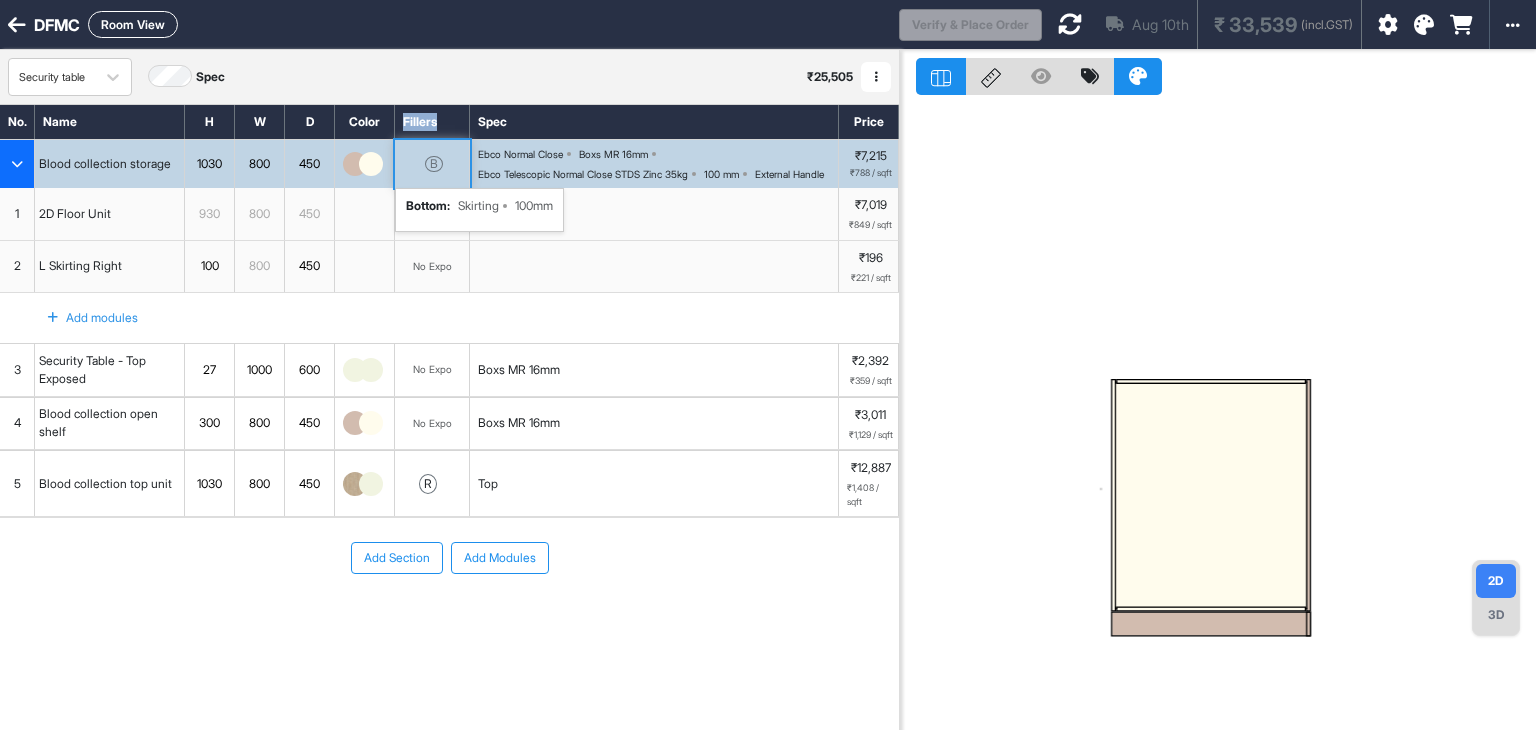 click on "B" at bounding box center [432, 164] 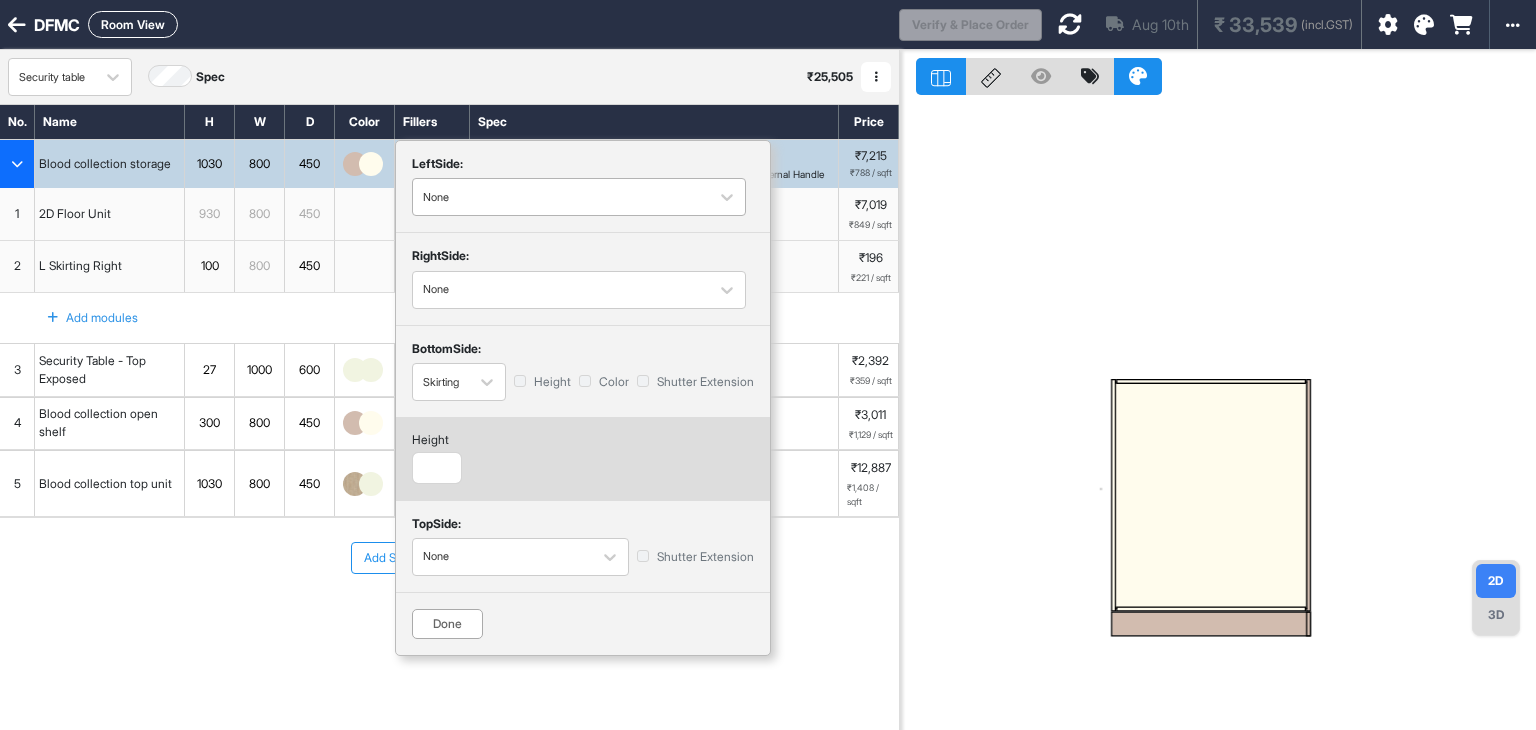 click on "None" at bounding box center (561, 197) 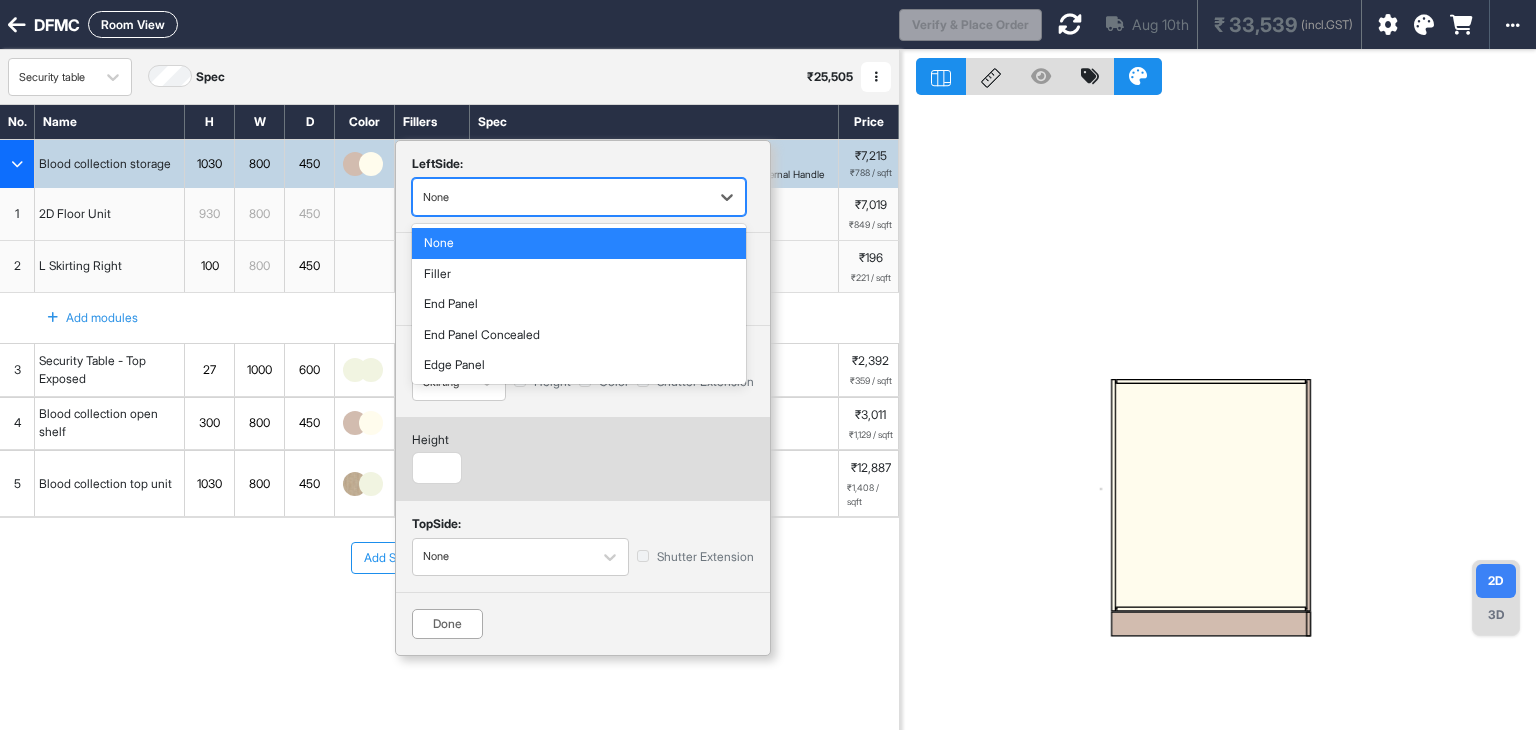 click at bounding box center (561, 197) 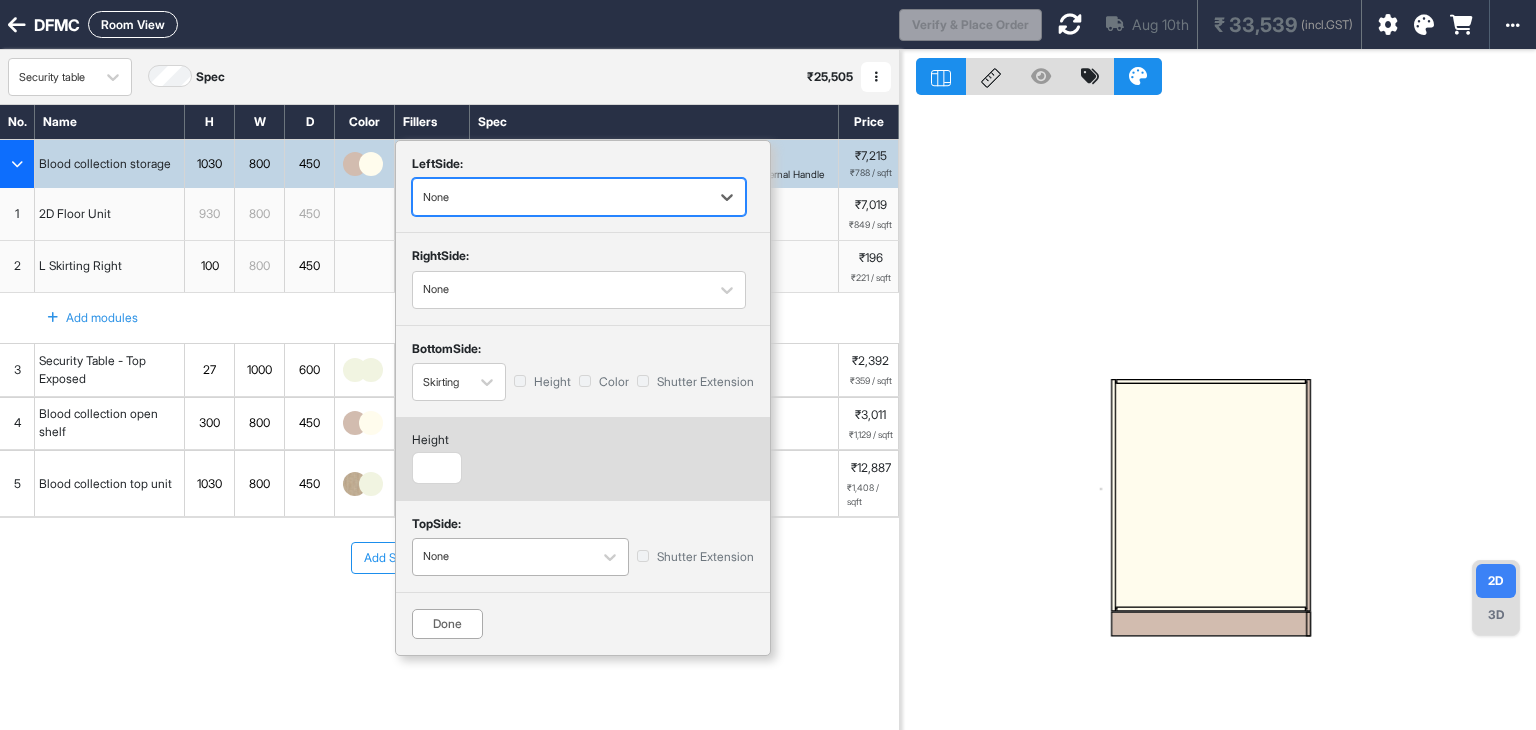 scroll, scrollTop: 50, scrollLeft: 0, axis: vertical 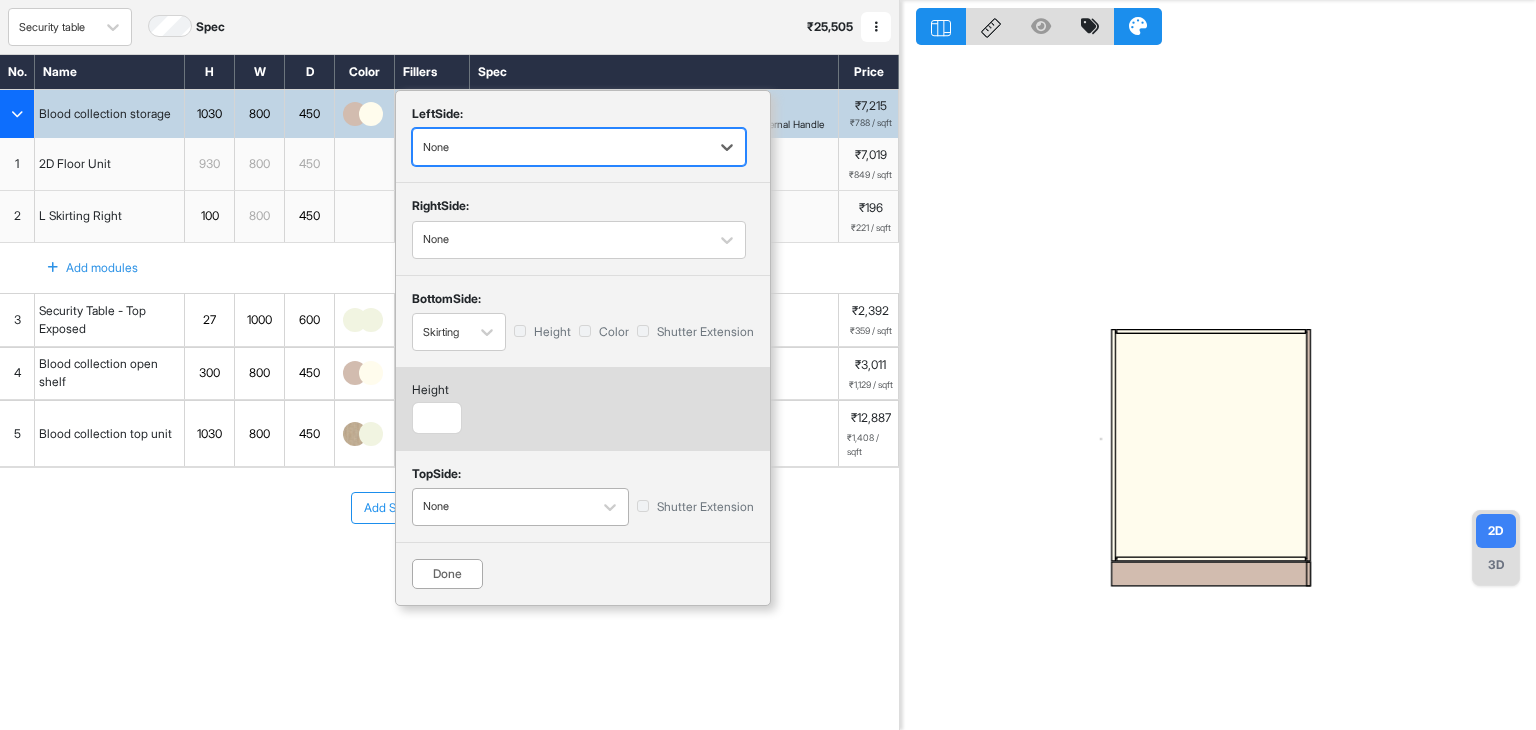 click at bounding box center (502, 507) 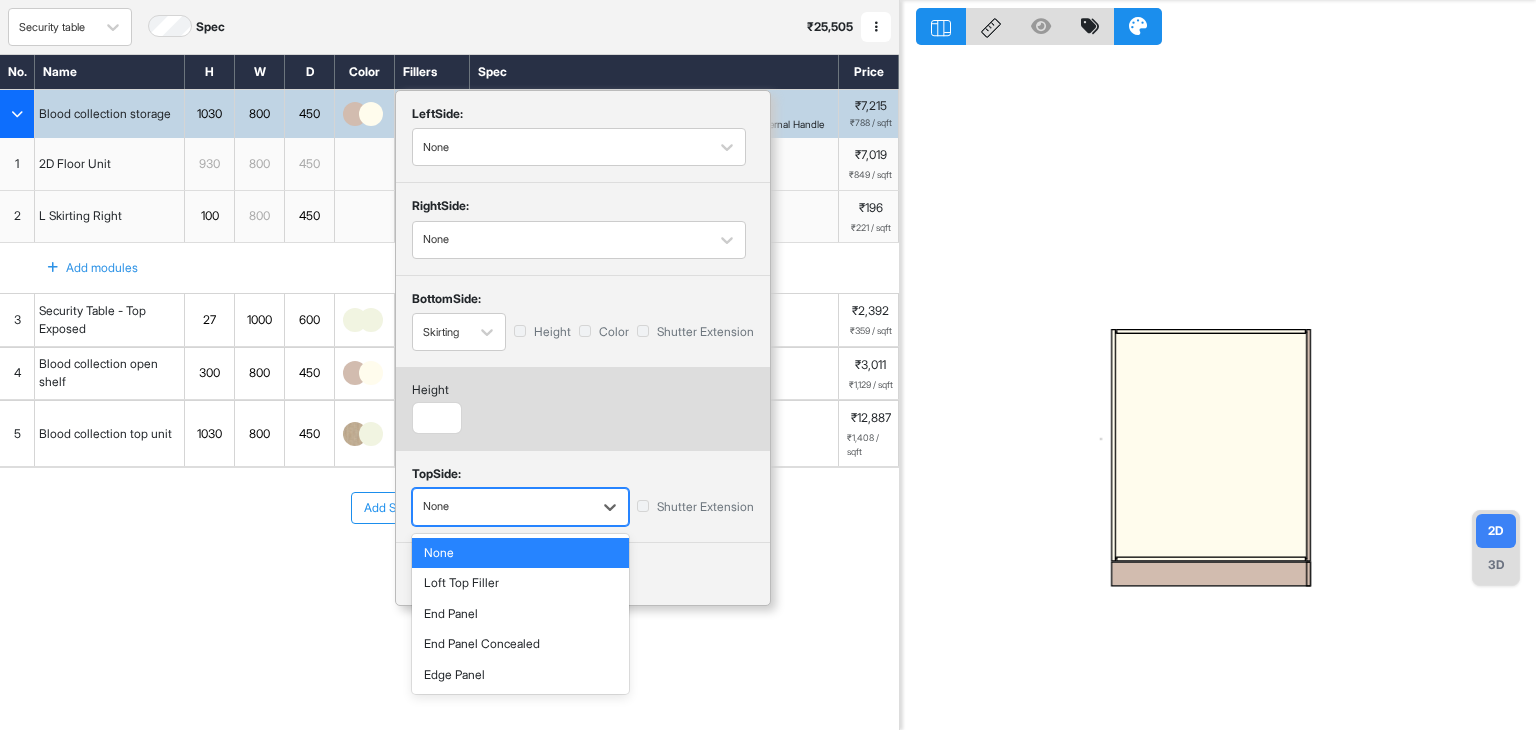click on "top  Side:" at bounding box center [583, 477] 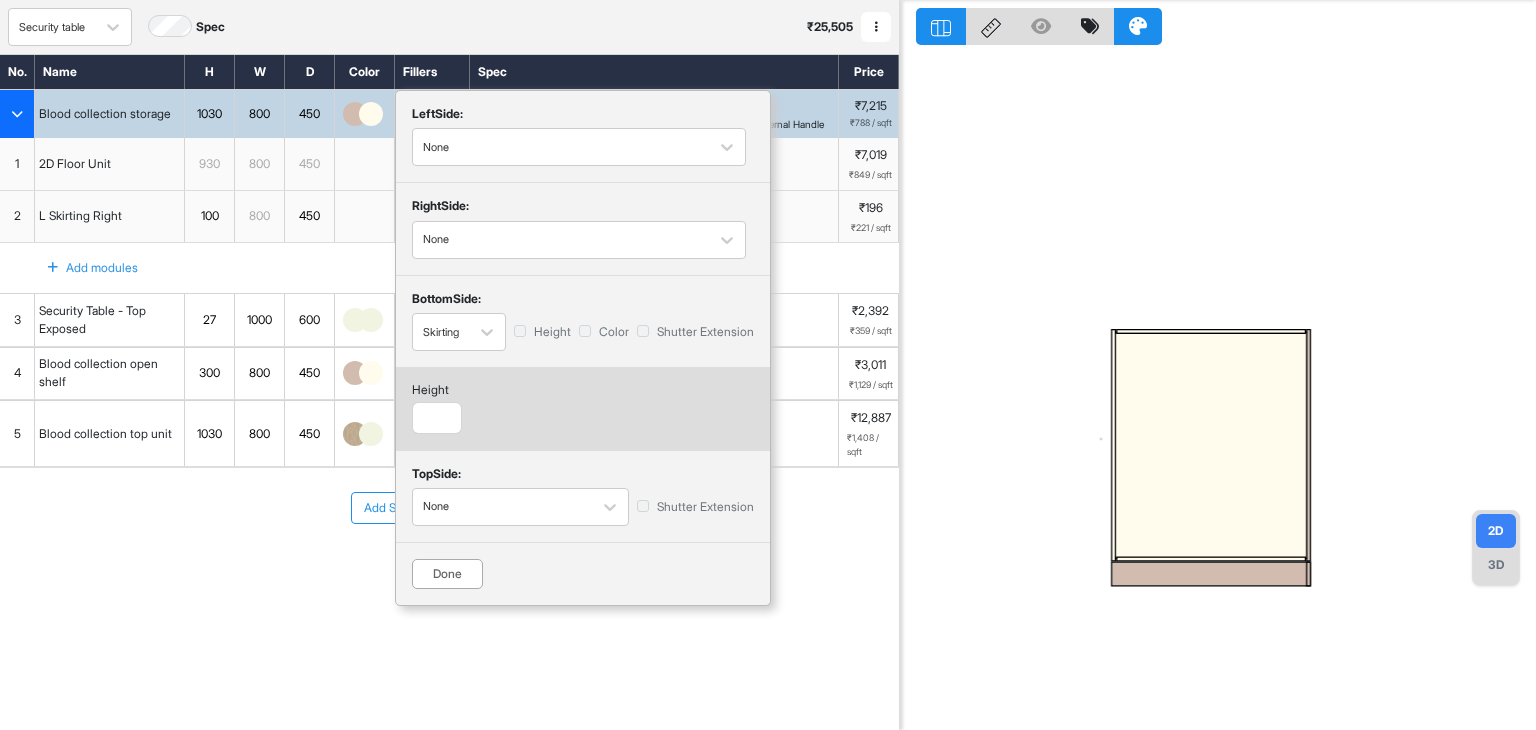 click on "Add Section Add Modules" at bounding box center [449, 508] 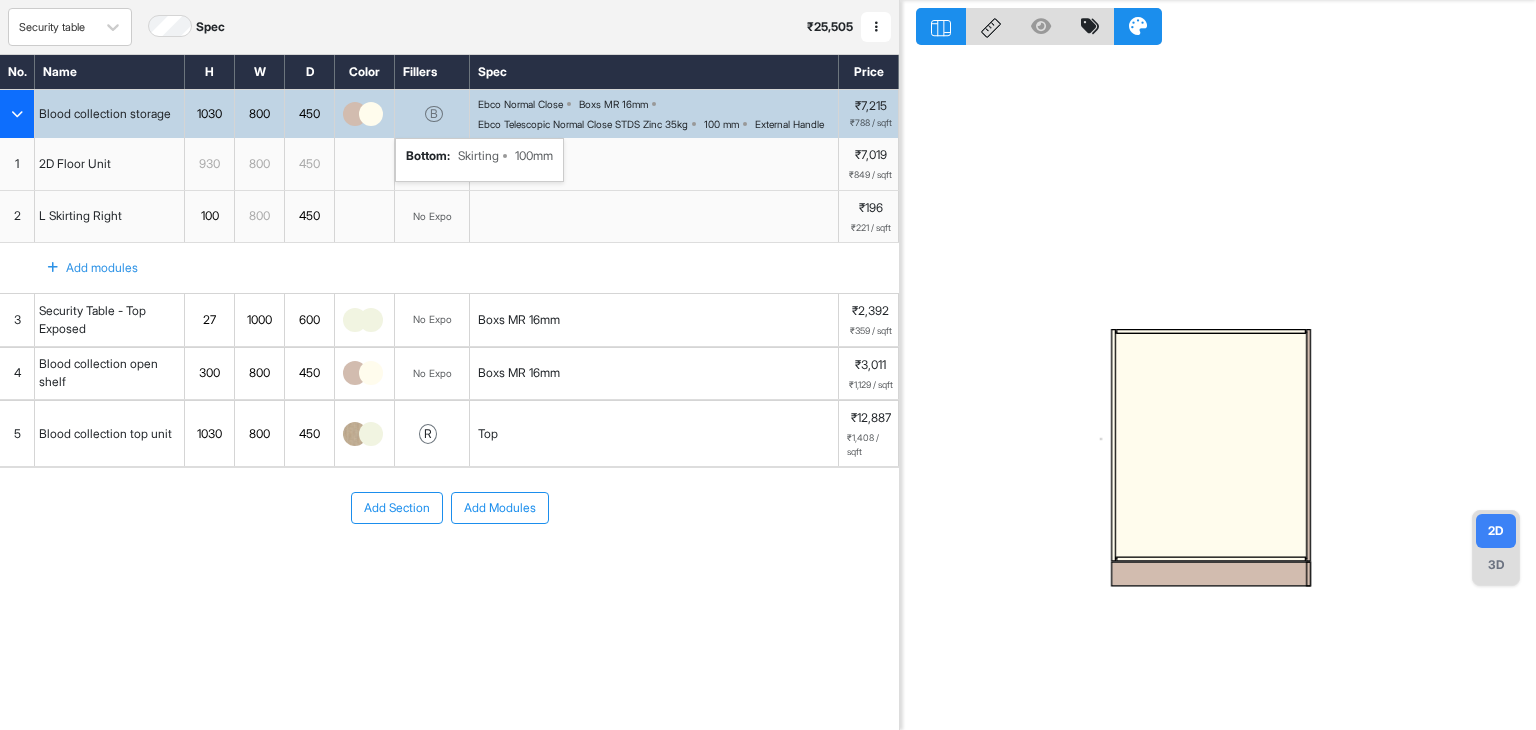click on "Add Modules" at bounding box center [500, 508] 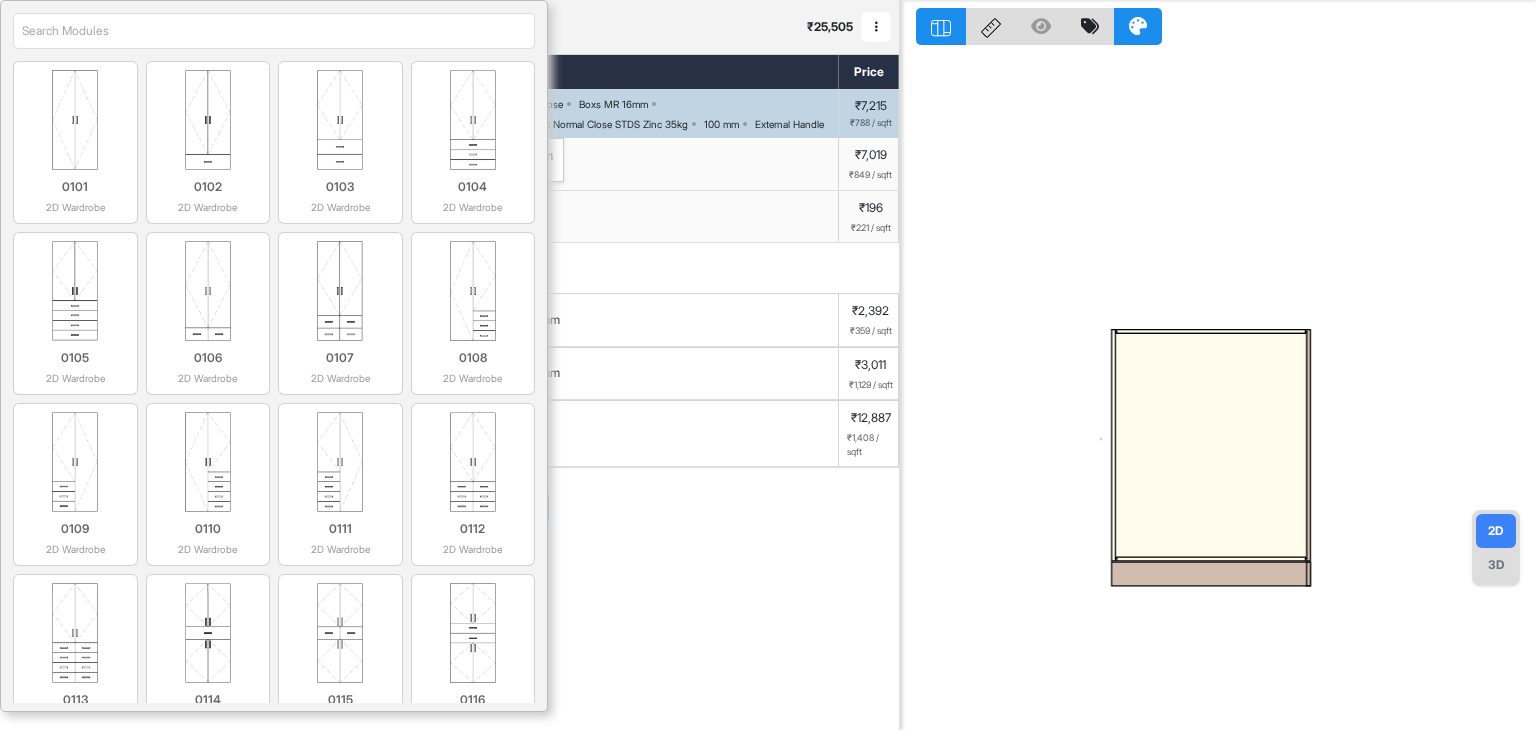 click on "Add Section Add Modules" at bounding box center (449, 568) 